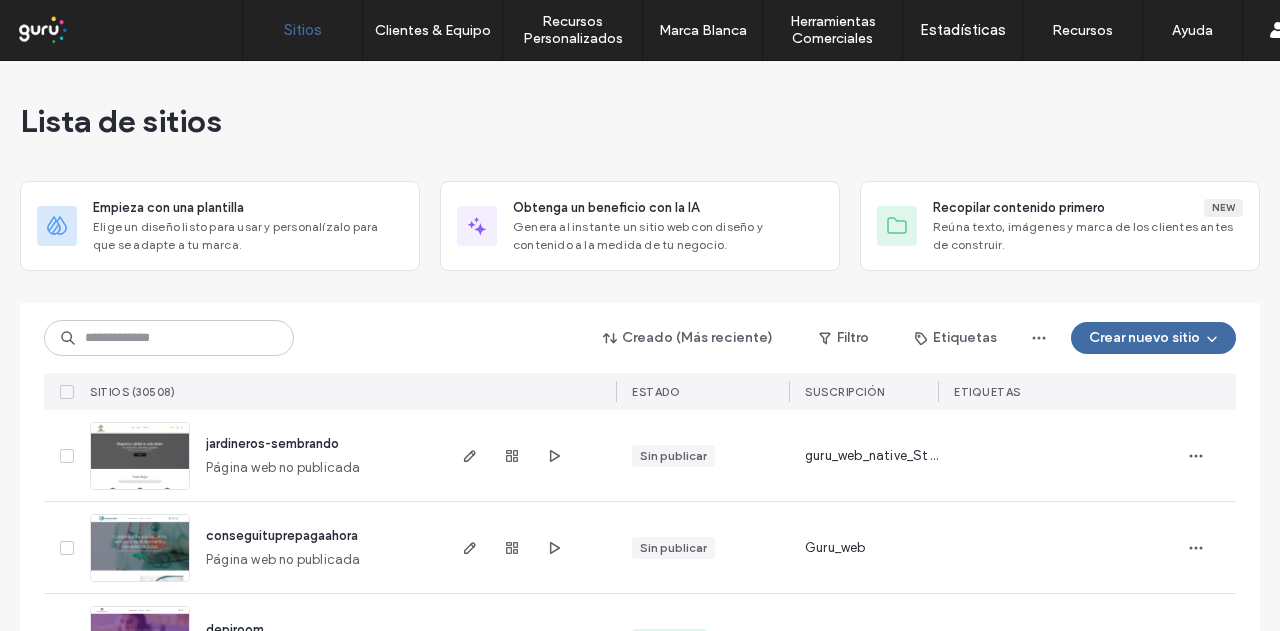 scroll, scrollTop: 0, scrollLeft: 0, axis: both 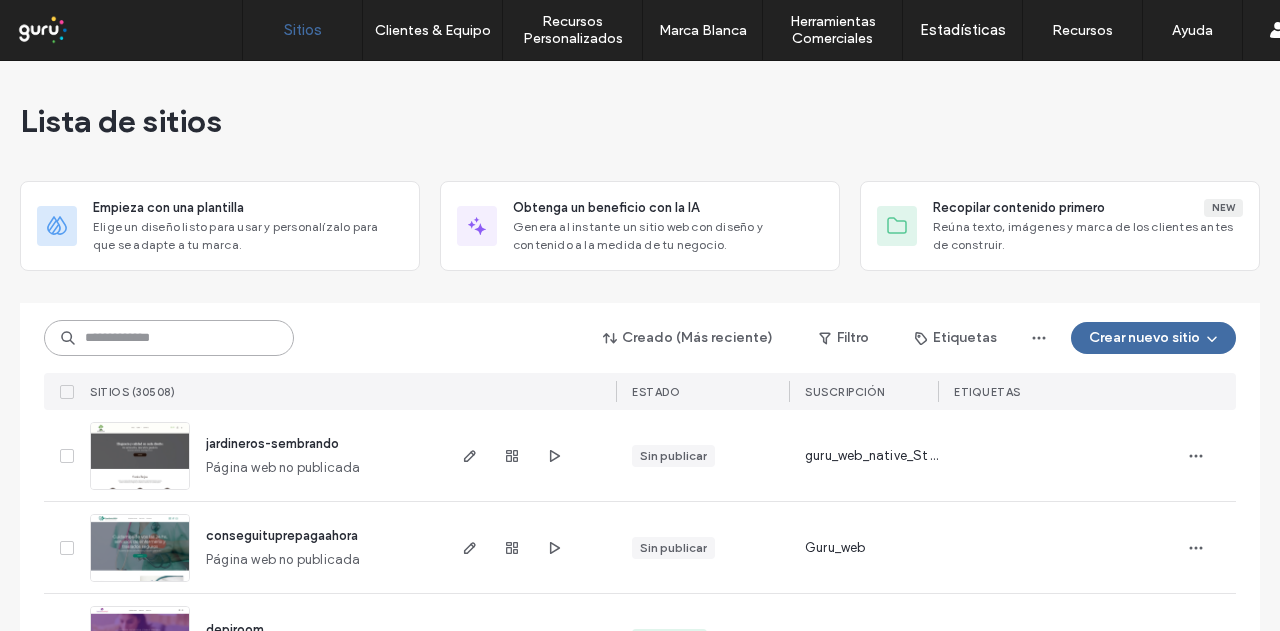 click at bounding box center (169, 338) 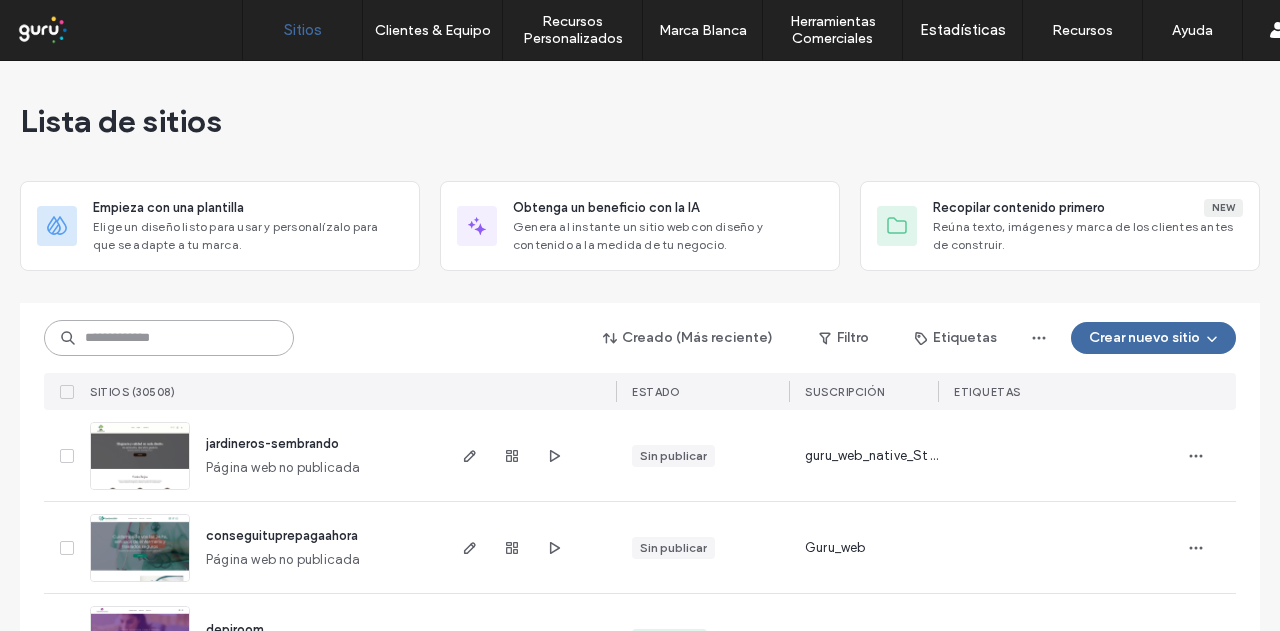 paste on "**********" 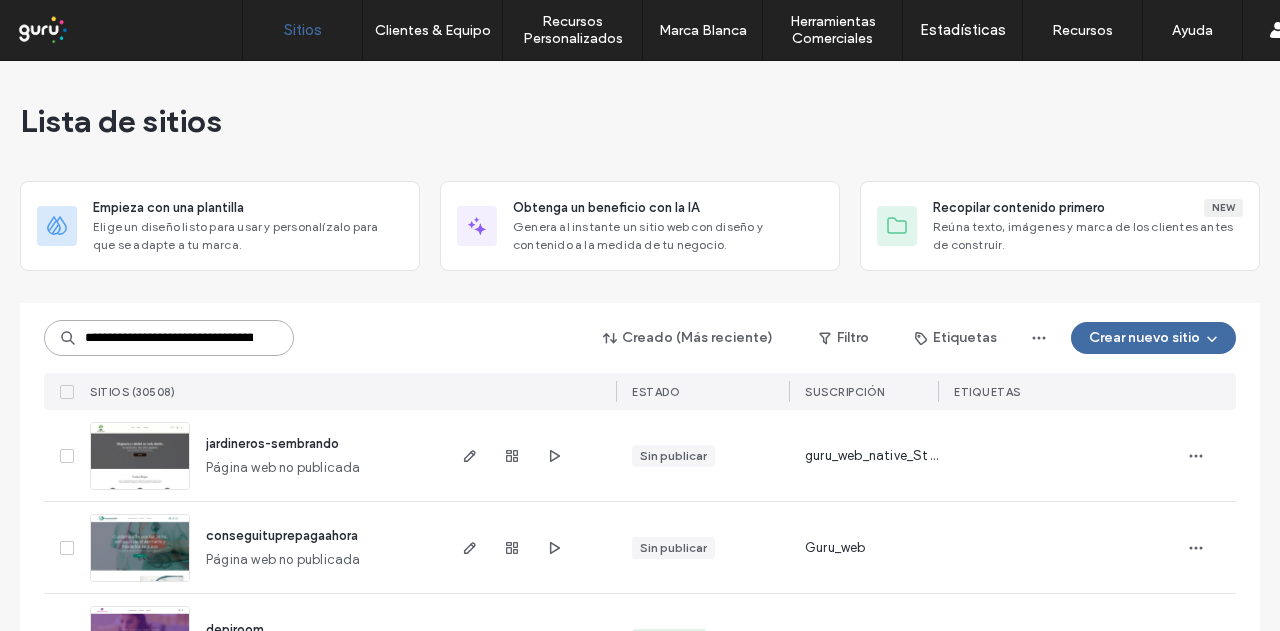 scroll, scrollTop: 0, scrollLeft: 56, axis: horizontal 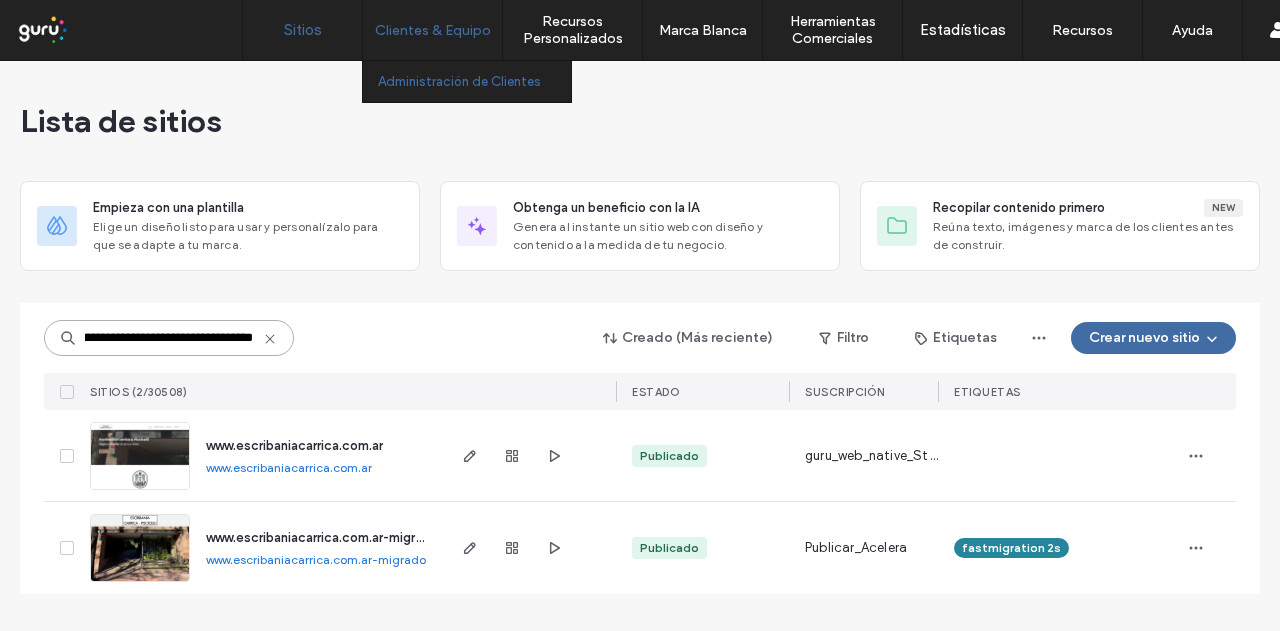 type on "**********" 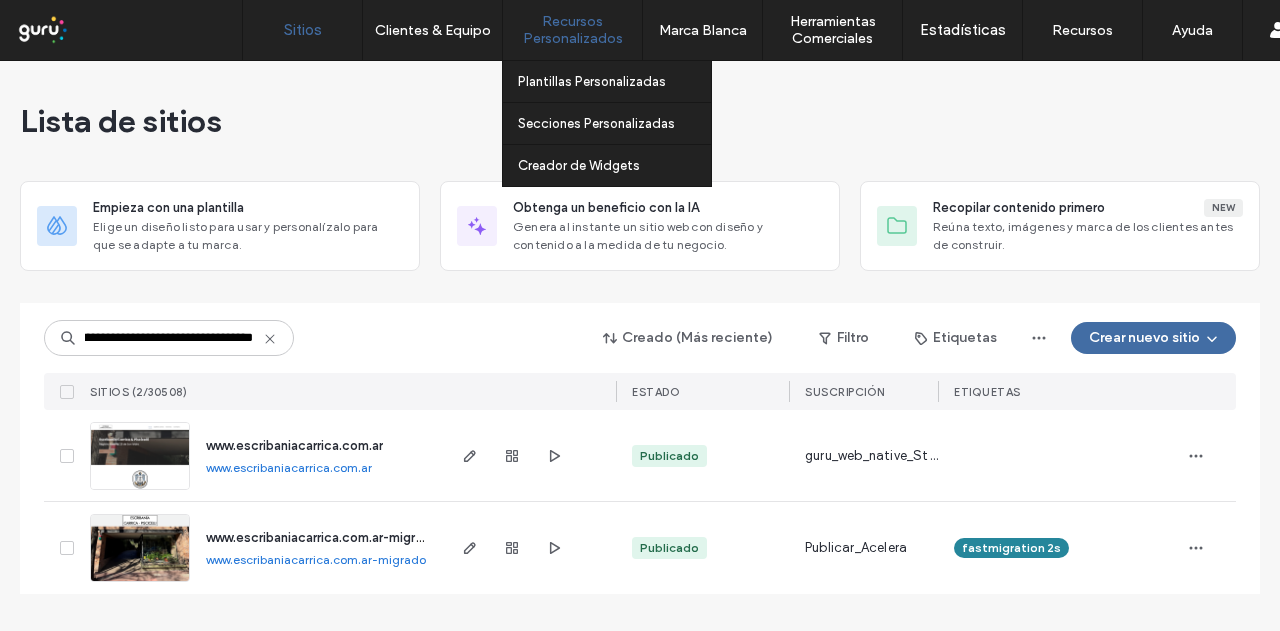 scroll, scrollTop: 0, scrollLeft: 0, axis: both 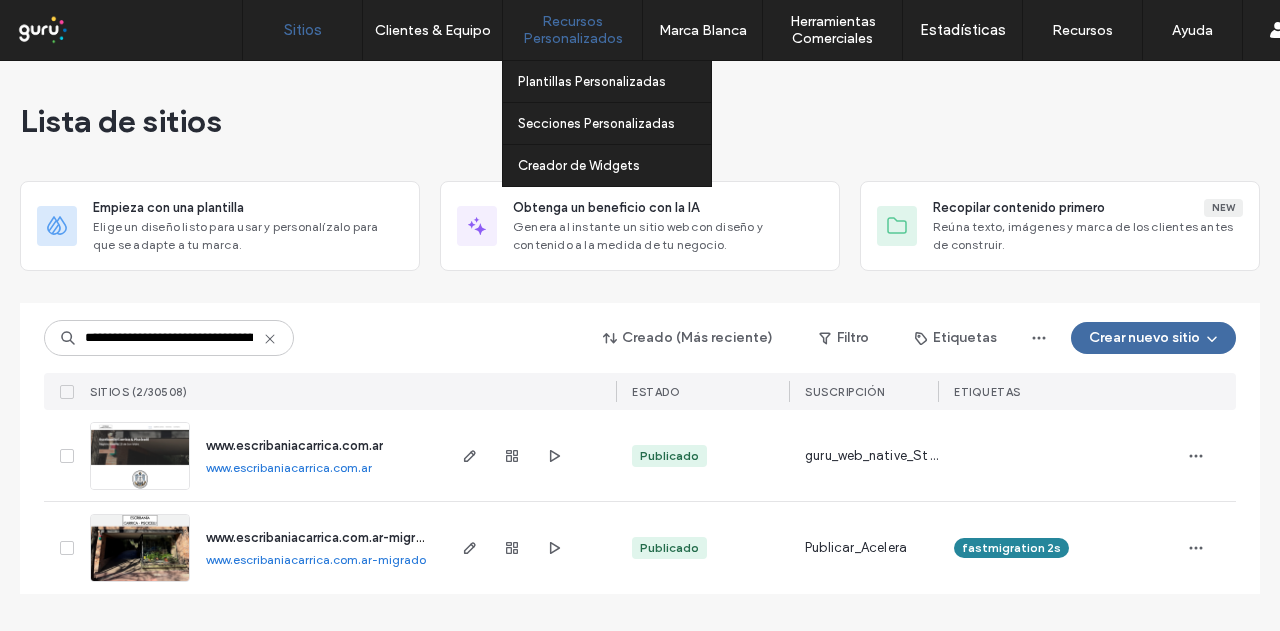 drag, startPoint x: 429, startPoint y: 82, endPoint x: 560, endPoint y: 1, distance: 154.01949 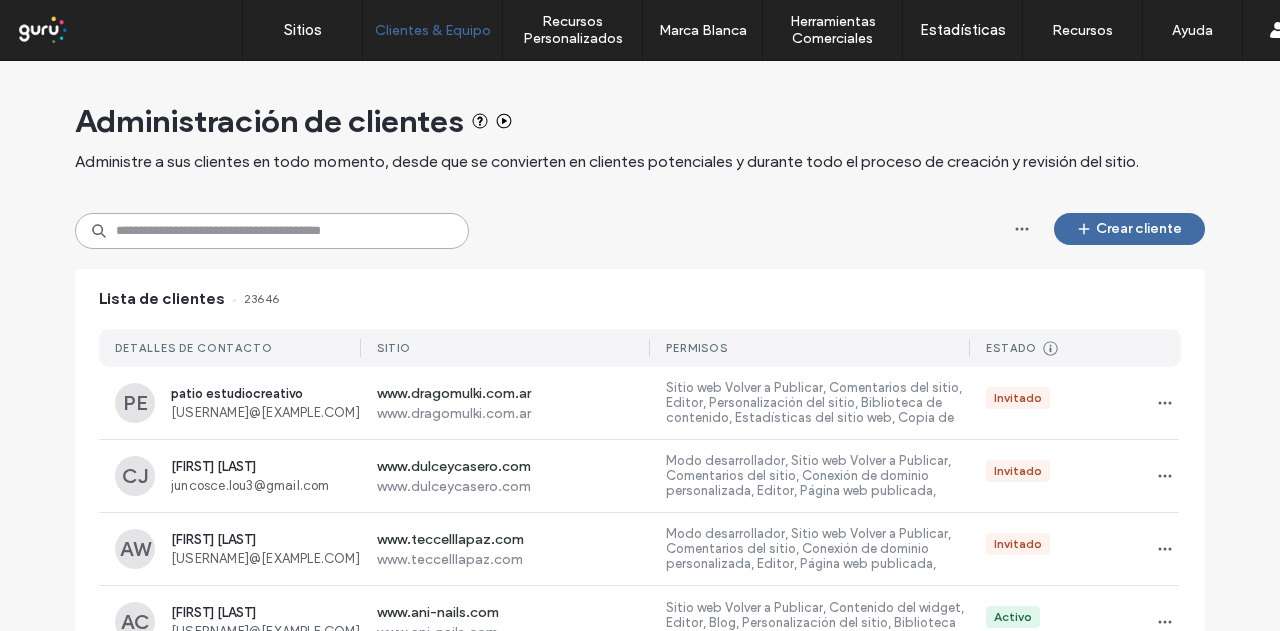 click at bounding box center [272, 231] 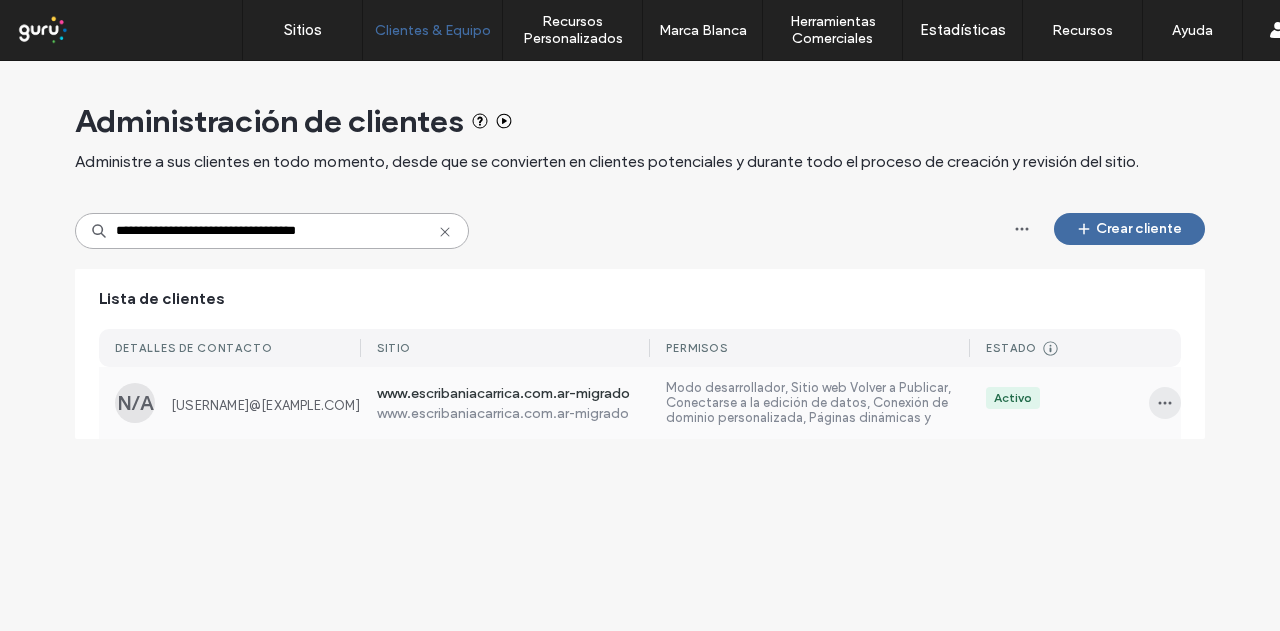 type on "**********" 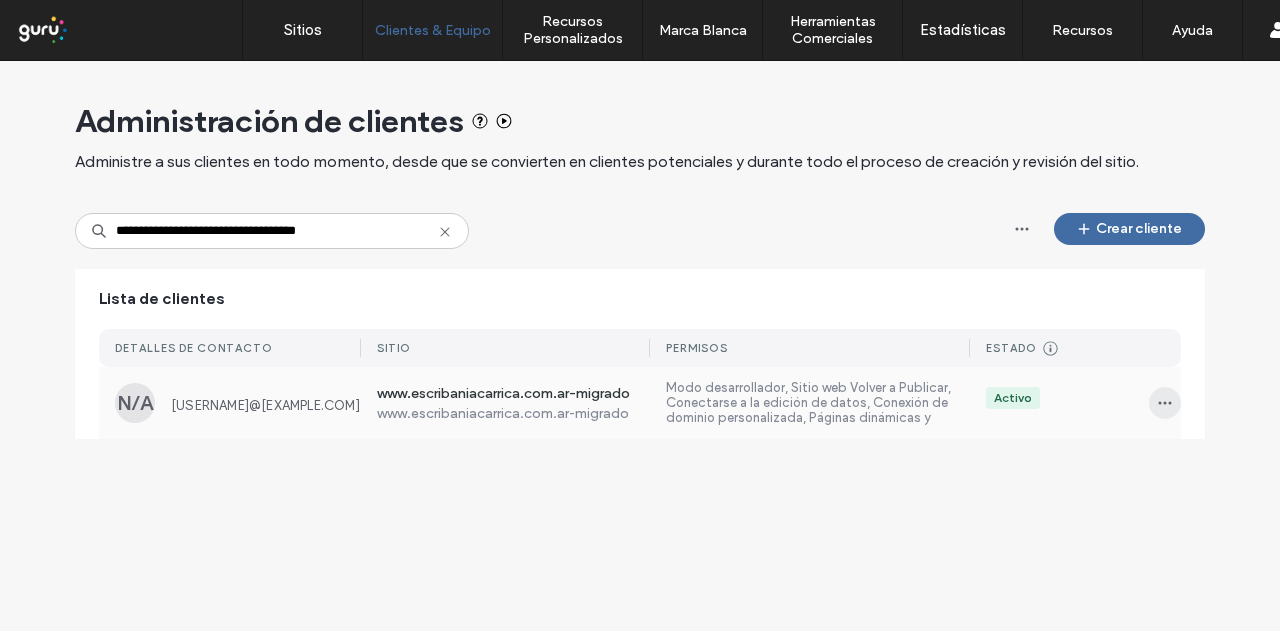 click 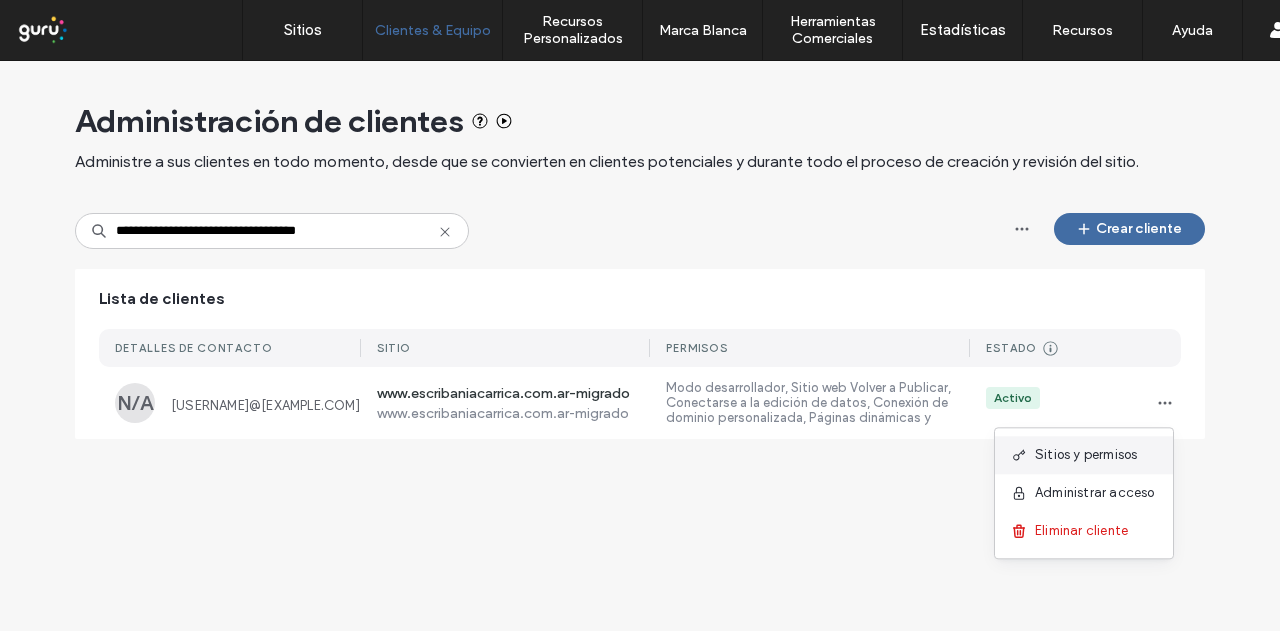click on "Sitios y permisos" at bounding box center (1086, 455) 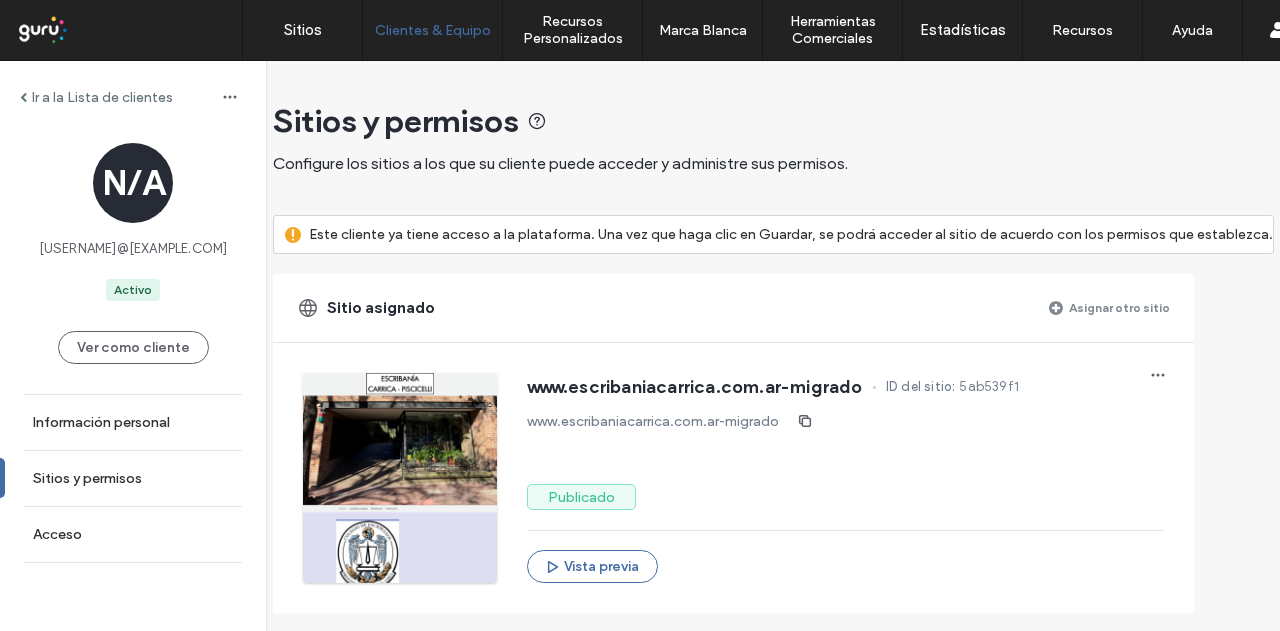 scroll, scrollTop: 100, scrollLeft: 0, axis: vertical 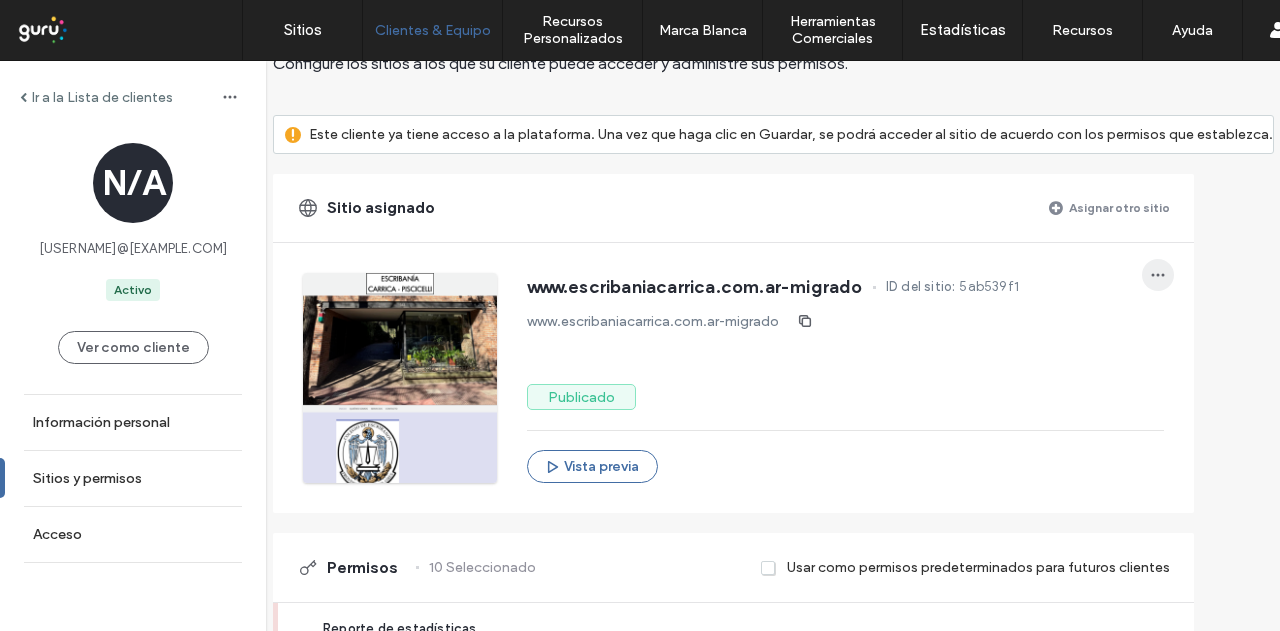 click 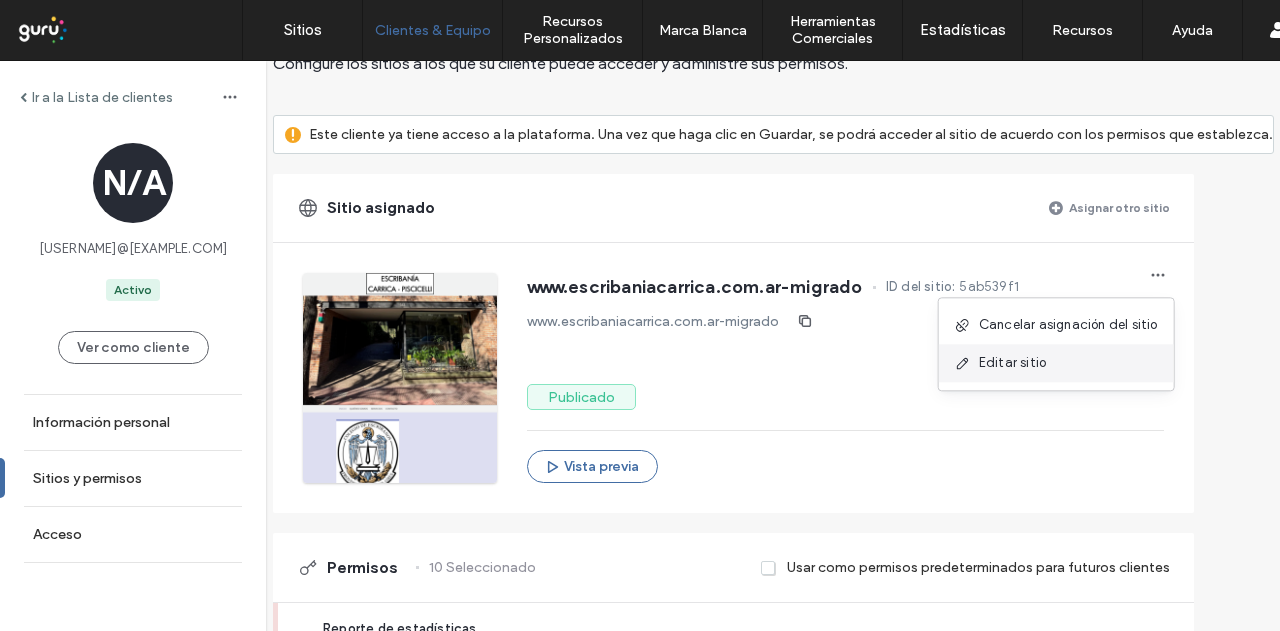 click on "Editar sitio" at bounding box center (1056, 363) 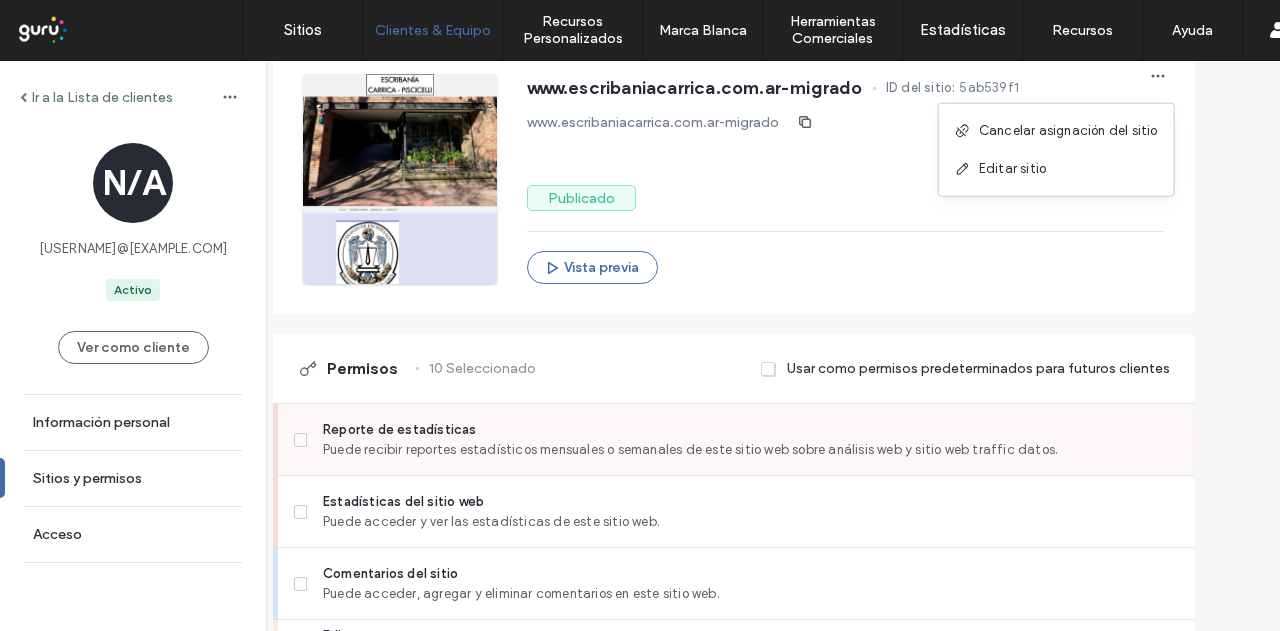 scroll, scrollTop: 300, scrollLeft: 0, axis: vertical 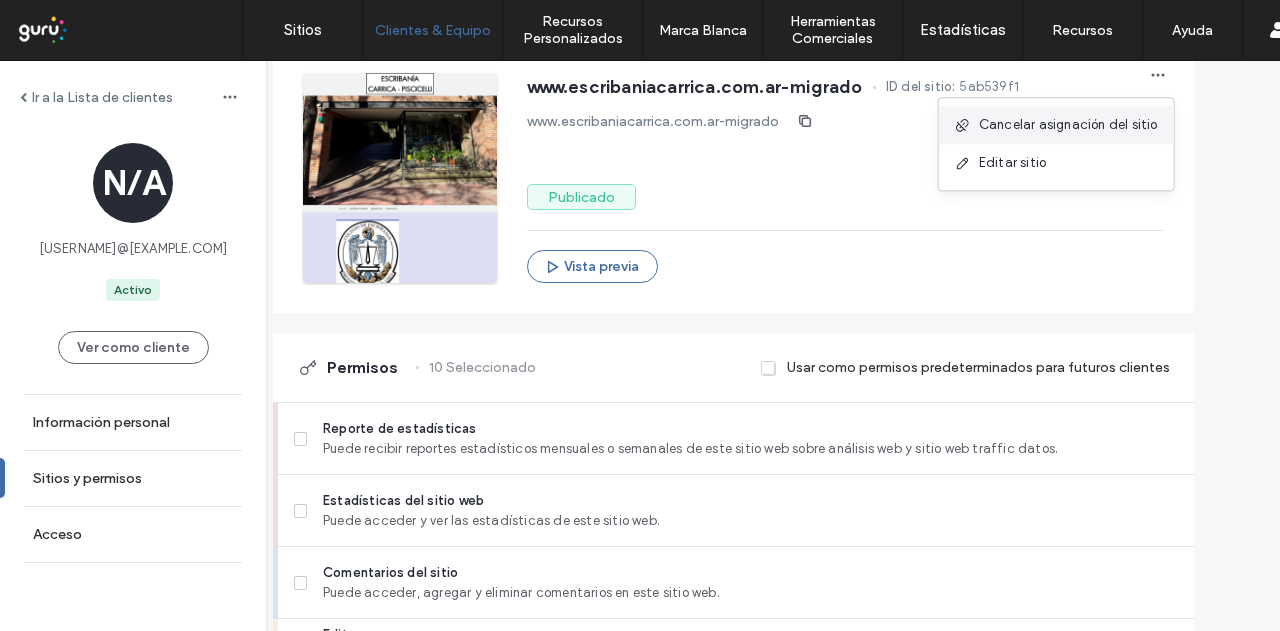 click on "Cancelar asignación del sitio" at bounding box center [1068, 125] 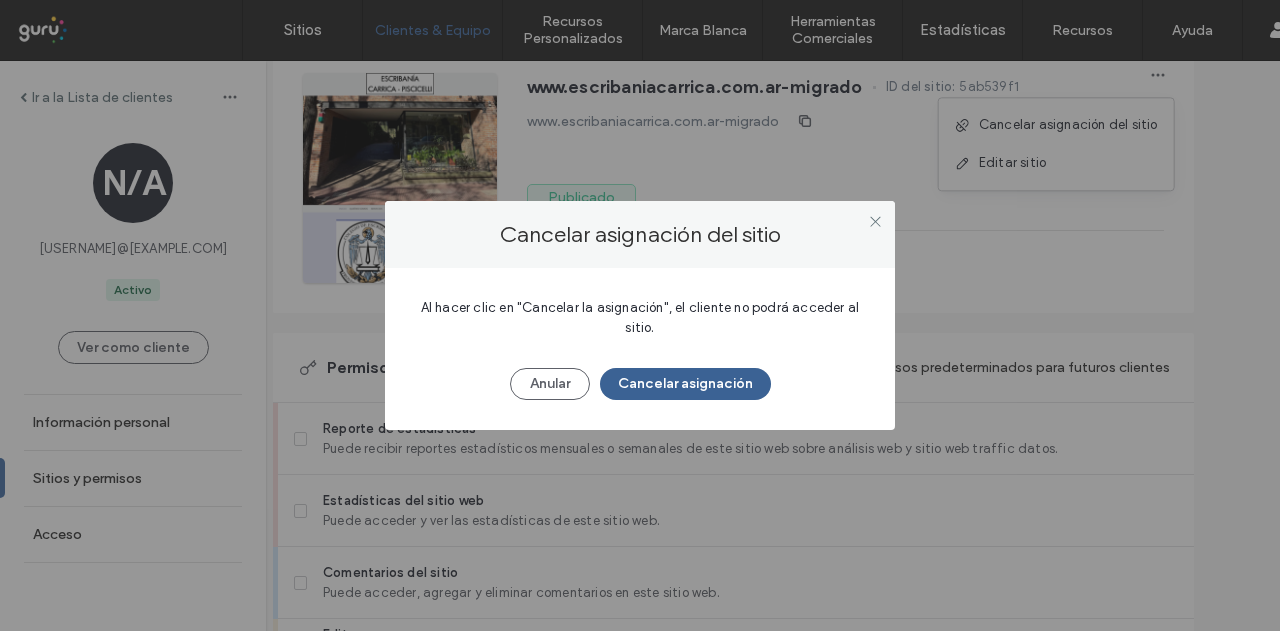 click on "Cancelar asignación" at bounding box center (685, 384) 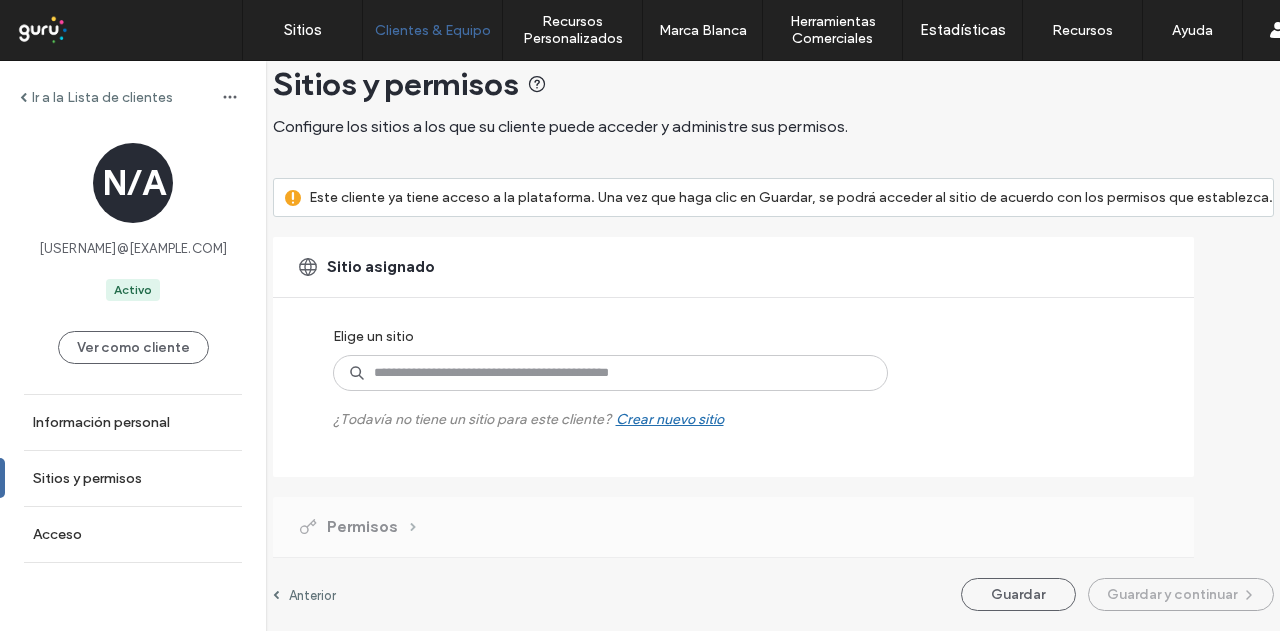 scroll, scrollTop: 34, scrollLeft: 0, axis: vertical 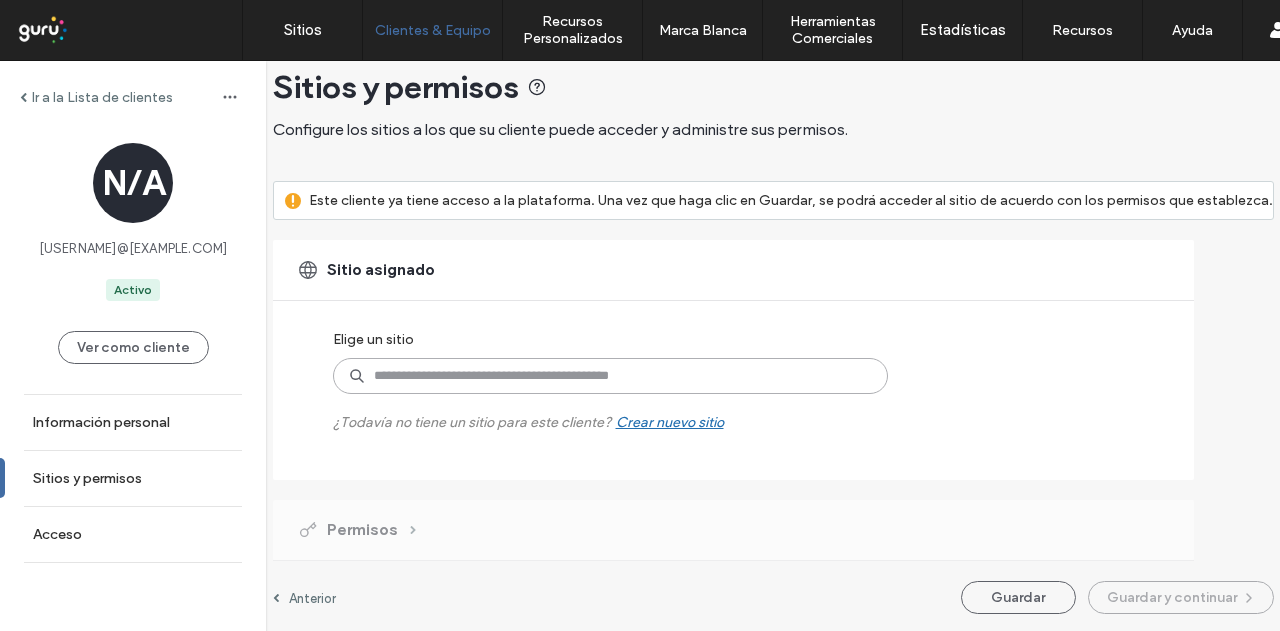 click at bounding box center [610, 376] 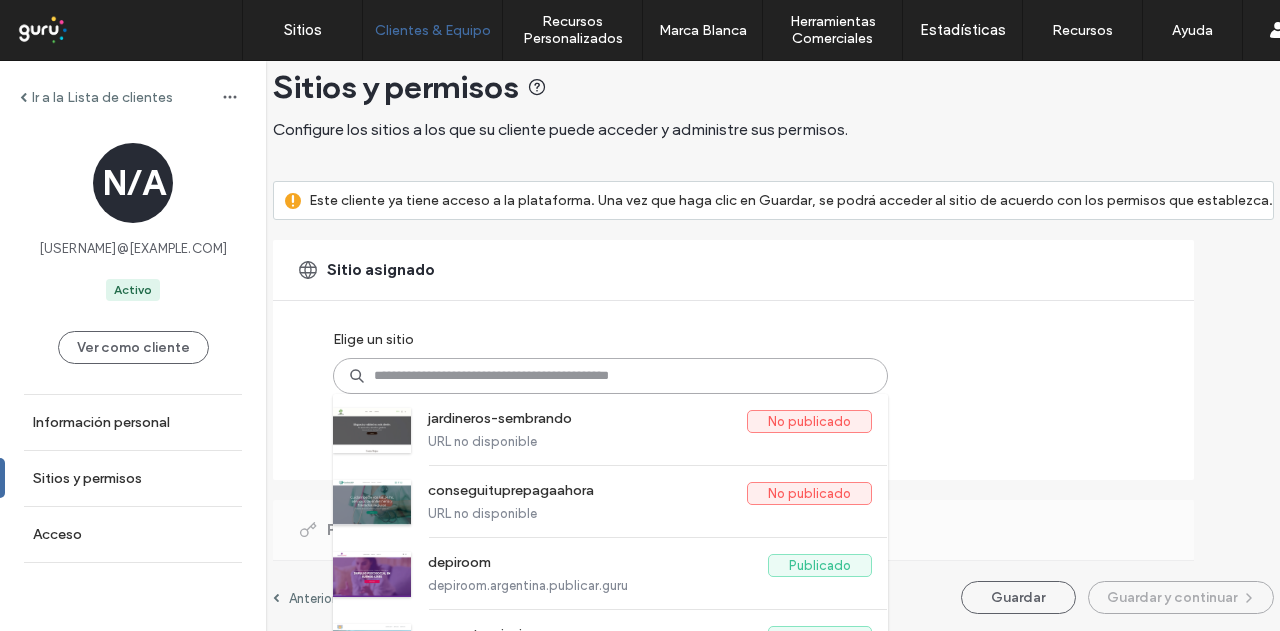 click at bounding box center [610, 376] 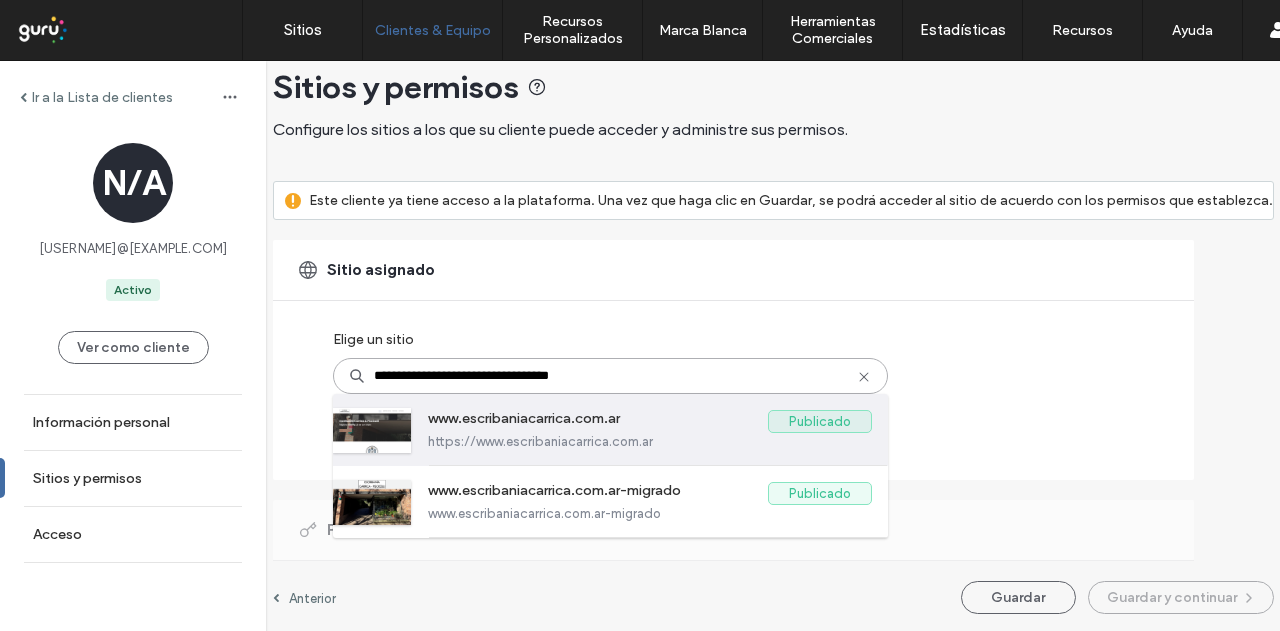 click on "Publicado" at bounding box center [820, 421] 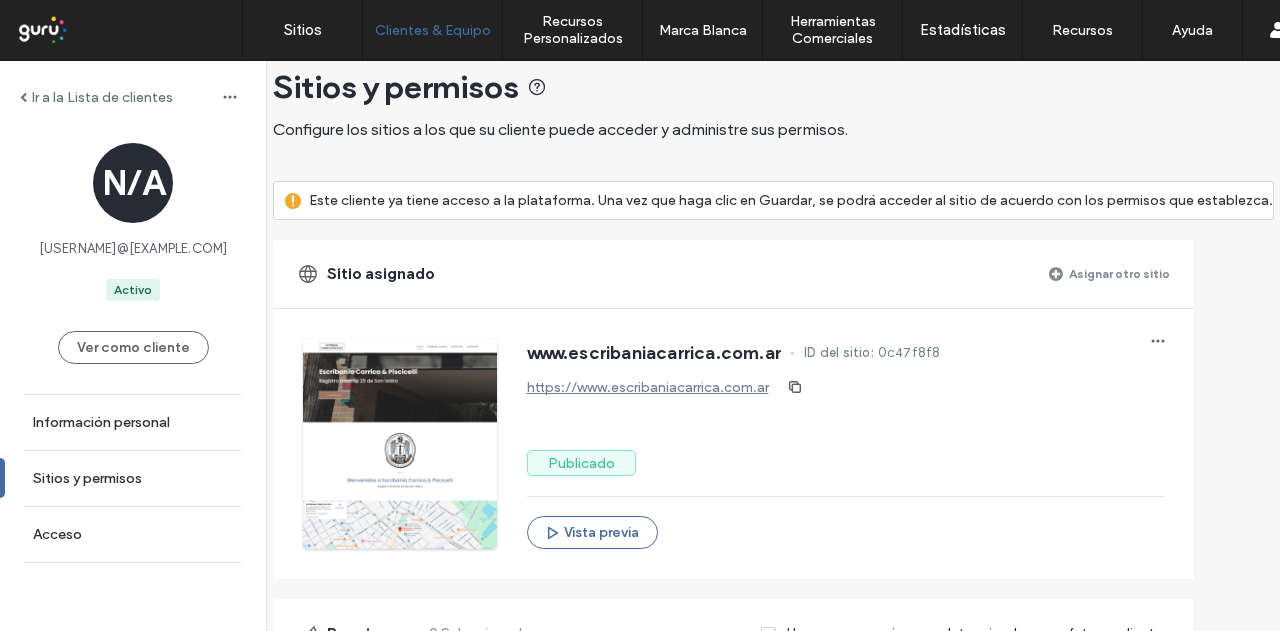 scroll, scrollTop: 134, scrollLeft: 0, axis: vertical 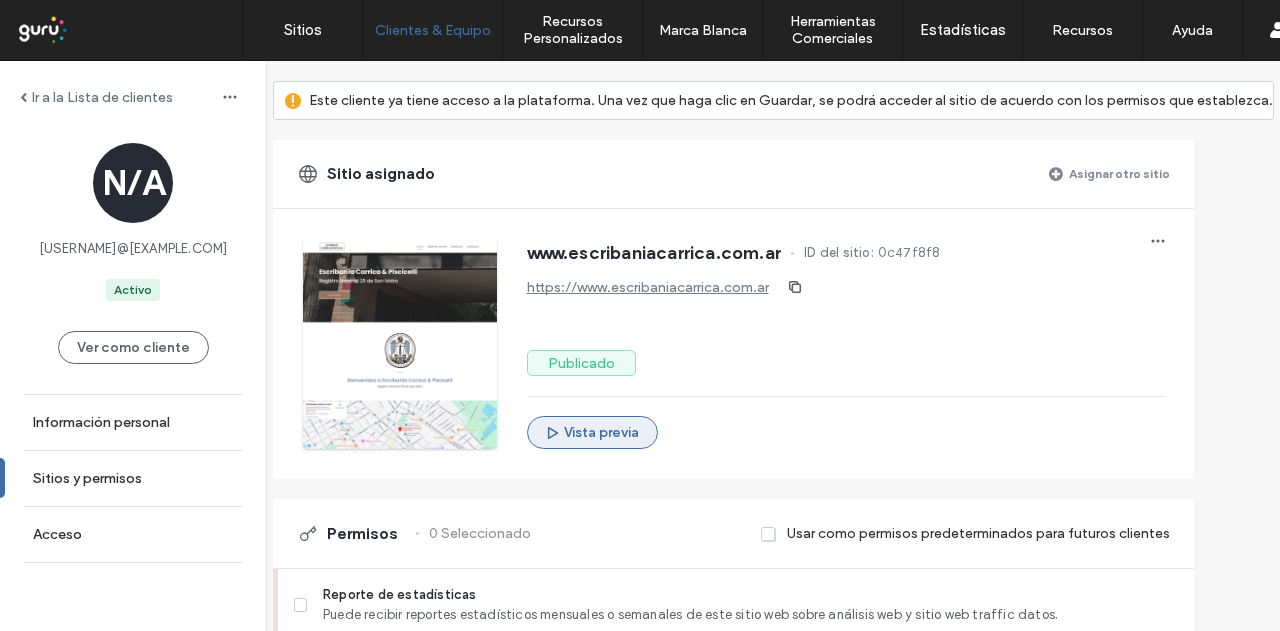 click on "Vista previa" at bounding box center [592, 432] 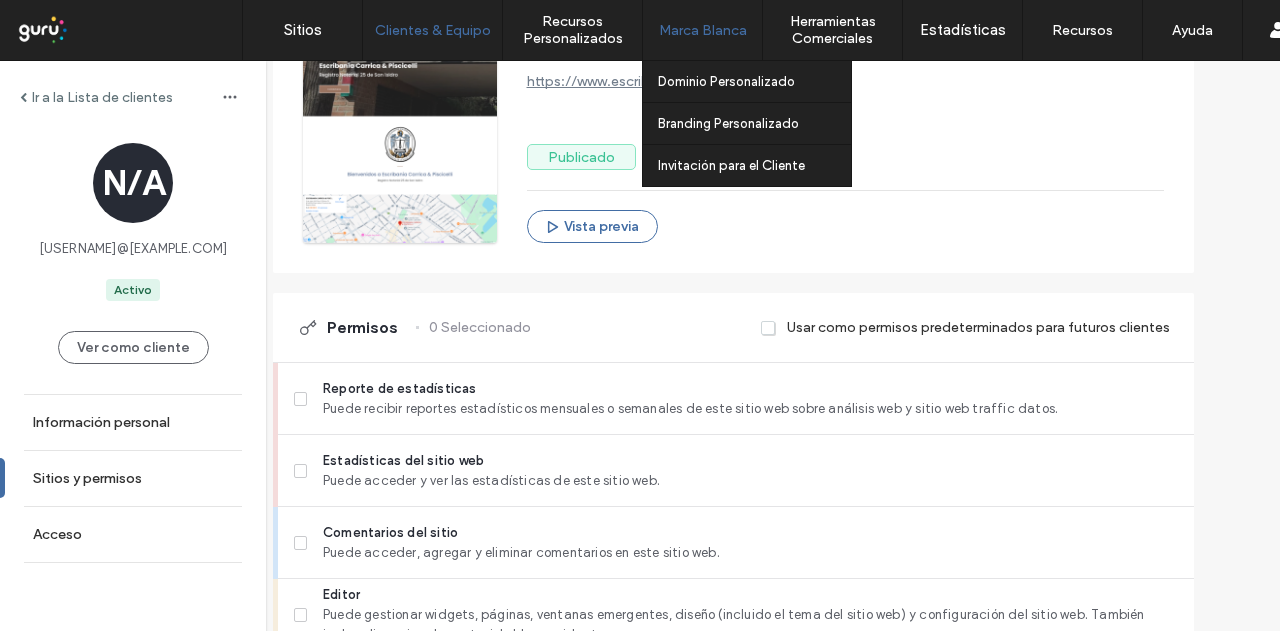 scroll, scrollTop: 334, scrollLeft: 0, axis: vertical 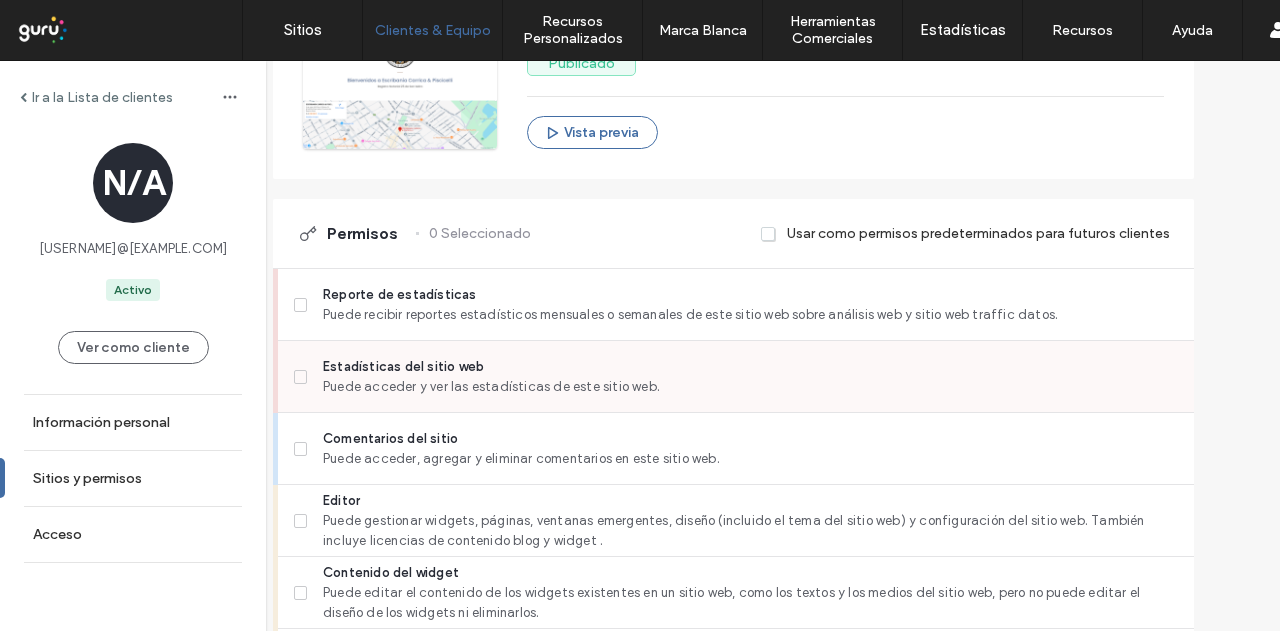 drag, startPoint x: 439, startPoint y: 381, endPoint x: 448, endPoint y: 391, distance: 13.453624 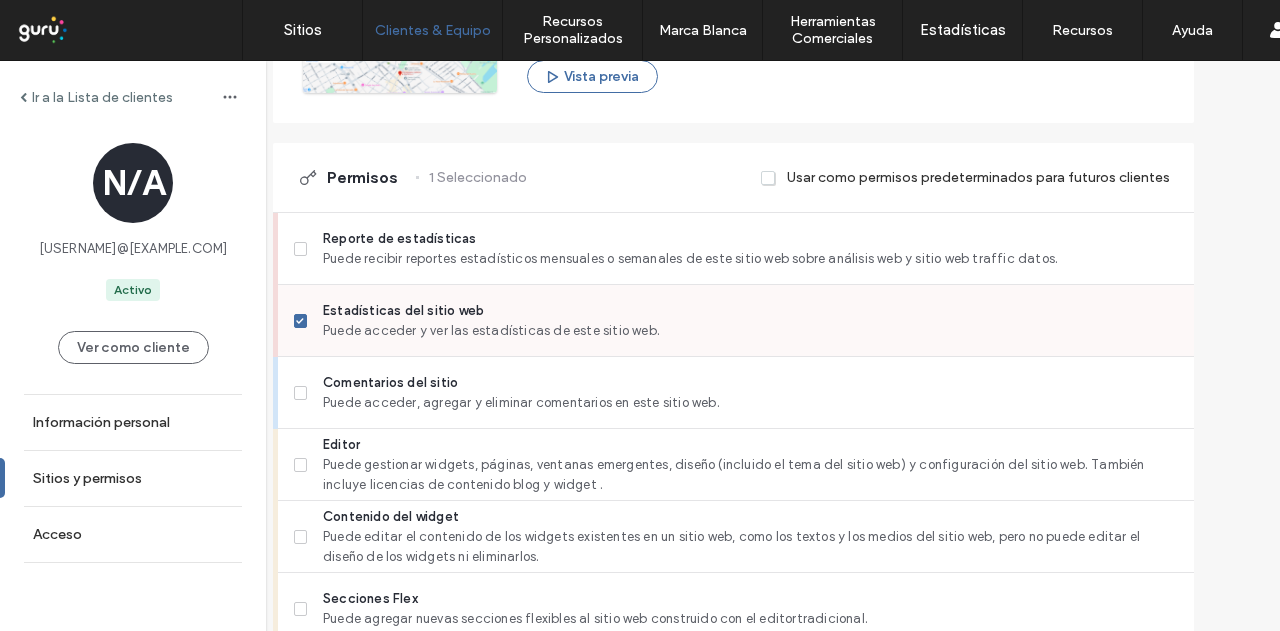 scroll, scrollTop: 534, scrollLeft: 0, axis: vertical 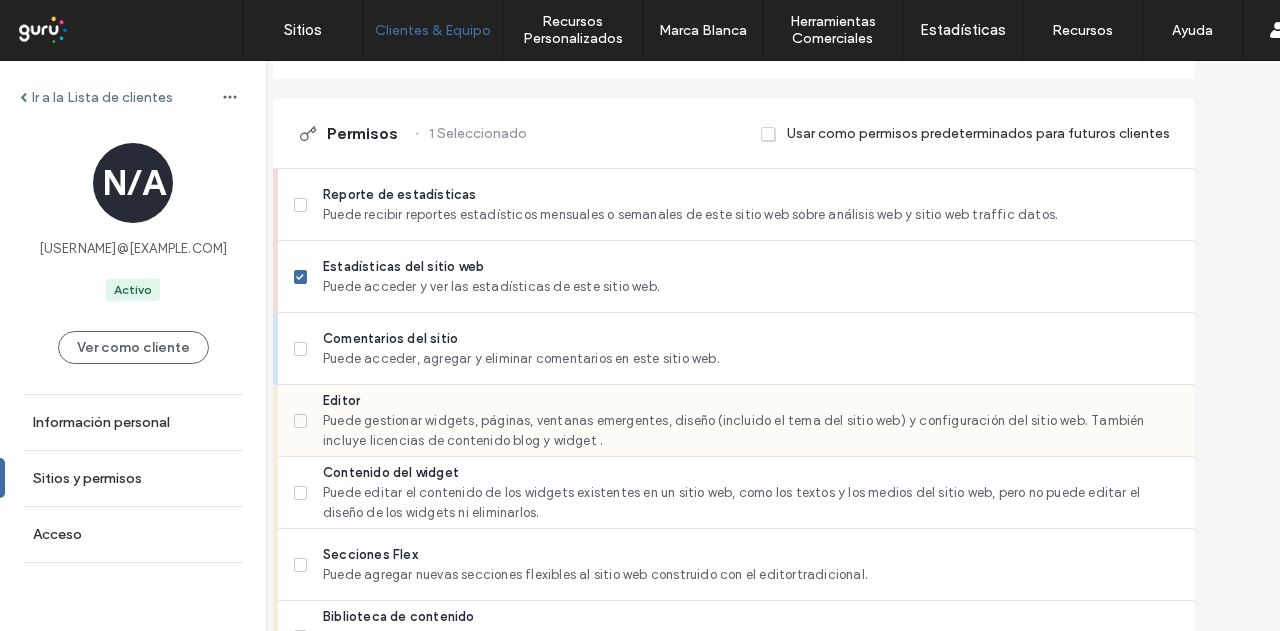 click on "Puede gestionar widgets, páginas, ventanas emergentes, diseño (incluido el tema del sitio web) y configuración del sitio web. También incluye licencias de contenido blog y widget ." at bounding box center [750, 431] 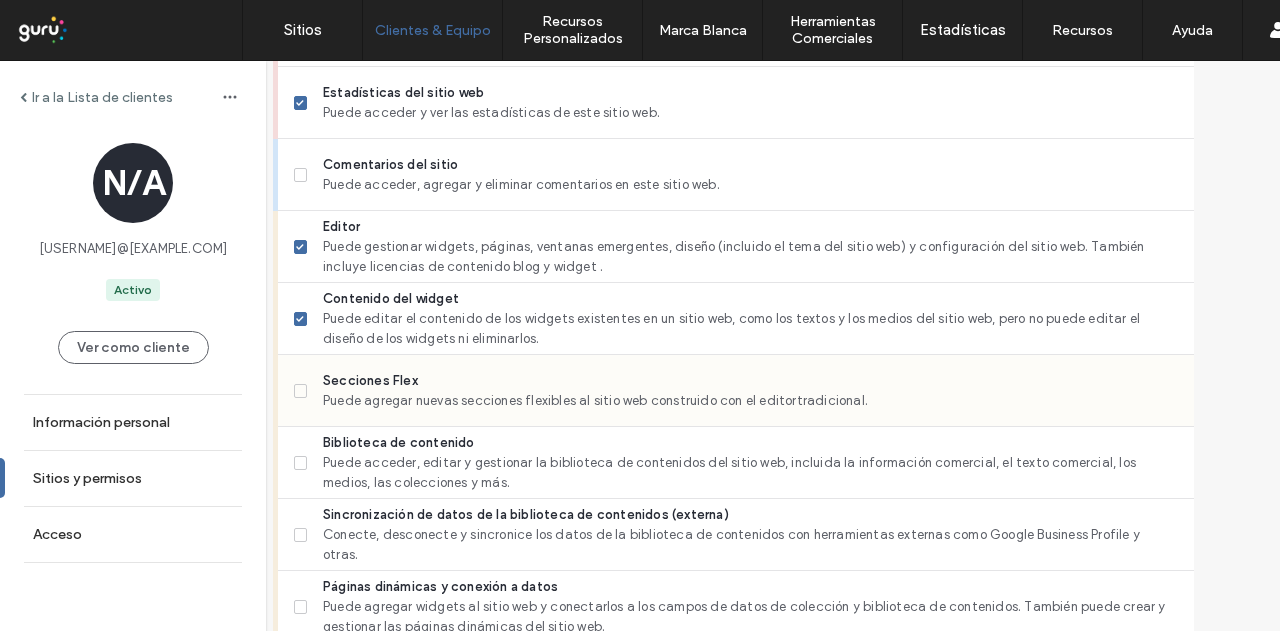 scroll, scrollTop: 734, scrollLeft: 0, axis: vertical 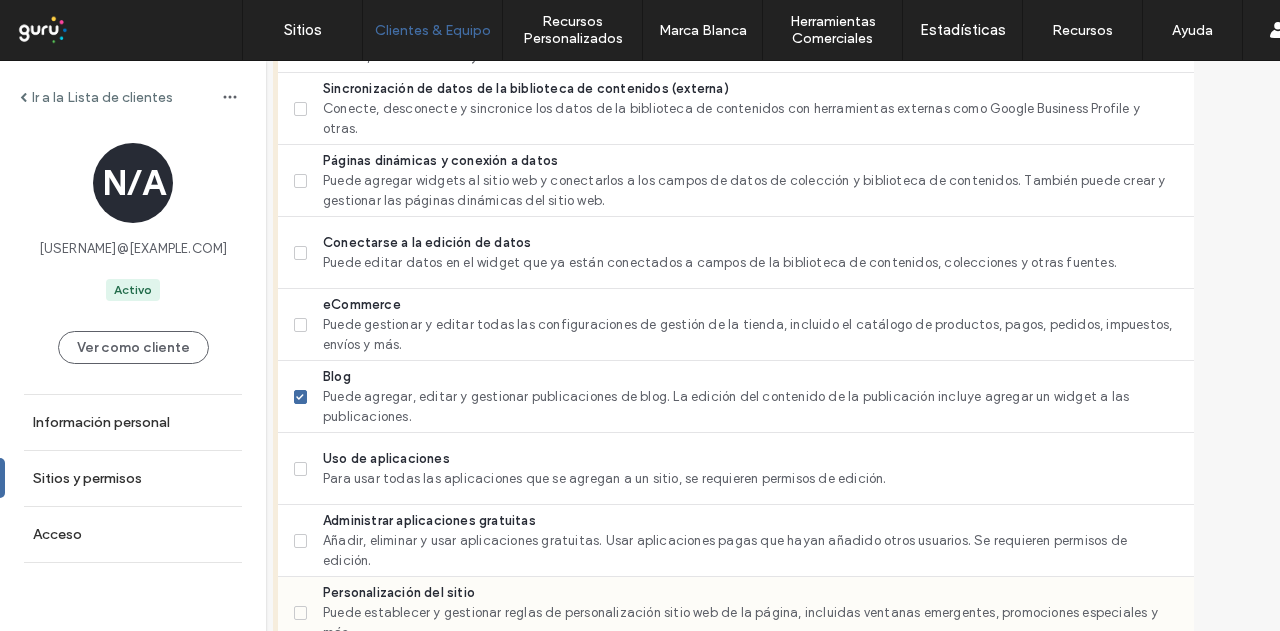 click on "Puede establecer y gestionar reglas de personalización sitio web de la página, incluidas ventanas emergentes, promociones especiales y más." at bounding box center (750, 623) 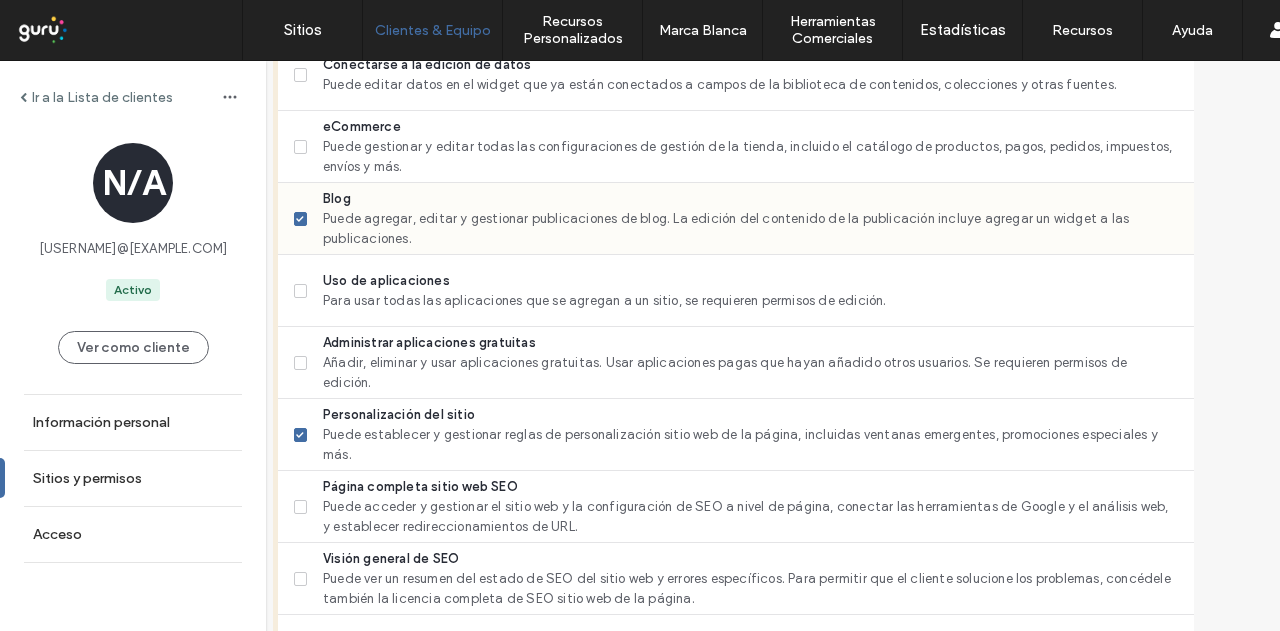 scroll, scrollTop: 1434, scrollLeft: 0, axis: vertical 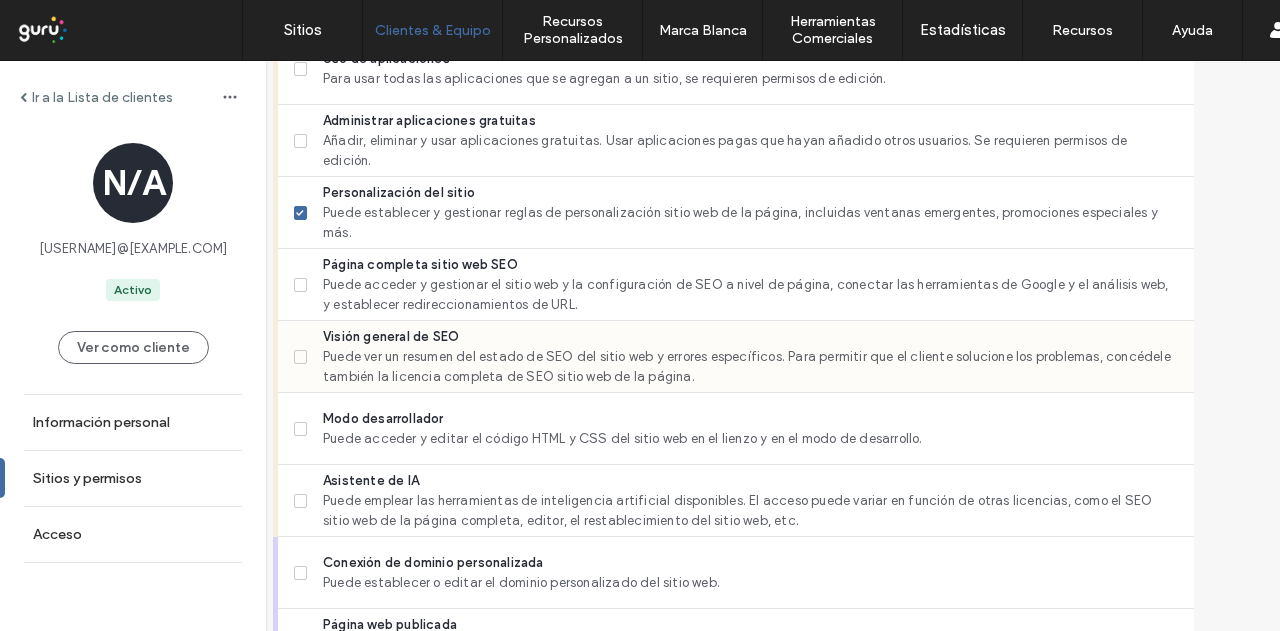 click on "Puede ver un resumen del estado de SEO del sitio web y errores específicos. Para permitir que el cliente solucione los problemas, concédele también la licencia completa de SEO sitio web de la página." at bounding box center [750, 367] 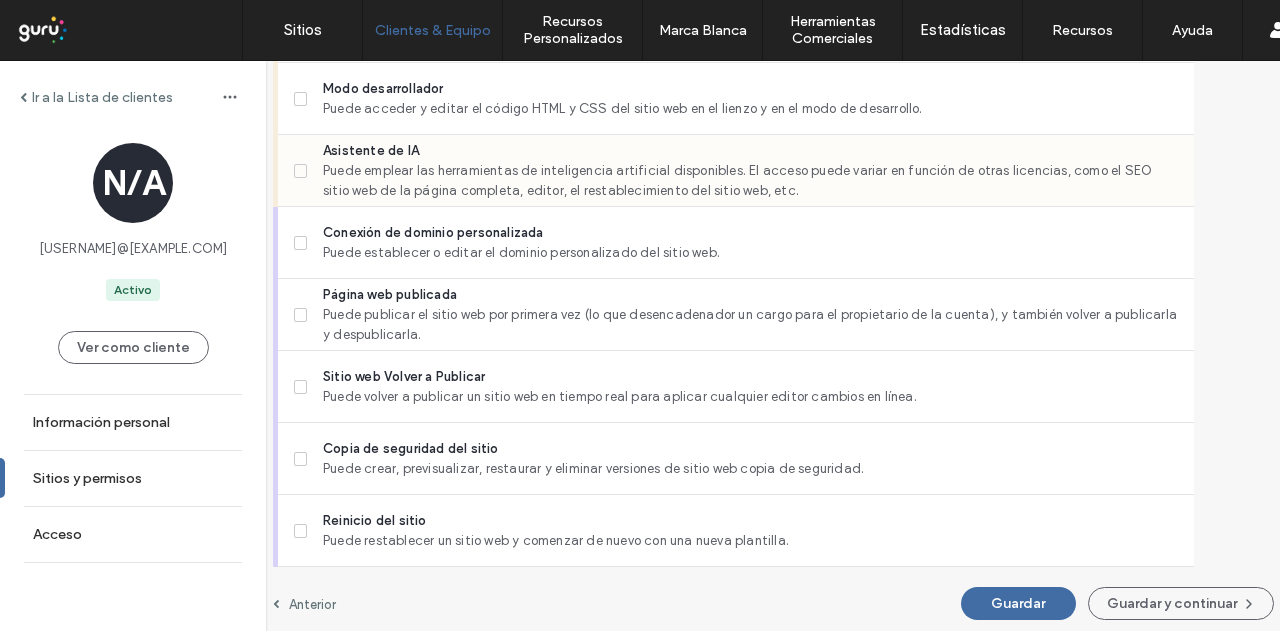 scroll, scrollTop: 1870, scrollLeft: 0, axis: vertical 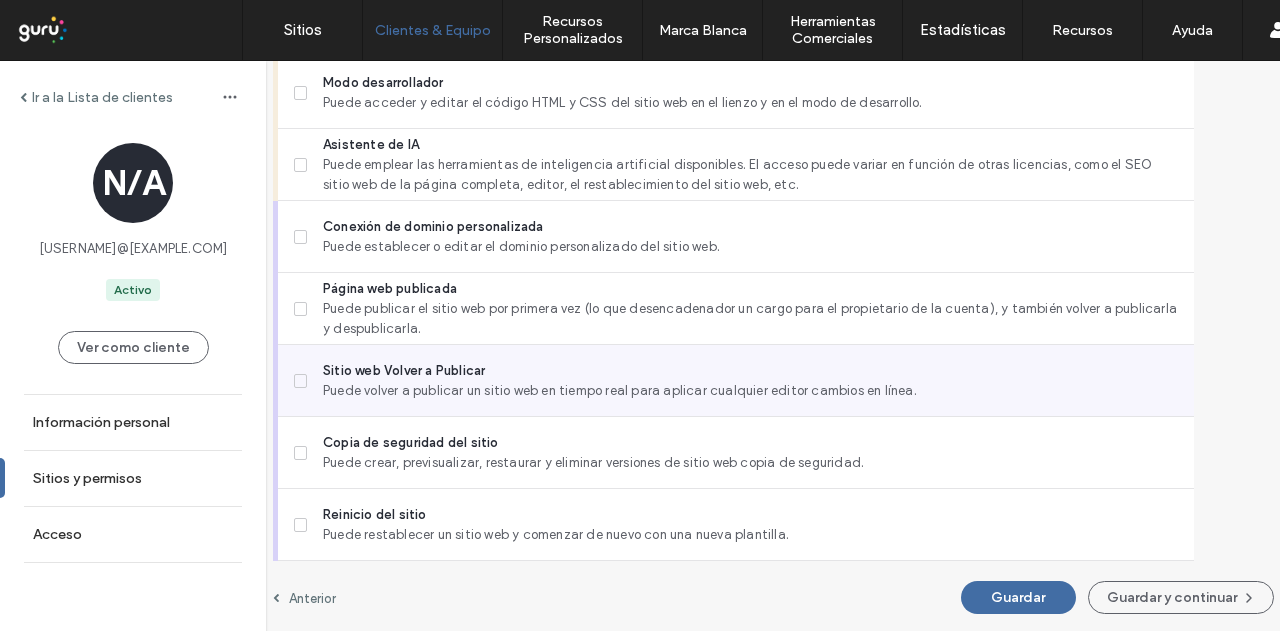 click on "Puede volver a publicar un sitio web en tiempo real para aplicar cualquier editor cambios en línea." at bounding box center [750, 391] 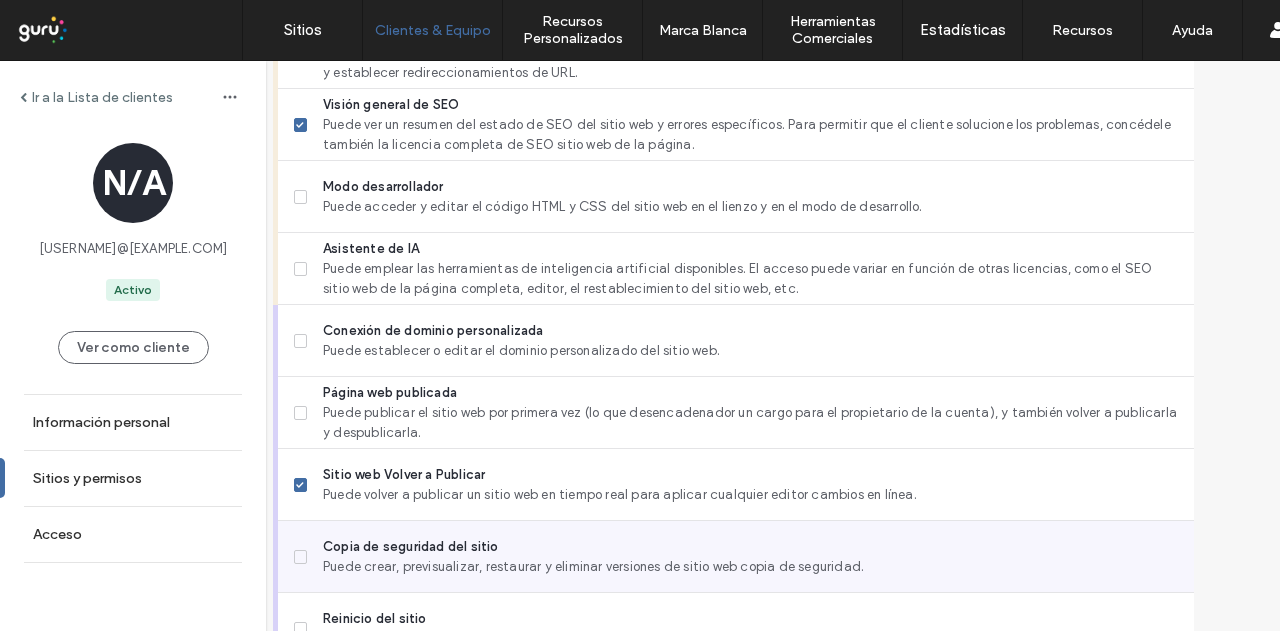 scroll, scrollTop: 1870, scrollLeft: 0, axis: vertical 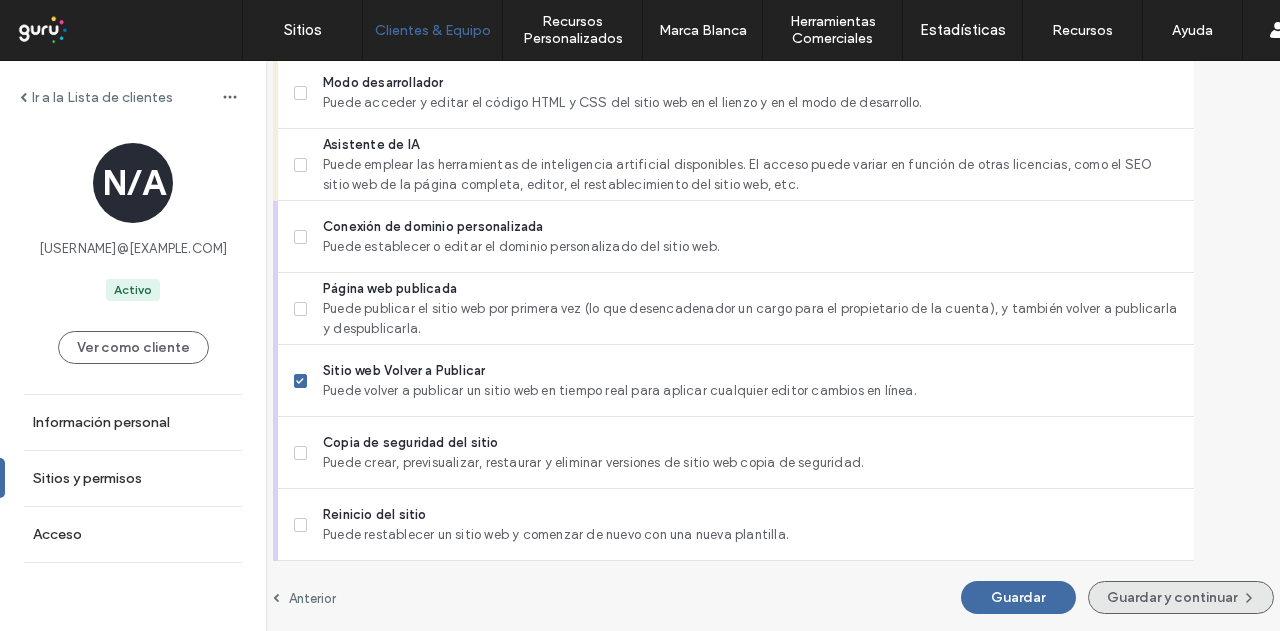 click on "Guardar y continuar" at bounding box center (1181, 597) 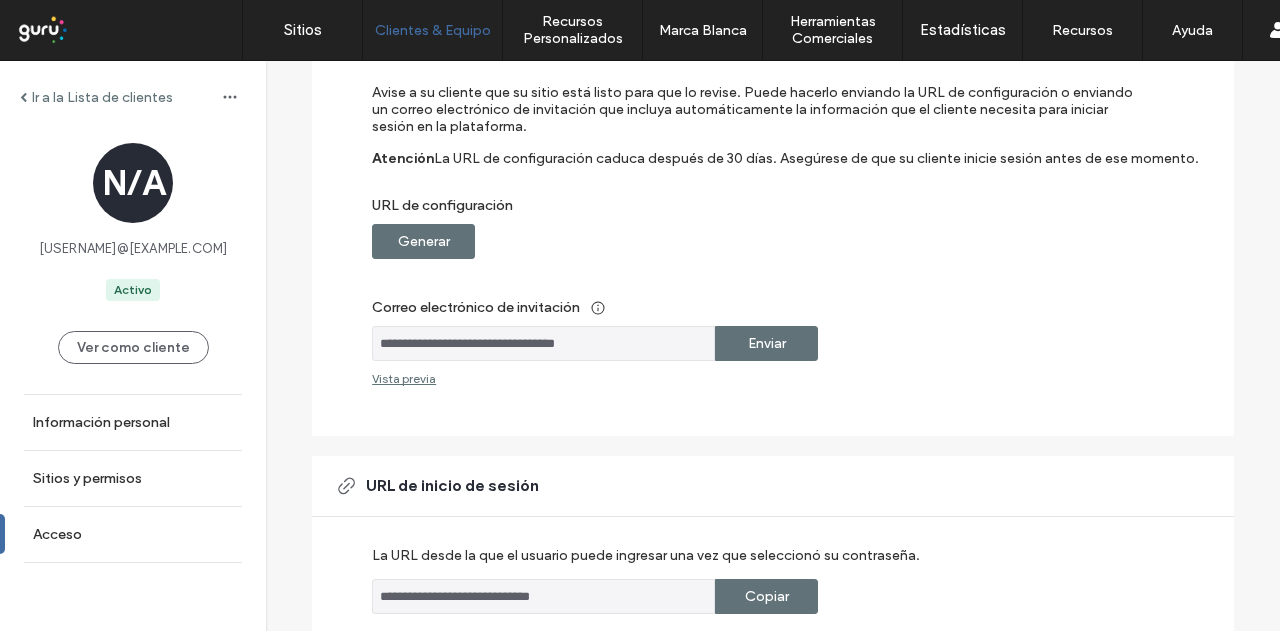 scroll, scrollTop: 100, scrollLeft: 0, axis: vertical 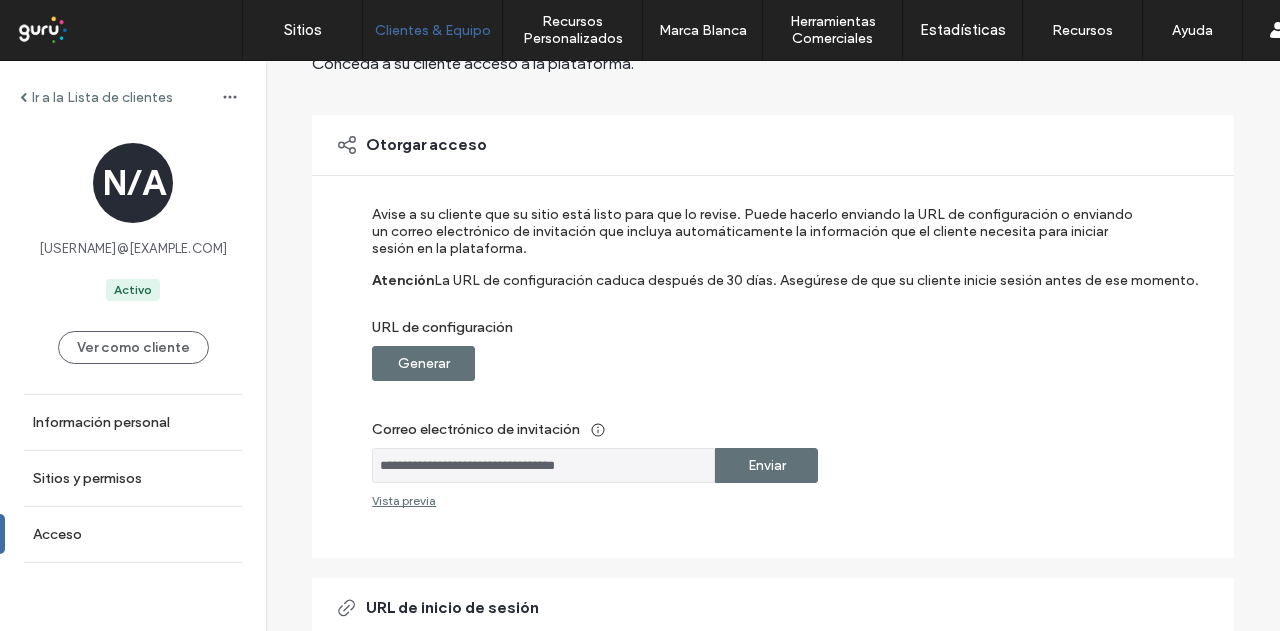 click on "Enviar" at bounding box center (767, 465) 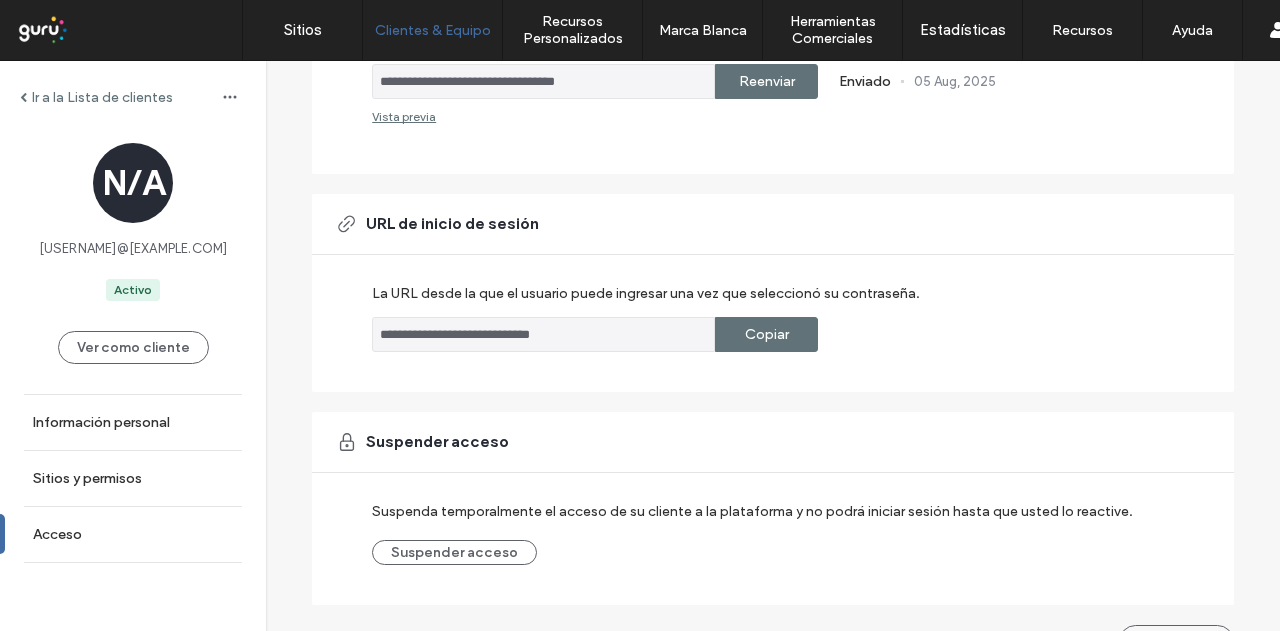 scroll, scrollTop: 526, scrollLeft: 0, axis: vertical 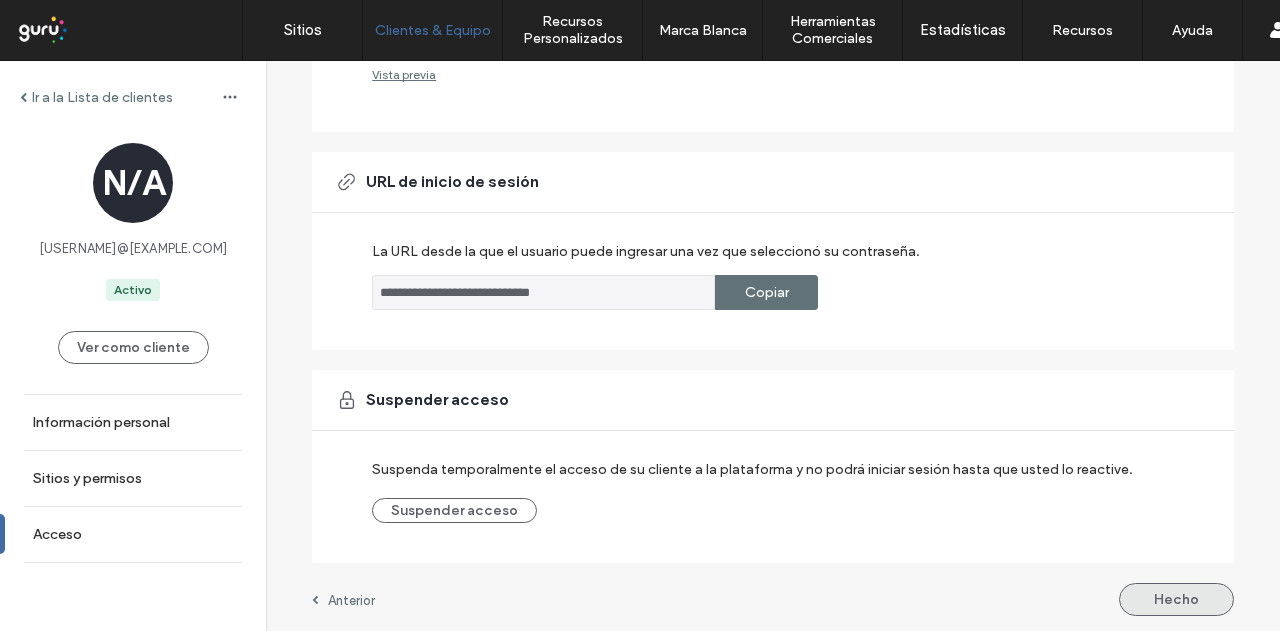 click on "Hecho" at bounding box center (1176, 599) 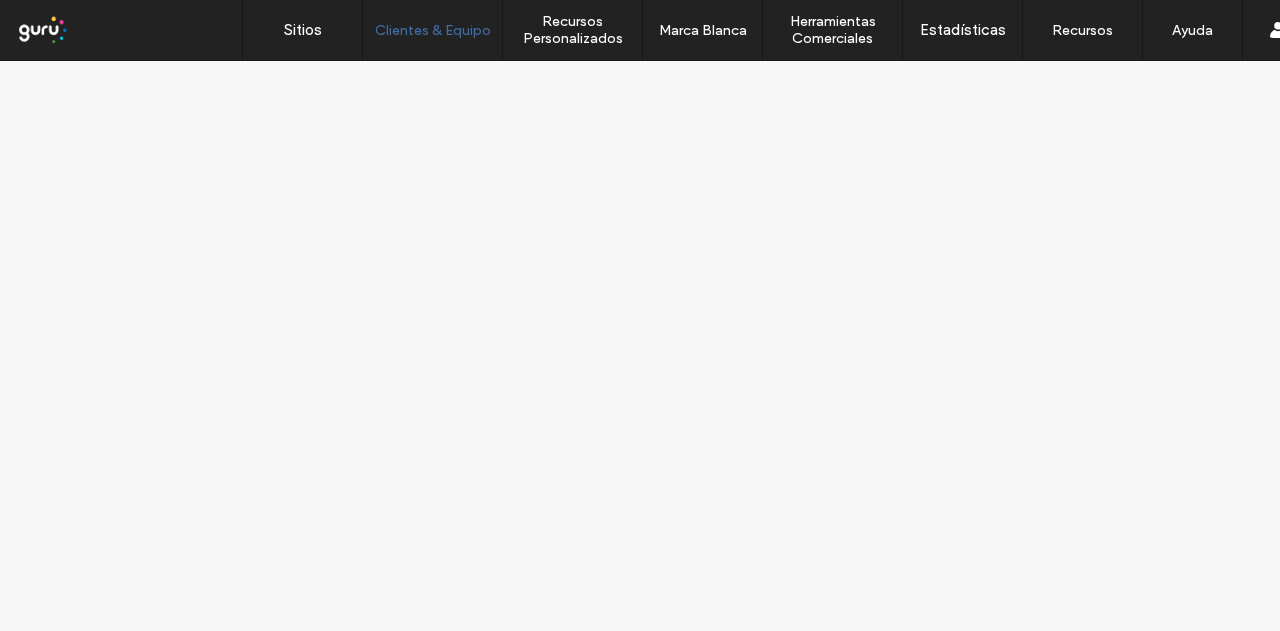 scroll, scrollTop: 0, scrollLeft: 0, axis: both 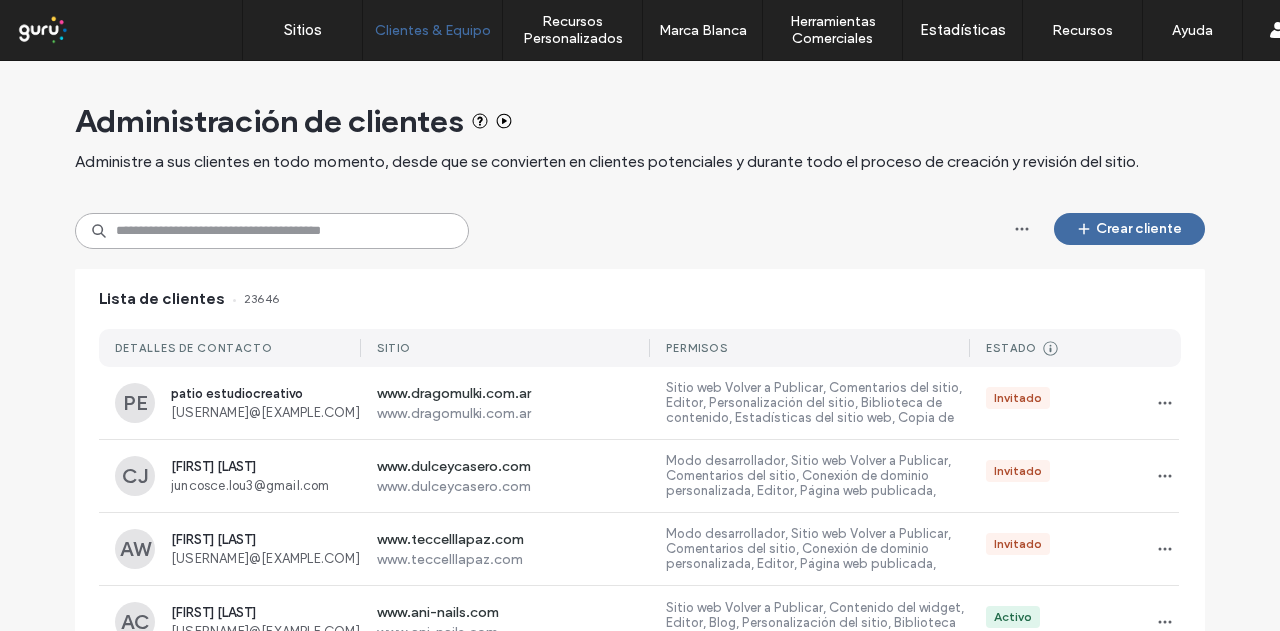 paste on "**********" 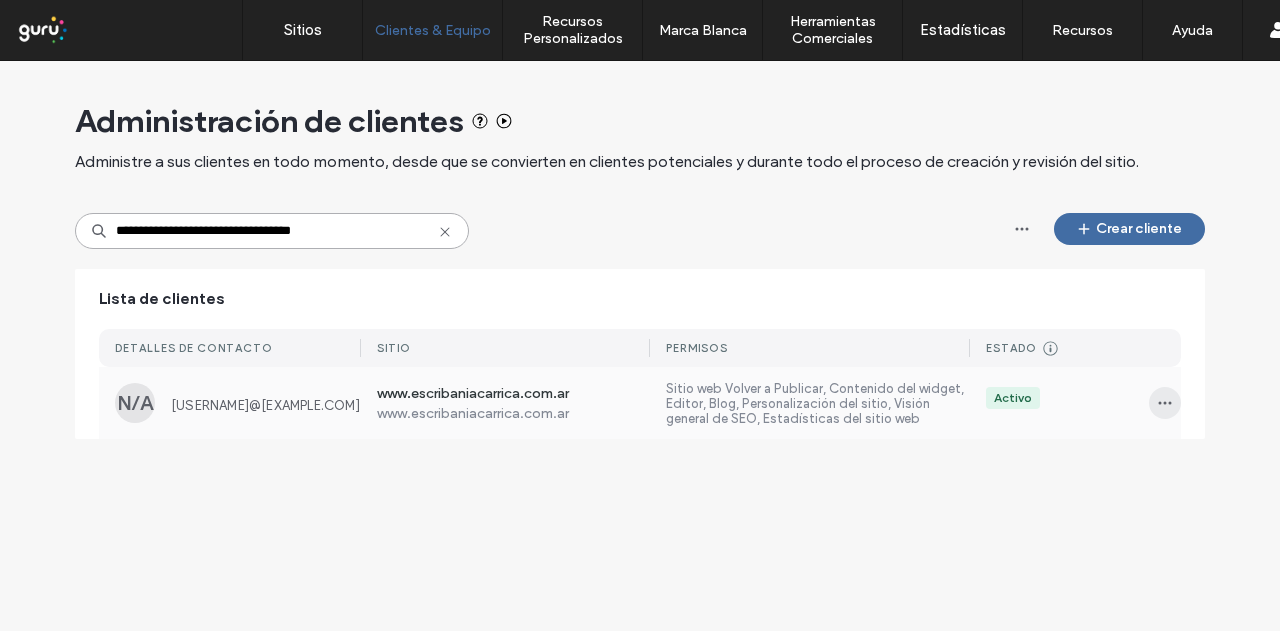 type on "**********" 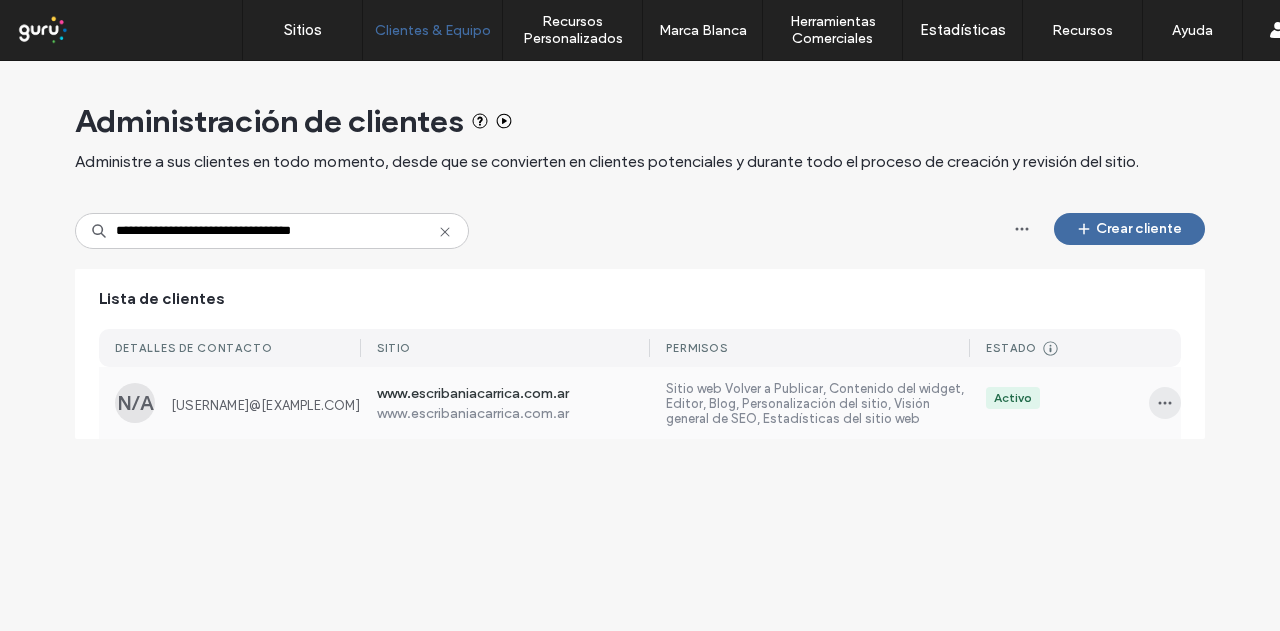 click at bounding box center [1165, 403] 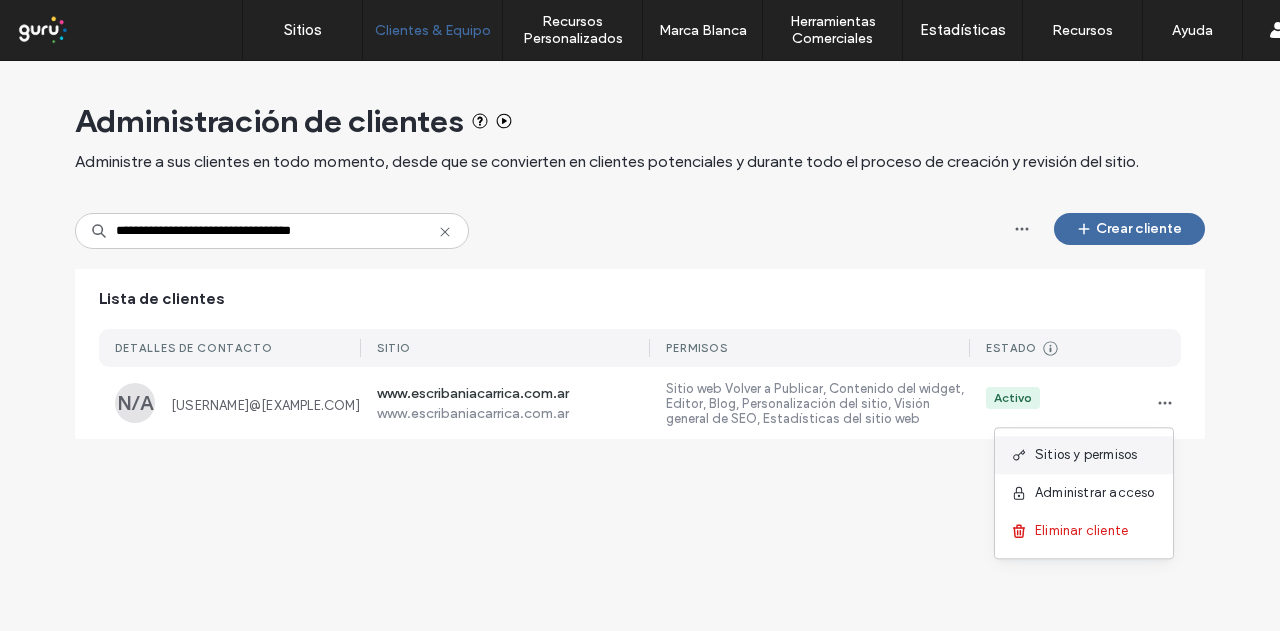 click on "Sitios y permisos" at bounding box center [1086, 455] 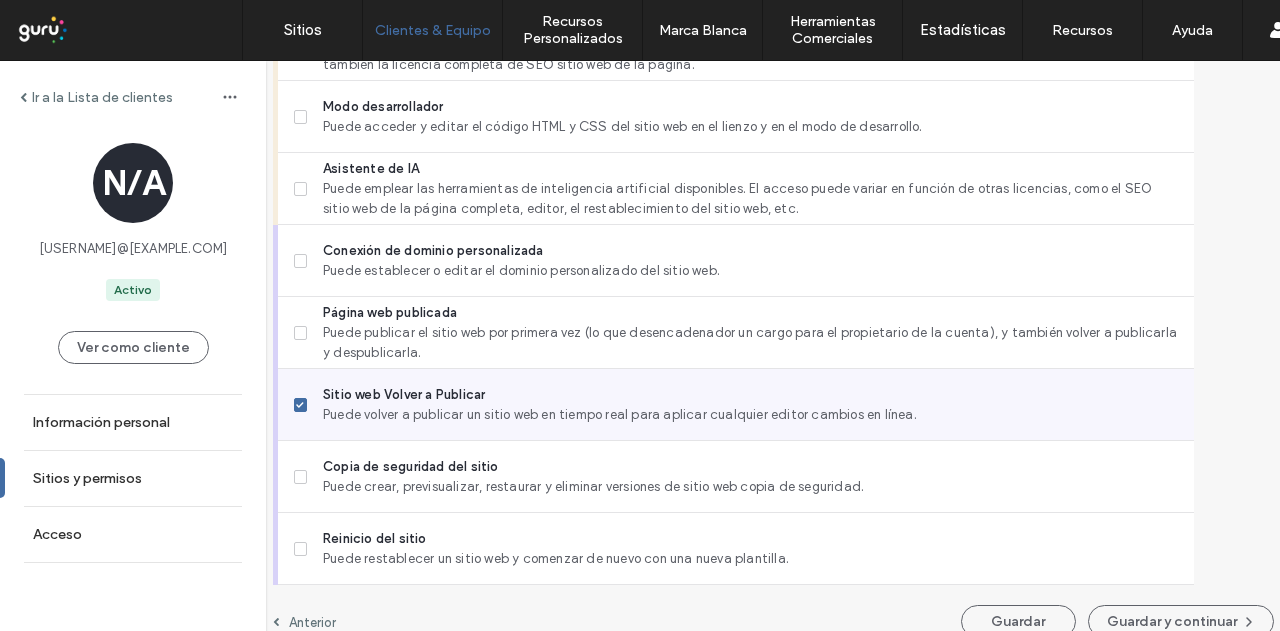 scroll, scrollTop: 1870, scrollLeft: 0, axis: vertical 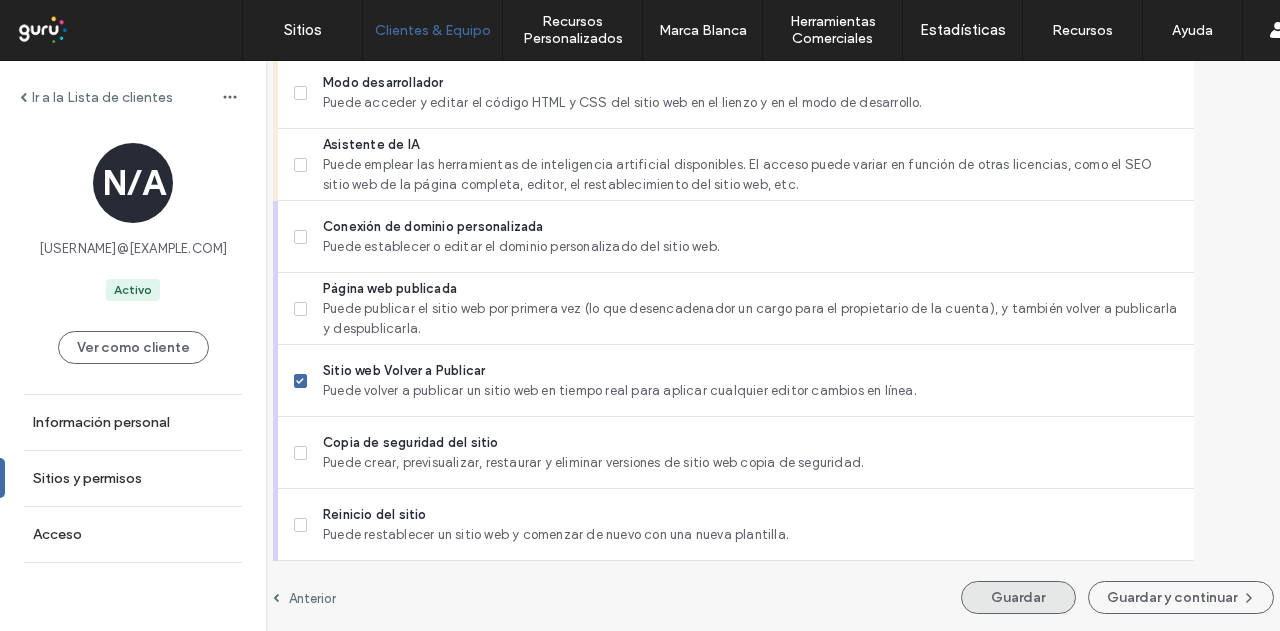 click on "Guardar" at bounding box center (1018, 597) 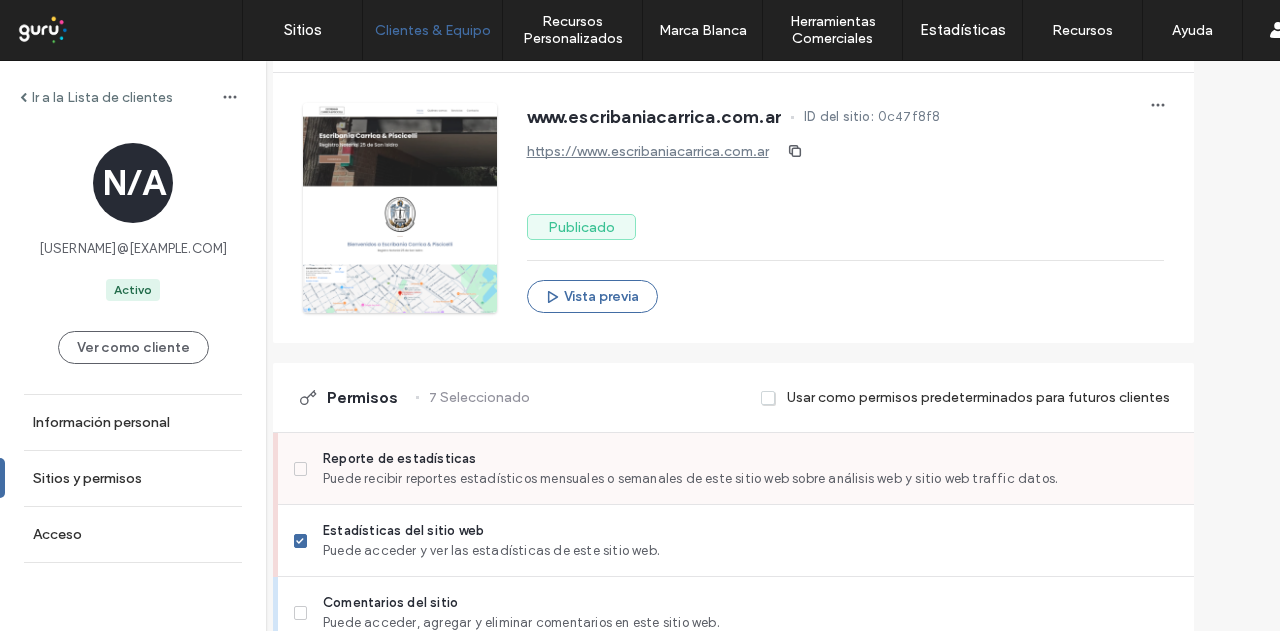 scroll, scrollTop: 0, scrollLeft: 0, axis: both 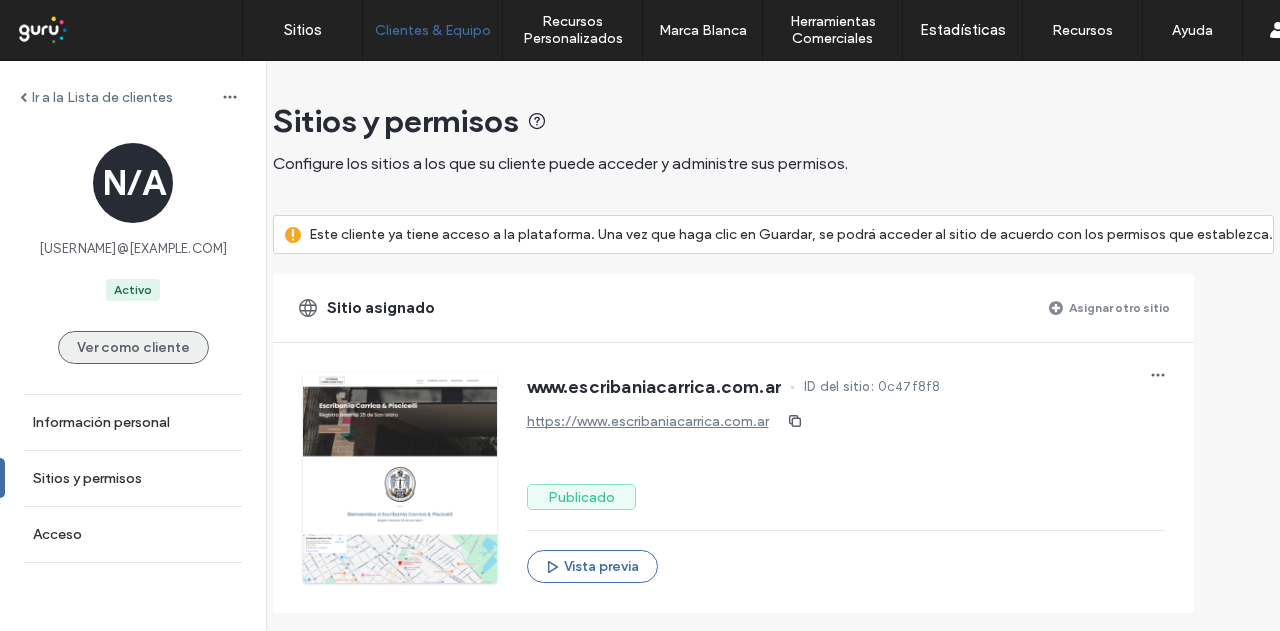 click on "Ver como cliente" at bounding box center (133, 347) 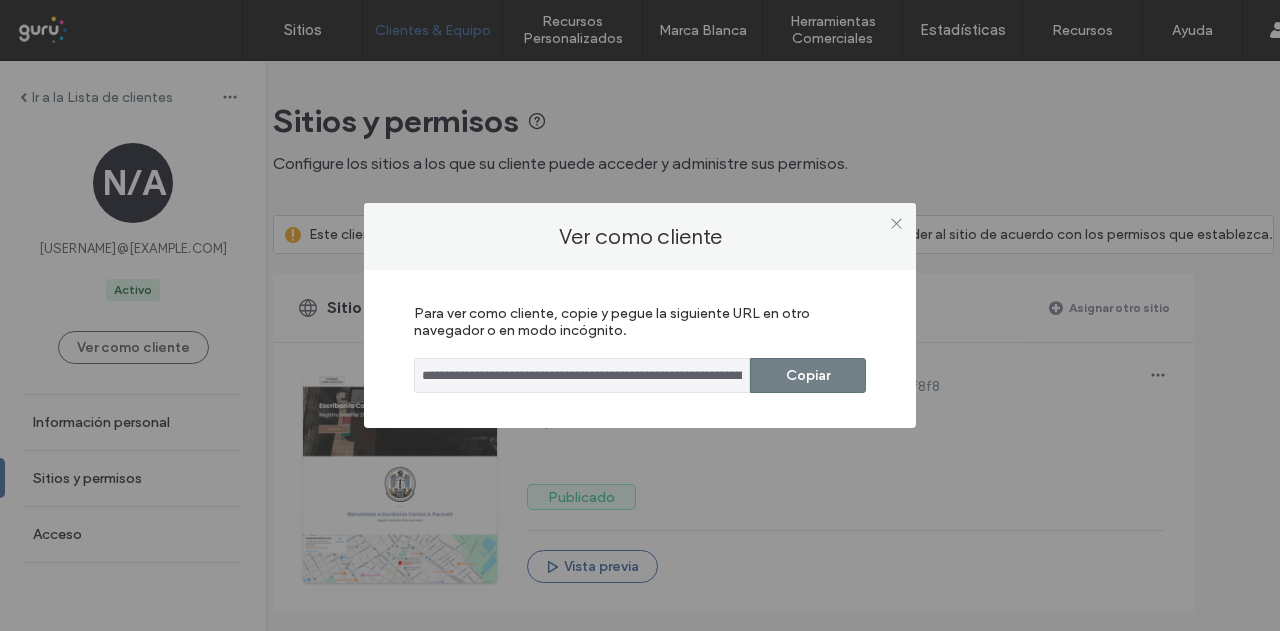 click on "Copiar" at bounding box center (808, 375) 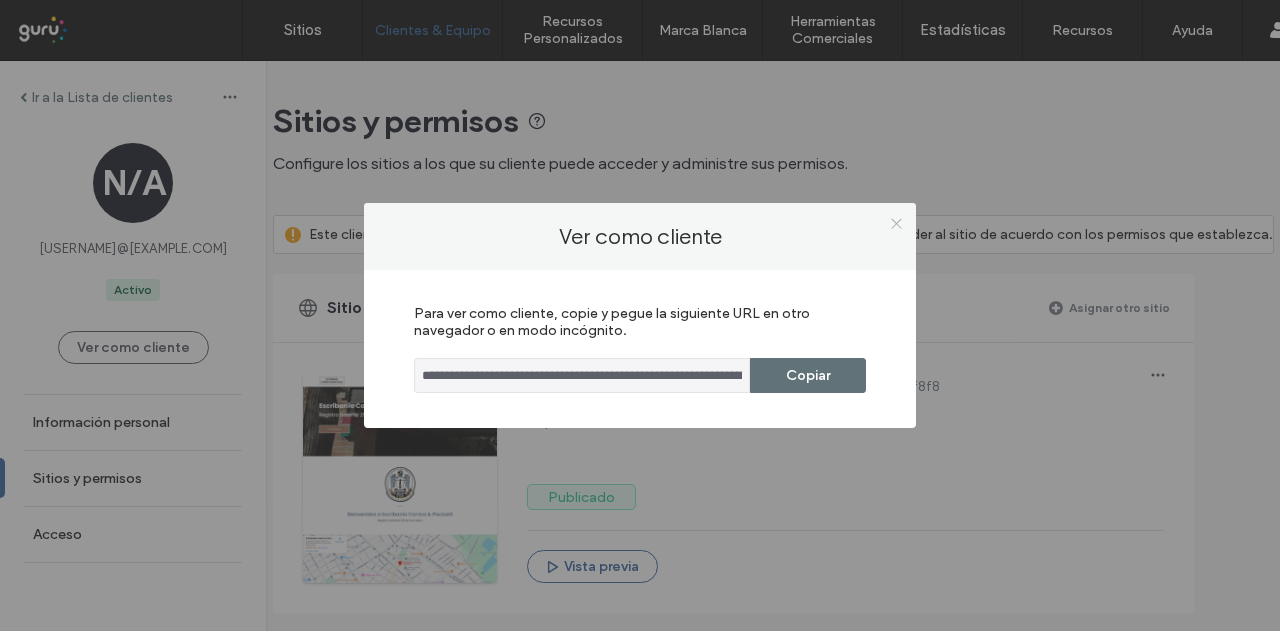 click 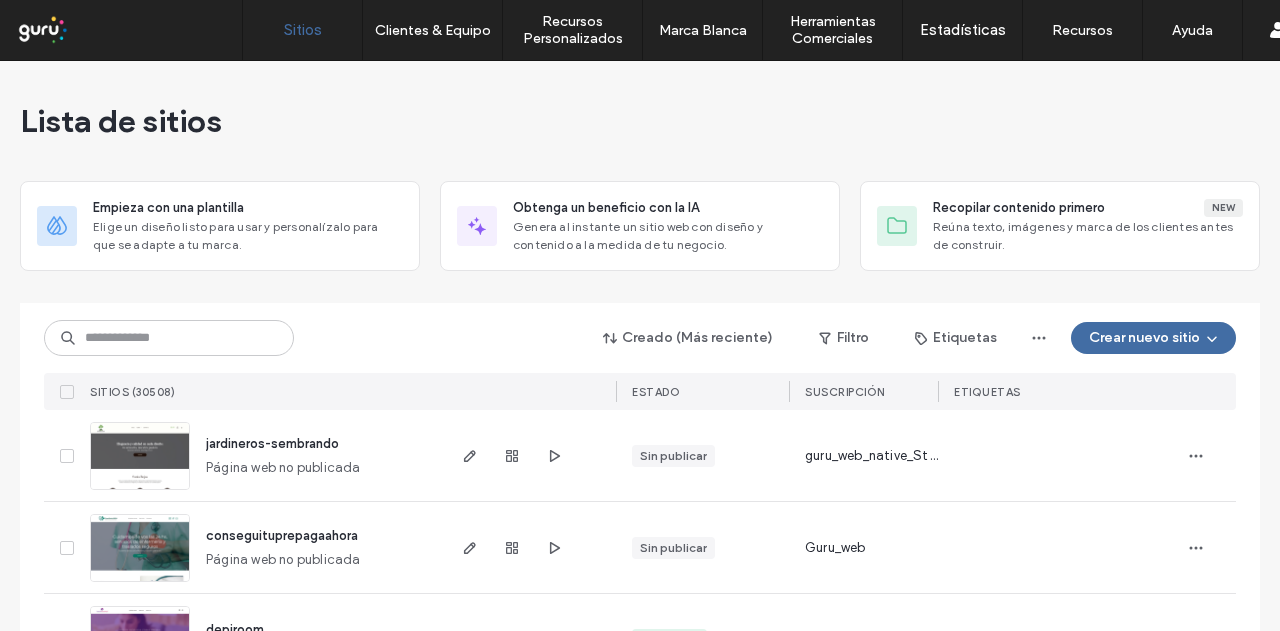 scroll, scrollTop: 0, scrollLeft: 0, axis: both 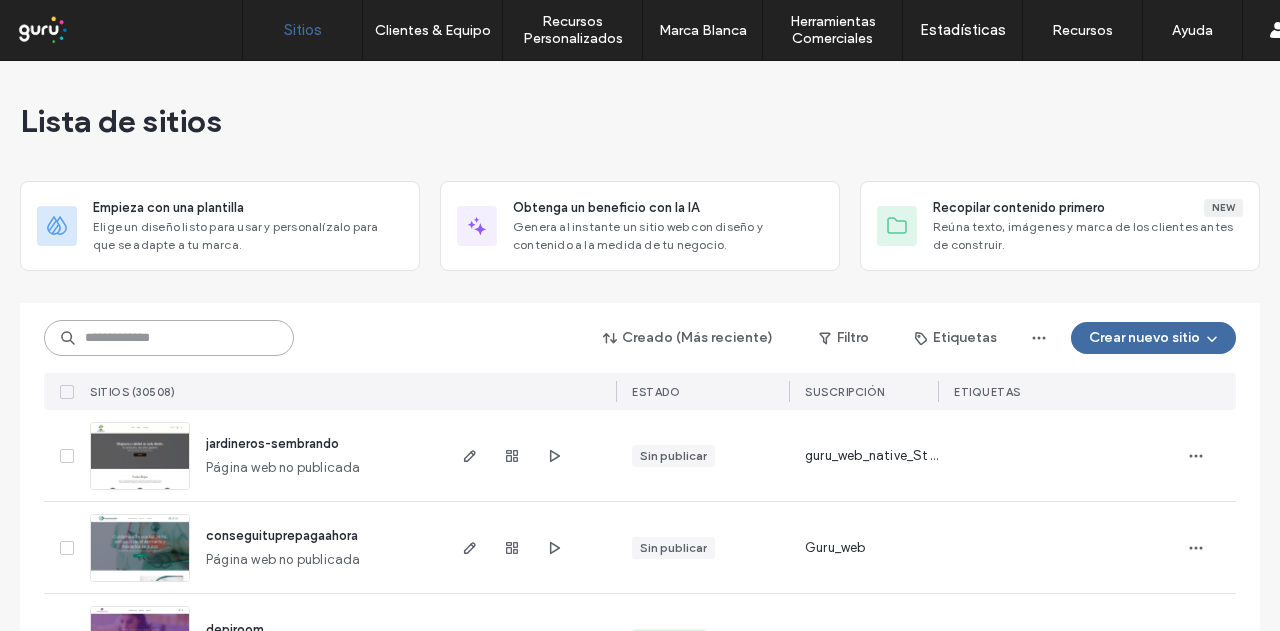 click at bounding box center [169, 338] 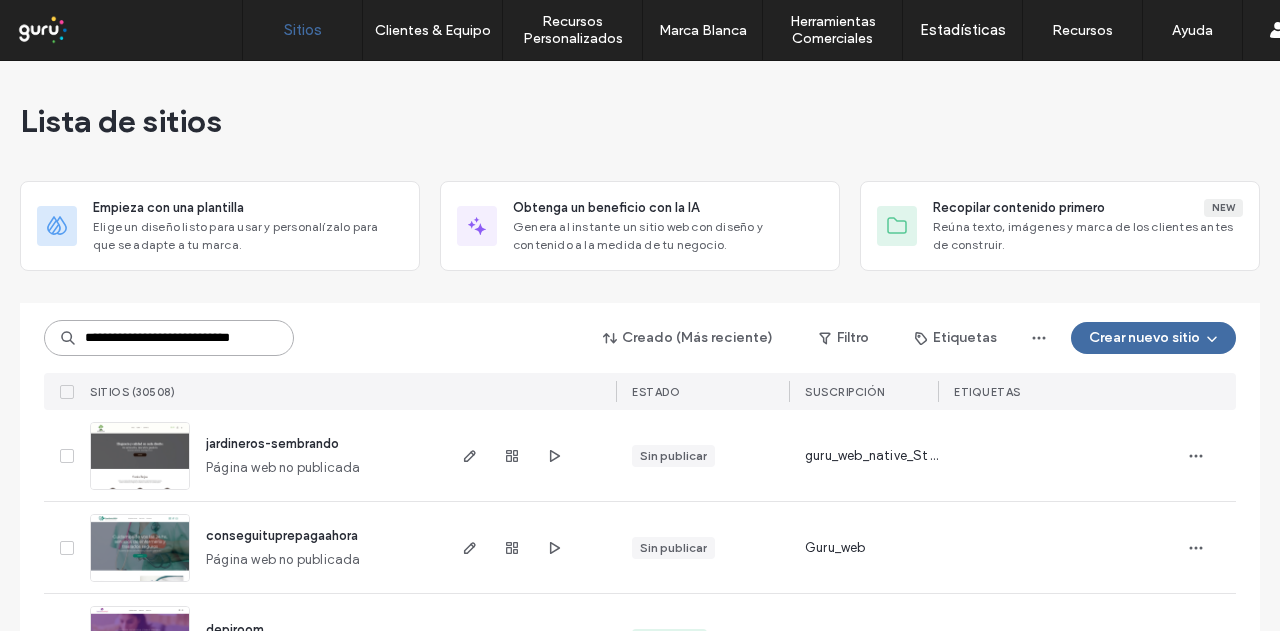 scroll, scrollTop: 0, scrollLeft: 36, axis: horizontal 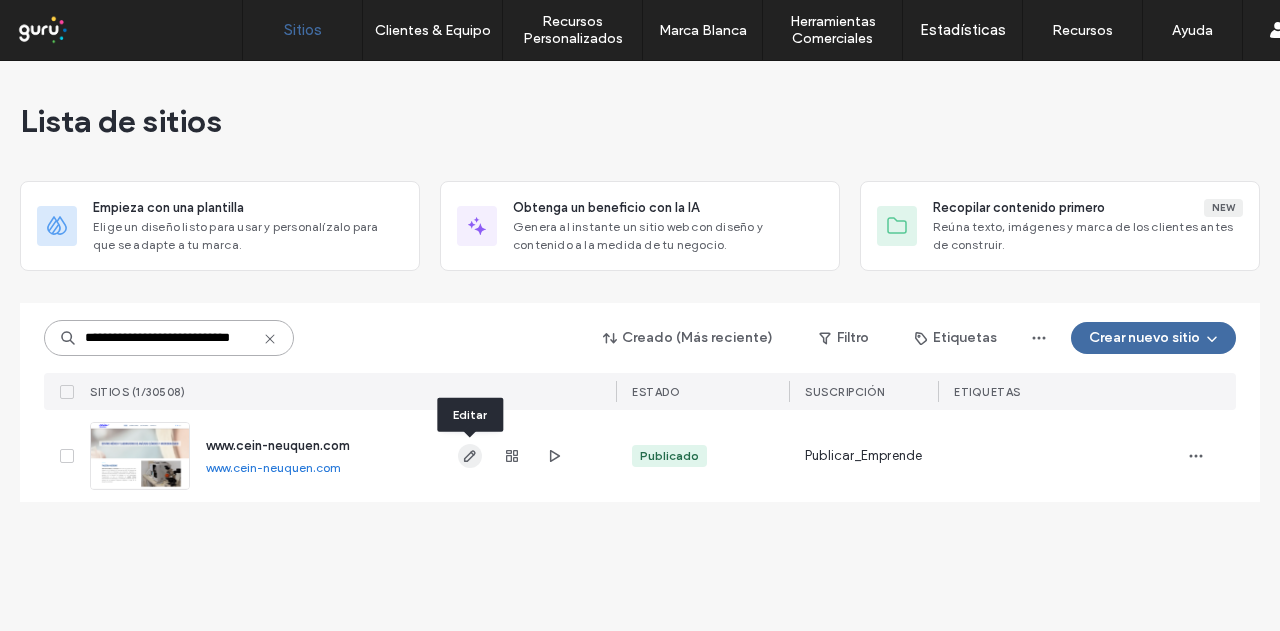 type on "**********" 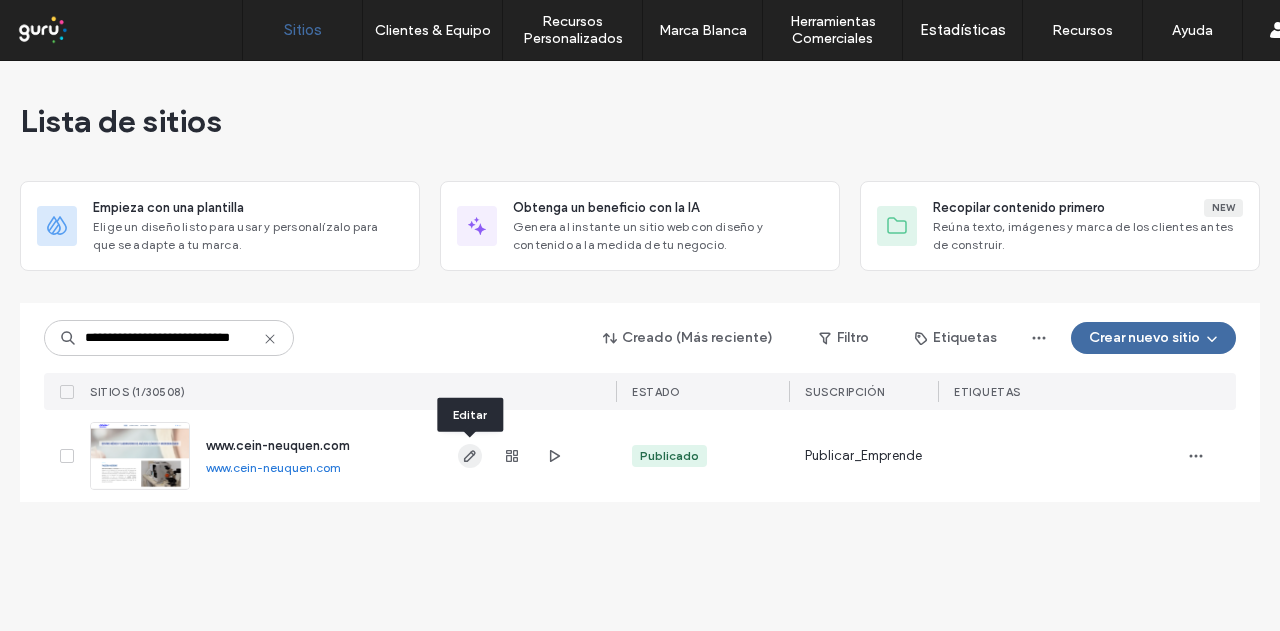 scroll, scrollTop: 0, scrollLeft: 0, axis: both 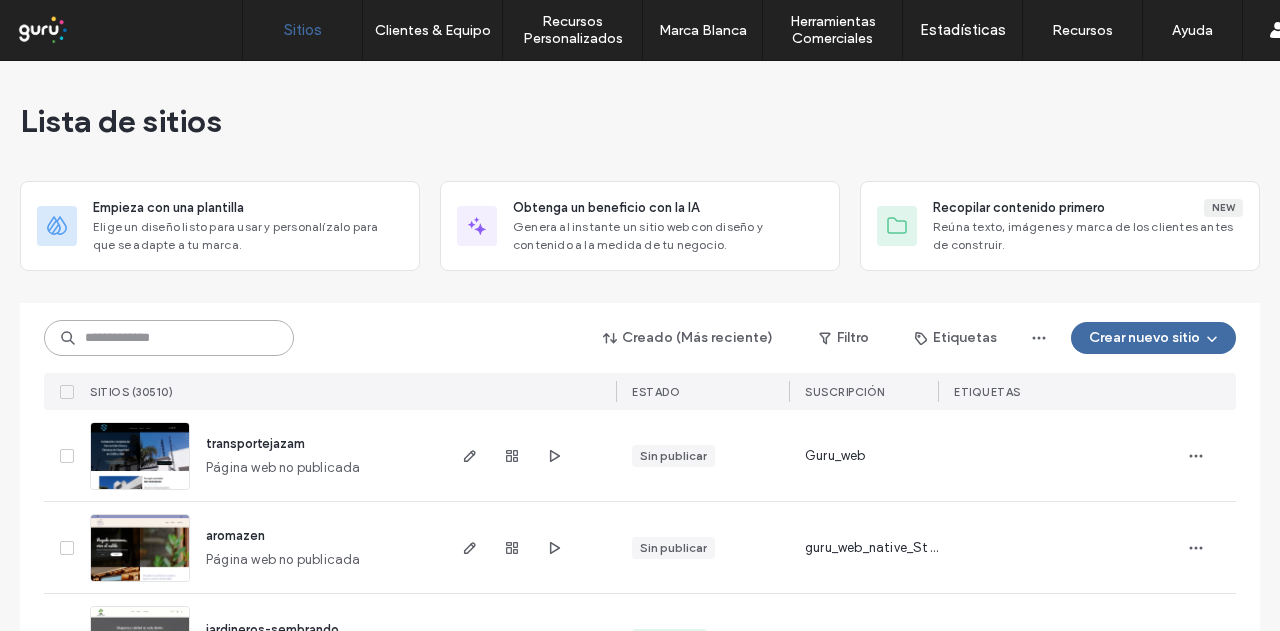click at bounding box center [169, 338] 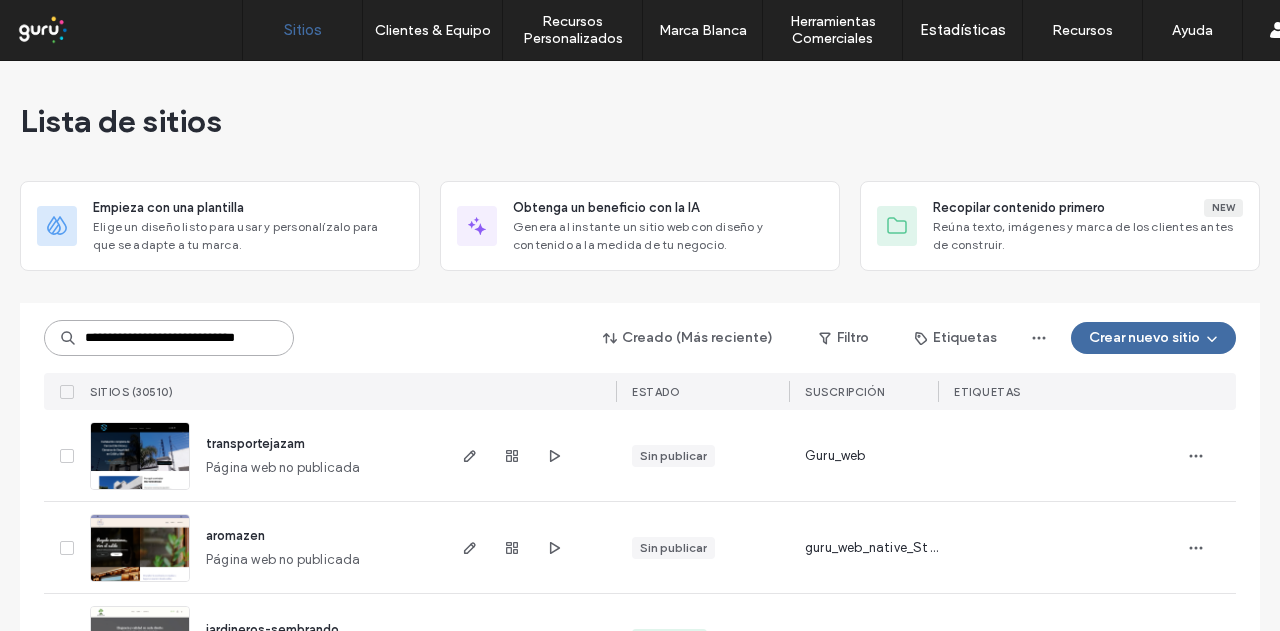 scroll, scrollTop: 0, scrollLeft: 36, axis: horizontal 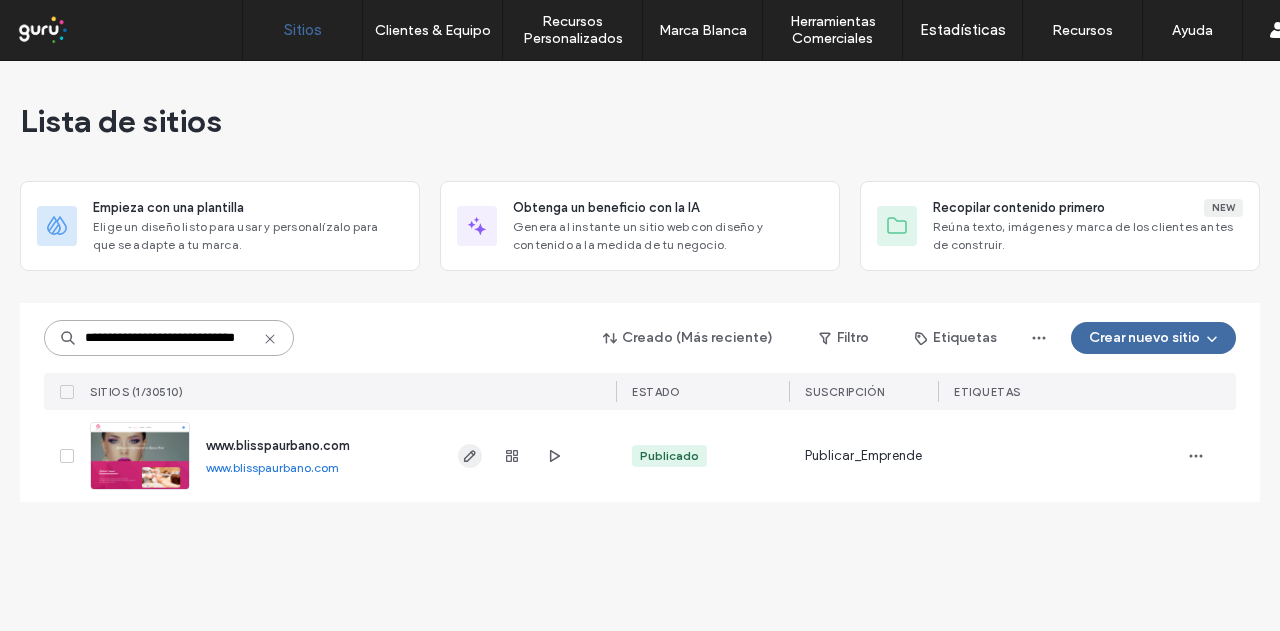 type on "**********" 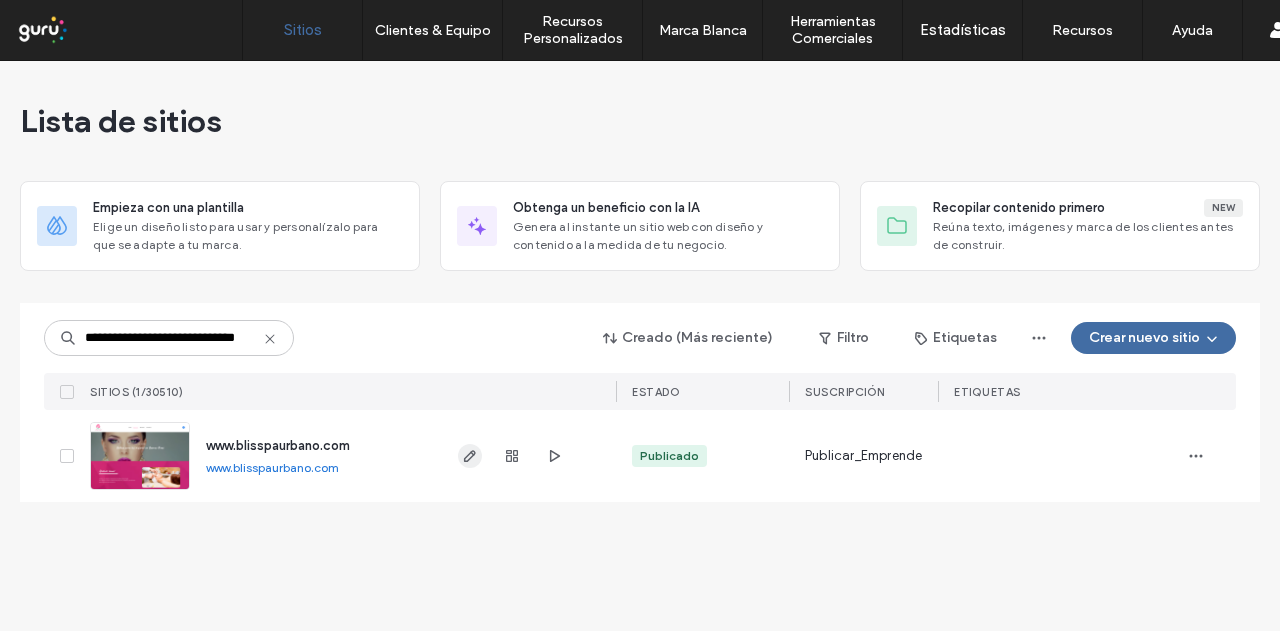 scroll, scrollTop: 0, scrollLeft: 0, axis: both 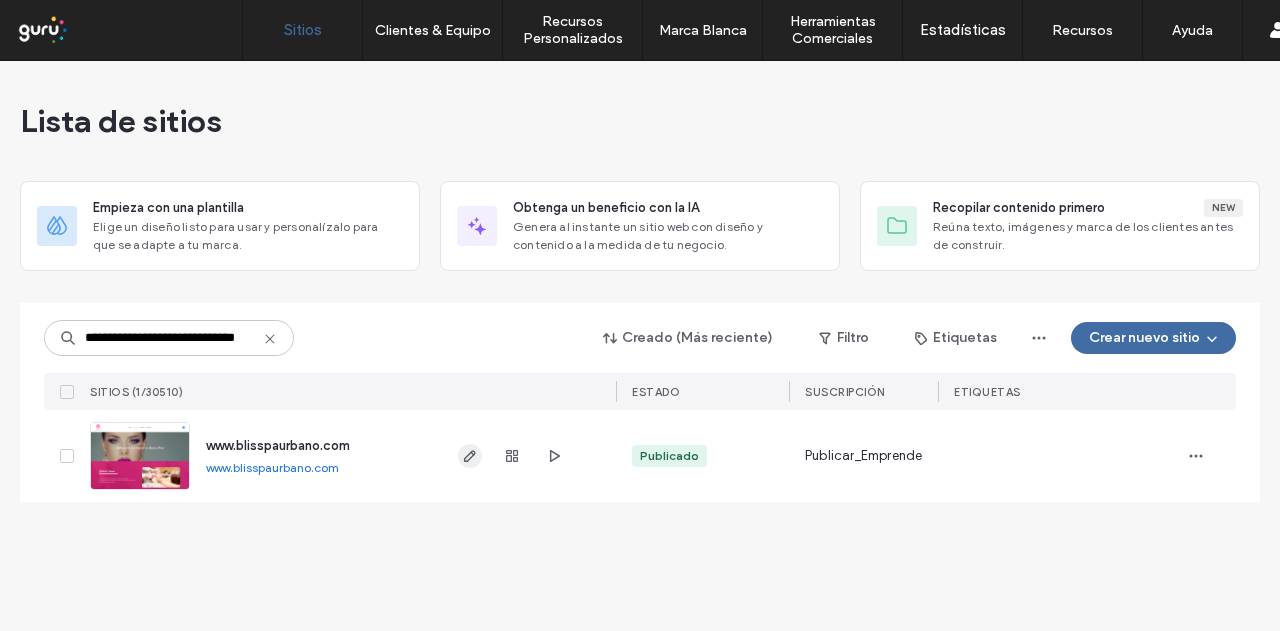 click 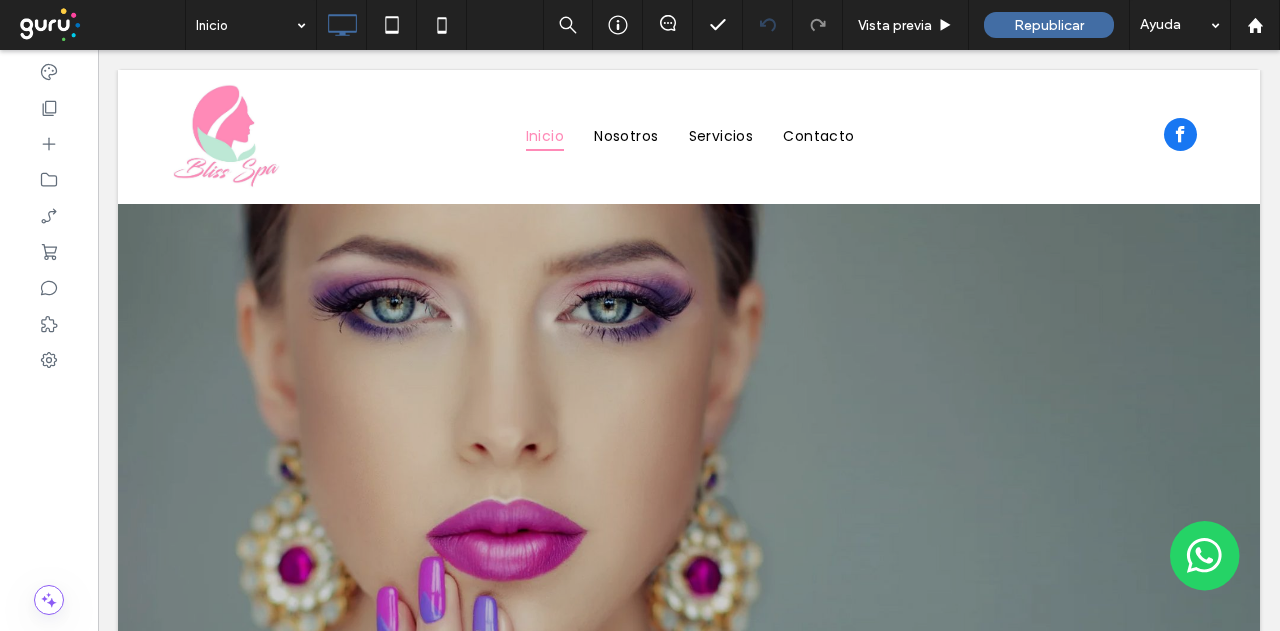 scroll, scrollTop: 0, scrollLeft: 0, axis: both 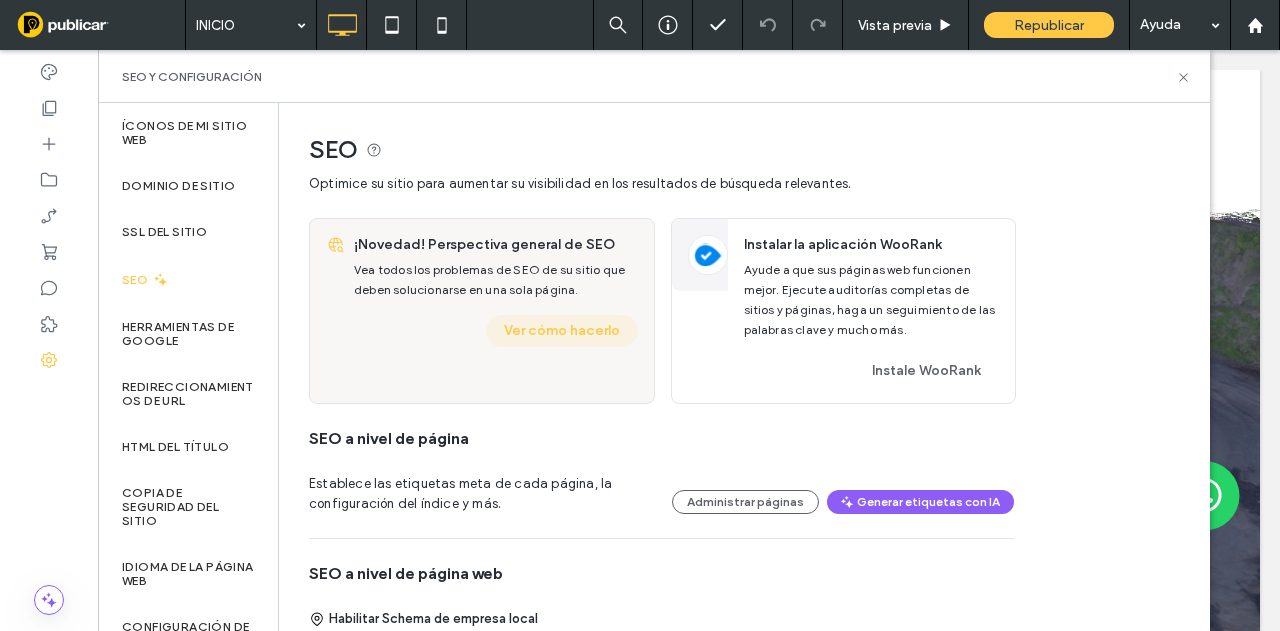 click on "Ver cómo hacerlo" at bounding box center (562, 331) 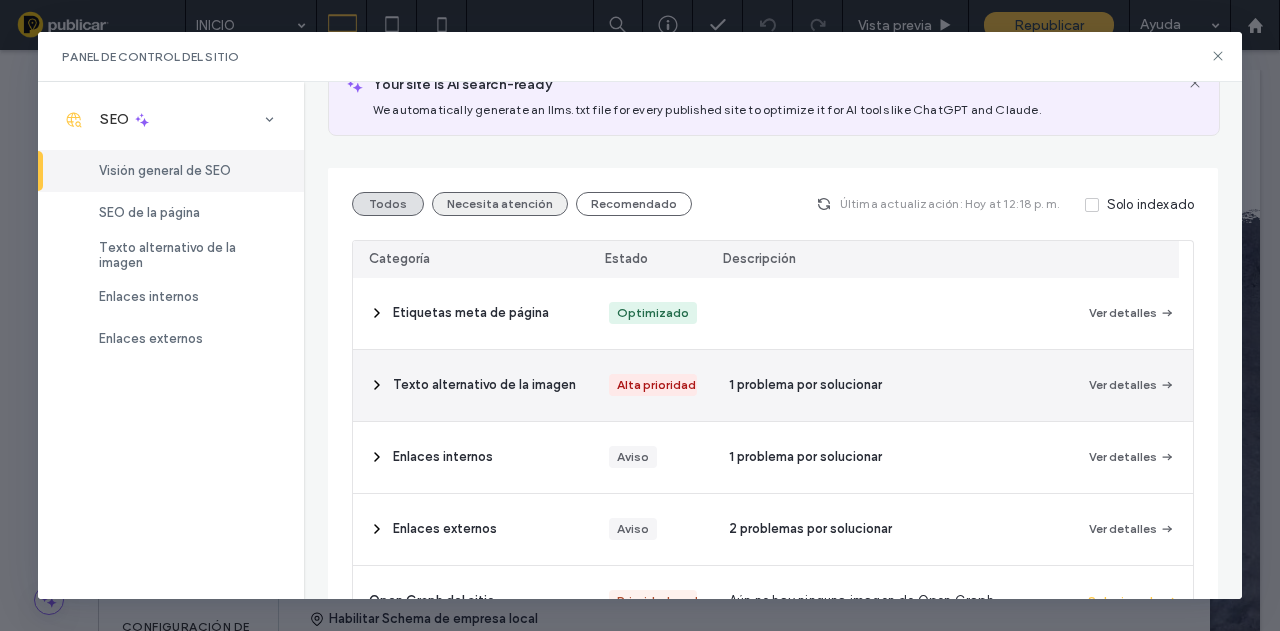 scroll, scrollTop: 200, scrollLeft: 0, axis: vertical 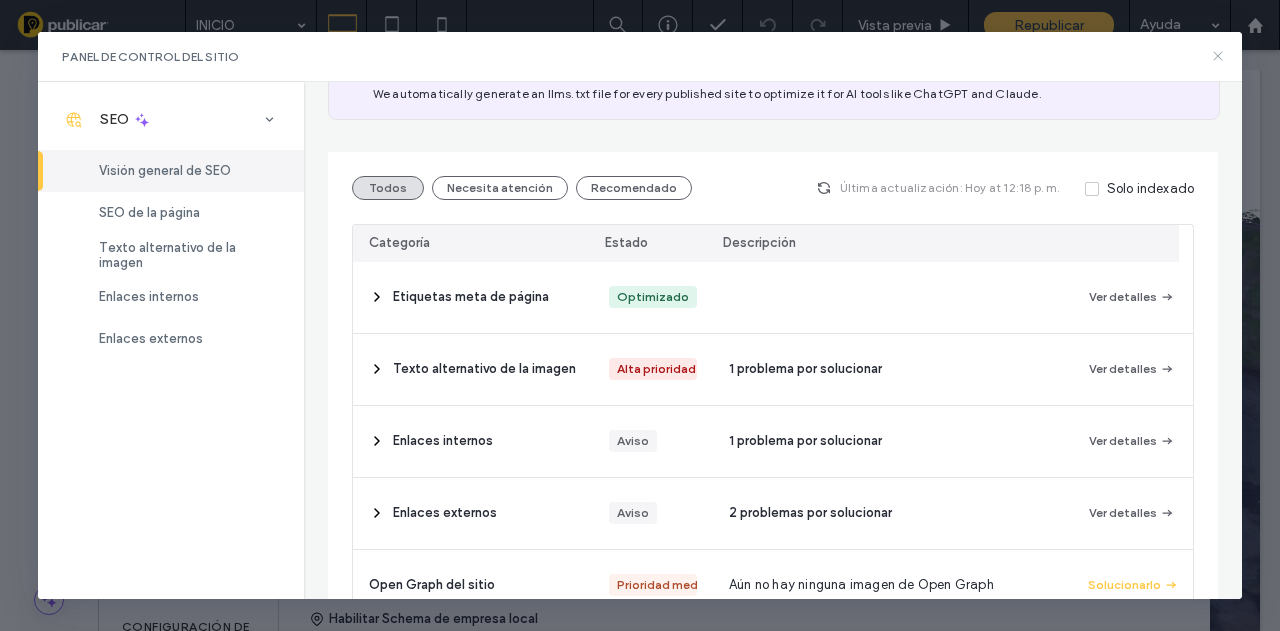 click 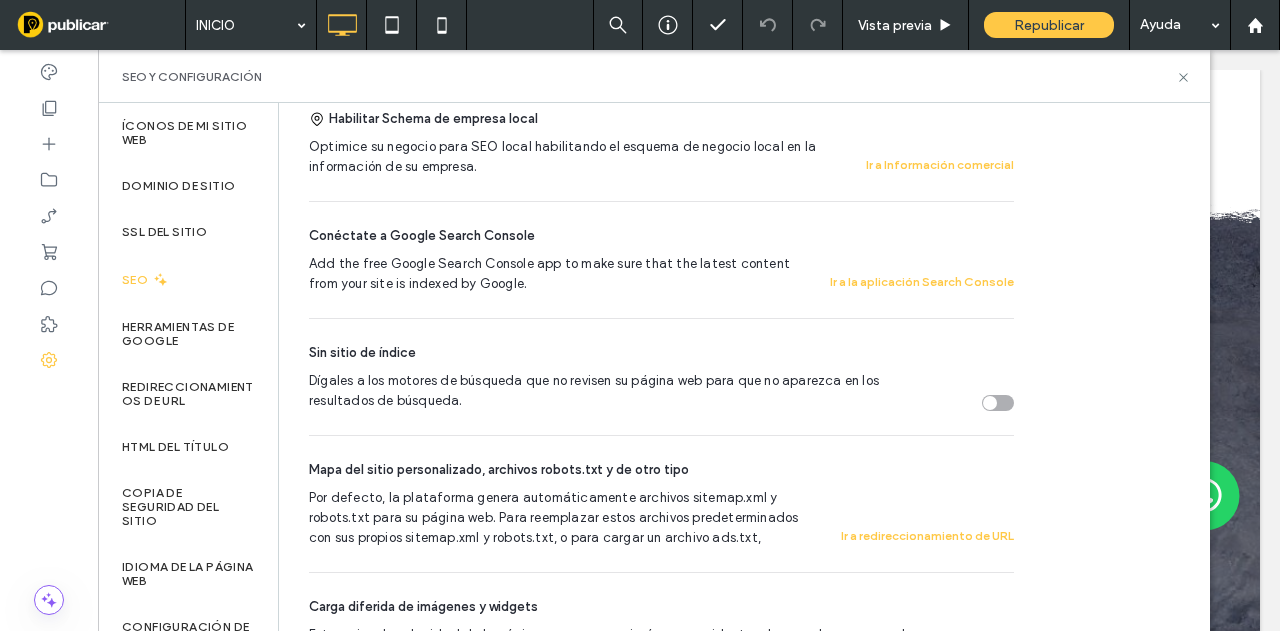 scroll, scrollTop: 1000, scrollLeft: 0, axis: vertical 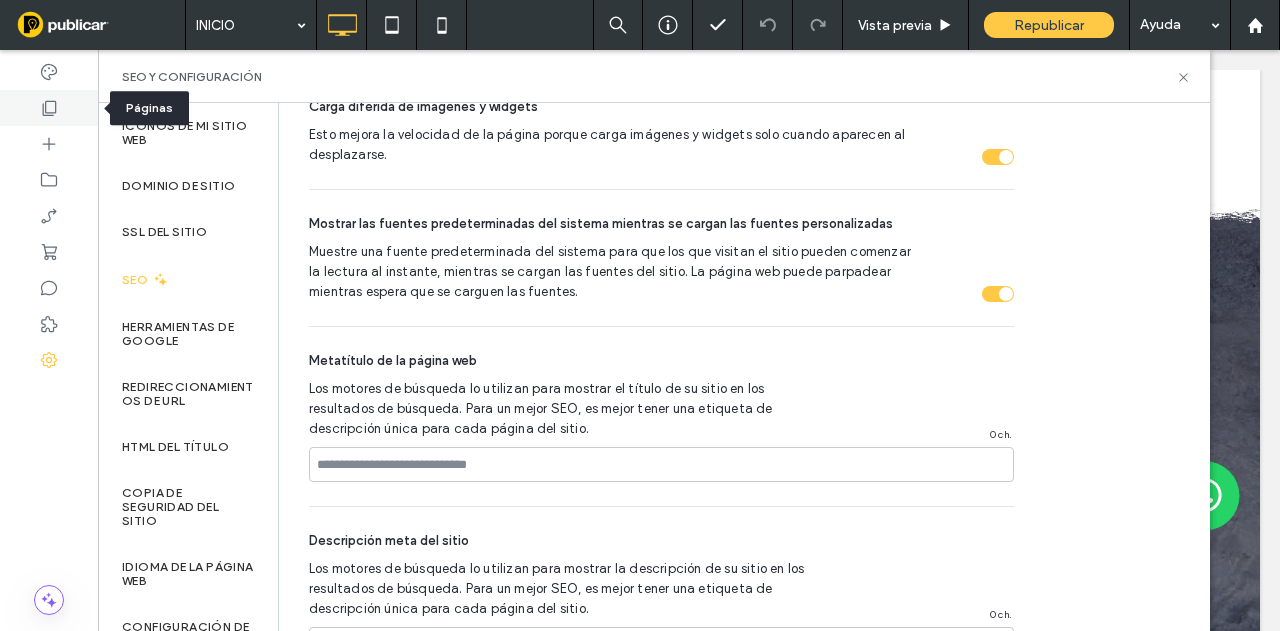 click 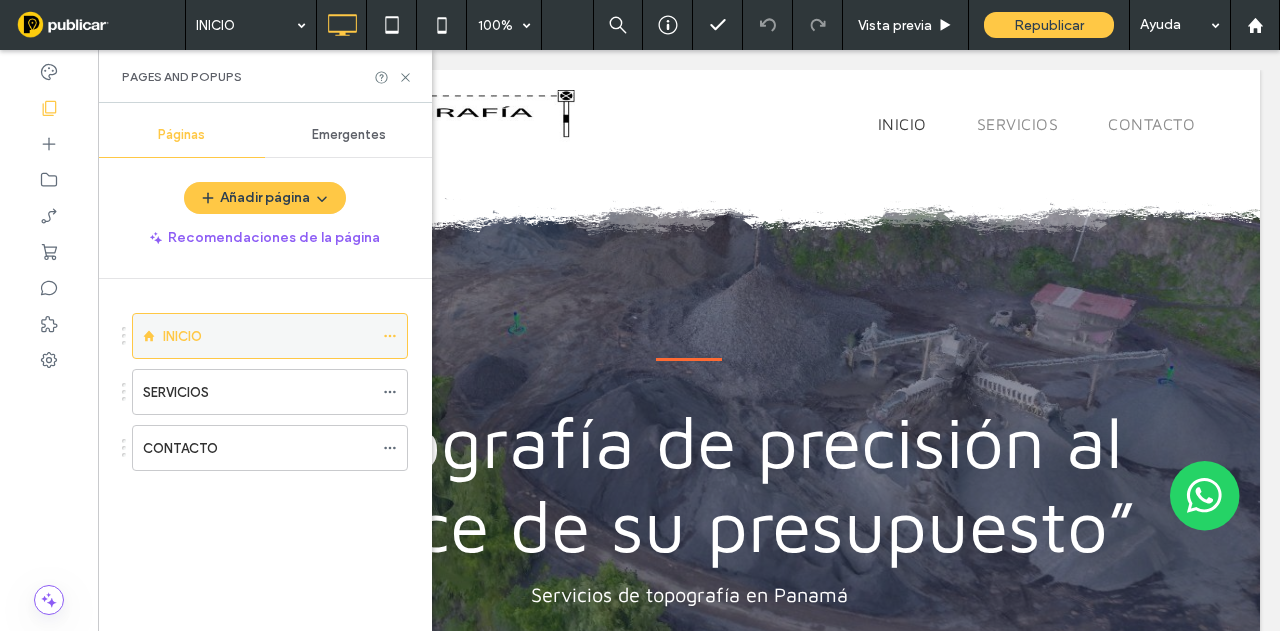click 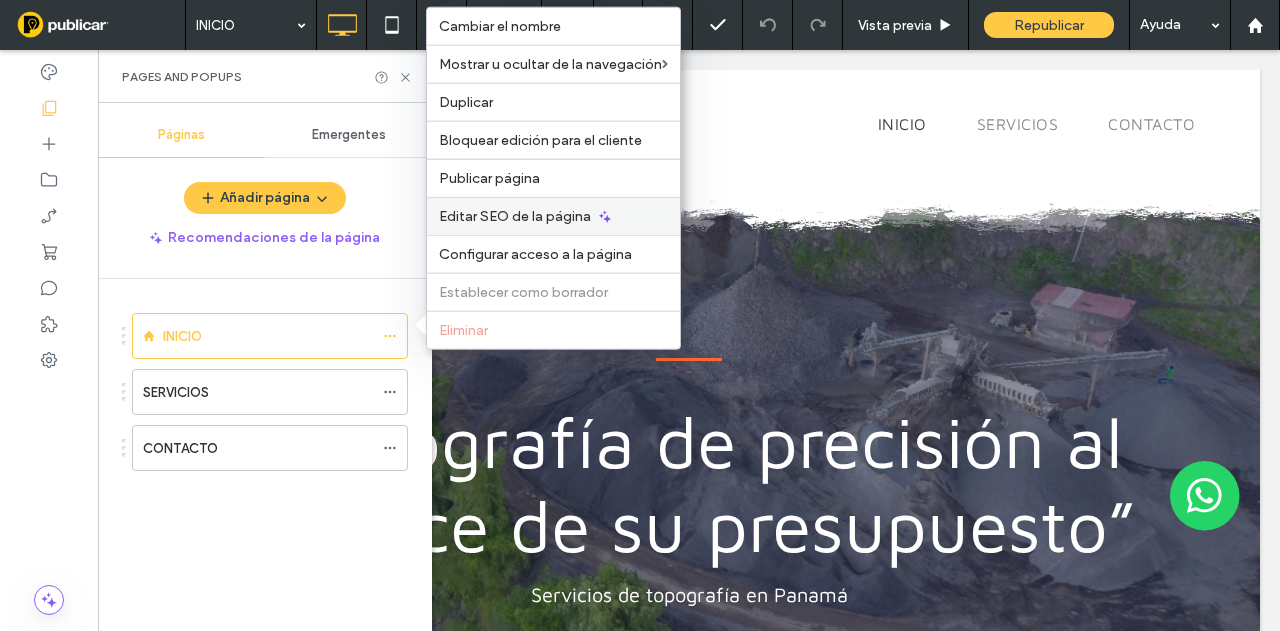 click on "Editar SEO de la página" at bounding box center [515, 216] 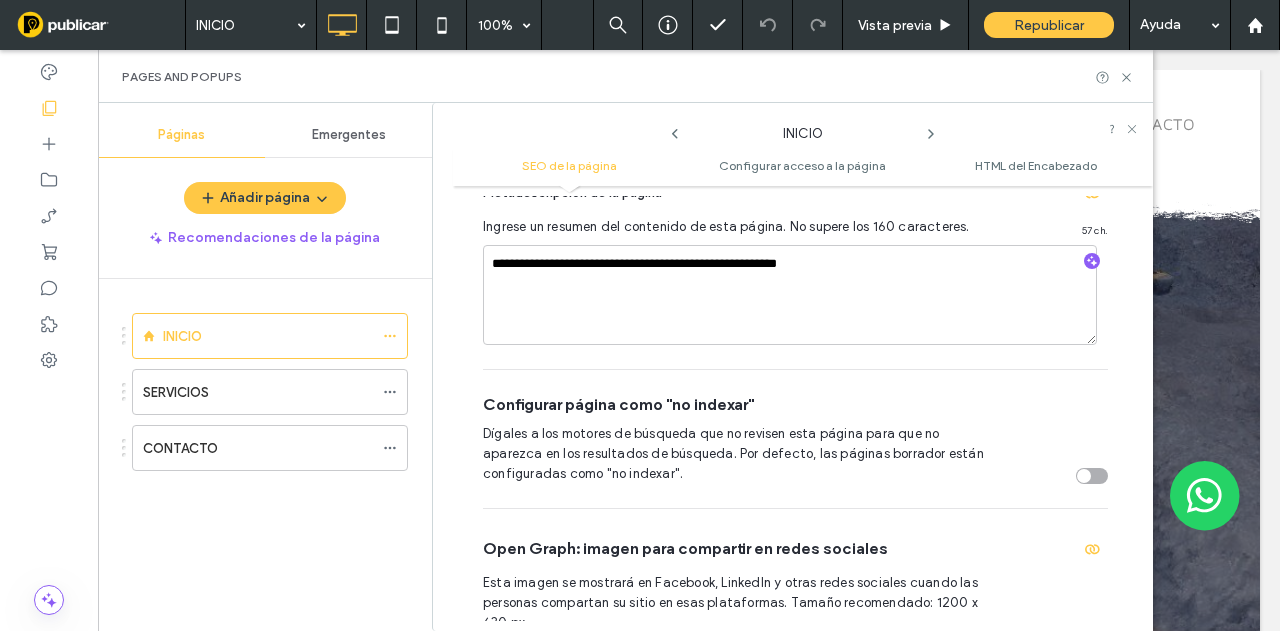 scroll, scrollTop: 365, scrollLeft: 0, axis: vertical 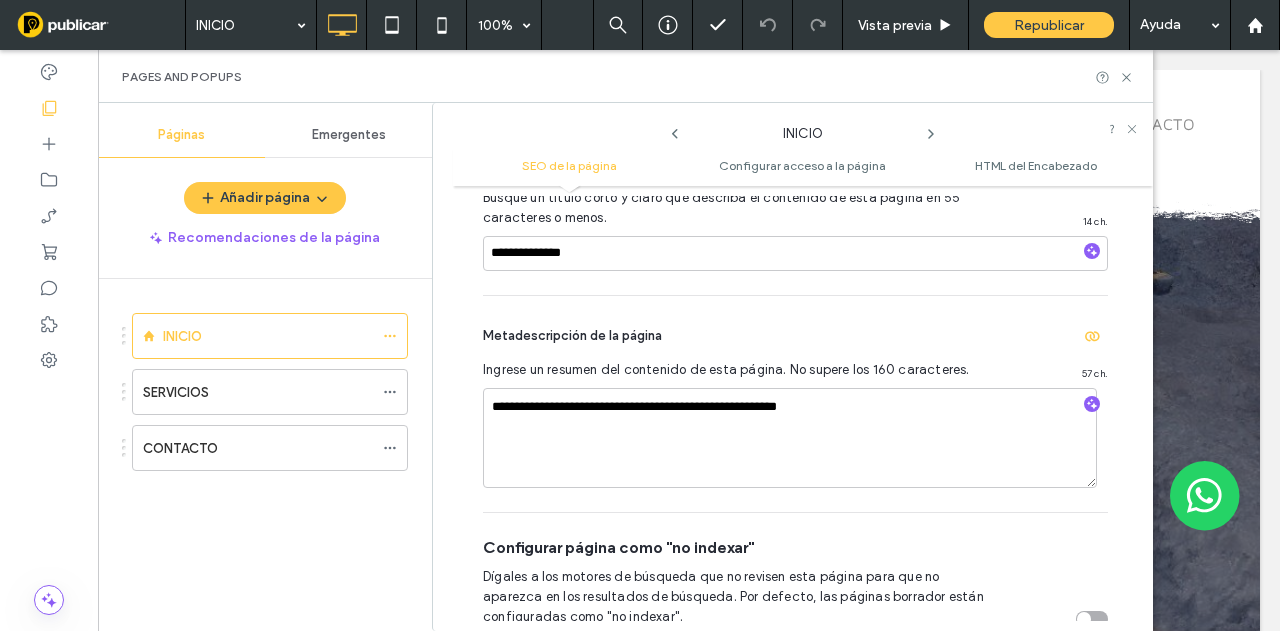 click 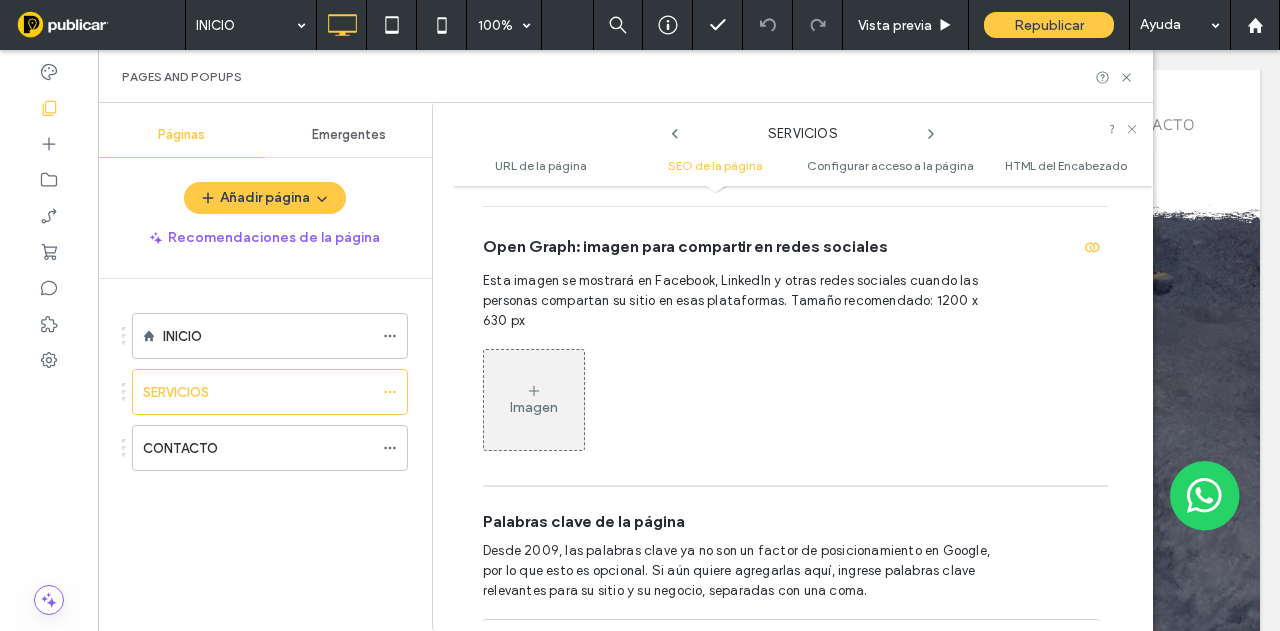 scroll, scrollTop: 1490, scrollLeft: 0, axis: vertical 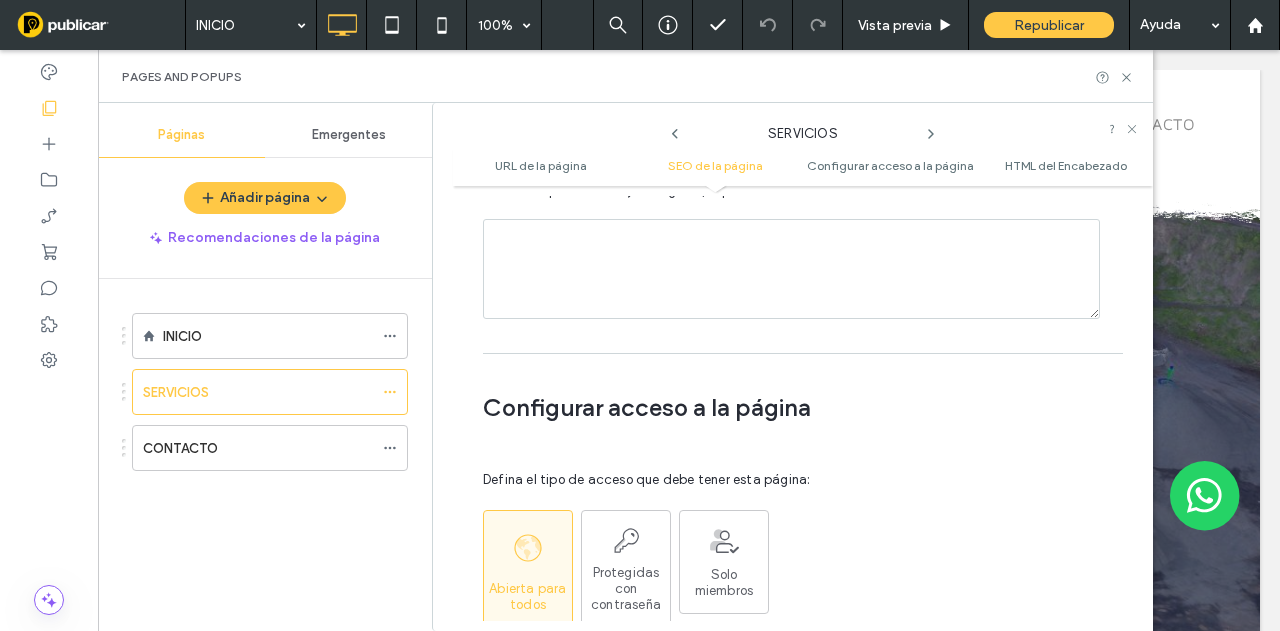 click 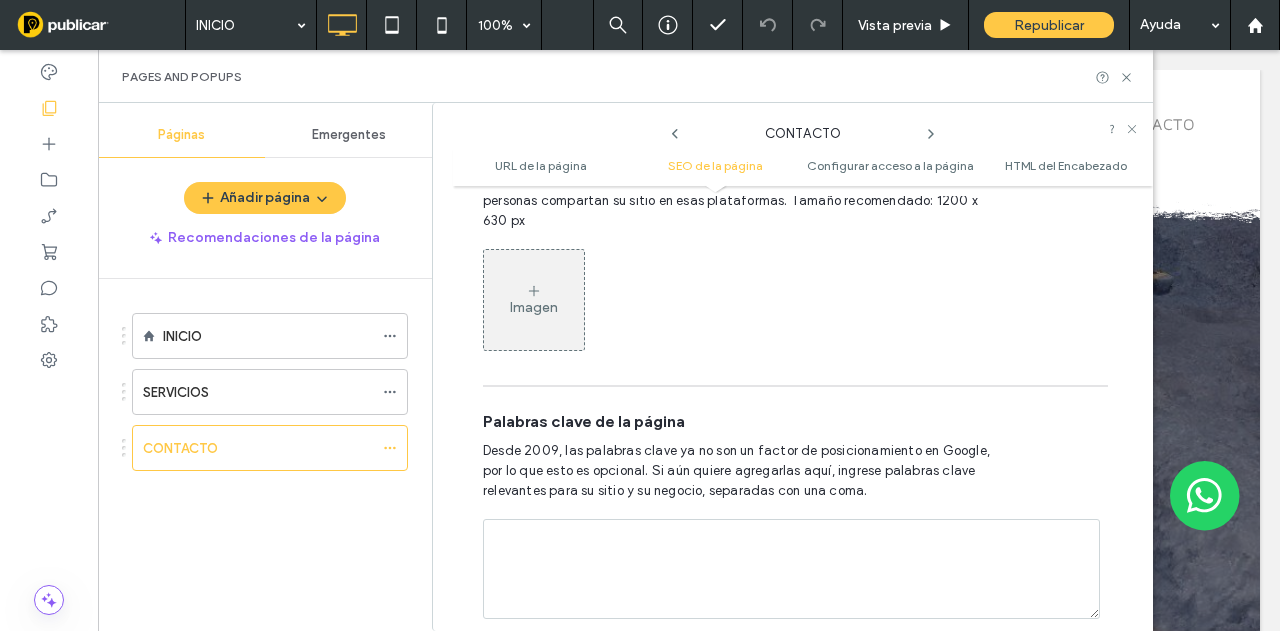 scroll, scrollTop: 1590, scrollLeft: 0, axis: vertical 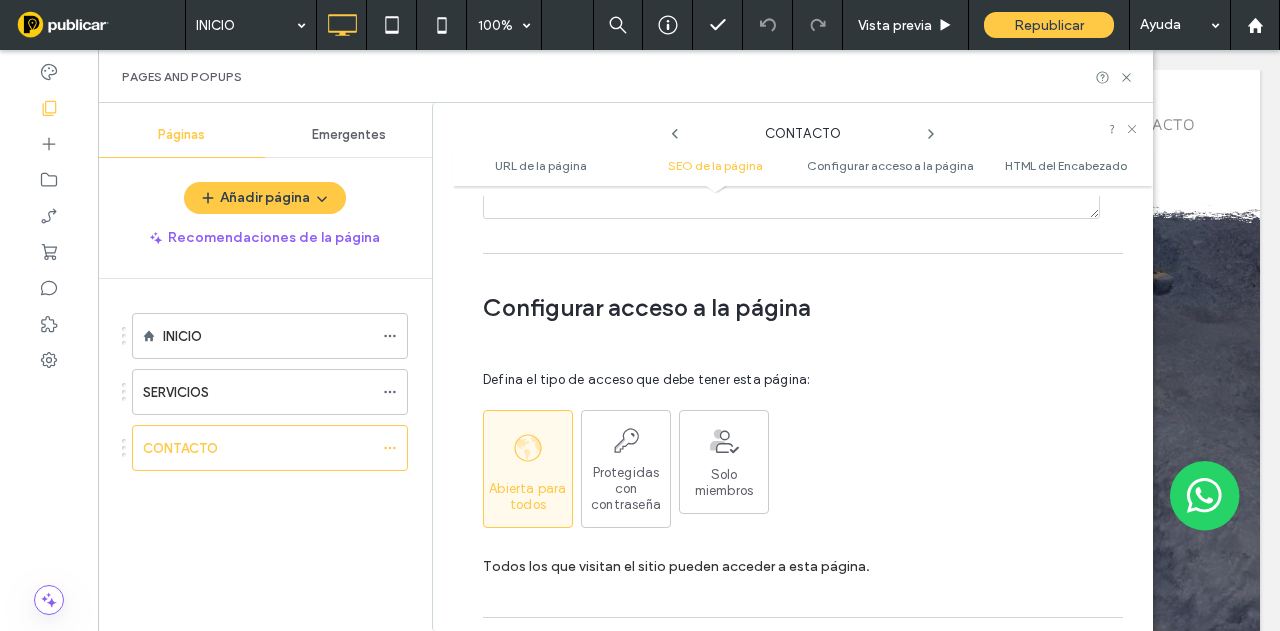 click 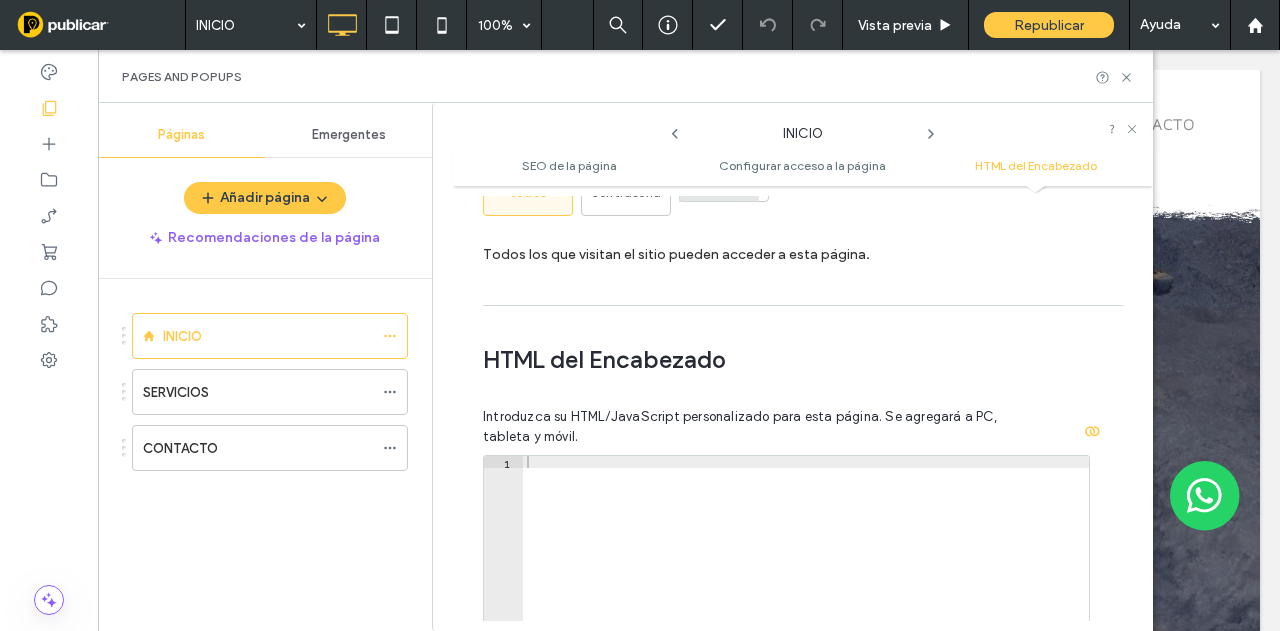 scroll, scrollTop: 2010, scrollLeft: 0, axis: vertical 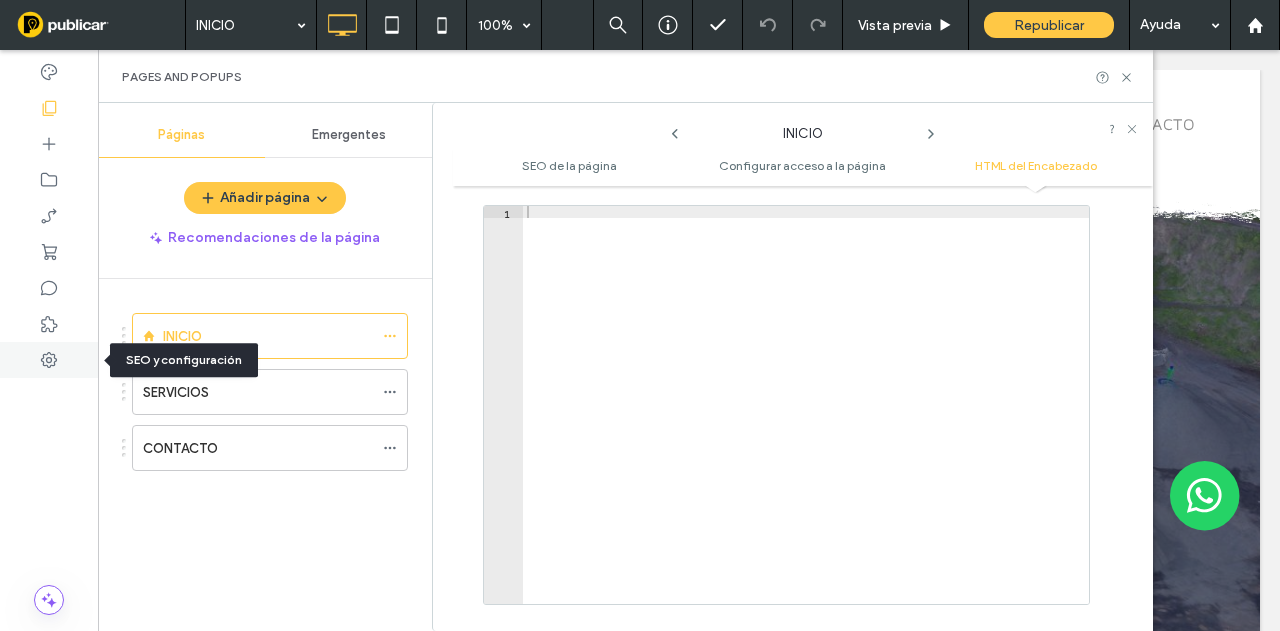 click 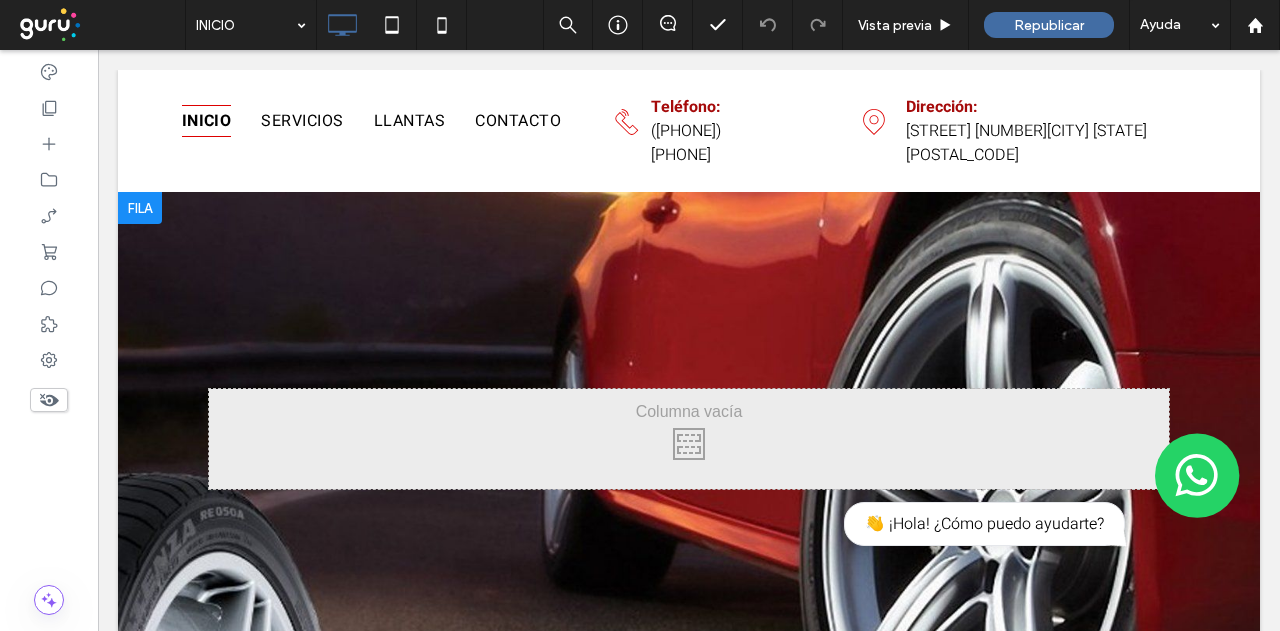 scroll, scrollTop: 0, scrollLeft: 0, axis: both 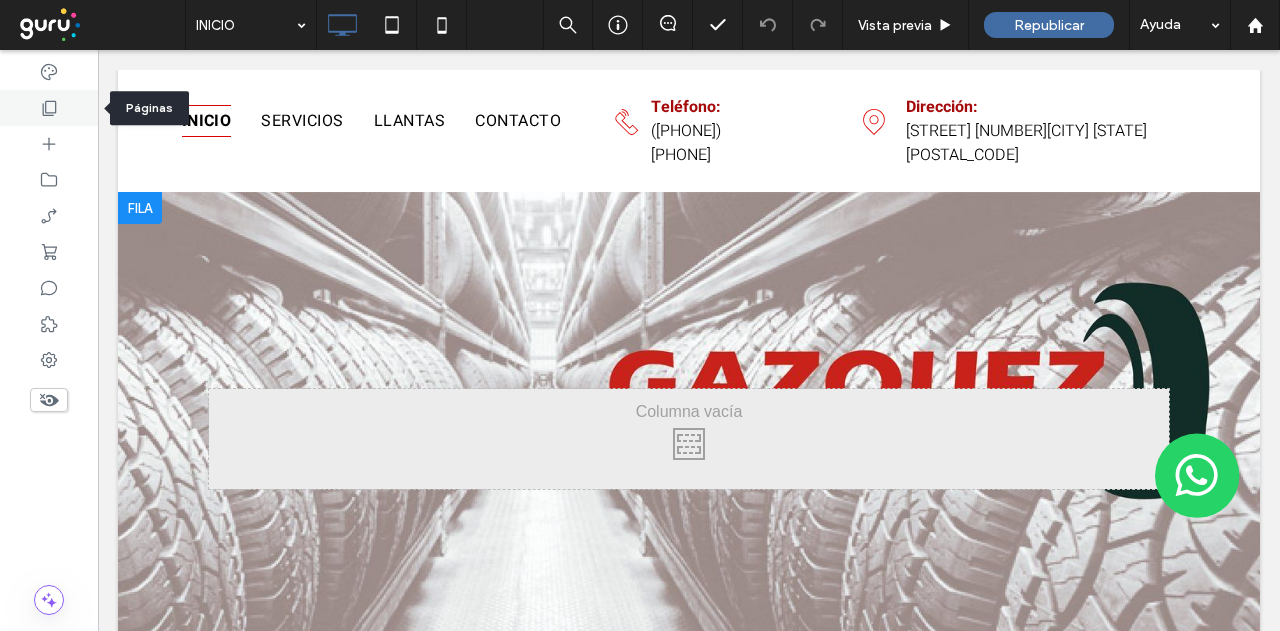 click at bounding box center (49, 108) 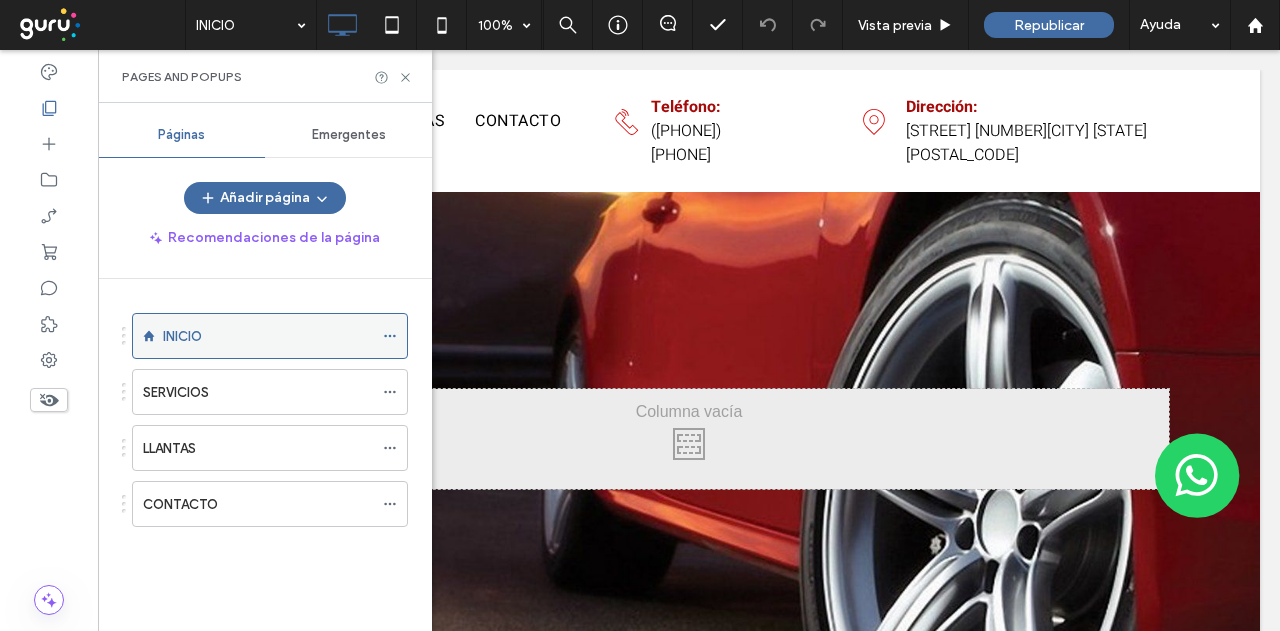 click 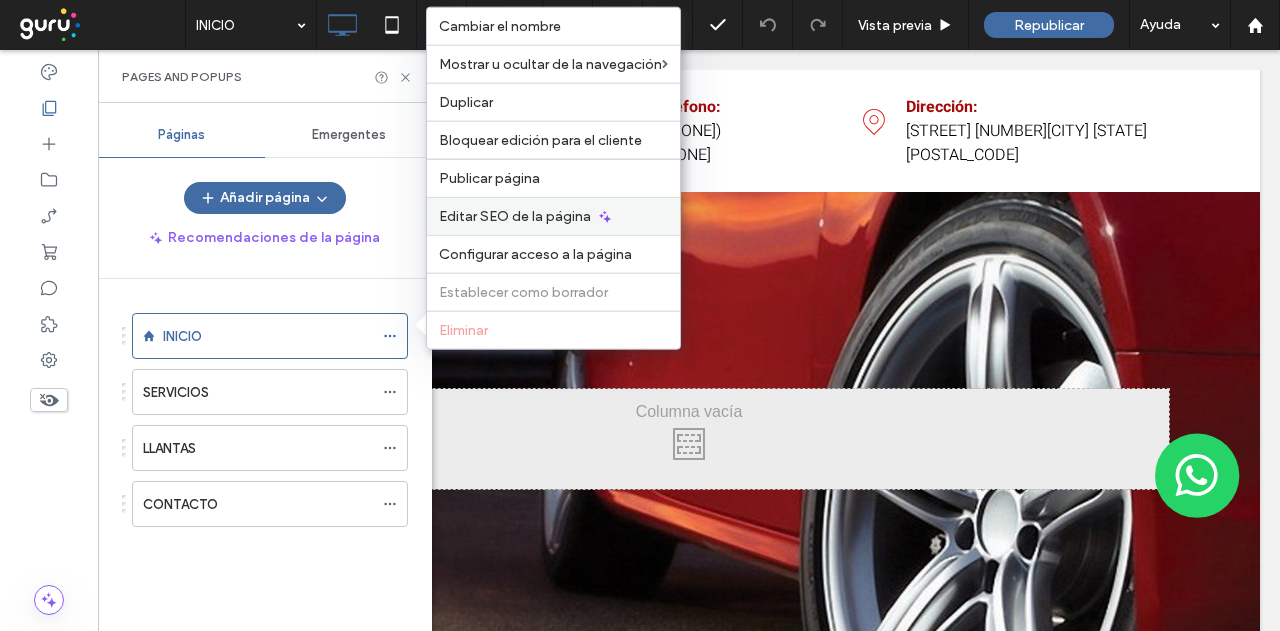 click on "Editar SEO de la página" at bounding box center (515, 216) 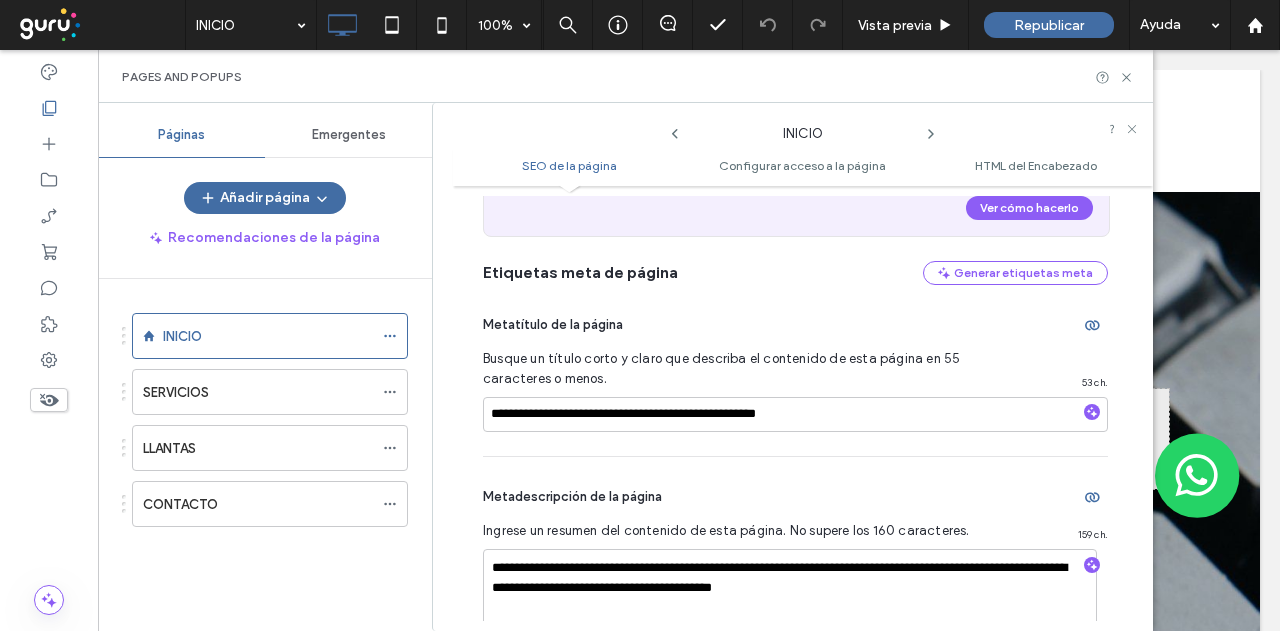 scroll, scrollTop: 210, scrollLeft: 0, axis: vertical 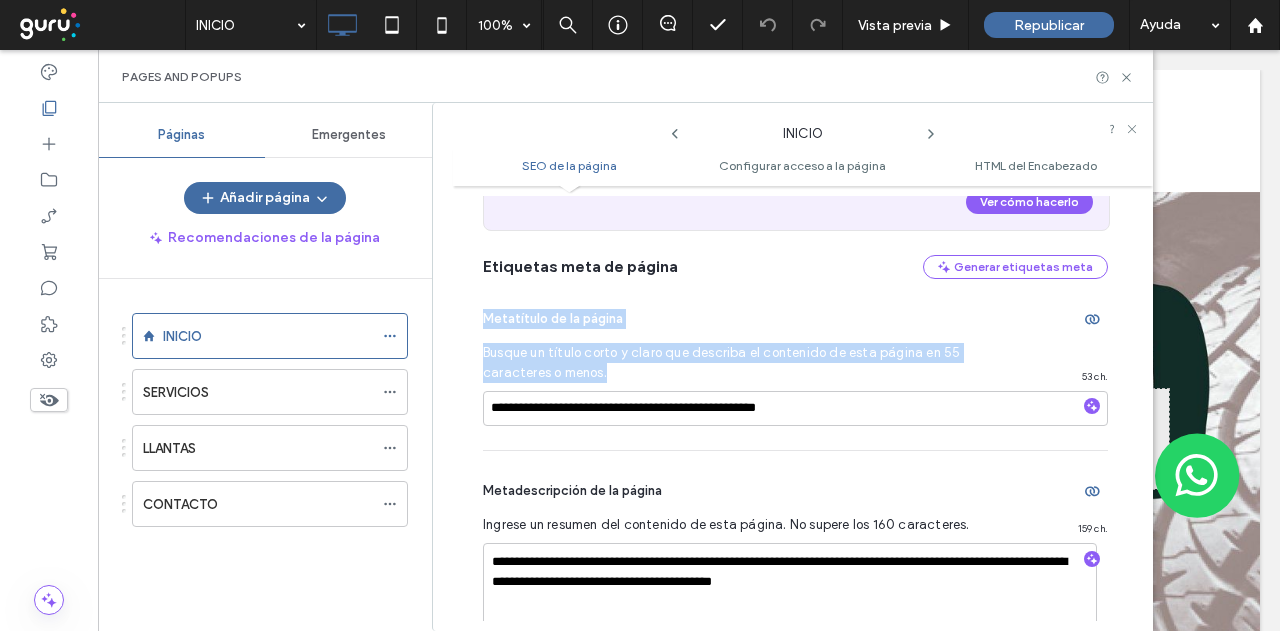 drag, startPoint x: 638, startPoint y: 378, endPoint x: 469, endPoint y: 325, distance: 177.11578 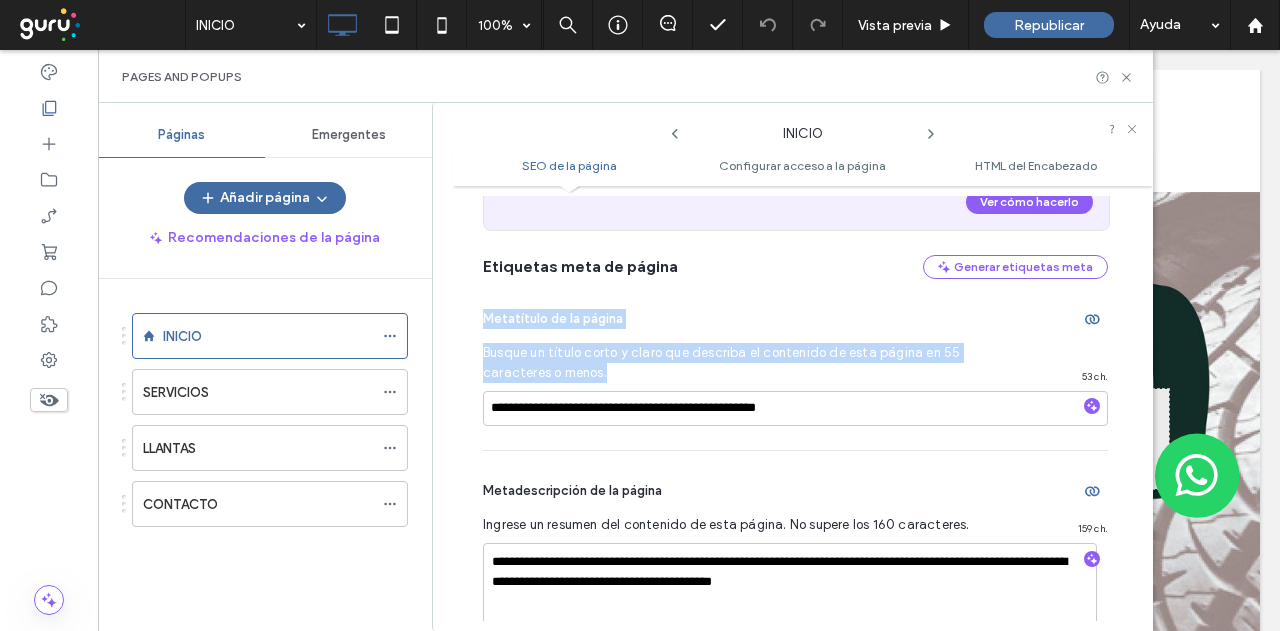 copy on "Metatítulo de la página  Busque un título corto y claro que describa el contenido de esta página en 55 caracteres o menos." 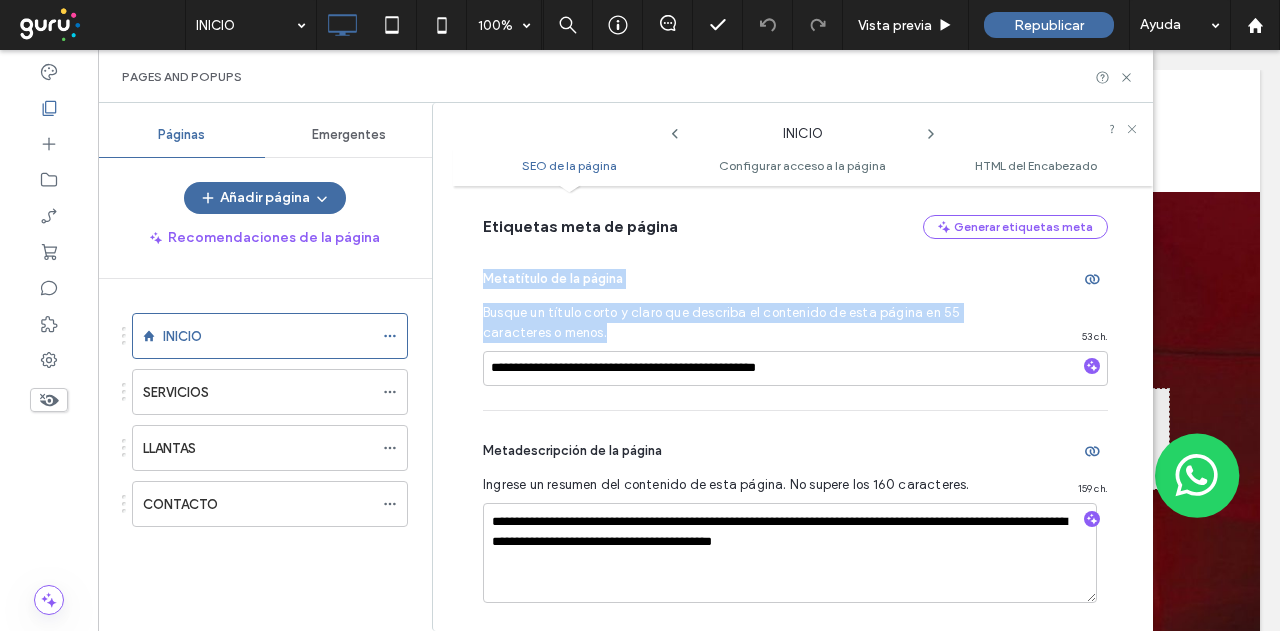 scroll, scrollTop: 310, scrollLeft: 0, axis: vertical 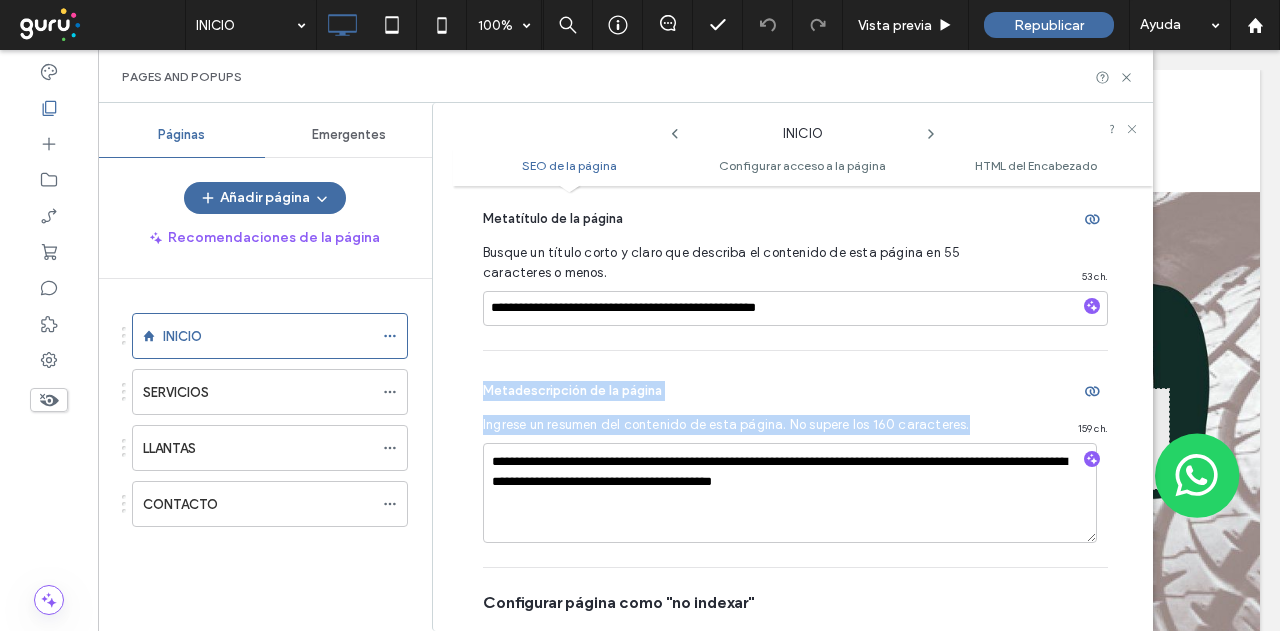 drag, startPoint x: 482, startPoint y: 380, endPoint x: 989, endPoint y: 425, distance: 508.99313 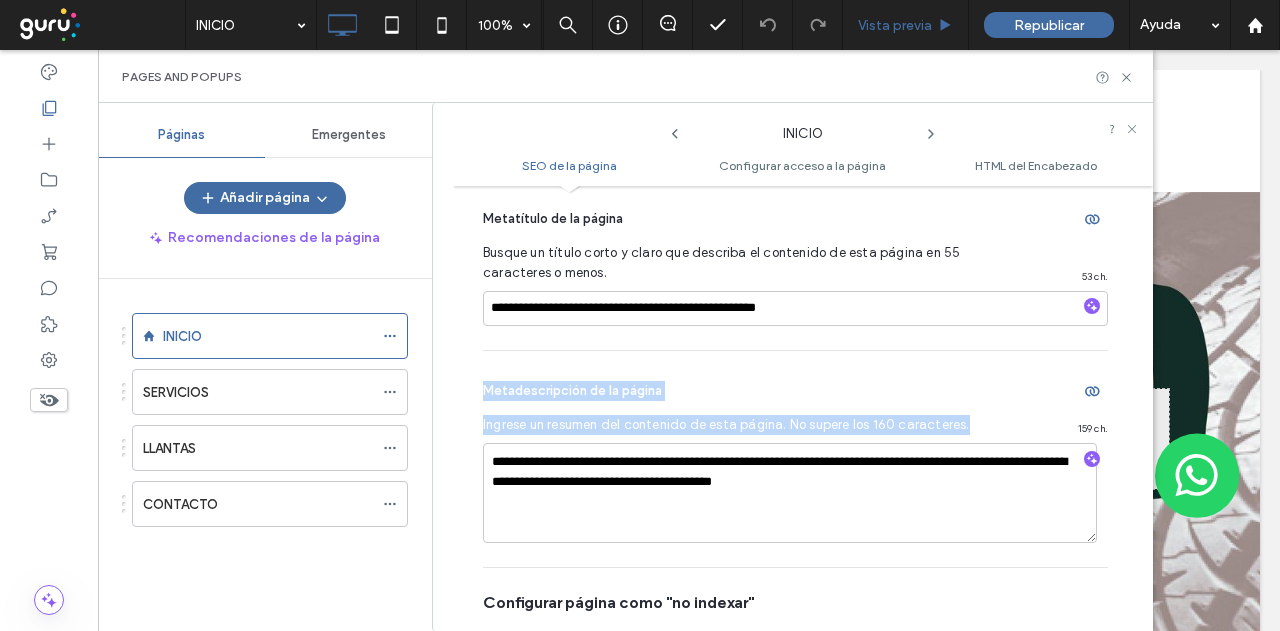copy on "Metadescripción de la página Ingrese un resumen del contenido de esta página. No supere los 160 caracteres." 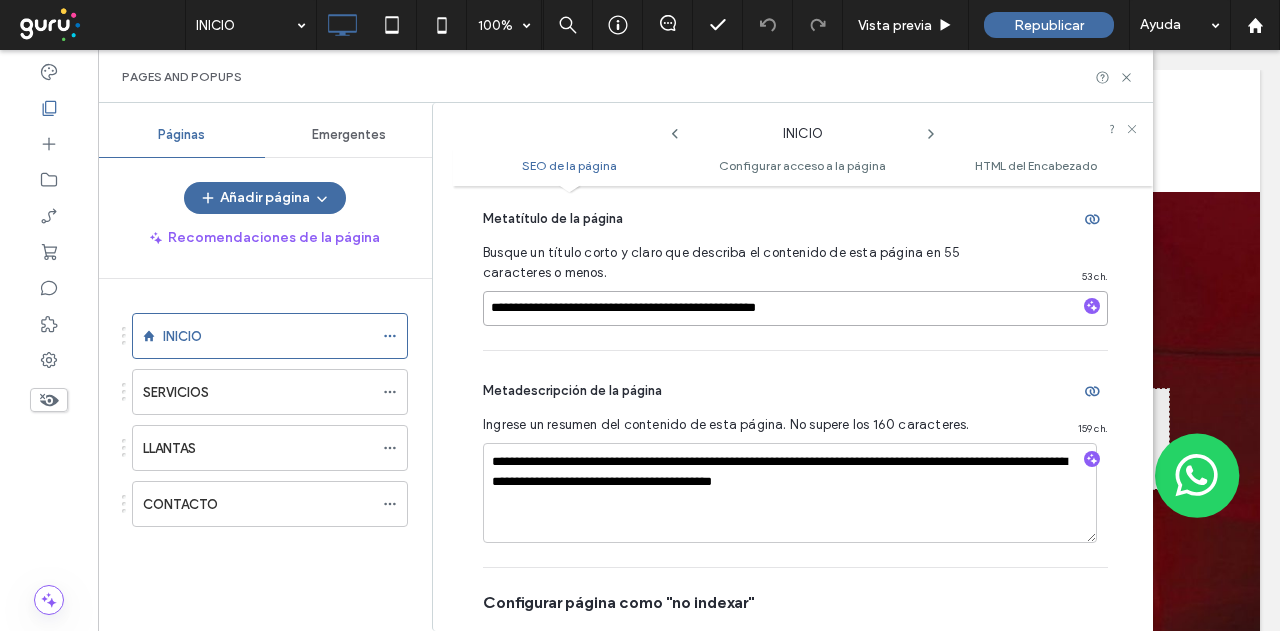drag, startPoint x: 488, startPoint y: 300, endPoint x: 914, endPoint y: 313, distance: 426.1983 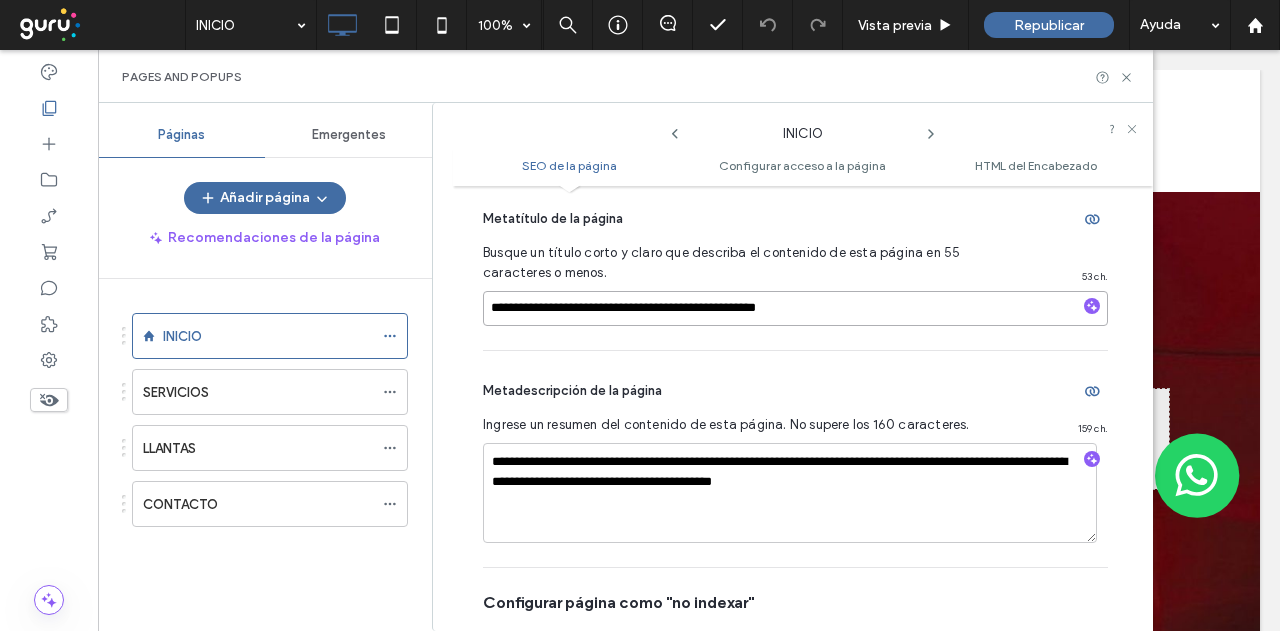 click on "**********" at bounding box center (795, 308) 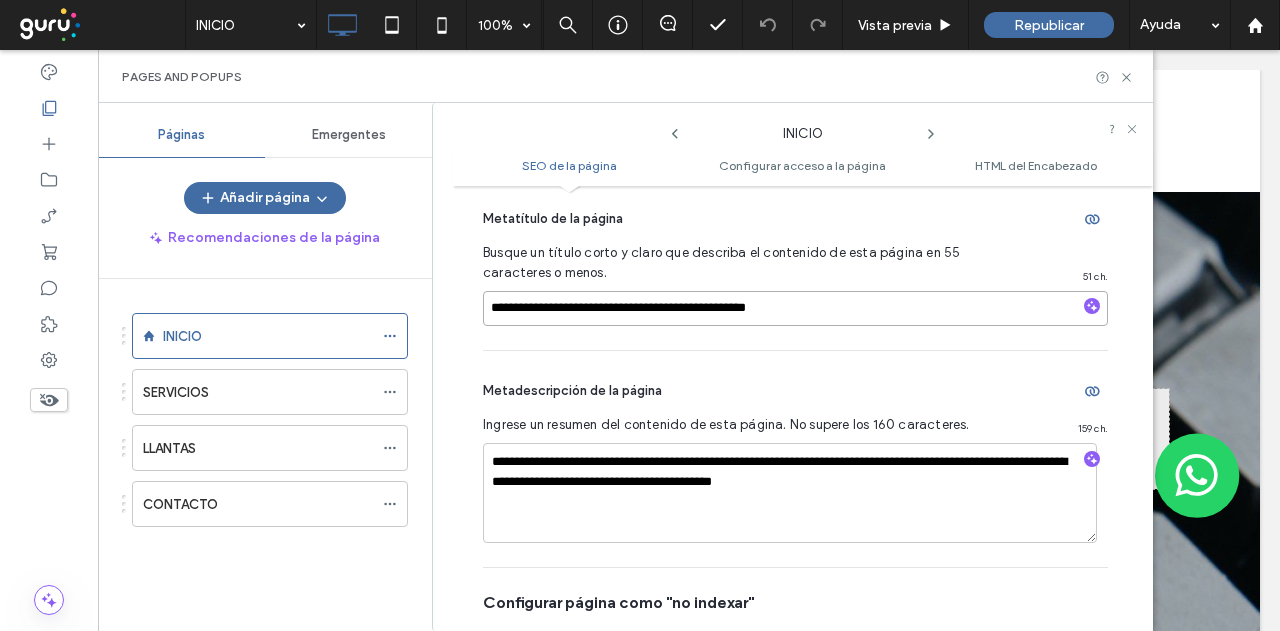 scroll, scrollTop: 410, scrollLeft: 0, axis: vertical 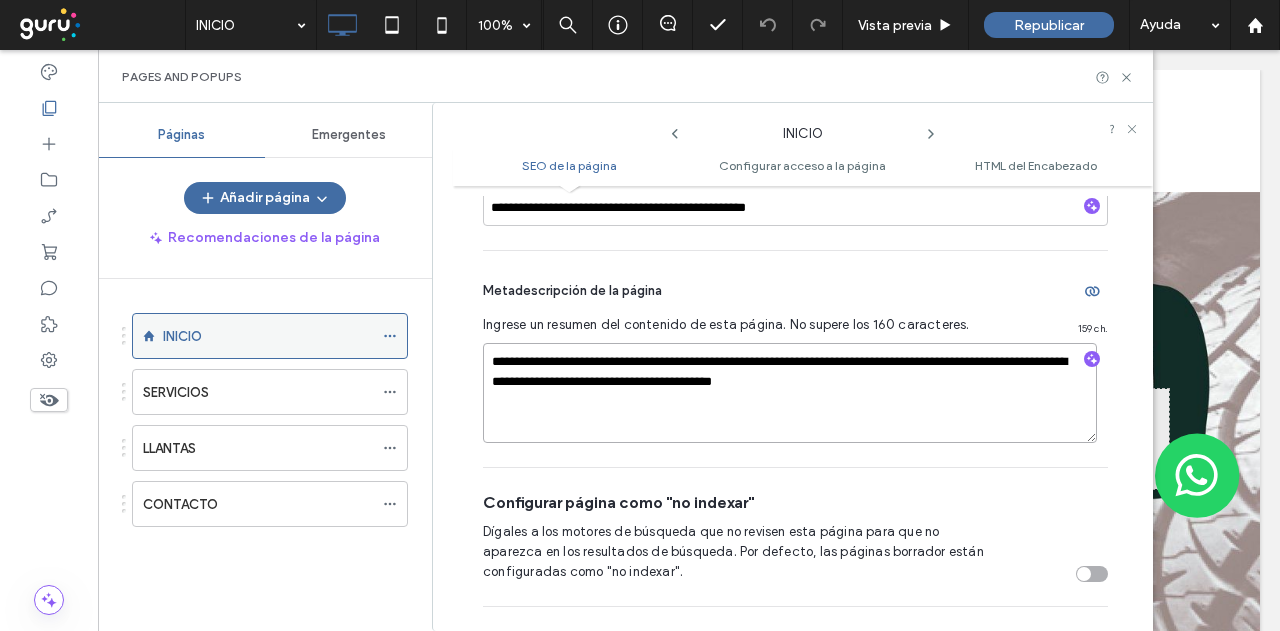 drag, startPoint x: 954, startPoint y: 397, endPoint x: 376, endPoint y: 343, distance: 580.517 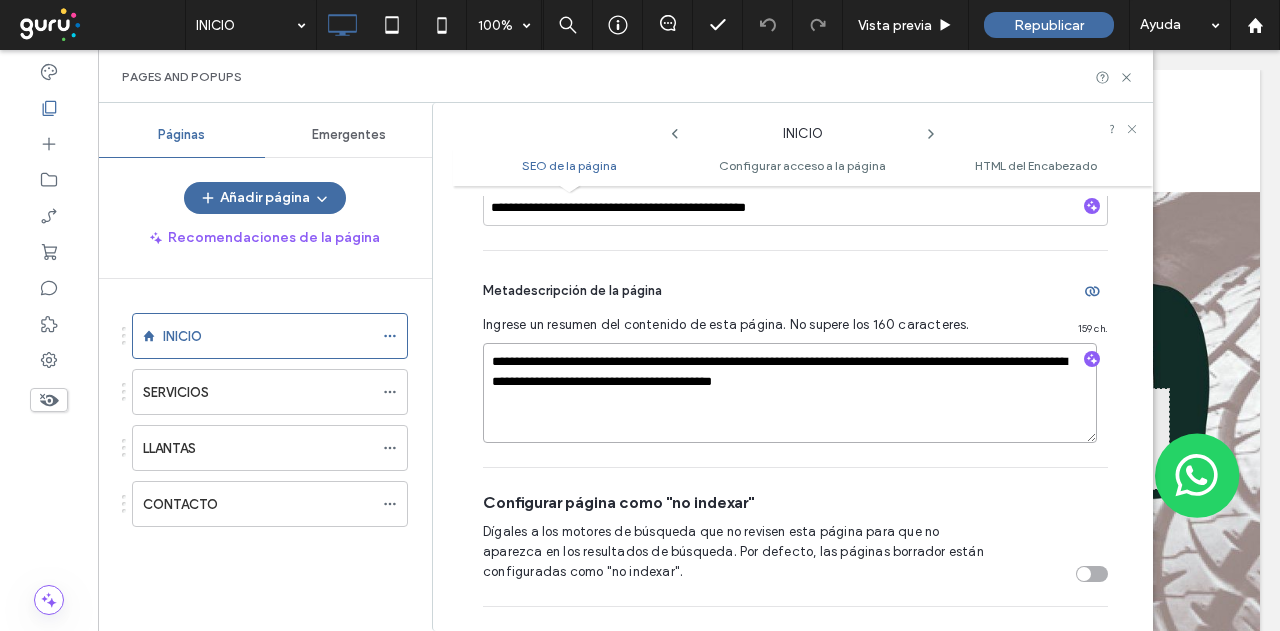 paste 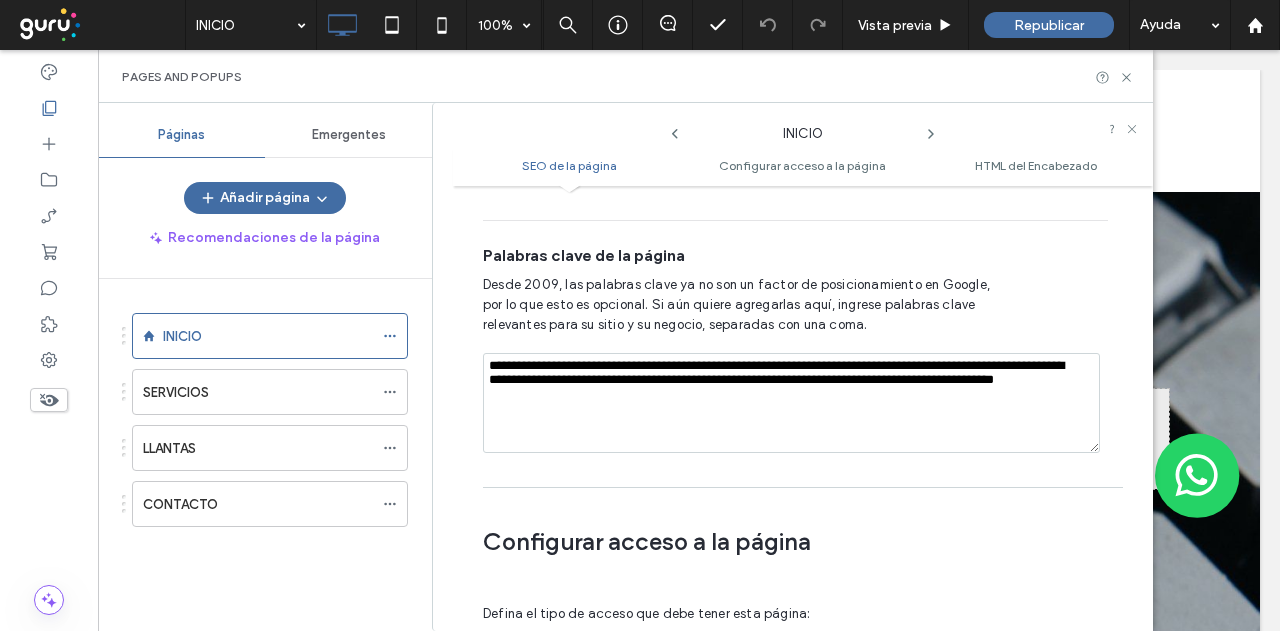 scroll, scrollTop: 1210, scrollLeft: 0, axis: vertical 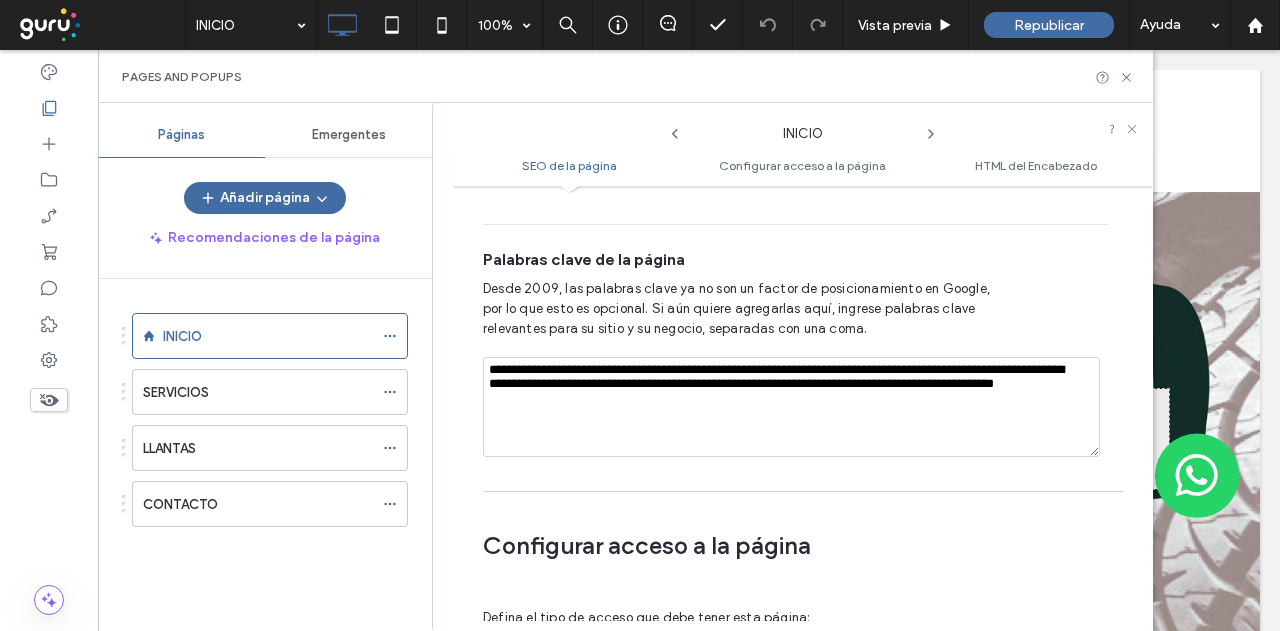 click 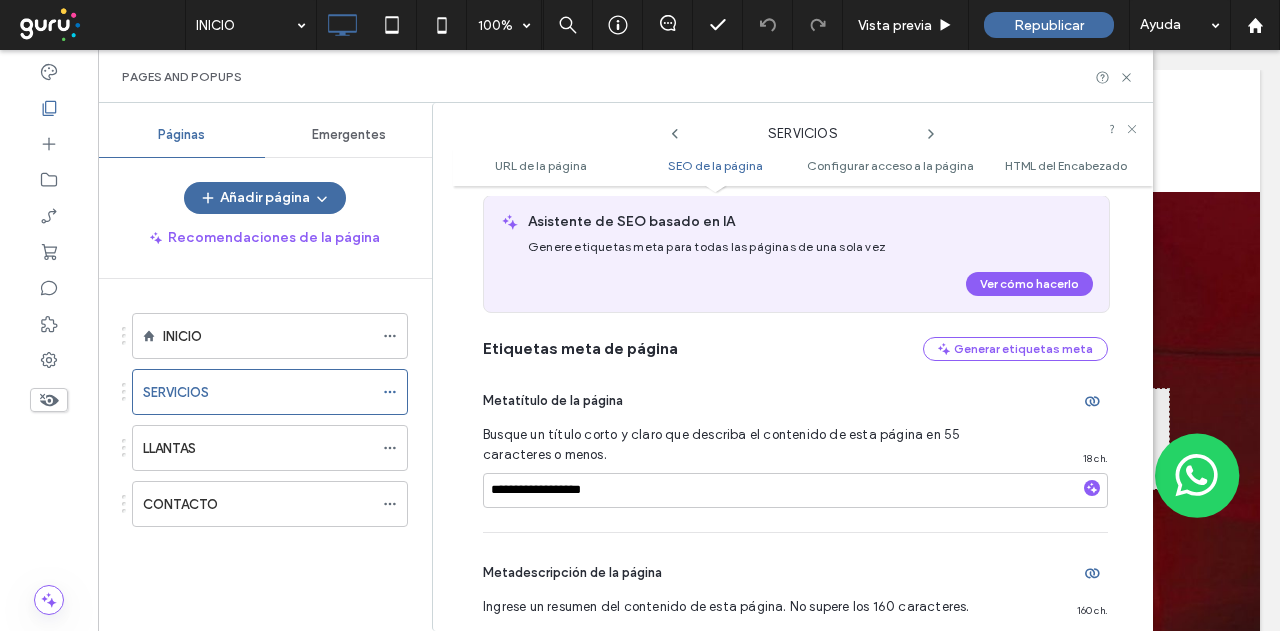 scroll, scrollTop: 590, scrollLeft: 0, axis: vertical 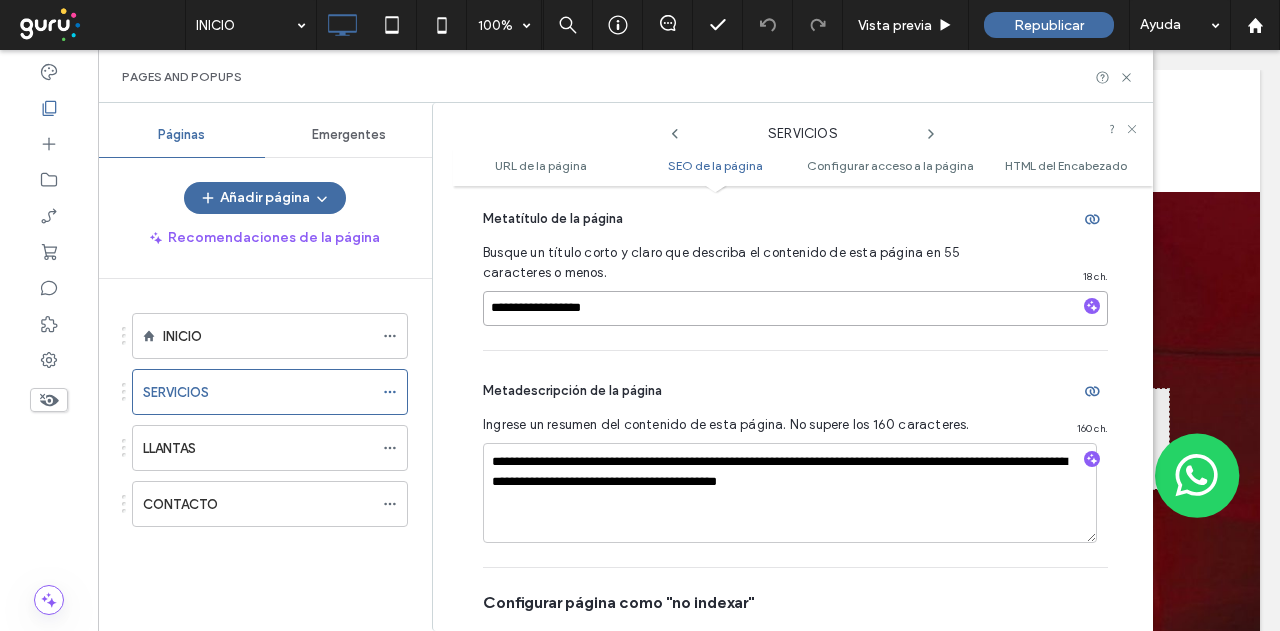 drag, startPoint x: 601, startPoint y: 314, endPoint x: 492, endPoint y: 315, distance: 109.004585 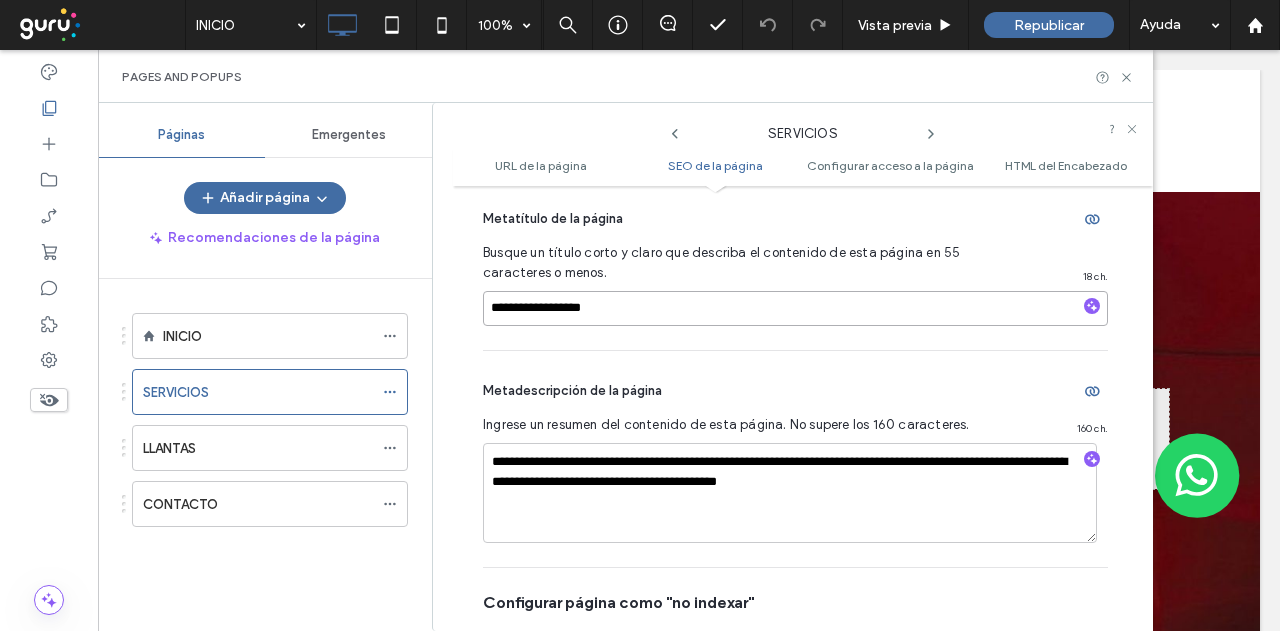click on "**********" at bounding box center [803, 408] 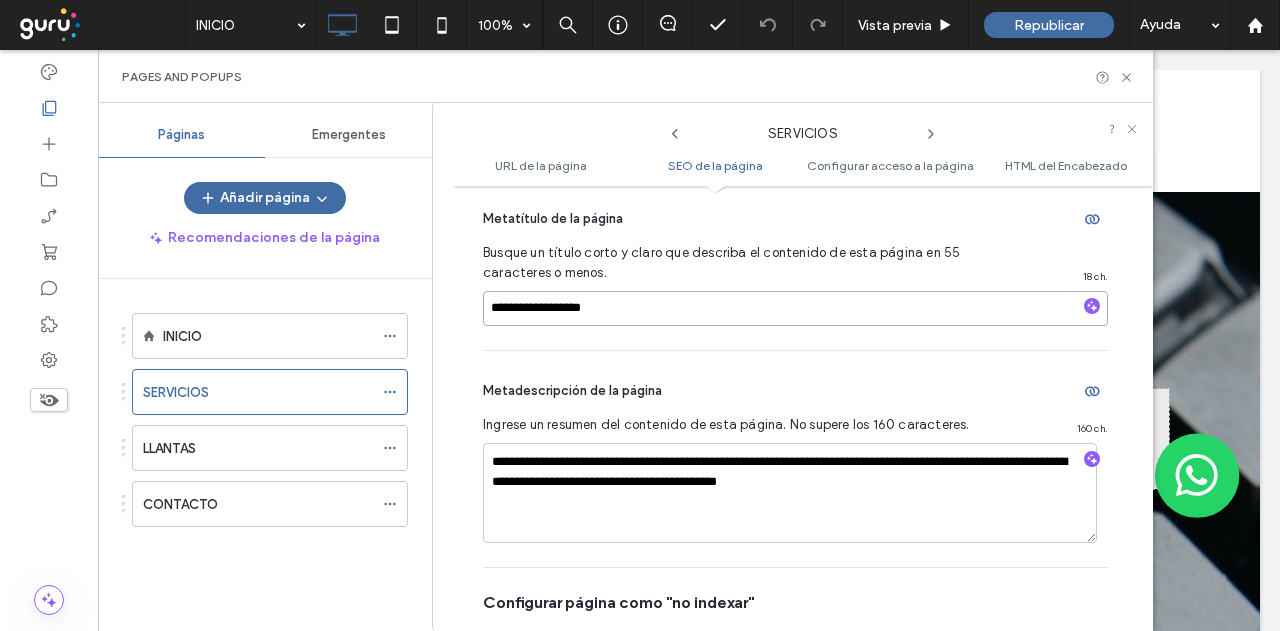 paste on "**********" 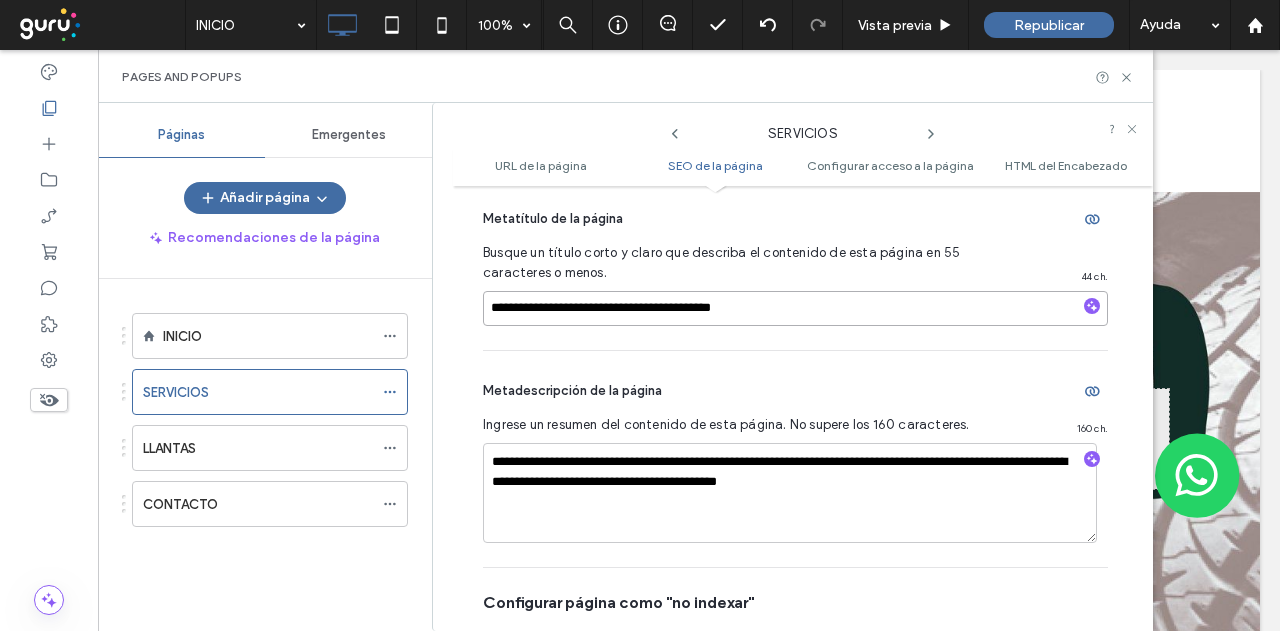 drag, startPoint x: 806, startPoint y: 317, endPoint x: 404, endPoint y: 299, distance: 402.40277 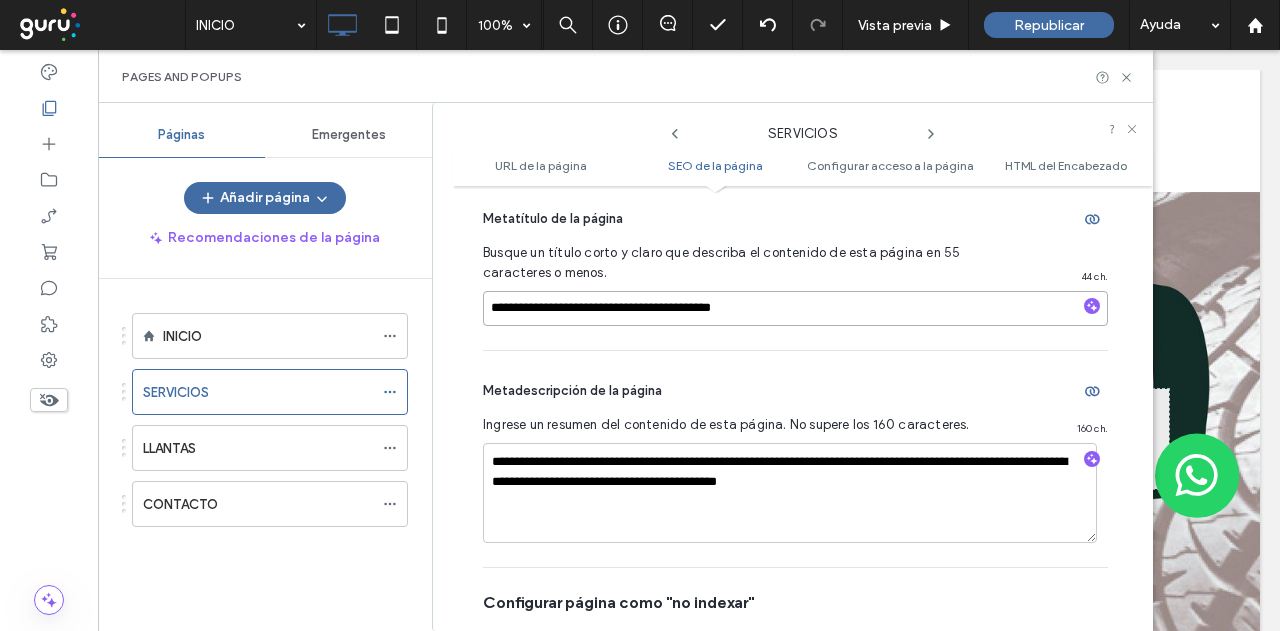 click on "**********" at bounding box center (625, 367) 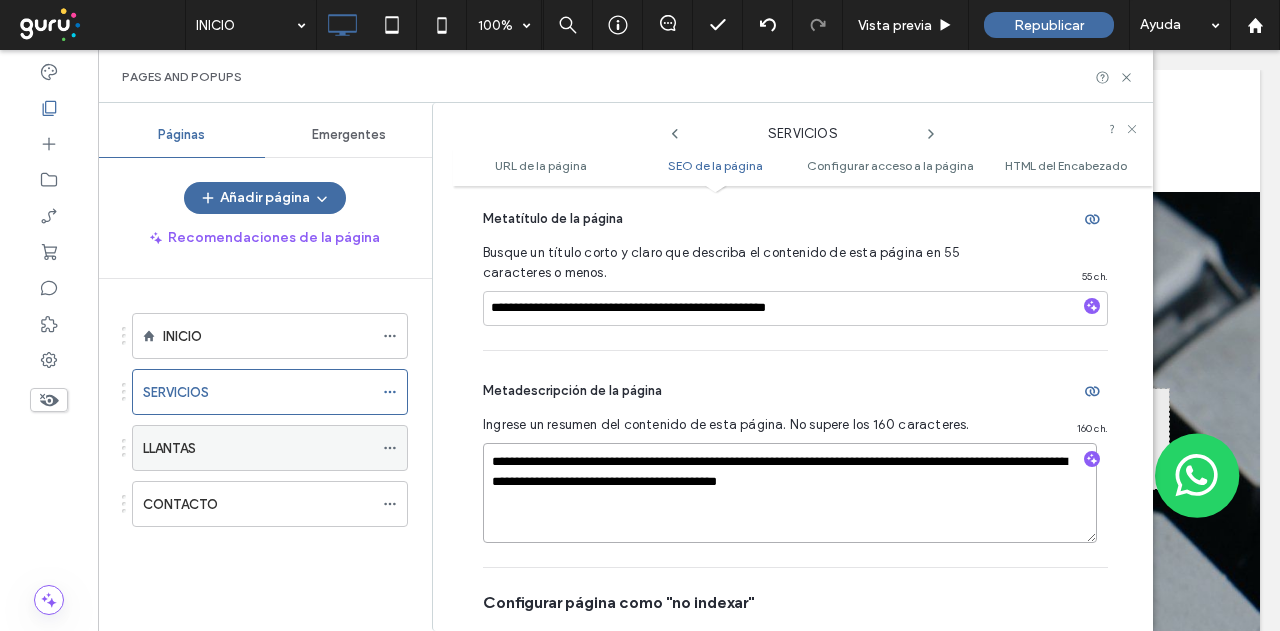 drag, startPoint x: 950, startPoint y: 489, endPoint x: 398, endPoint y: 431, distance: 555.03876 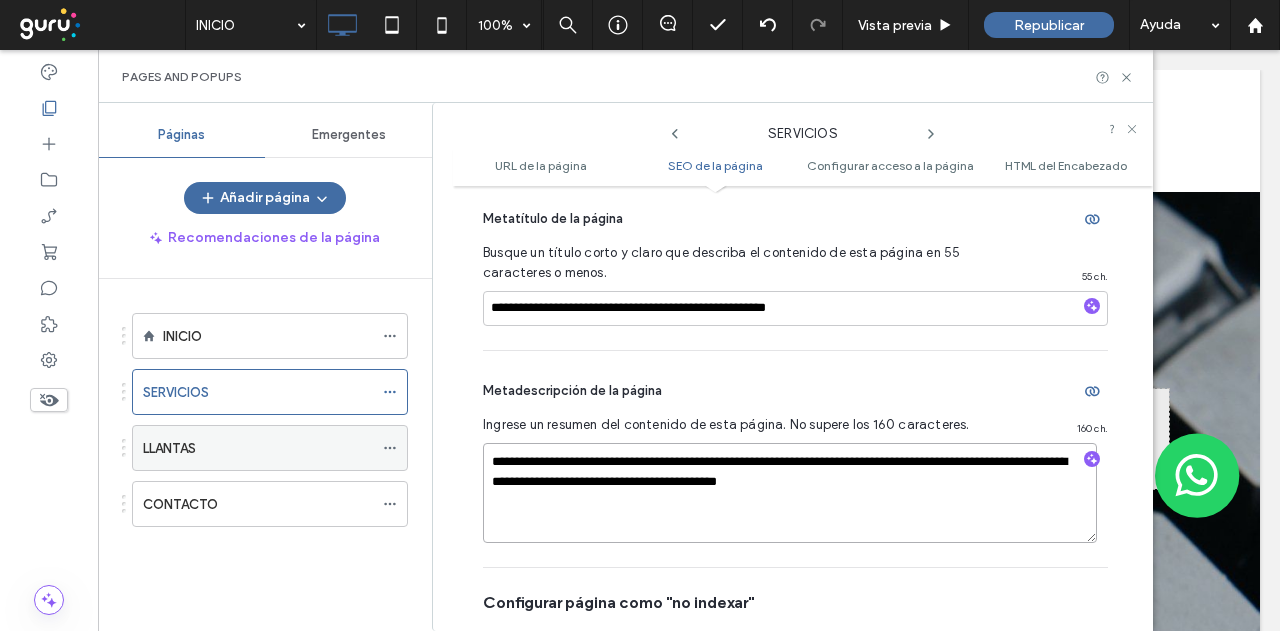 click on "**********" at bounding box center [625, 367] 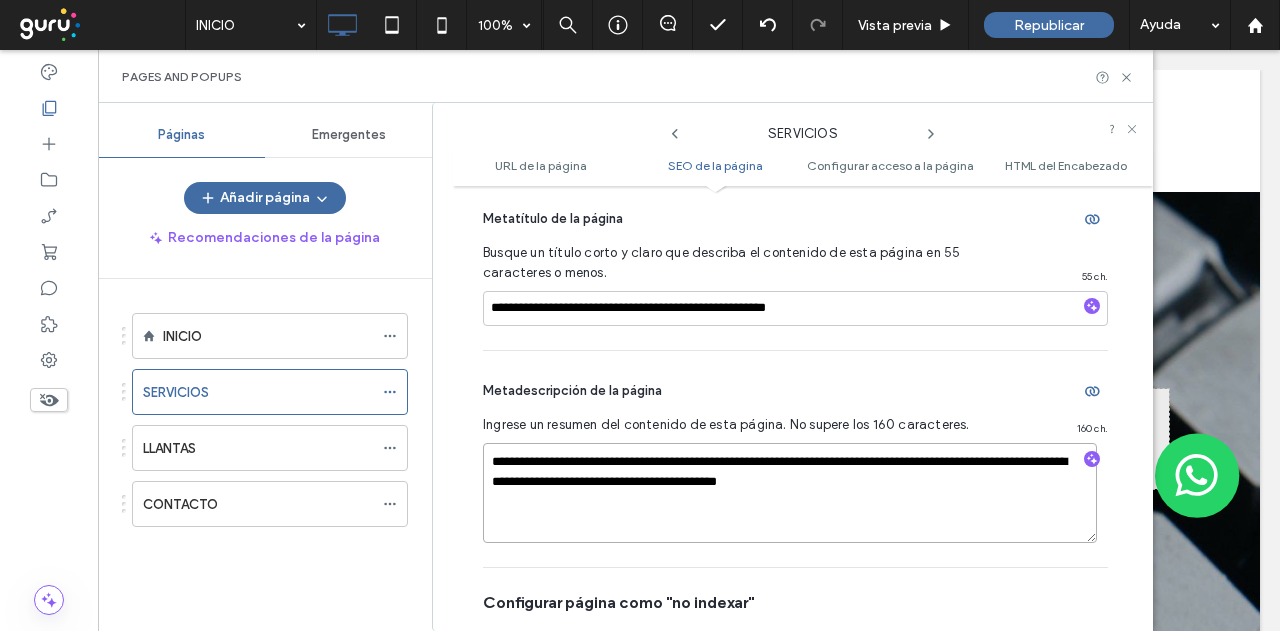 paste 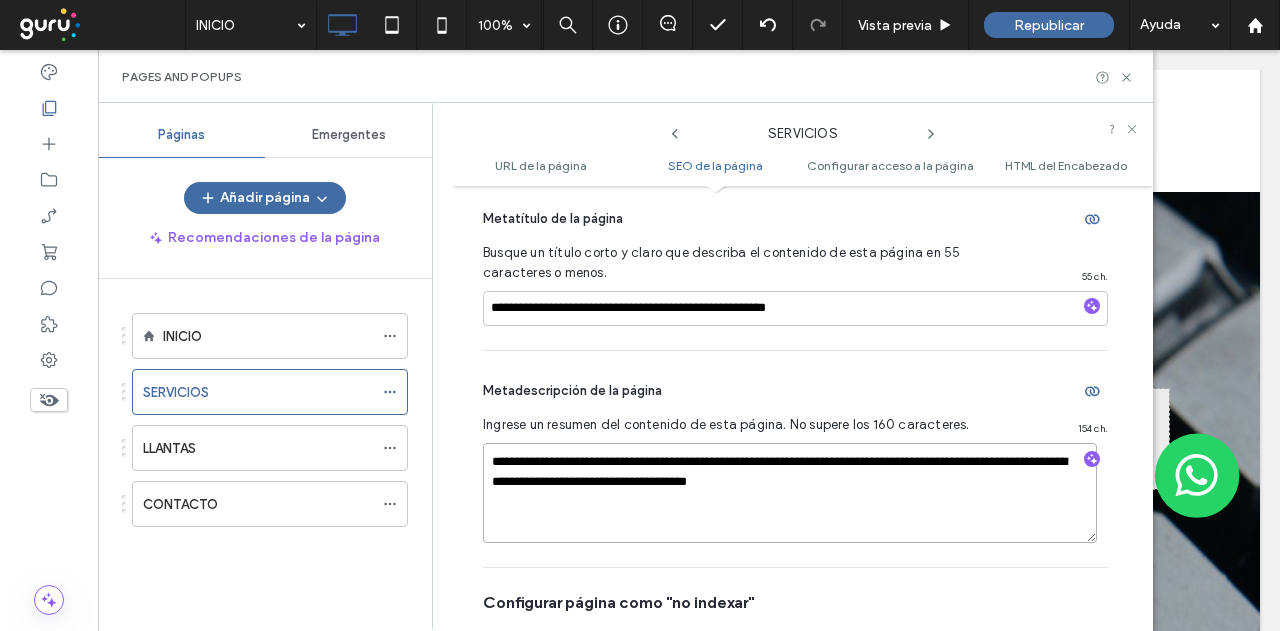 type on "**********" 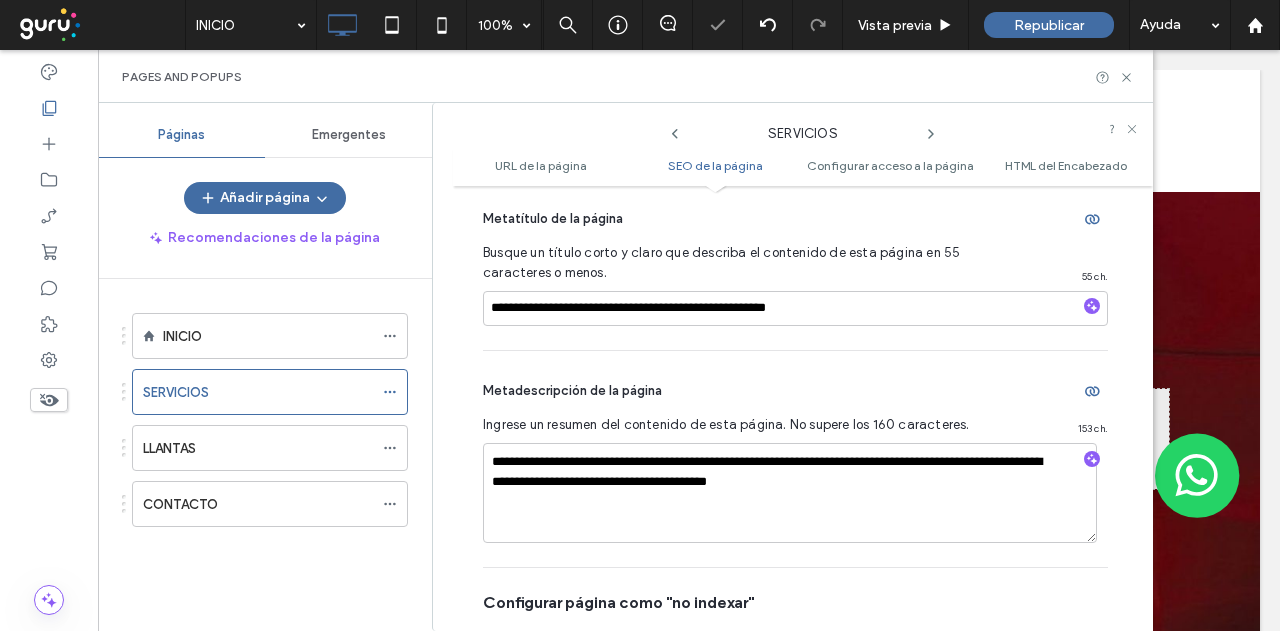 click 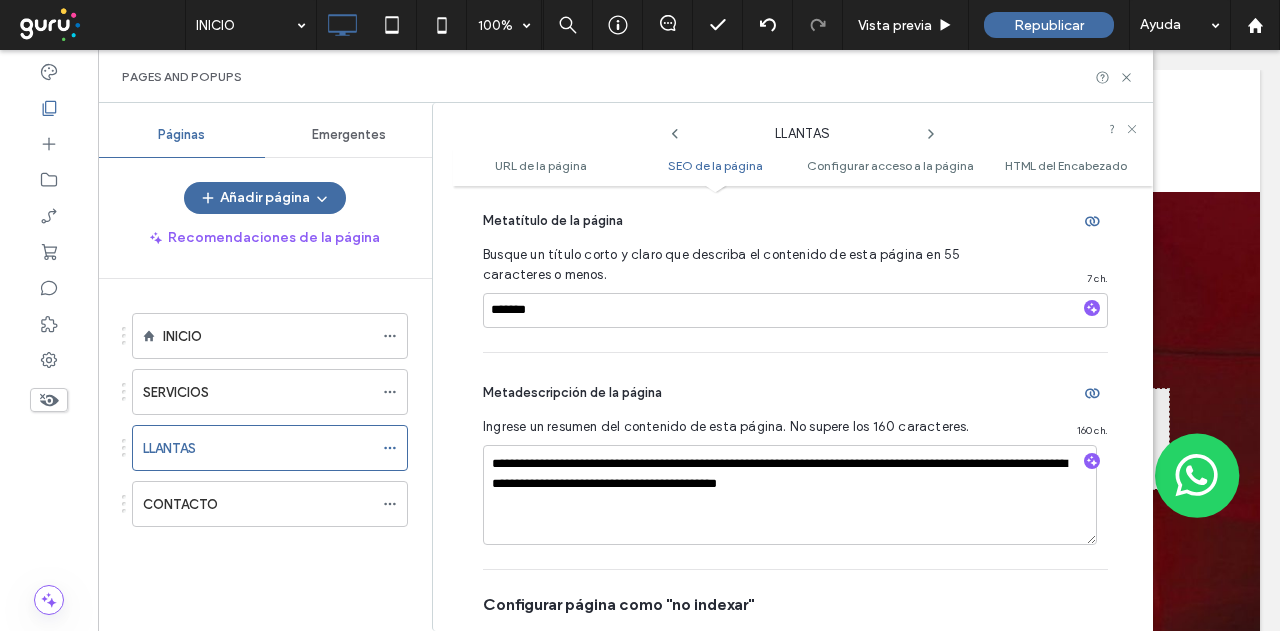 scroll, scrollTop: 590, scrollLeft: 0, axis: vertical 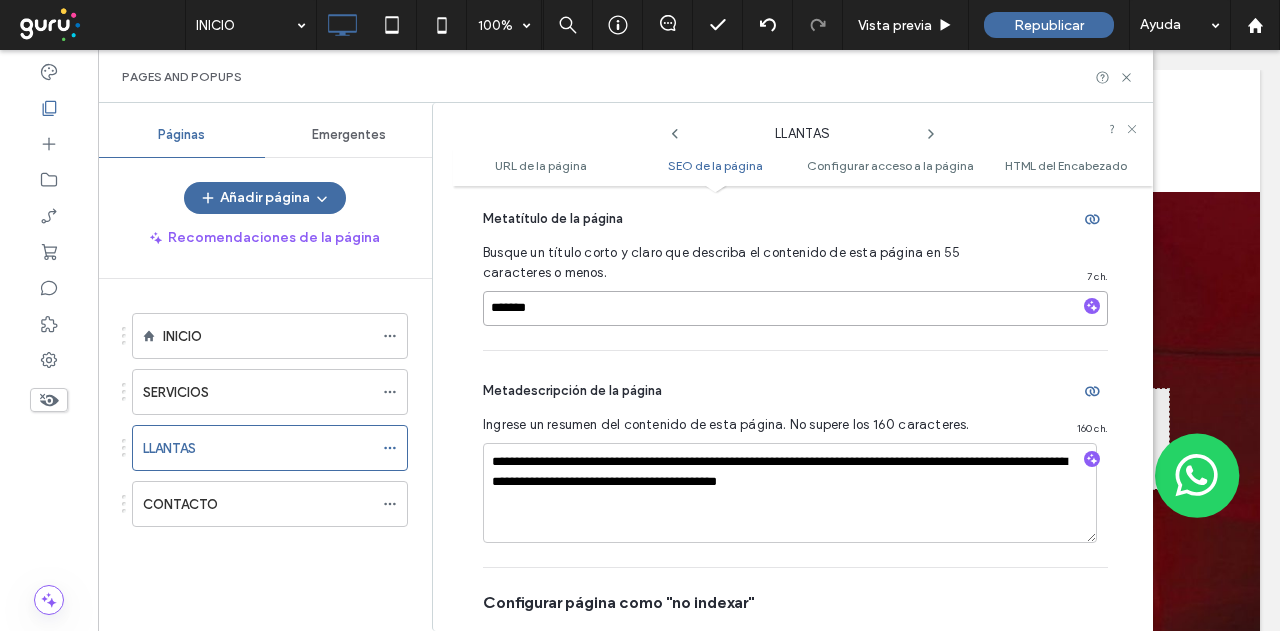 drag, startPoint x: 561, startPoint y: 306, endPoint x: 445, endPoint y: 316, distance: 116.43024 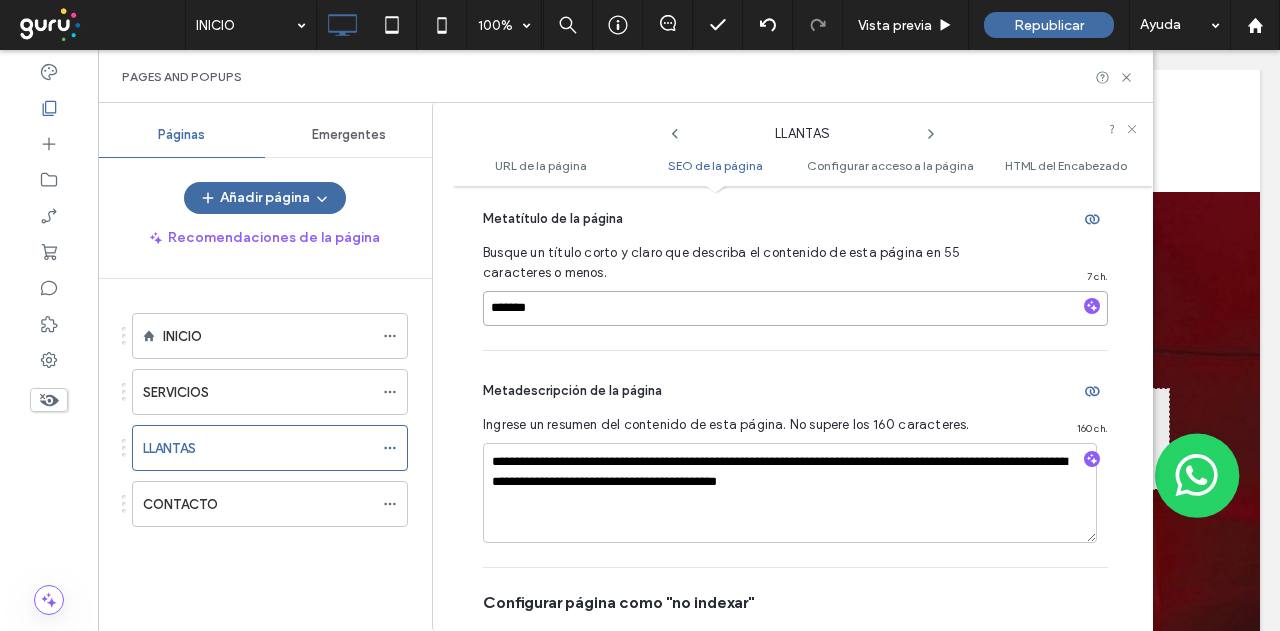 click on "LLANTAS URL de la página SEO de la página Configurar acceso a la página HTML del Encabezado URL de la página Personalice el URL de esta página en el sitio en vivo tal como aparece en la barra de direcciones del navegador. Le recomendamos que configure esto una vez y no lo cambie. Es posible agregar barras diagonales en el URL para las páginas anidadas. Por ejemplo: team/john / 7 / 130 SEO de la página Haga que esta página del sitio sea más fácil de encontrar en los resultados de búsqueda relevantes optimizando su SEO. Asistente de SEO basado en IA Genere etiquetas meta para todas las páginas de una sola vez Ver cómo hacerlo Etiquetas meta de página Generar etiquetas meta Metatítulo de la página  Busque un título corto y claro que describa el contenido de esta página en 55 caracteres o menos. 7   ch. ******* Metadescripción de la página Ingrese un resumen del contenido de esta página. No supere los 160 caracteres. 160   ch. Configurar página como "no indexar" Imagen Abierta para todos 1" at bounding box center (792, 367) 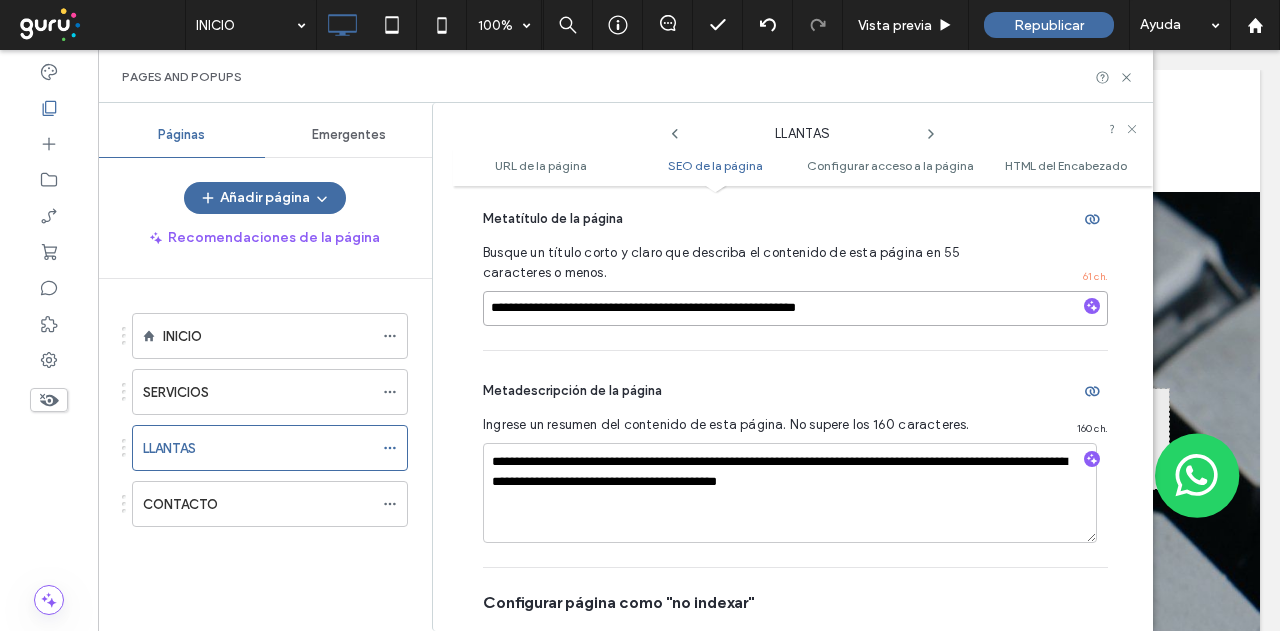 drag, startPoint x: 730, startPoint y: 309, endPoint x: 676, endPoint y: 302, distance: 54.451813 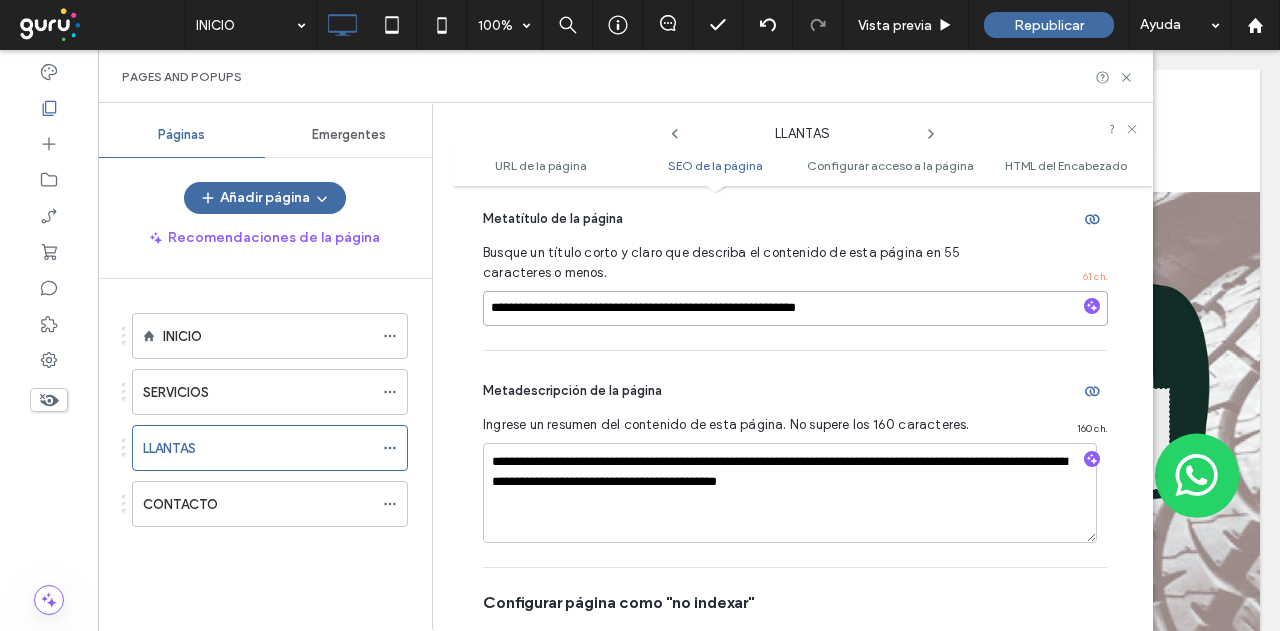 click on "**********" at bounding box center [795, 308] 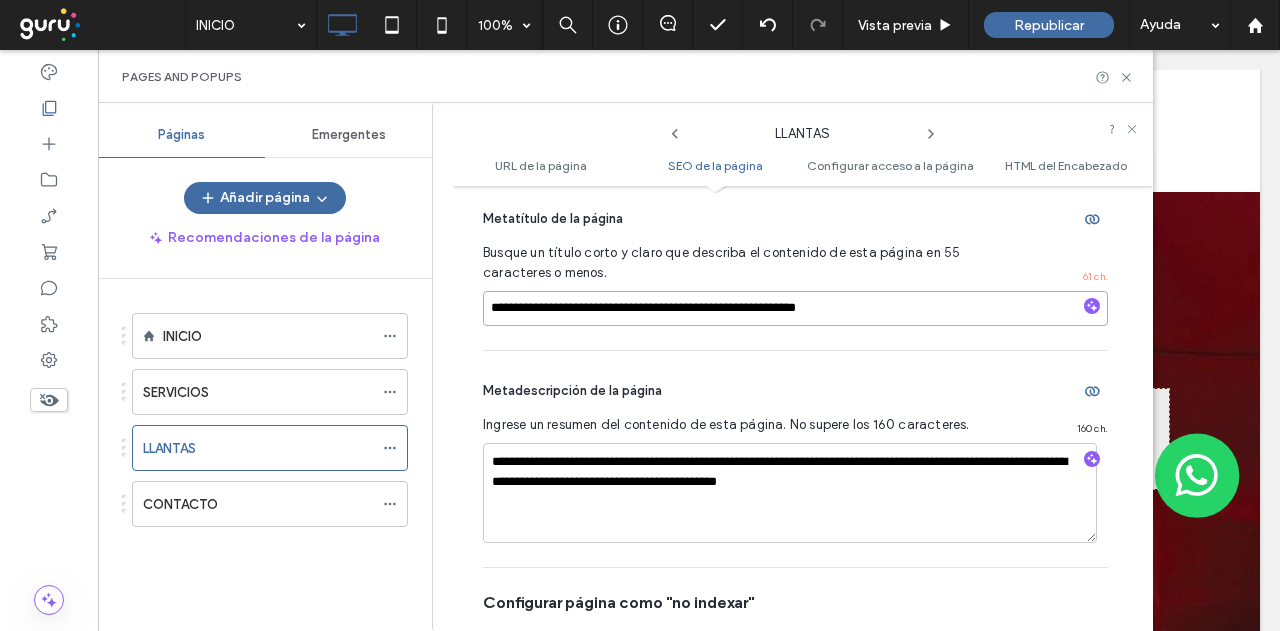 drag, startPoint x: 731, startPoint y: 309, endPoint x: 674, endPoint y: 304, distance: 57.21888 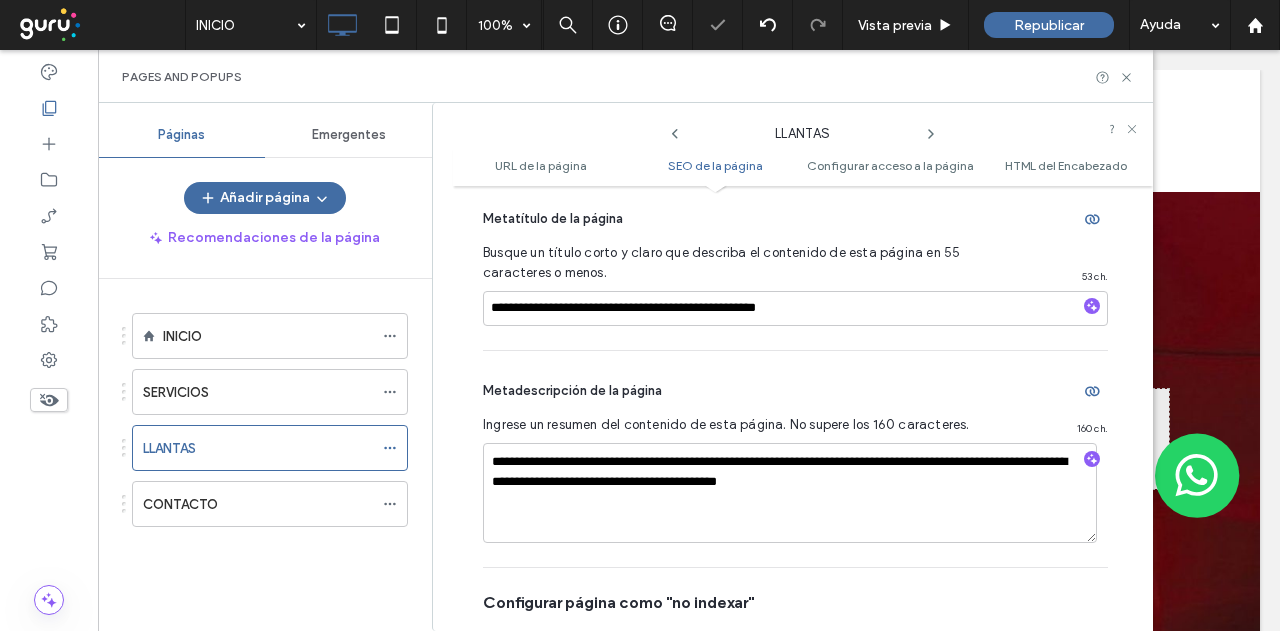 click on "**********" at bounding box center [795, 264] 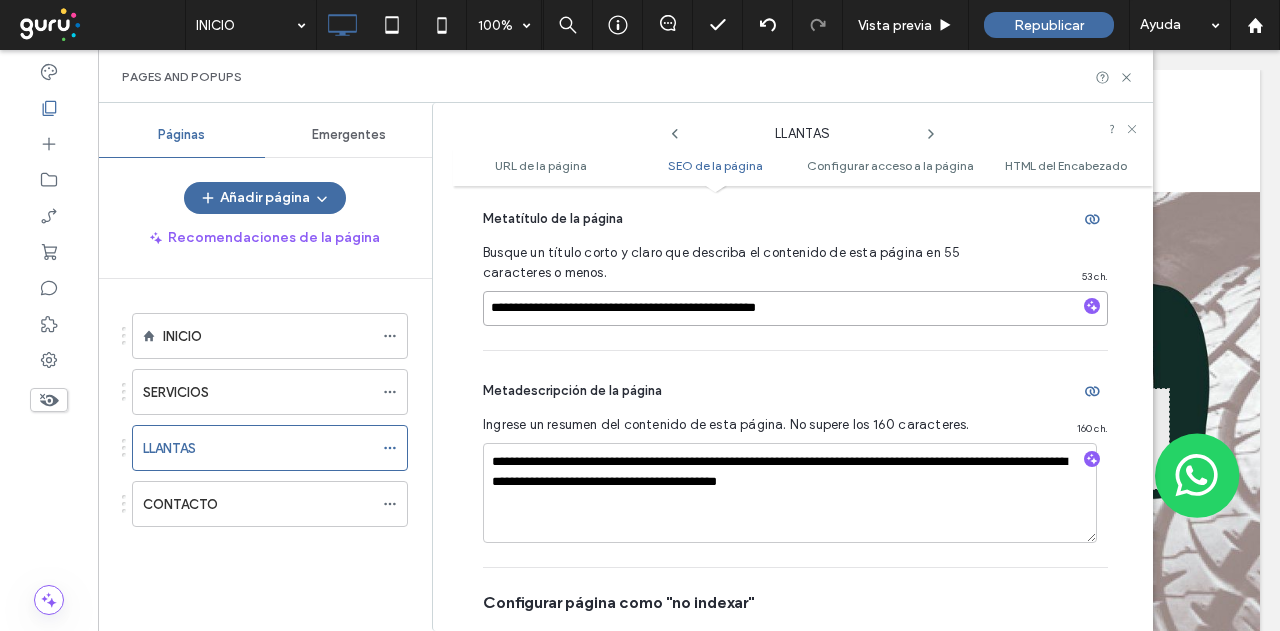 drag, startPoint x: 750, startPoint y: 312, endPoint x: 670, endPoint y: 304, distance: 80.399 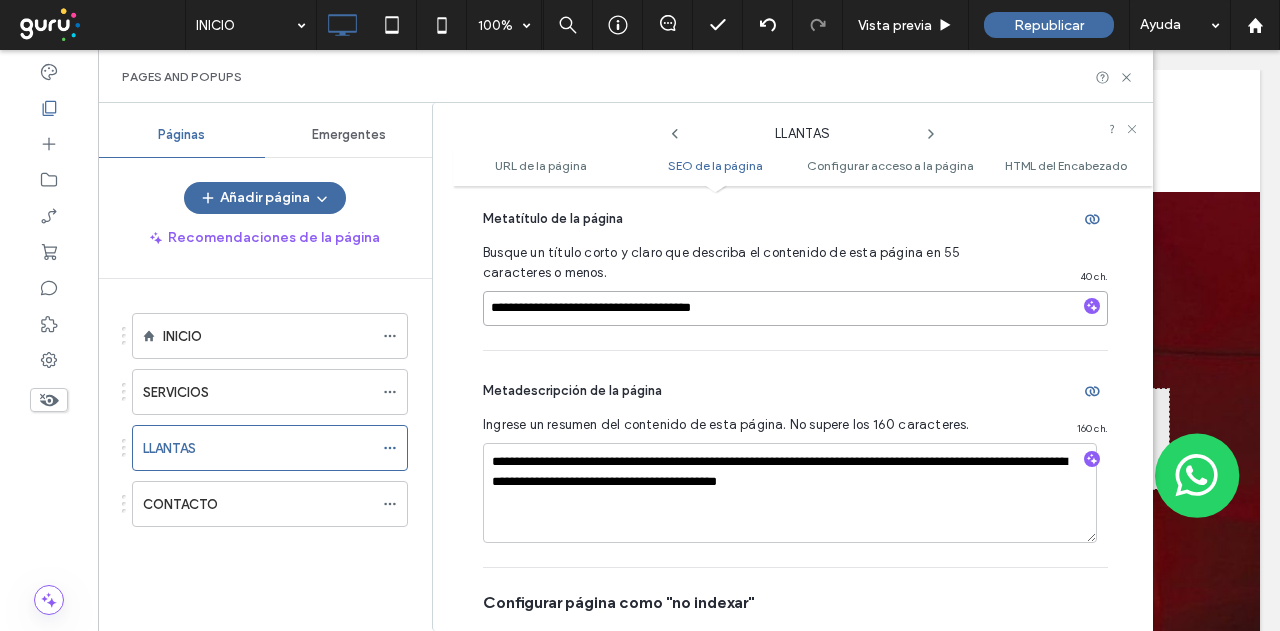 click on "**********" at bounding box center [795, 308] 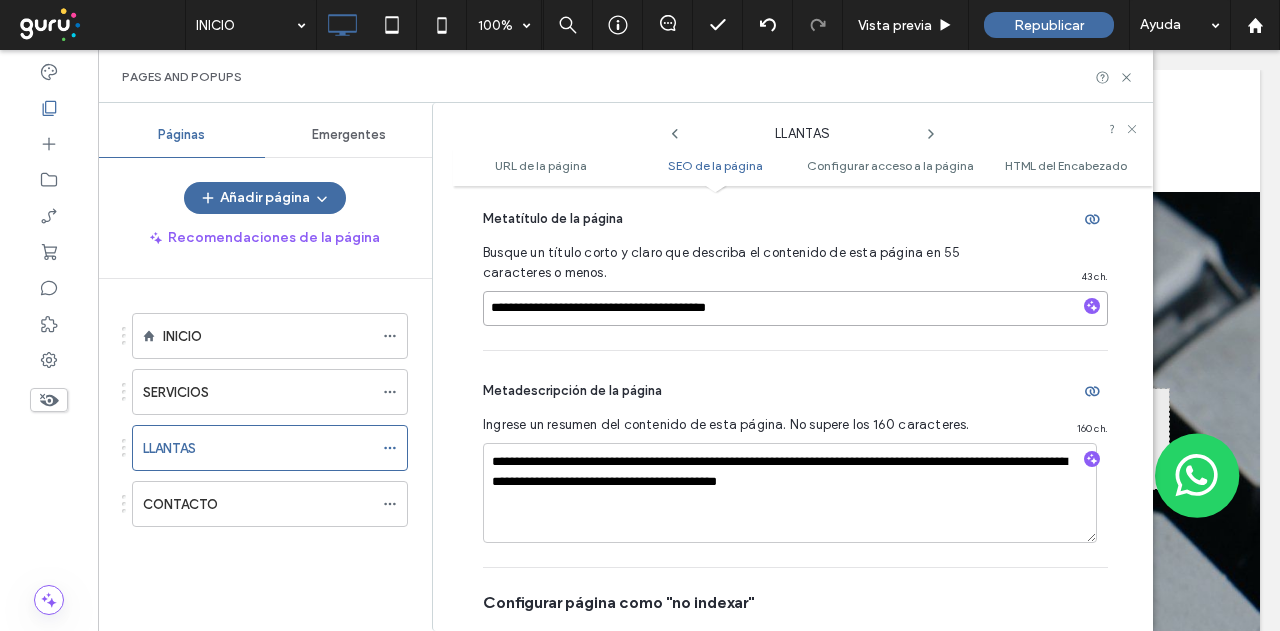 paste on "**********" 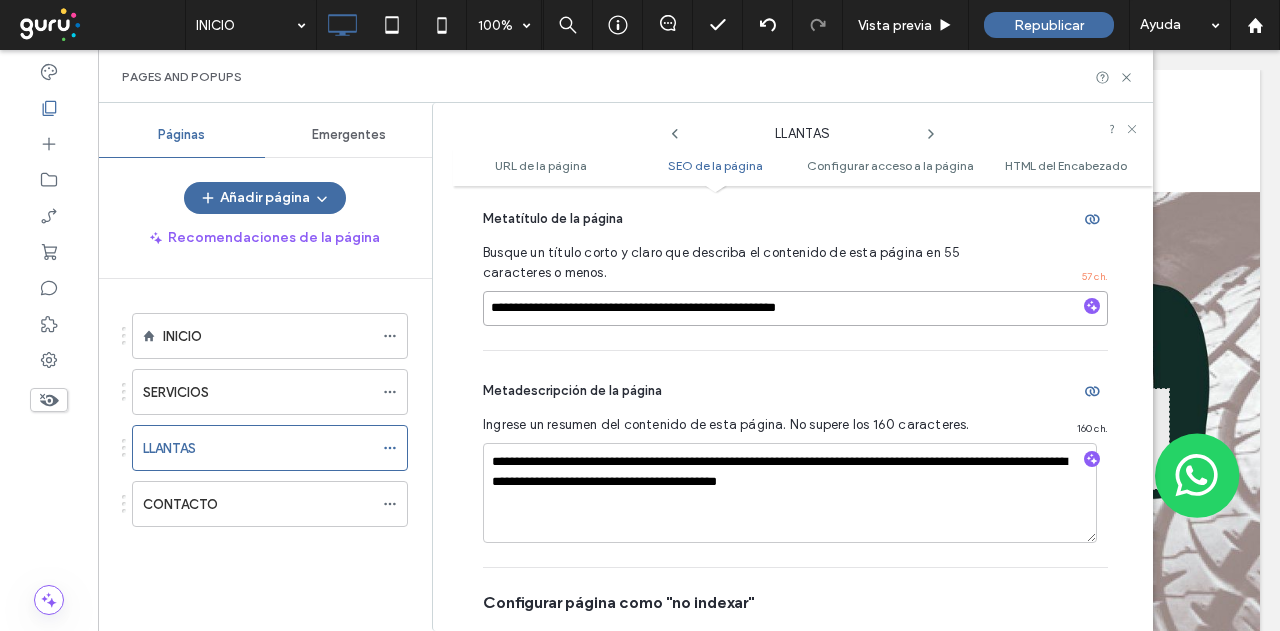 drag, startPoint x: 751, startPoint y: 310, endPoint x: 736, endPoint y: 311, distance: 15.033297 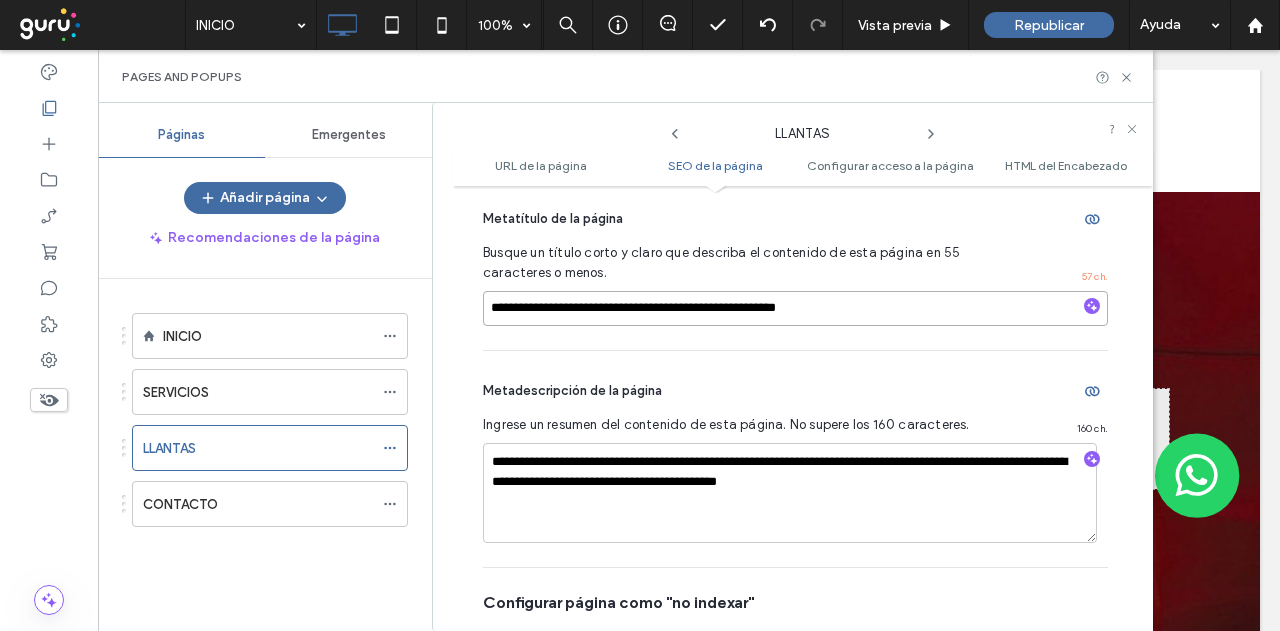 click on "**********" at bounding box center [795, 308] 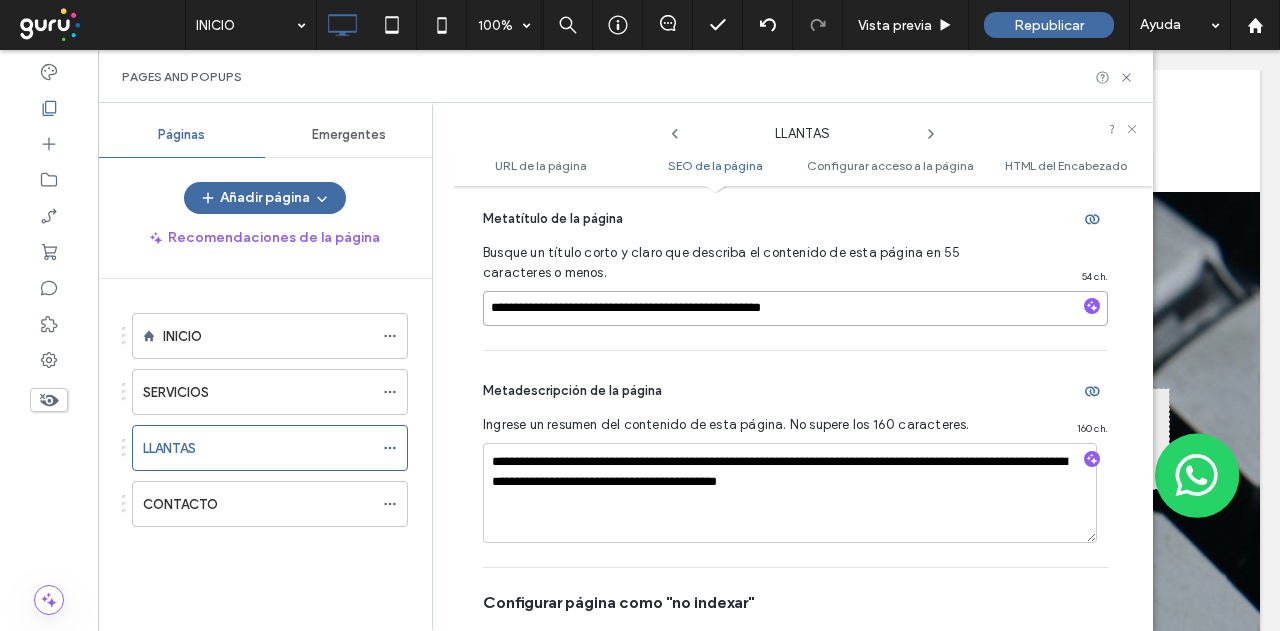 type on "**********" 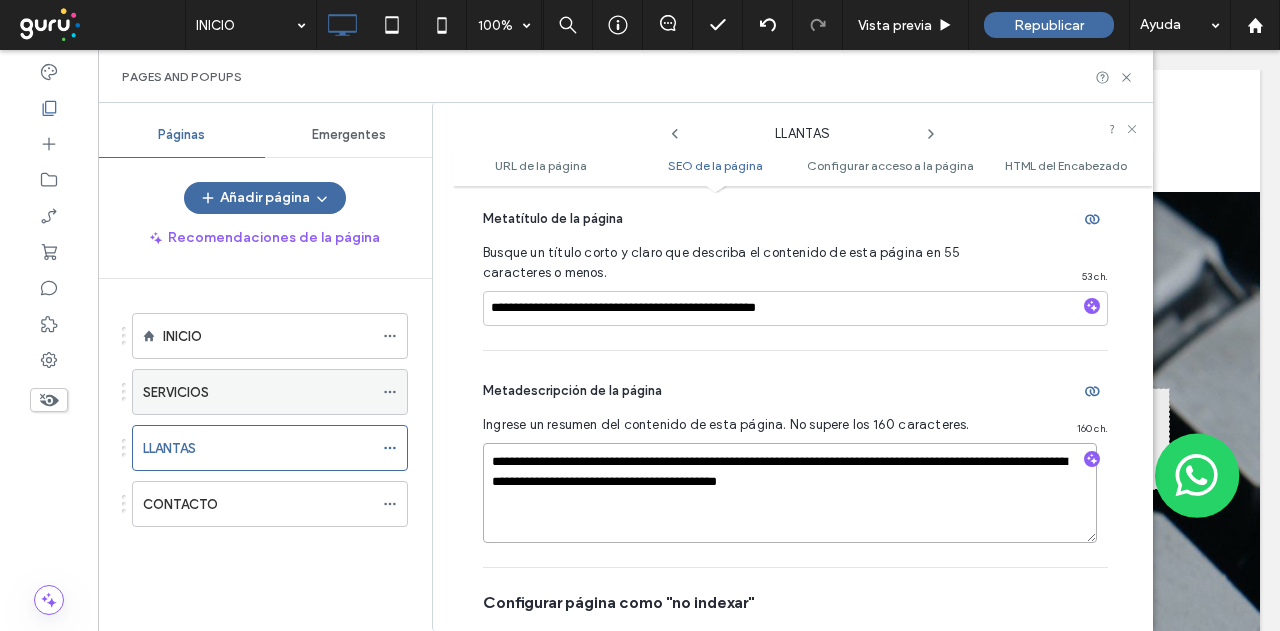drag, startPoint x: 966, startPoint y: 501, endPoint x: 401, endPoint y: 410, distance: 572.2814 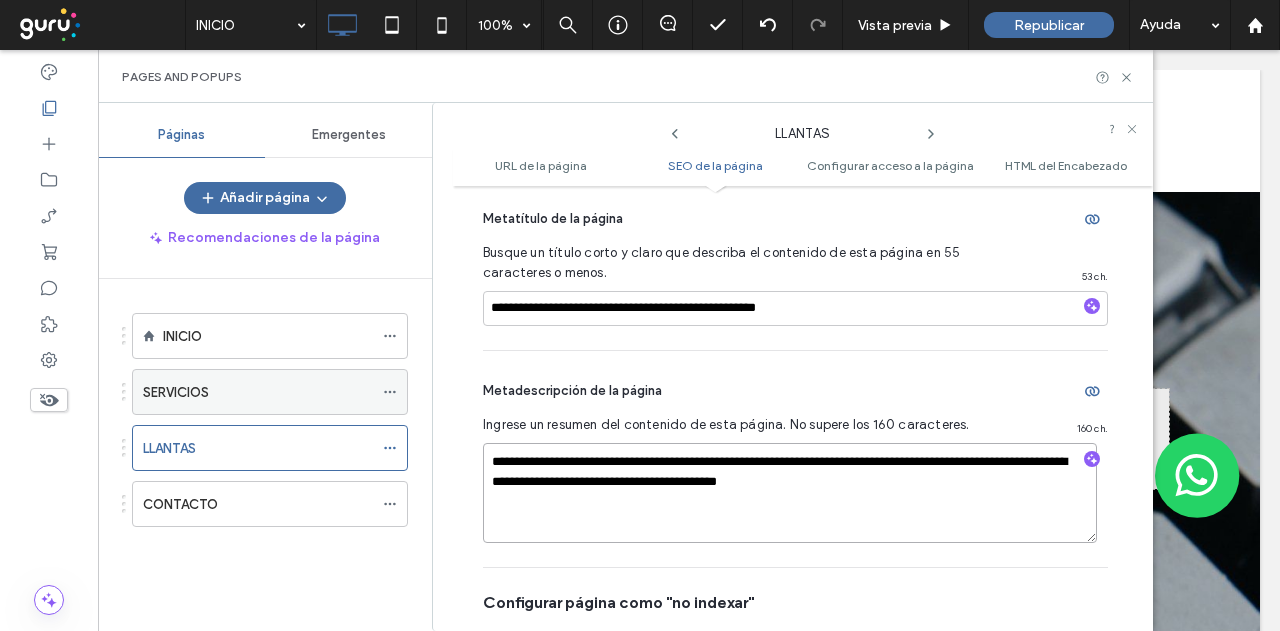 click on "**********" at bounding box center (625, 367) 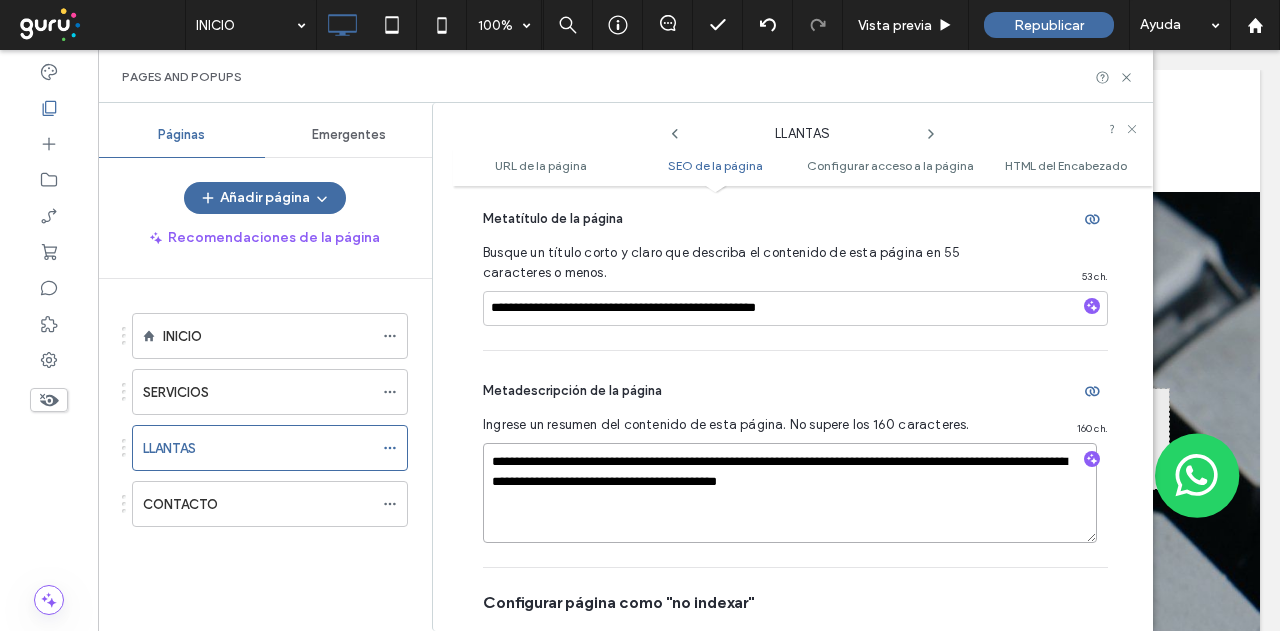 paste 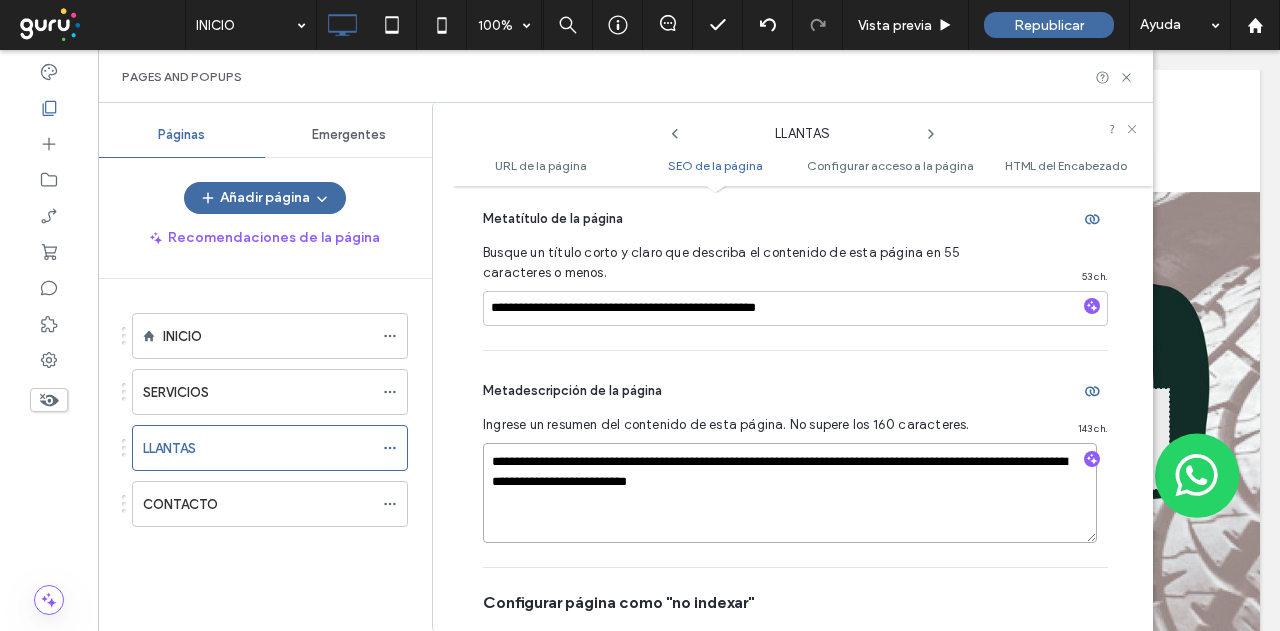type on "**********" 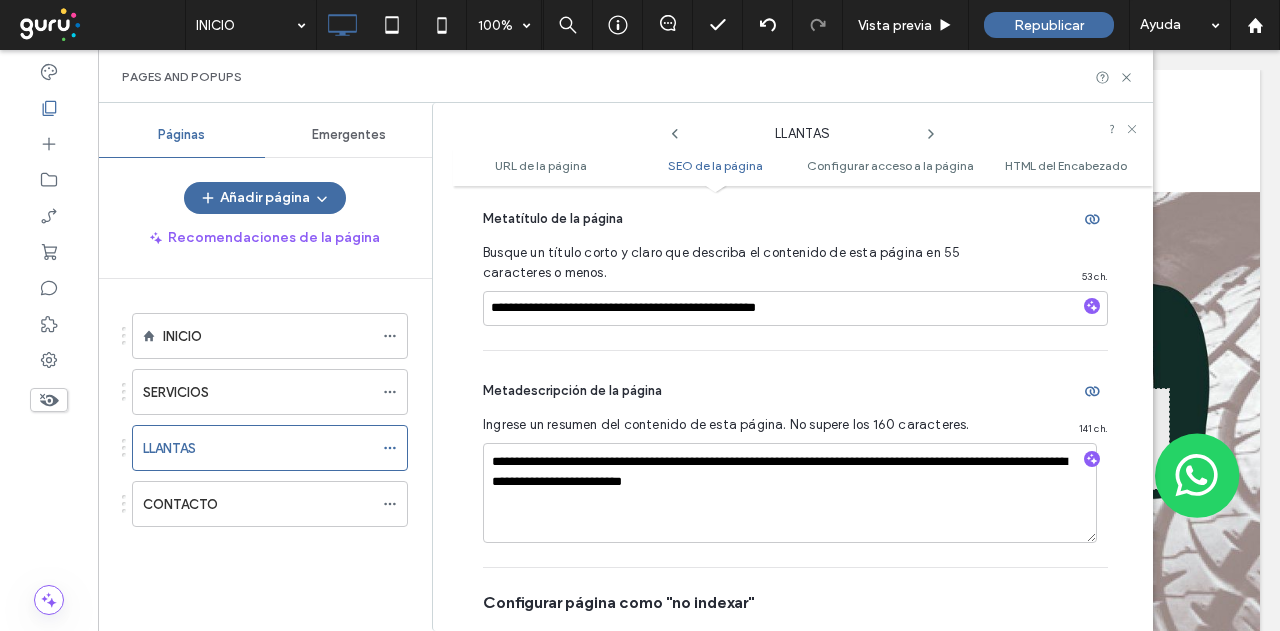 click 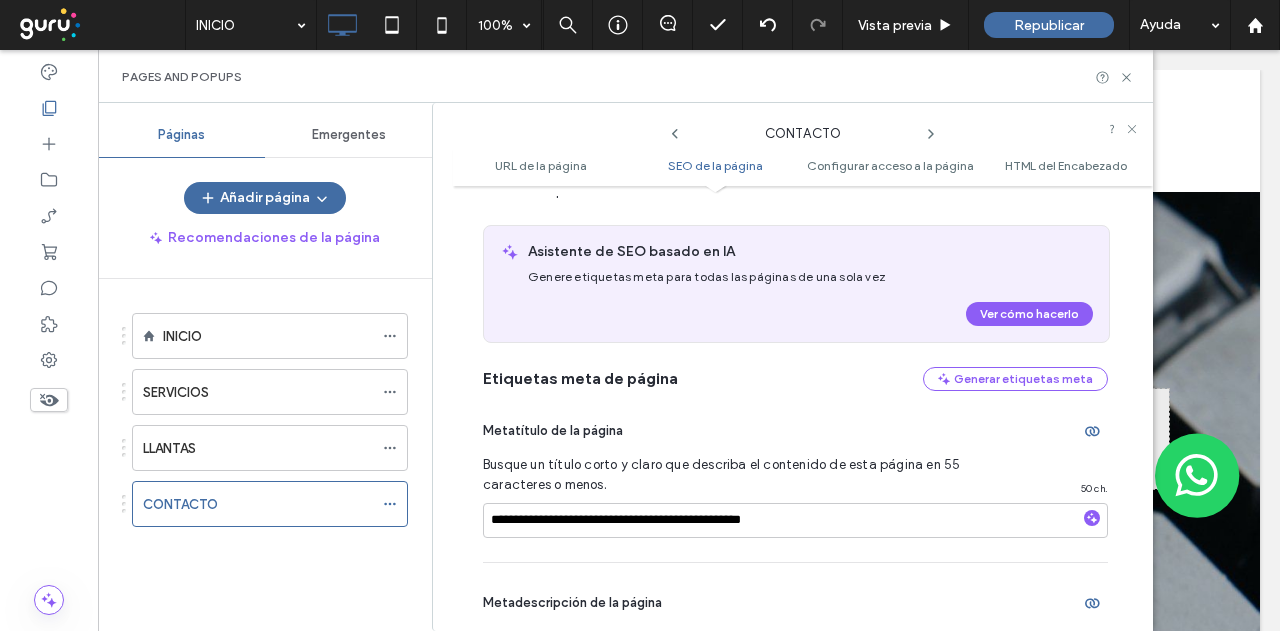 scroll, scrollTop: 490, scrollLeft: 0, axis: vertical 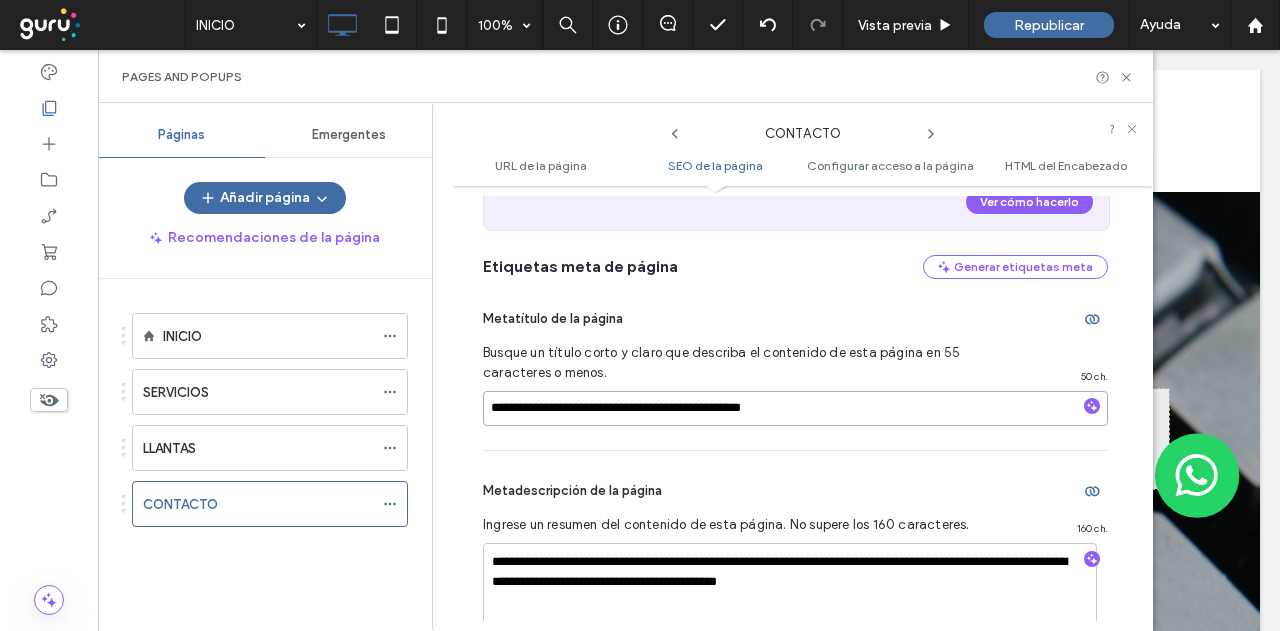 drag, startPoint x: 856, startPoint y: 411, endPoint x: 430, endPoint y: 417, distance: 426.04224 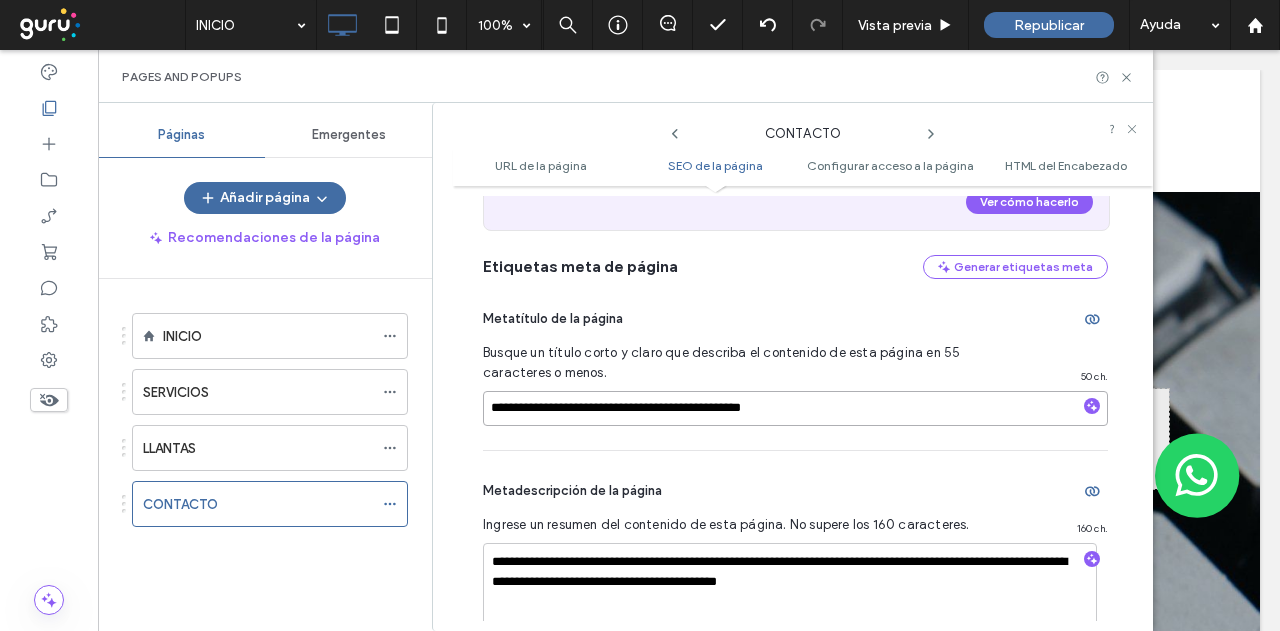 click on "**********" at bounding box center (625, 367) 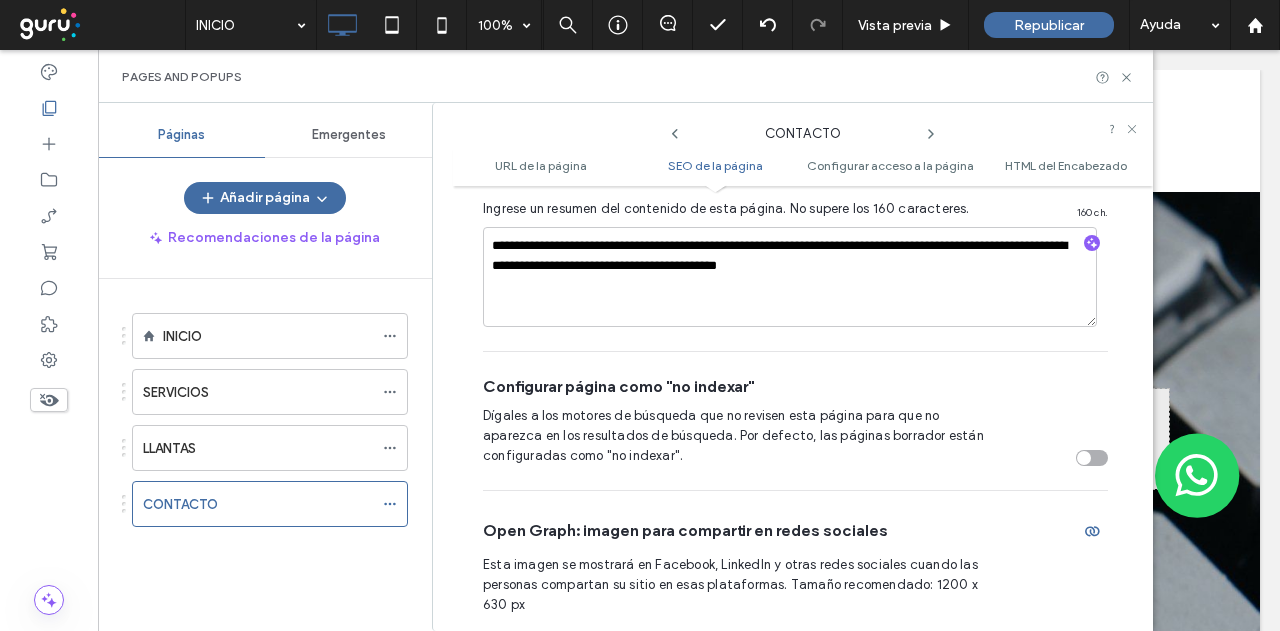 scroll, scrollTop: 690, scrollLeft: 0, axis: vertical 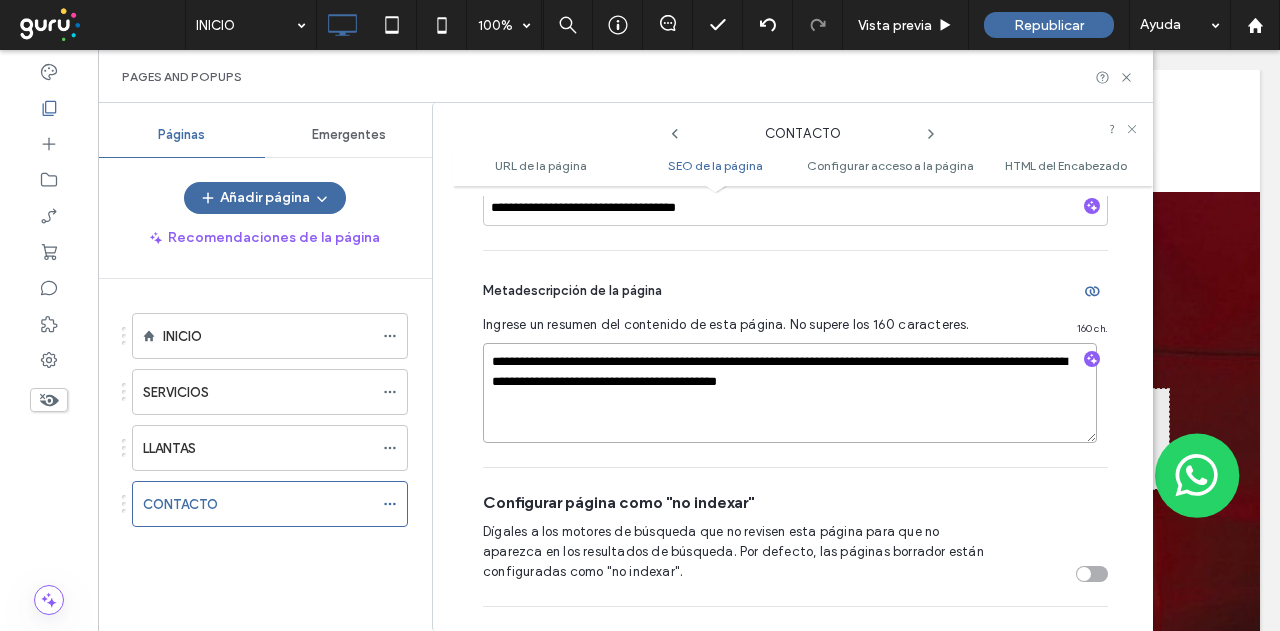 click on "**********" at bounding box center (790, 393) 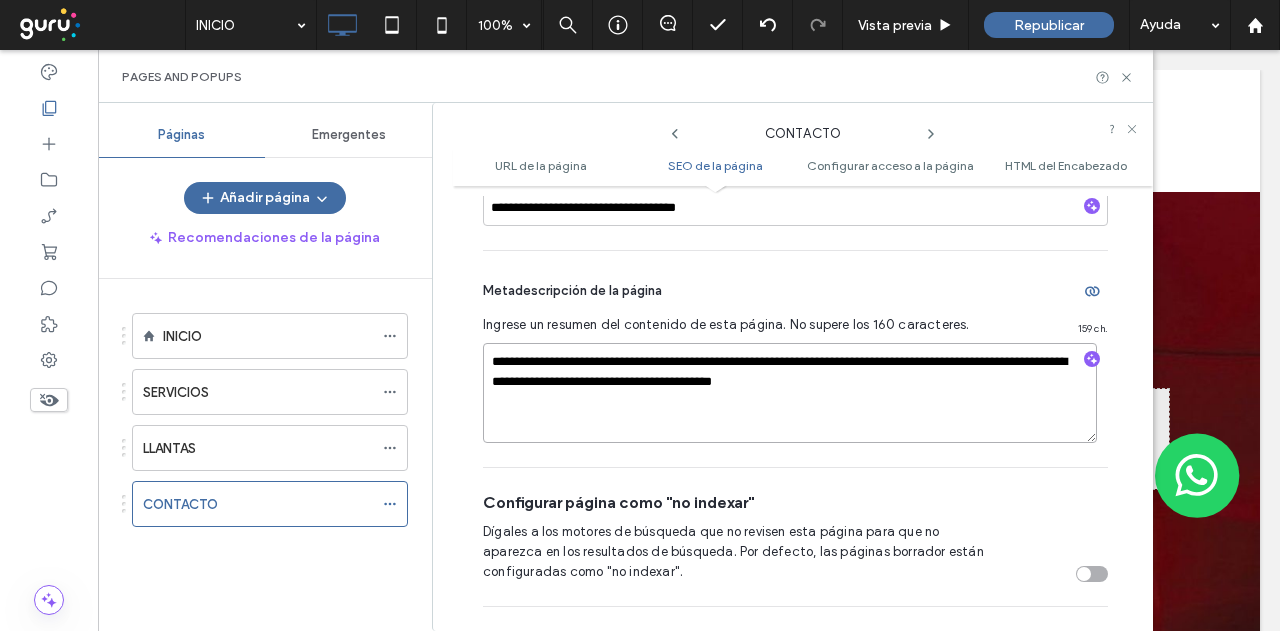 type on "**********" 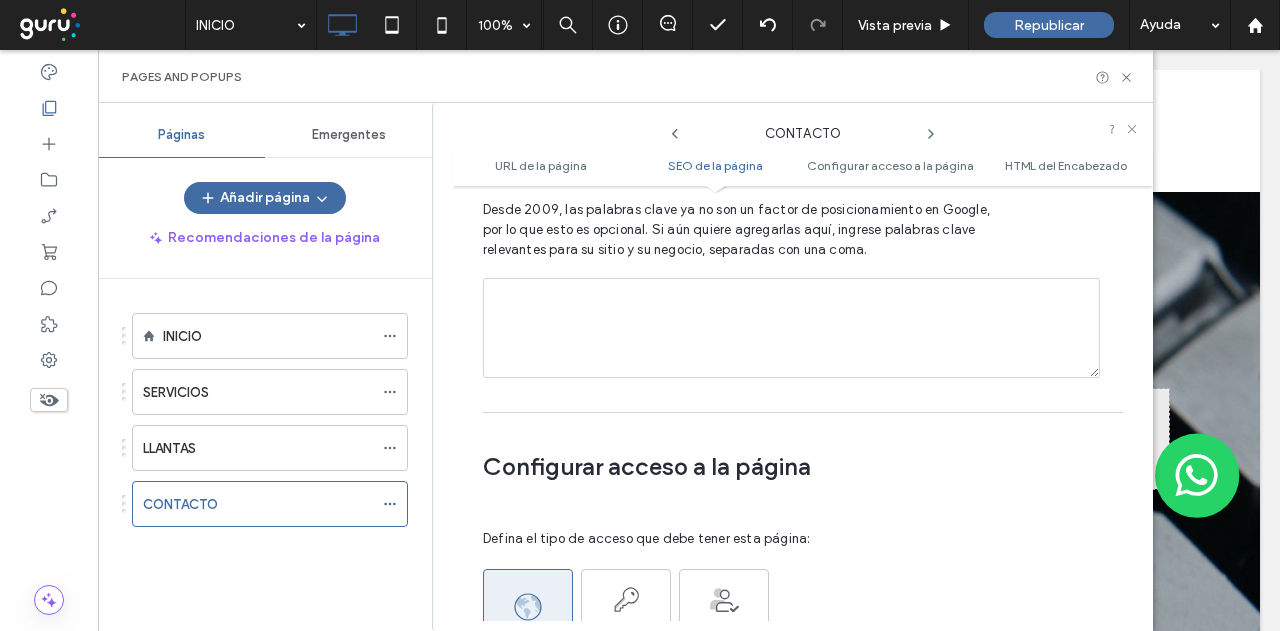 scroll, scrollTop: 1290, scrollLeft: 0, axis: vertical 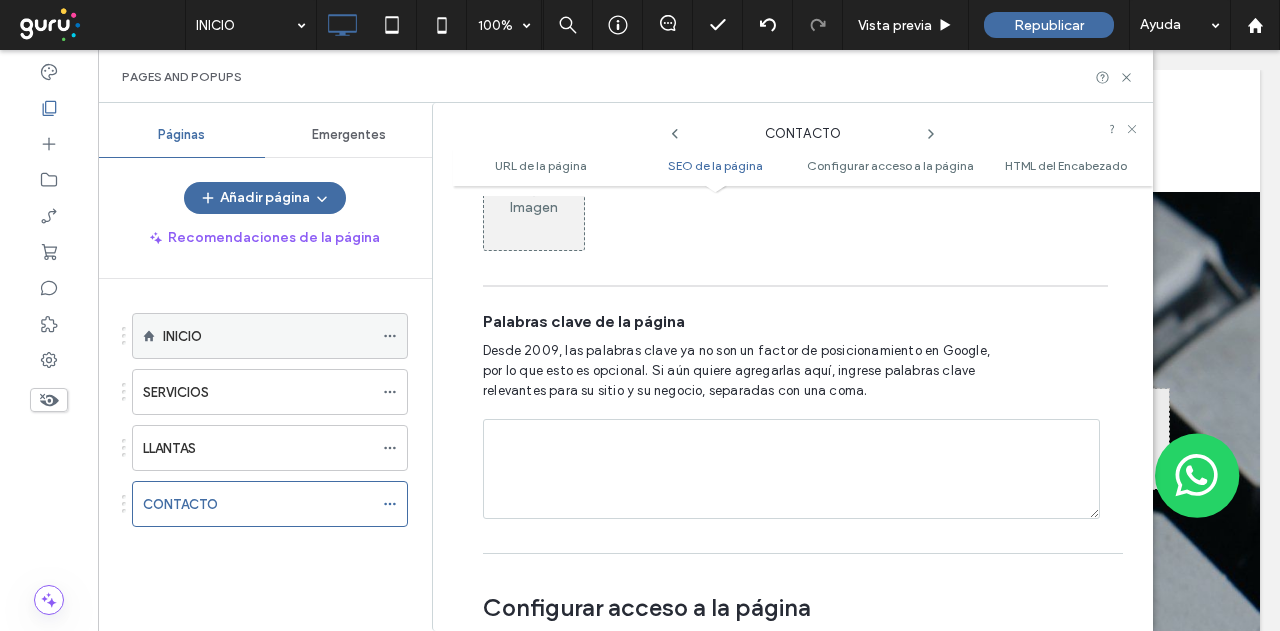 click on "INICIO" at bounding box center (268, 336) 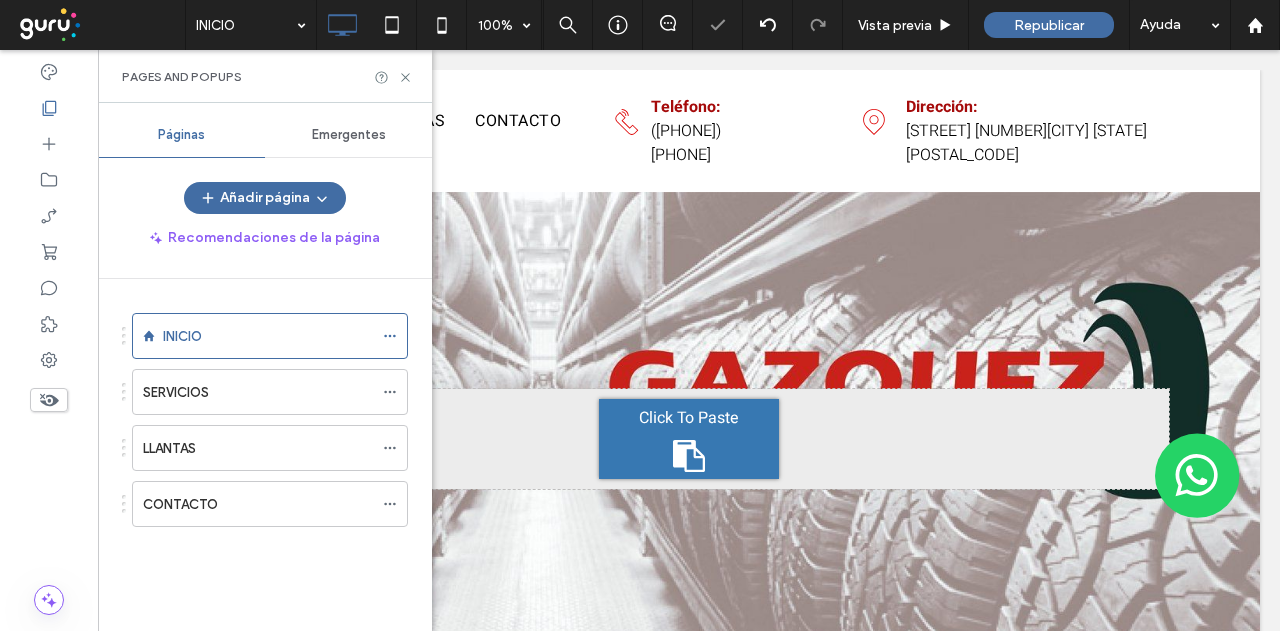 click at bounding box center [640, 315] 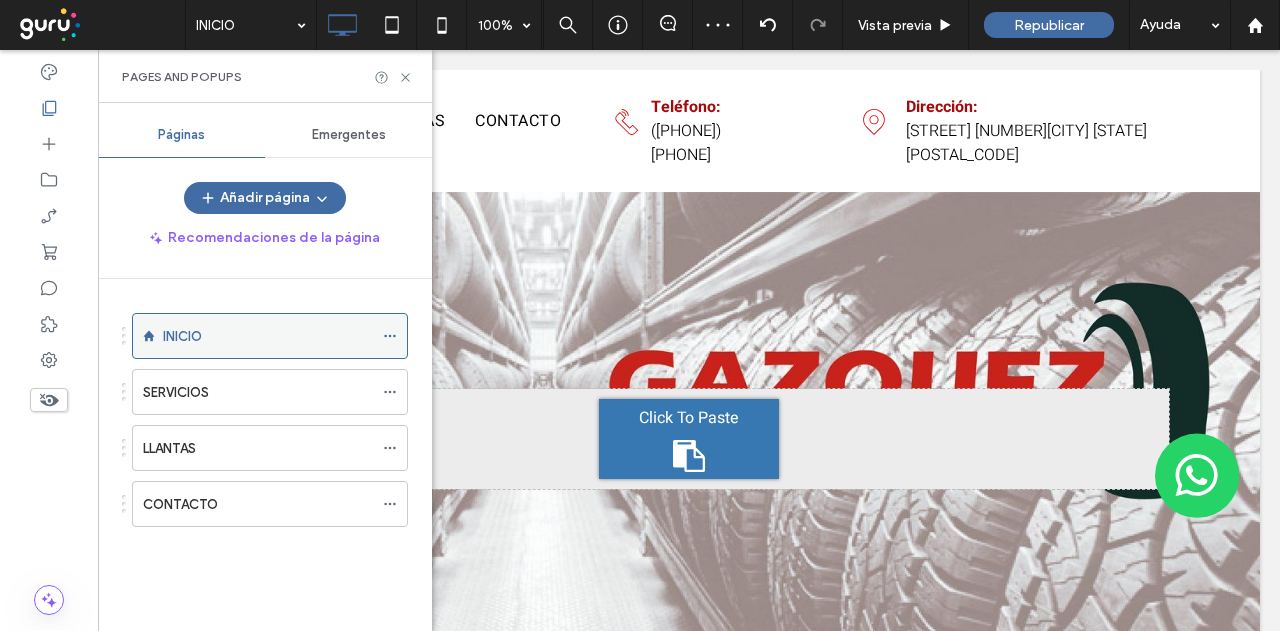 click 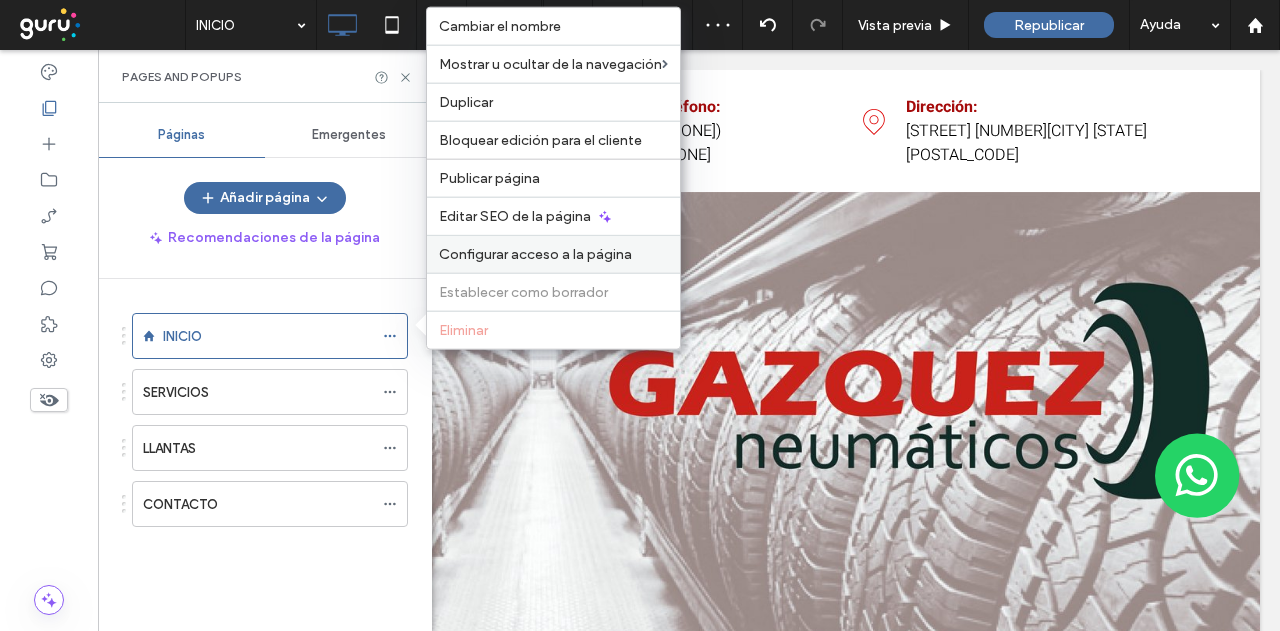 scroll, scrollTop: 0, scrollLeft: 0, axis: both 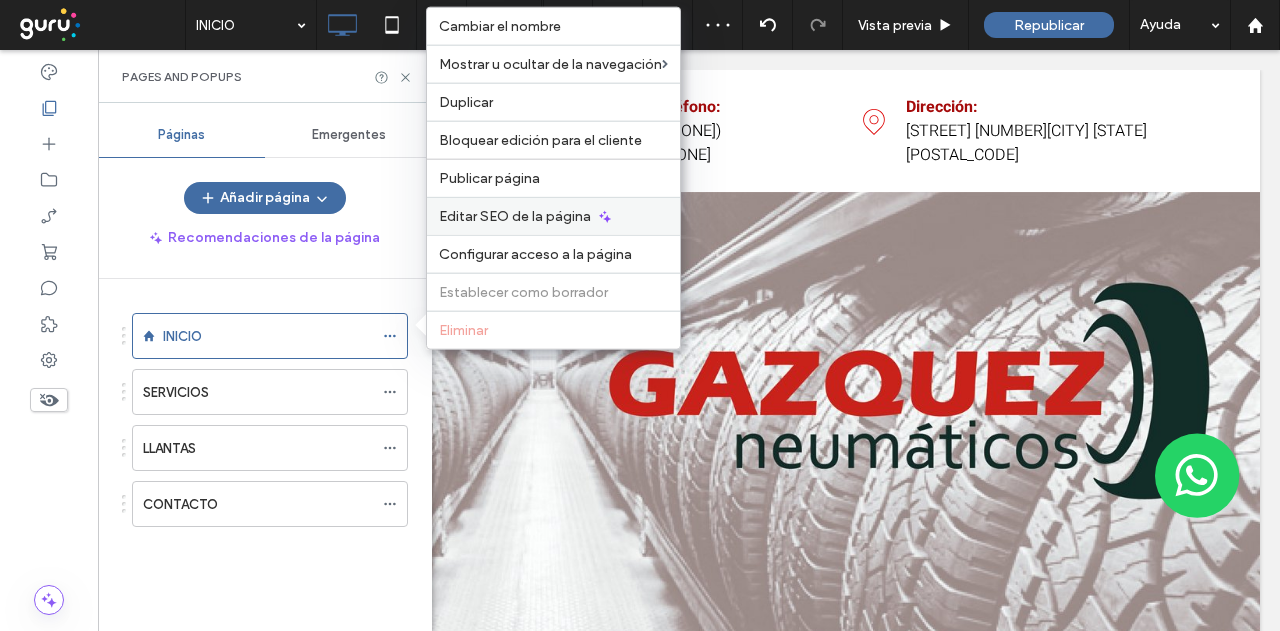 click on "Editar SEO de la página" at bounding box center (515, 216) 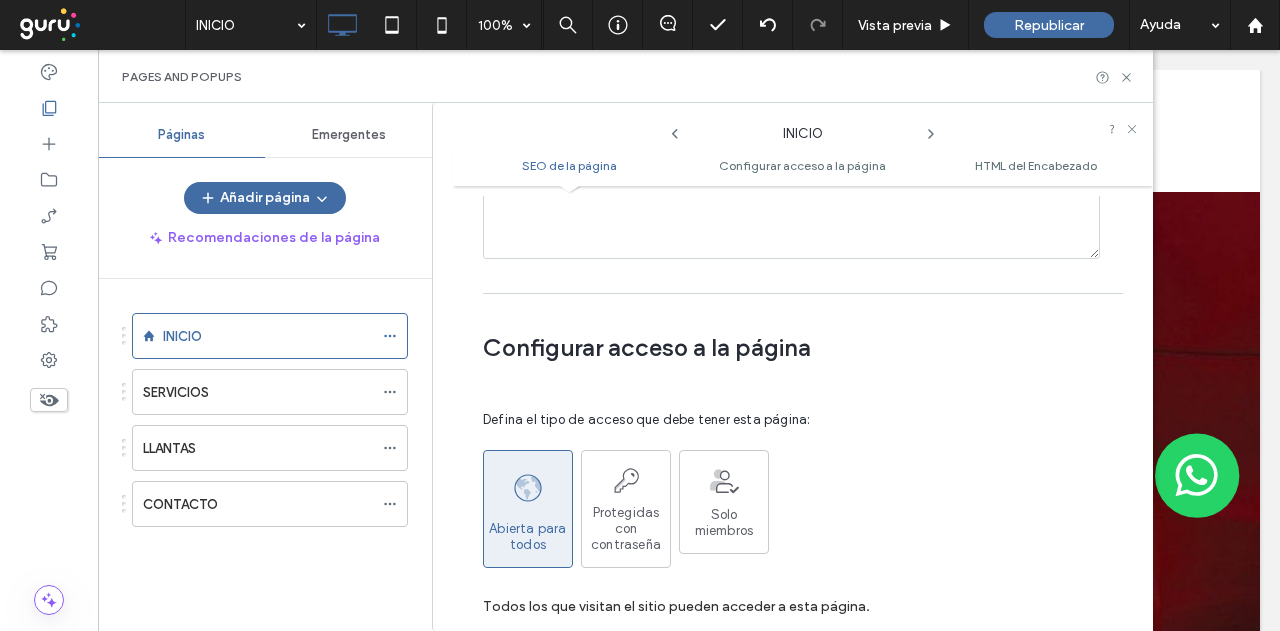 scroll, scrollTop: 1310, scrollLeft: 0, axis: vertical 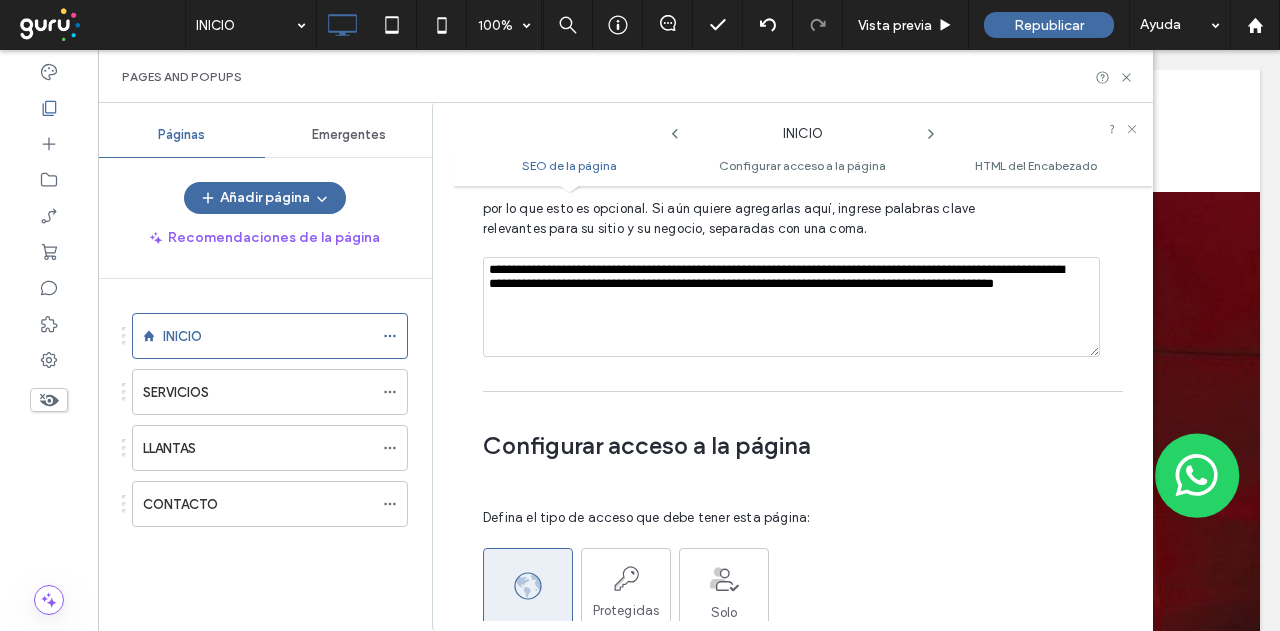 drag, startPoint x: 686, startPoint y: 305, endPoint x: 474, endPoint y: 235, distance: 223.2577 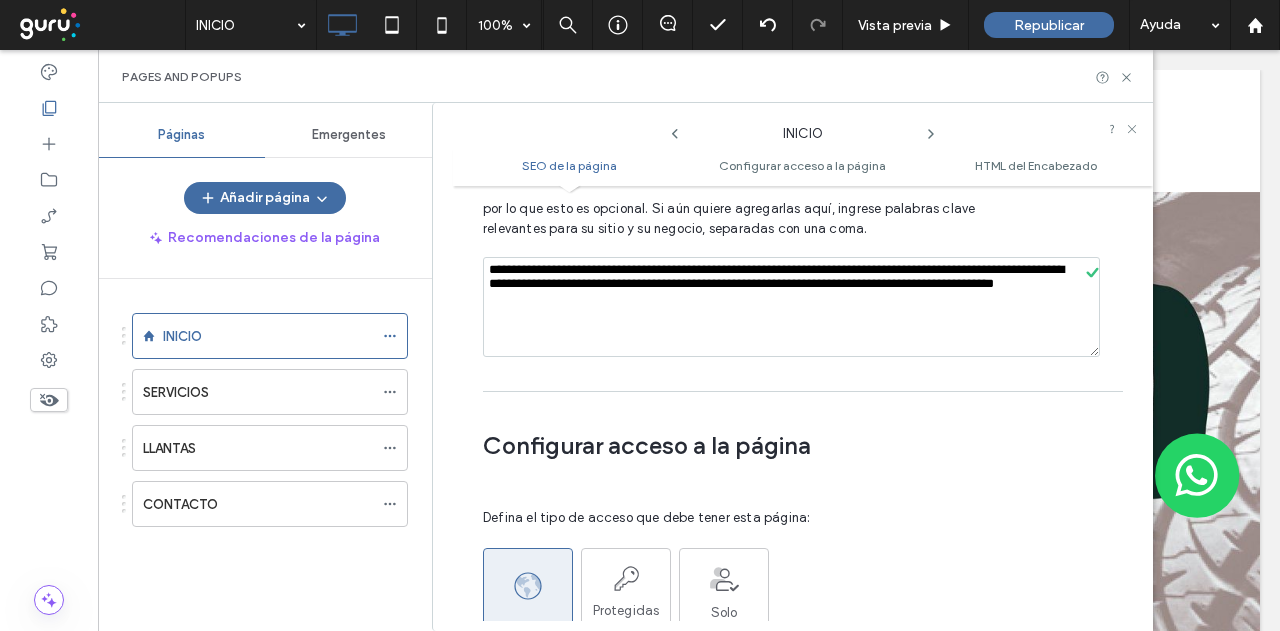 click on "**********" at bounding box center (791, 307) 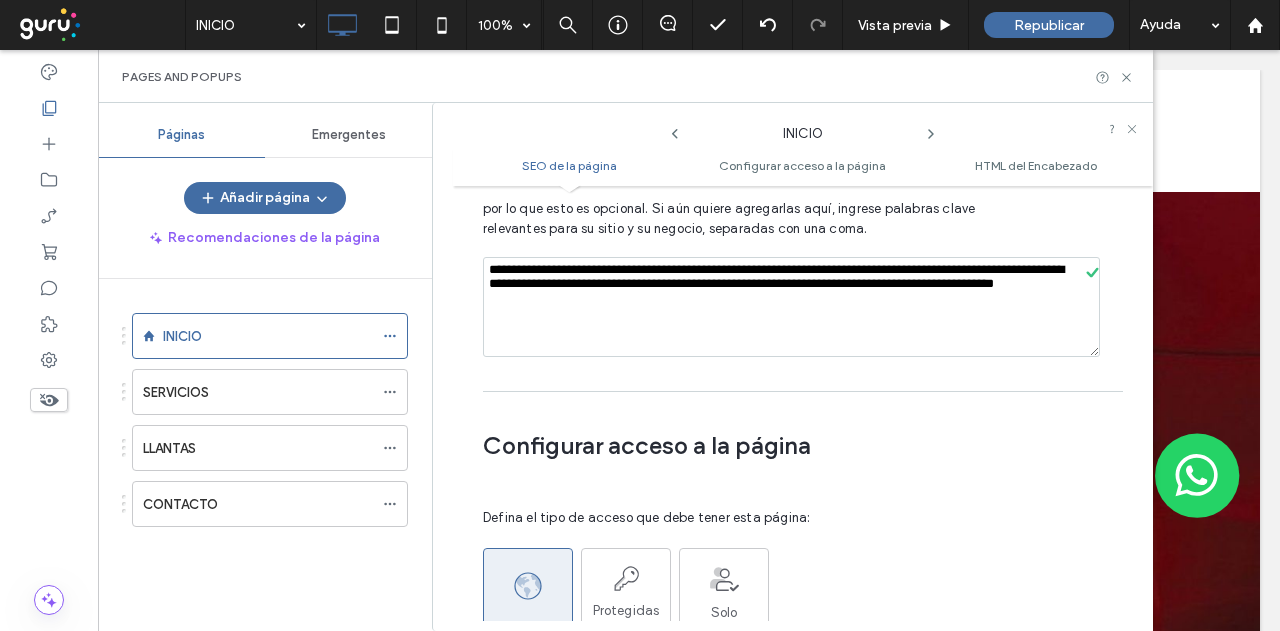 drag, startPoint x: 710, startPoint y: 315, endPoint x: 416, endPoint y: 237, distance: 304.171 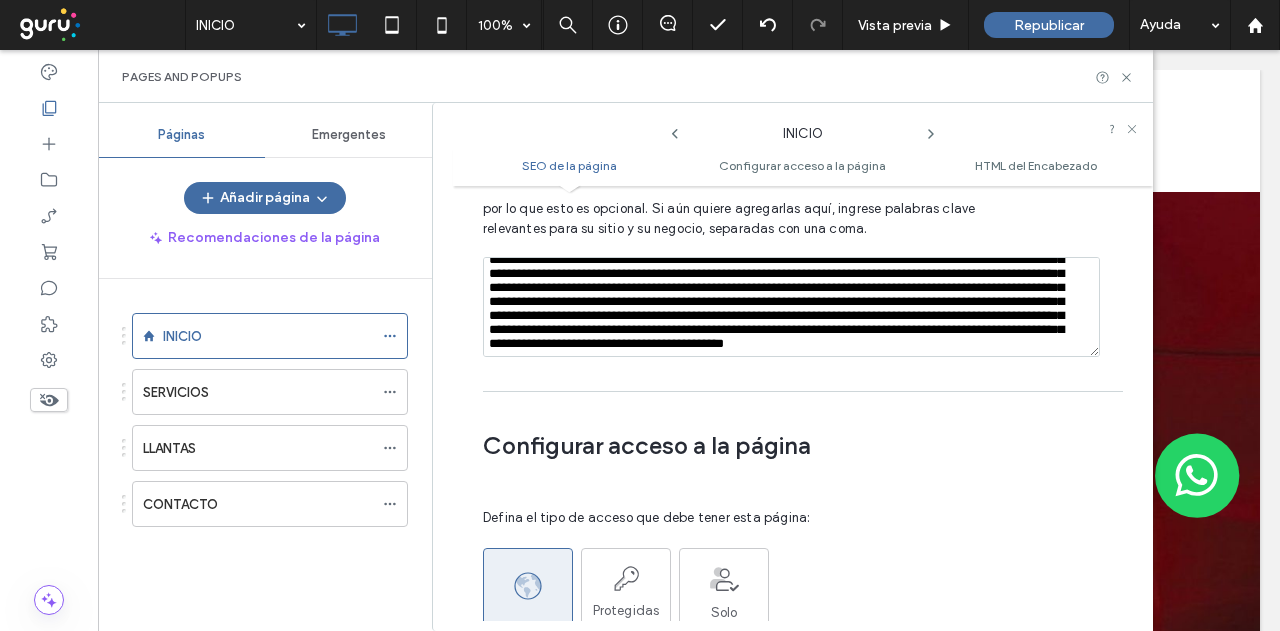 scroll, scrollTop: 215, scrollLeft: 0, axis: vertical 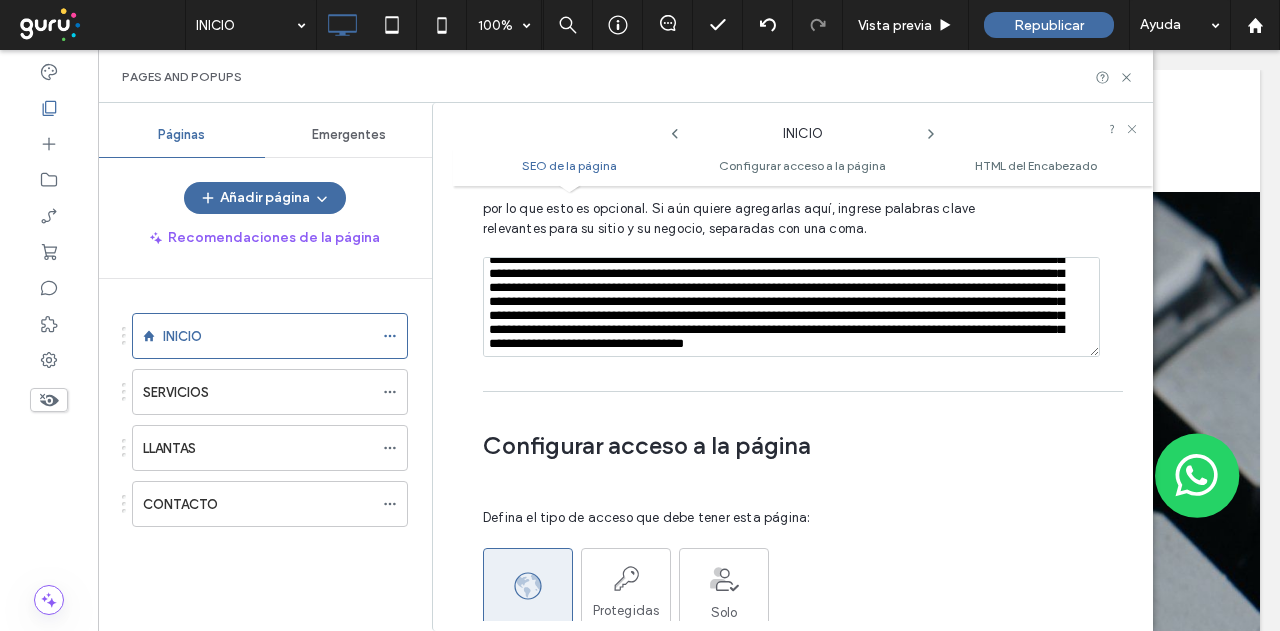 drag, startPoint x: 648, startPoint y: 281, endPoint x: 595, endPoint y: 271, distance: 53.935146 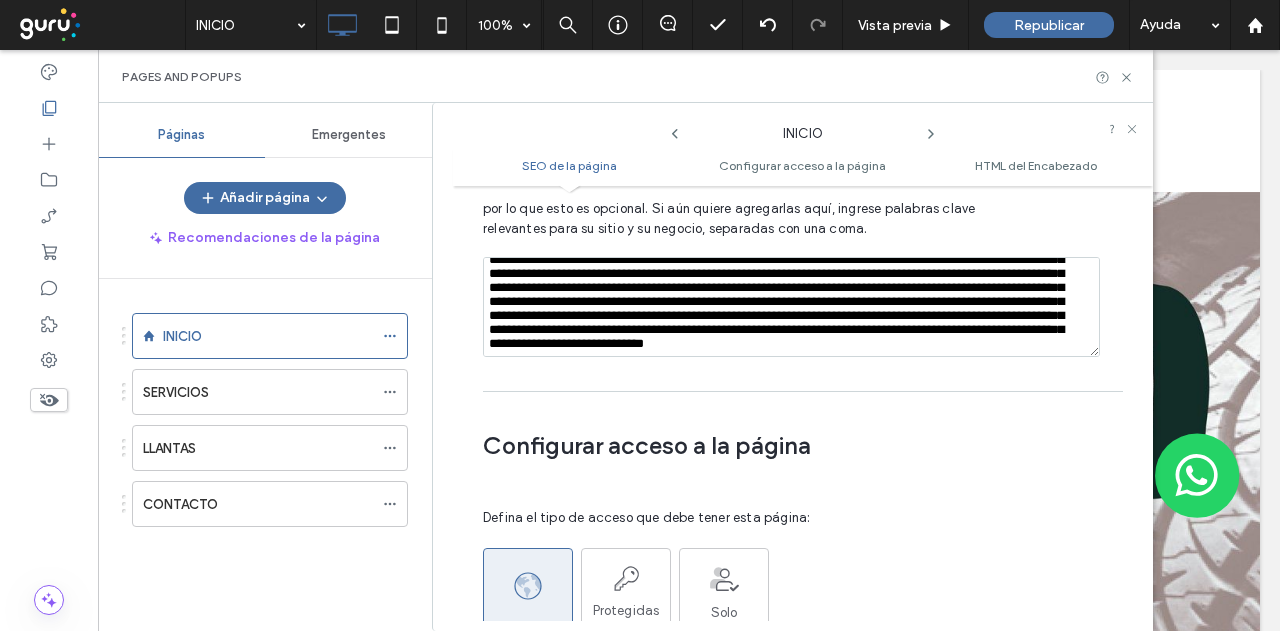 drag, startPoint x: 681, startPoint y: 275, endPoint x: 634, endPoint y: 273, distance: 47.042534 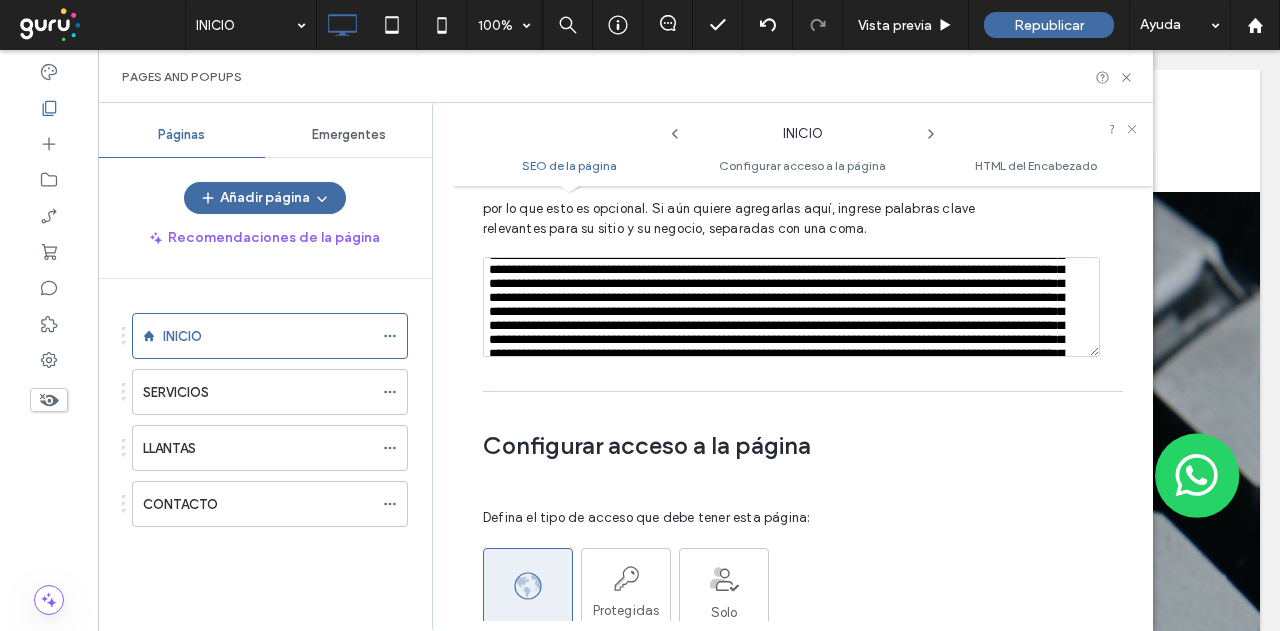 drag, startPoint x: 1000, startPoint y: 261, endPoint x: 938, endPoint y: 322, distance: 86.977005 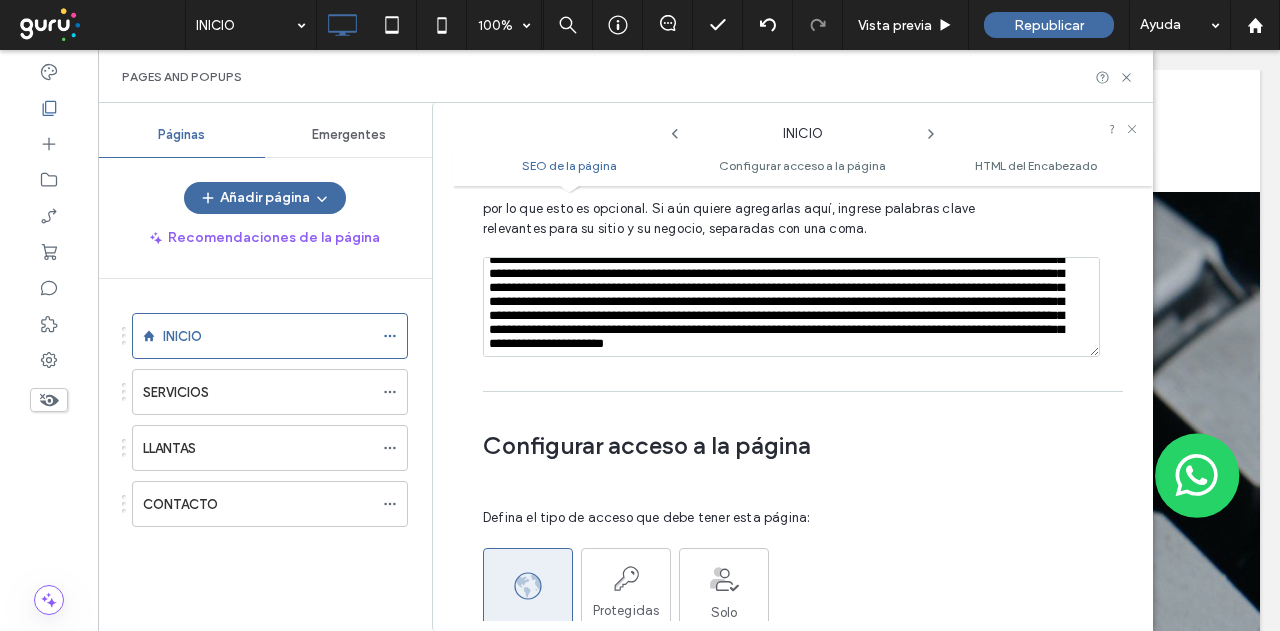 click at bounding box center (791, 307) 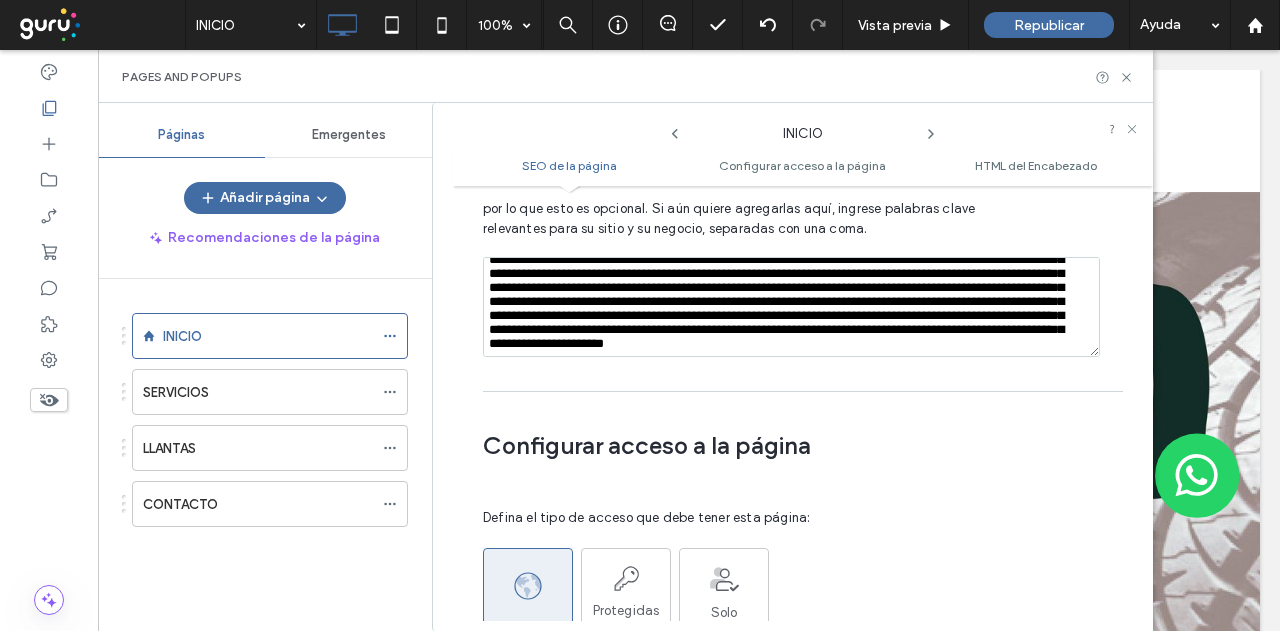 drag, startPoint x: 994, startPoint y: 293, endPoint x: 948, endPoint y: 287, distance: 46.389652 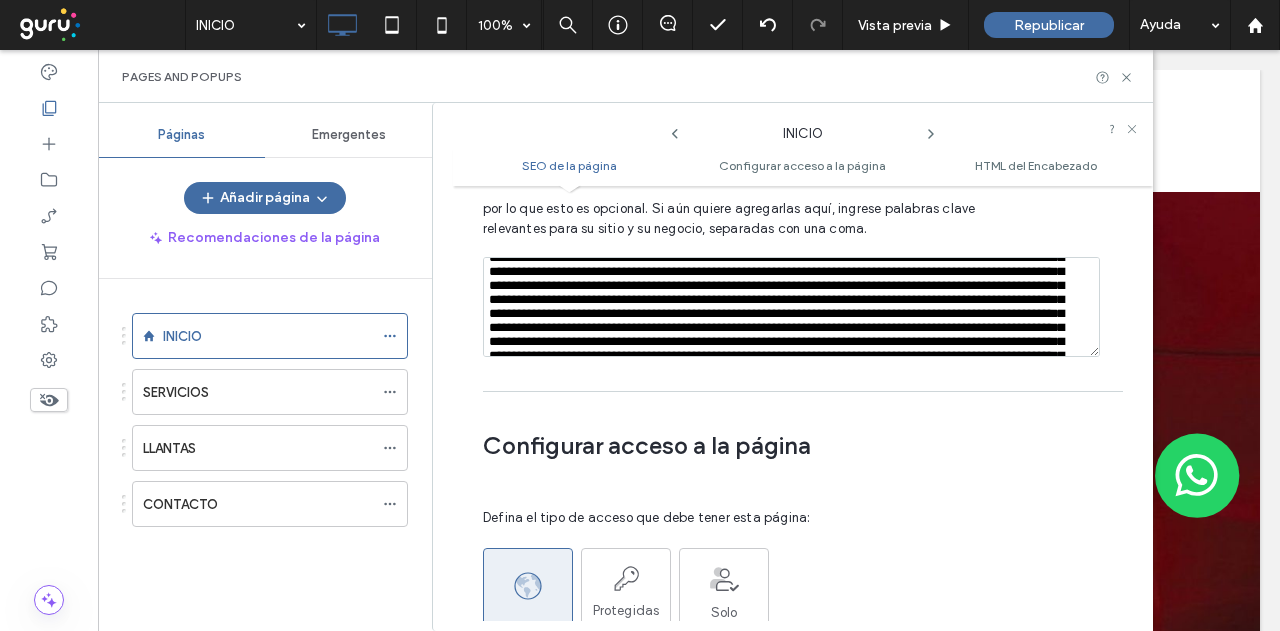 scroll, scrollTop: 0, scrollLeft: 0, axis: both 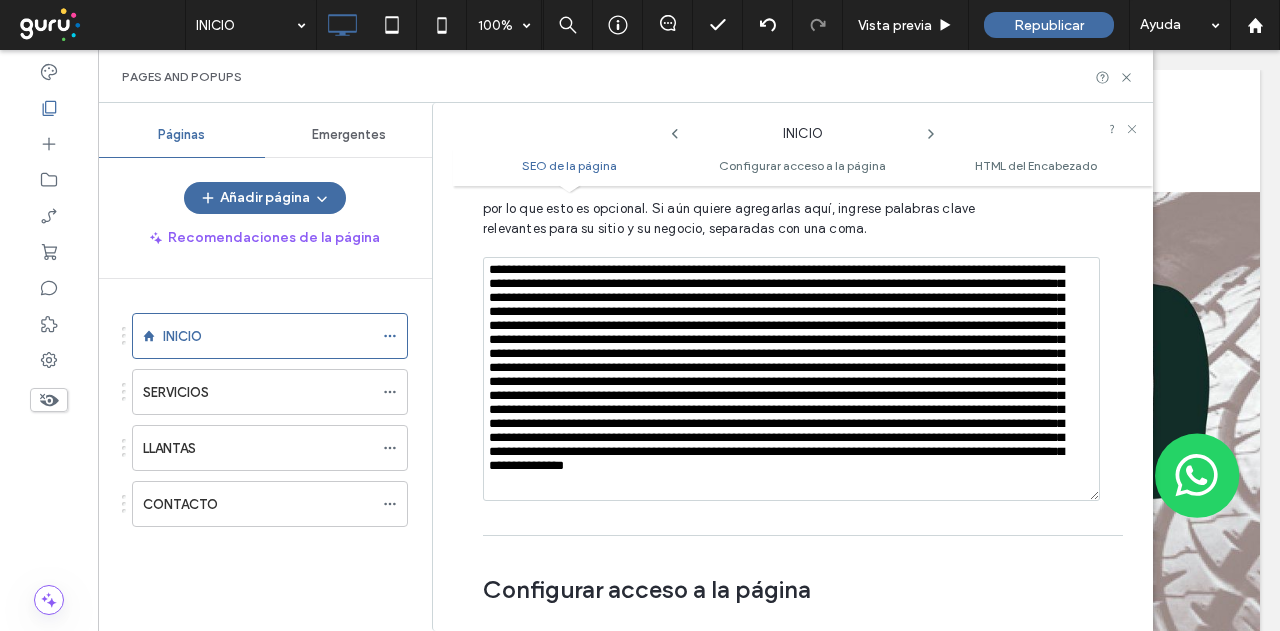drag, startPoint x: 1095, startPoint y: 351, endPoint x: 1098, endPoint y: 497, distance: 146.03082 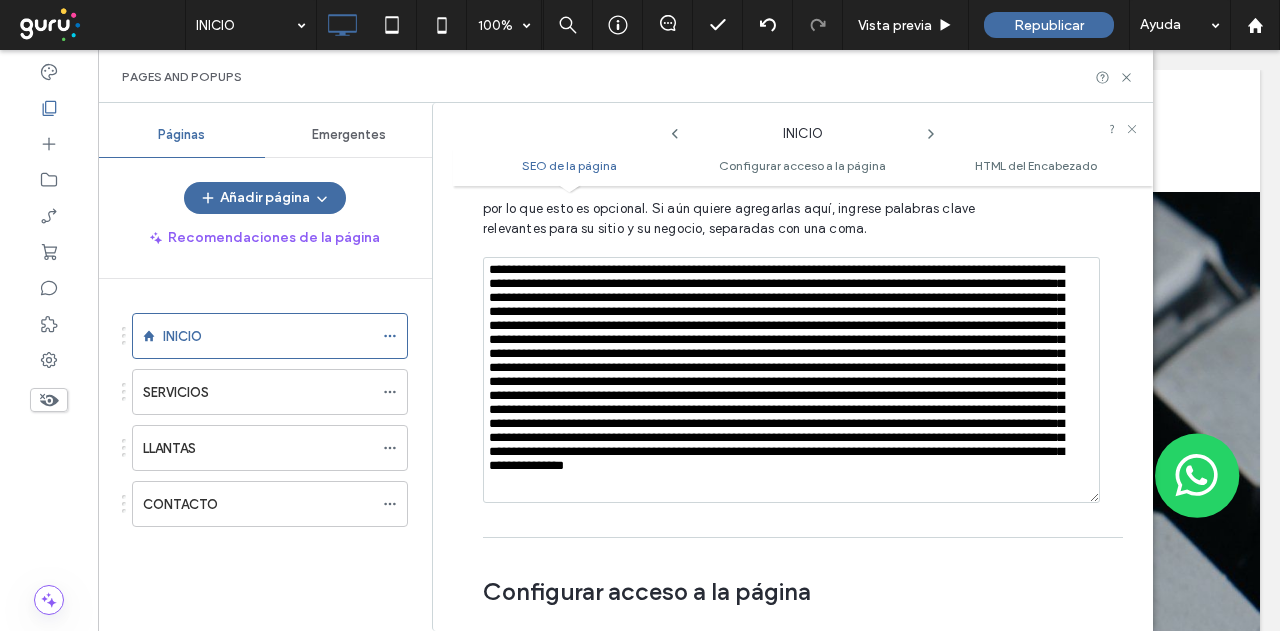 click at bounding box center [791, 380] 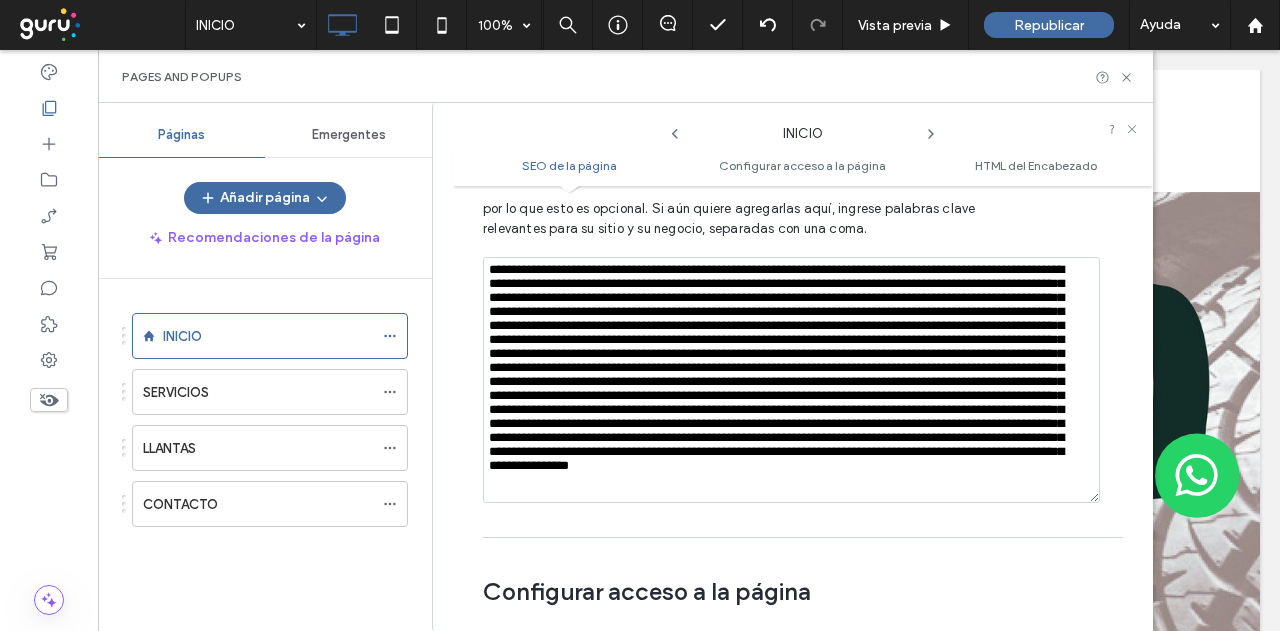 scroll, scrollTop: 0, scrollLeft: 0, axis: both 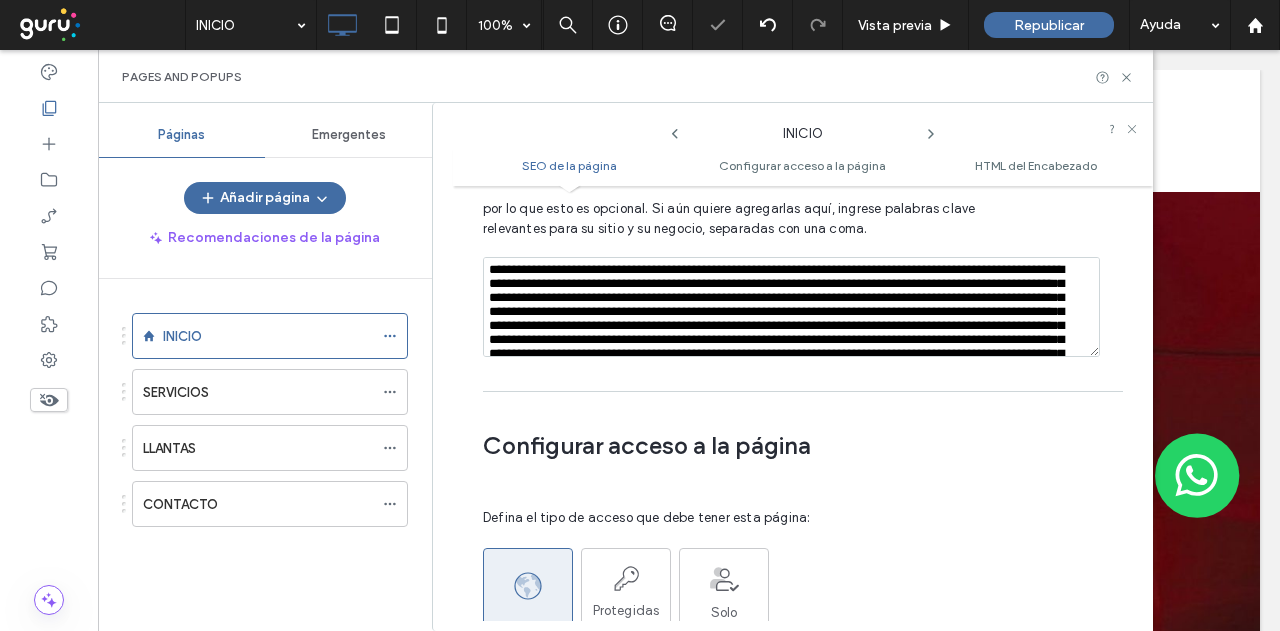 click 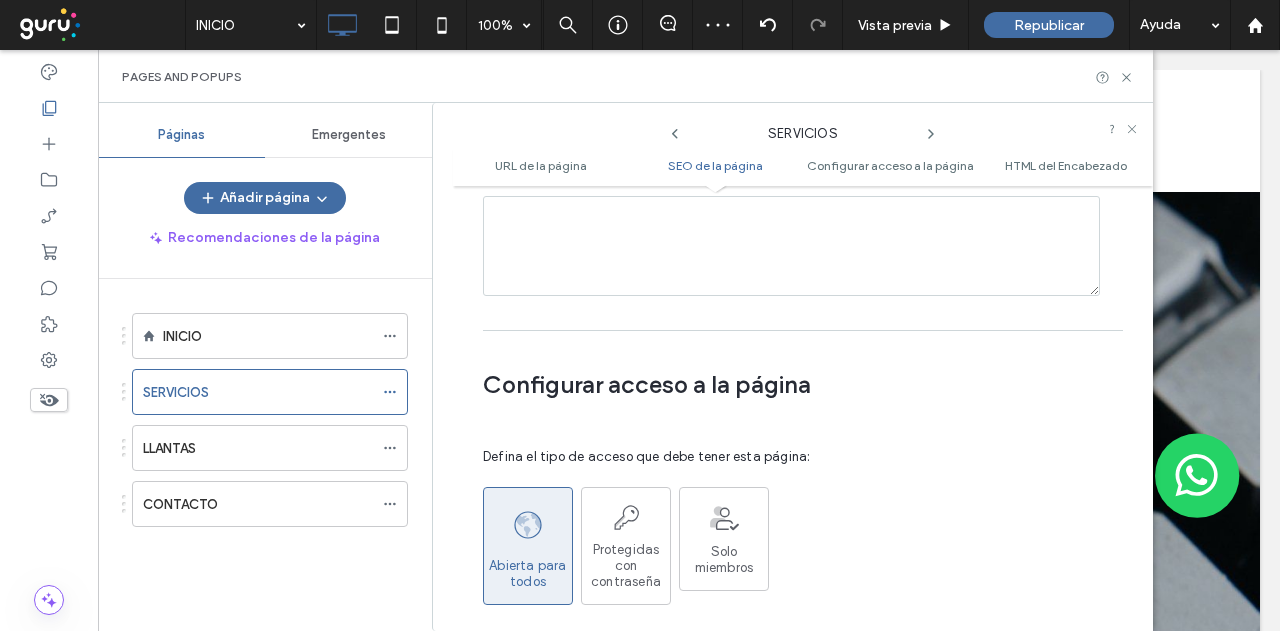 scroll, scrollTop: 1490, scrollLeft: 0, axis: vertical 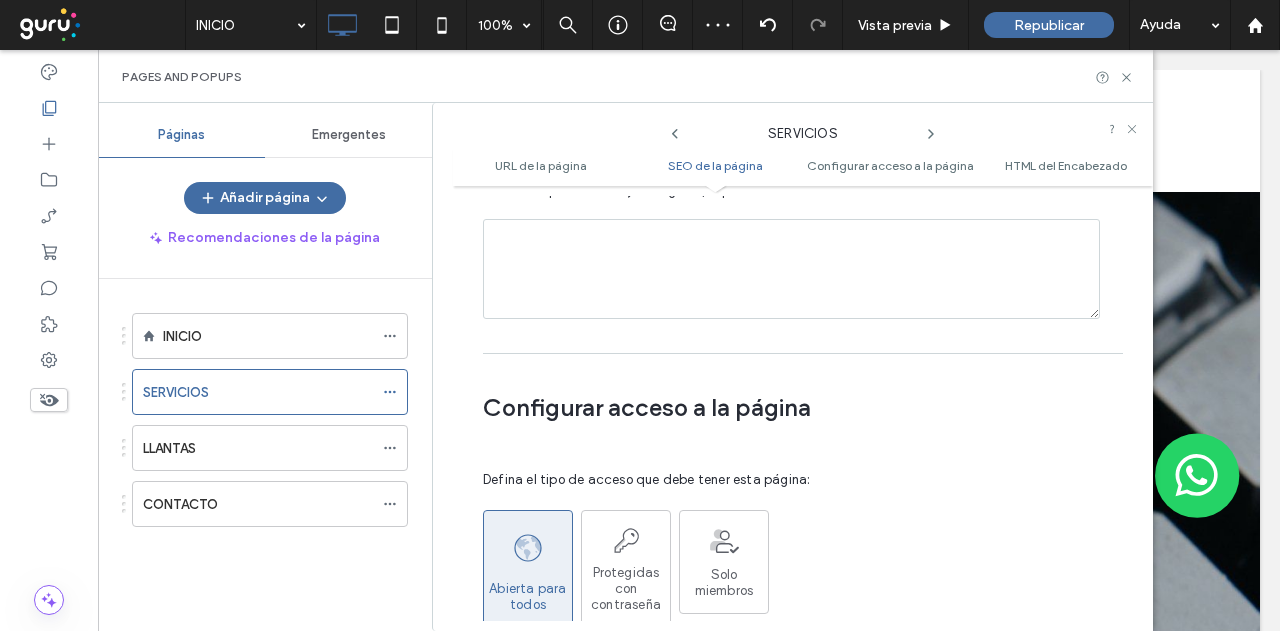click at bounding box center [791, 269] 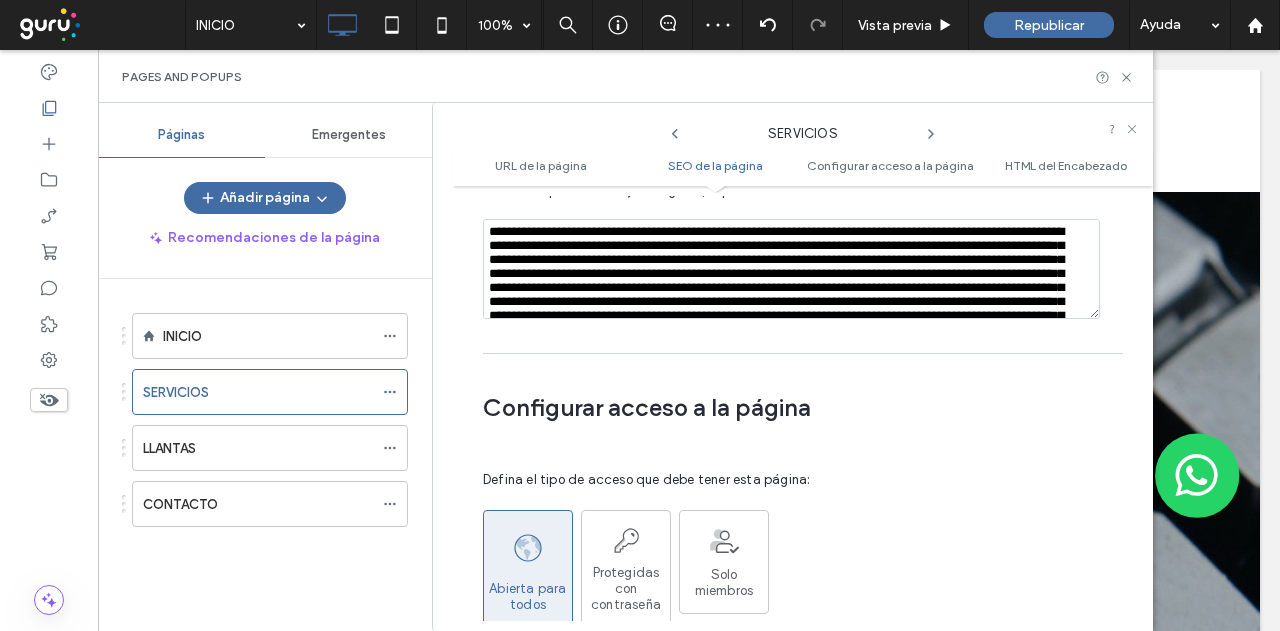 type on "**********" 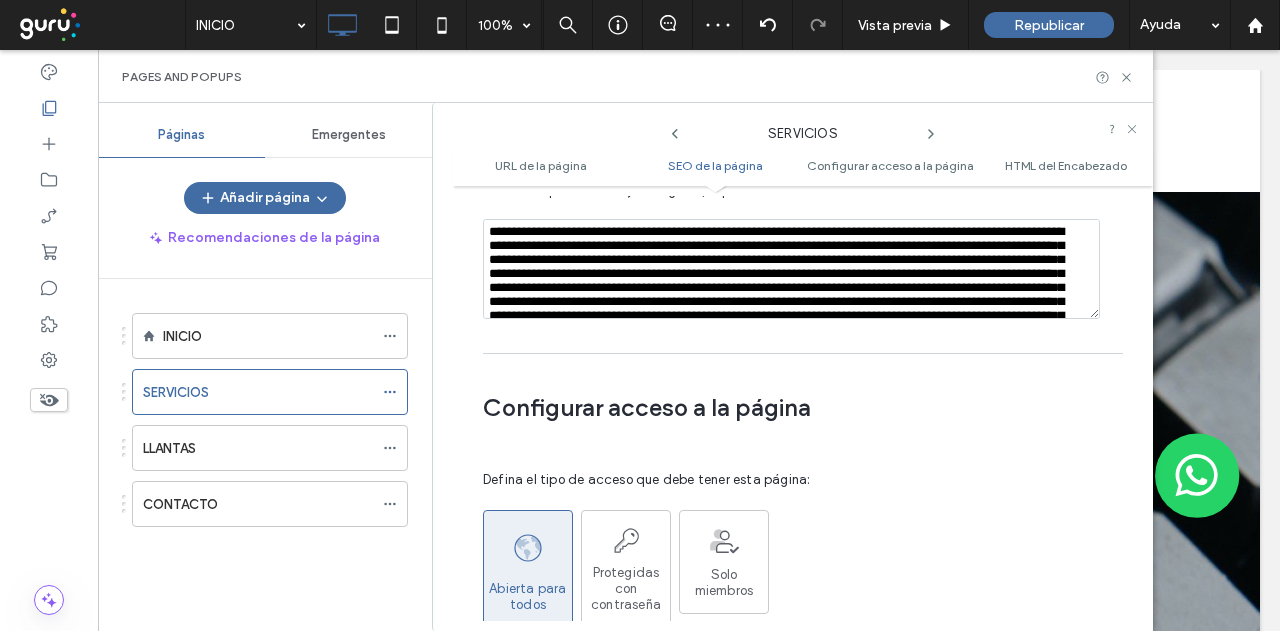 scroll, scrollTop: 210, scrollLeft: 0, axis: vertical 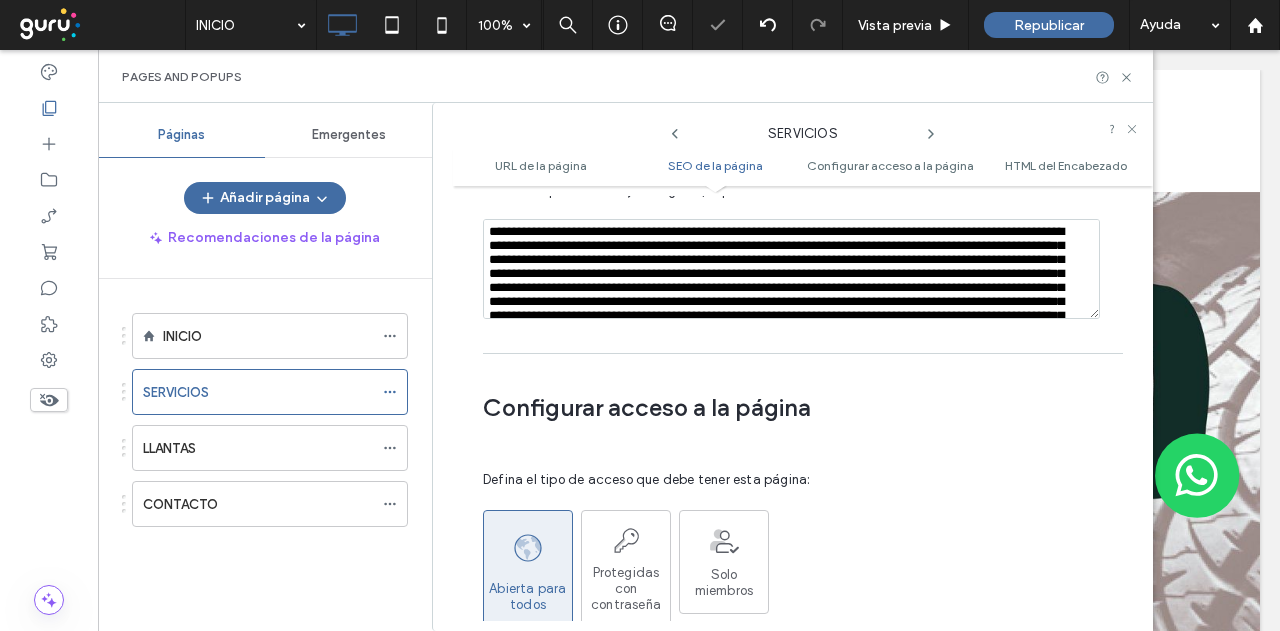 click 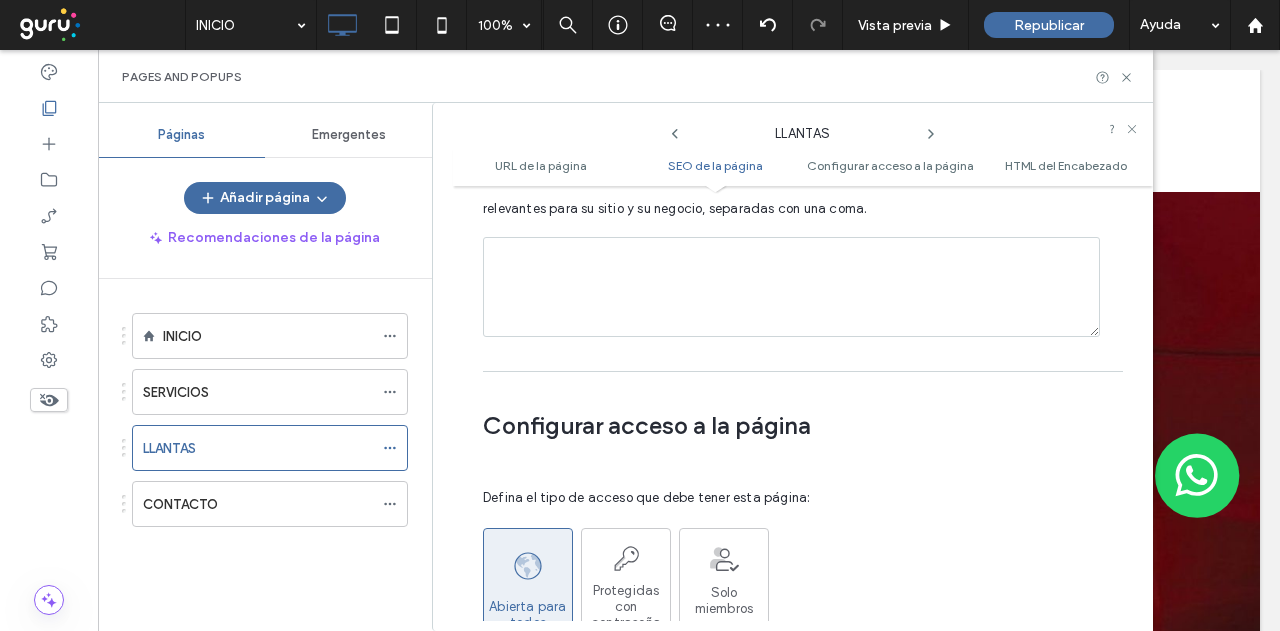 scroll, scrollTop: 1390, scrollLeft: 0, axis: vertical 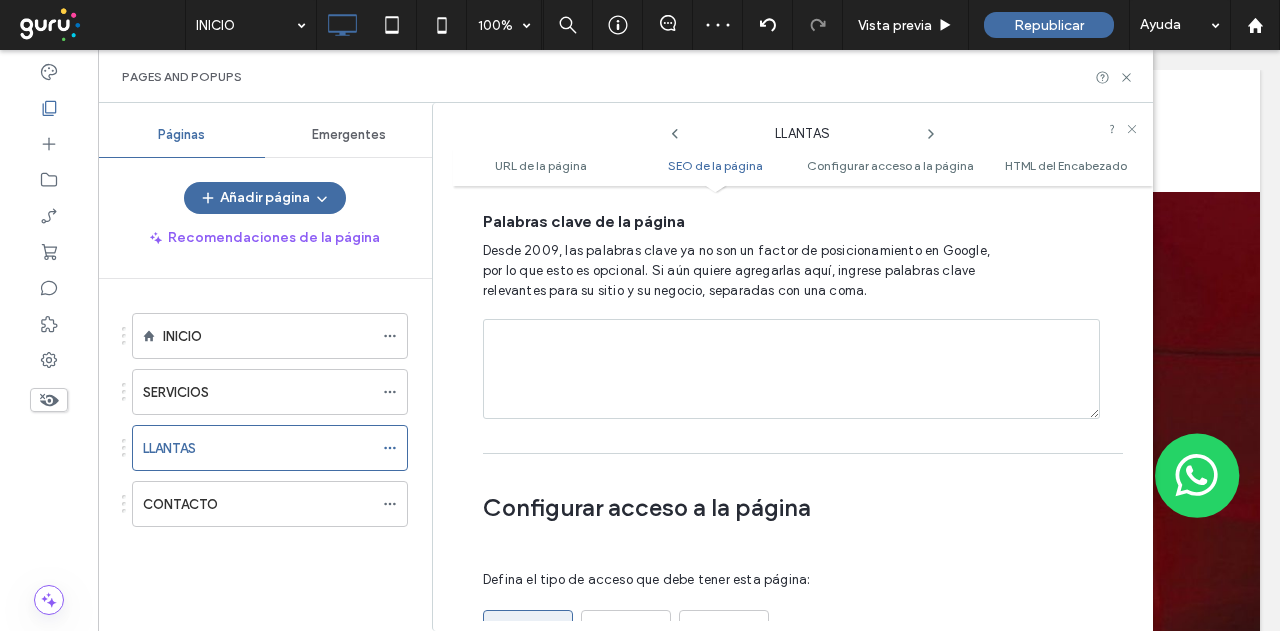 click at bounding box center [791, 369] 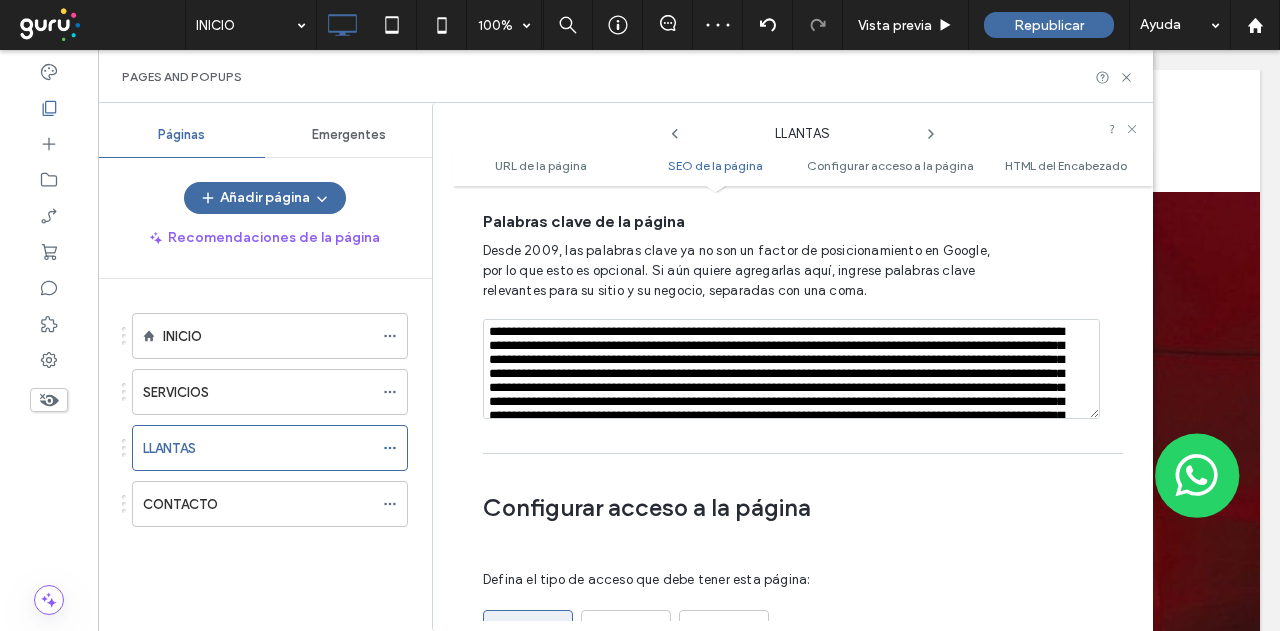 scroll, scrollTop: 210, scrollLeft: 0, axis: vertical 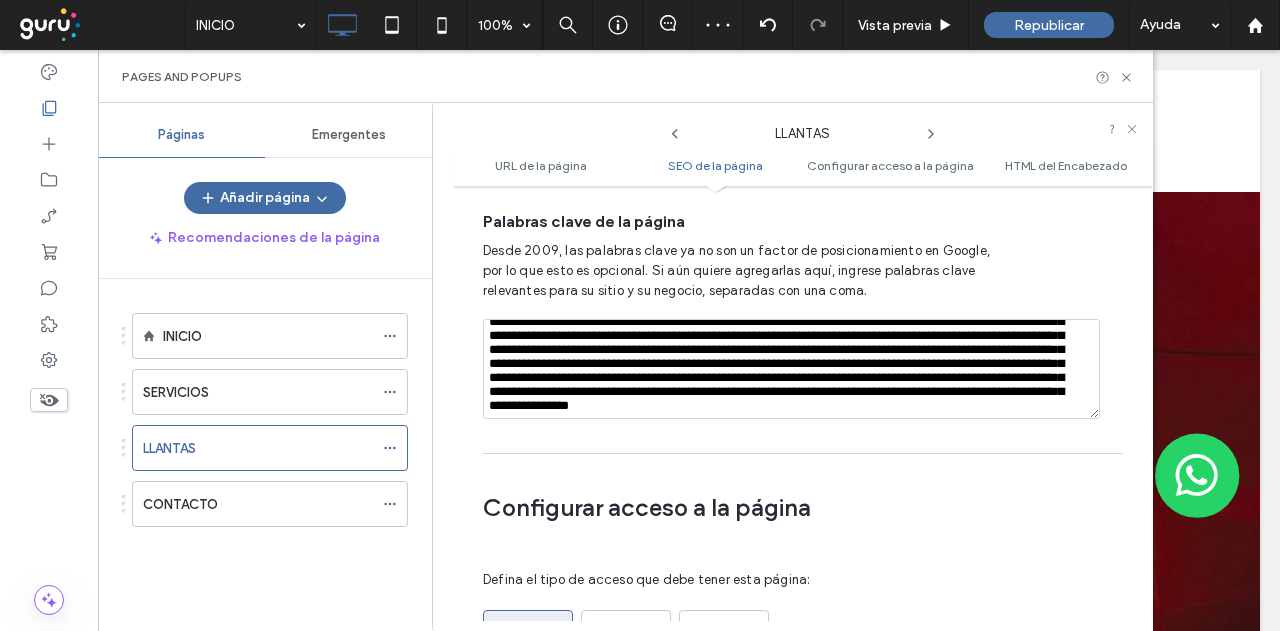 click 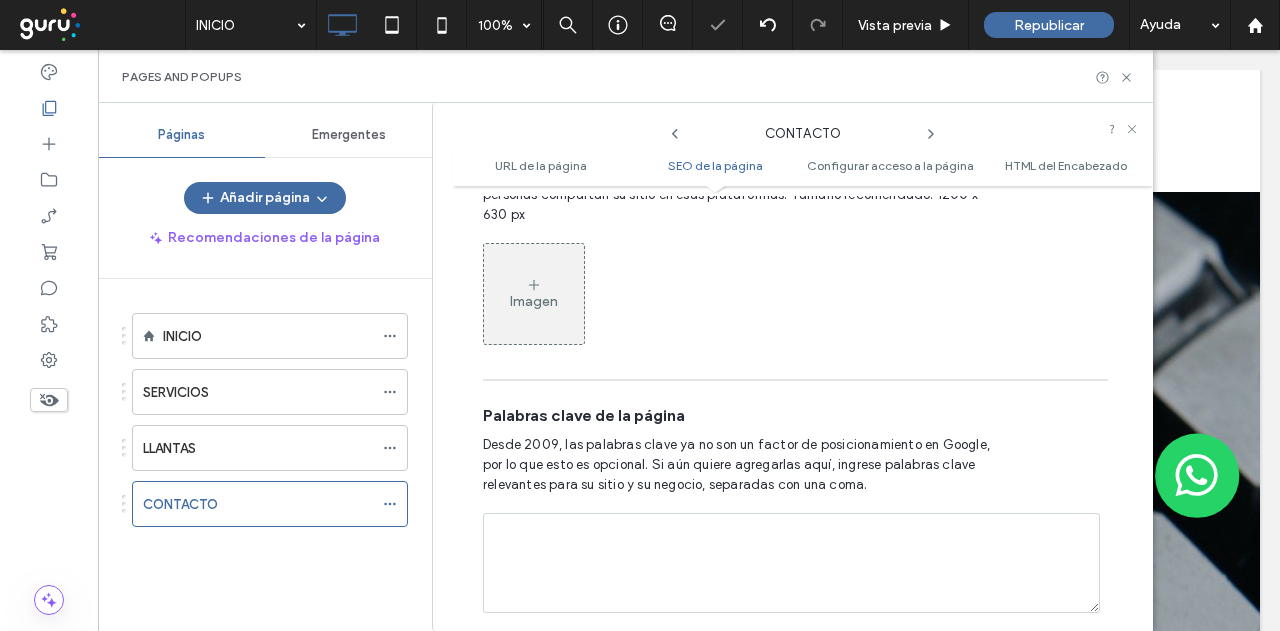 scroll, scrollTop: 1290, scrollLeft: 0, axis: vertical 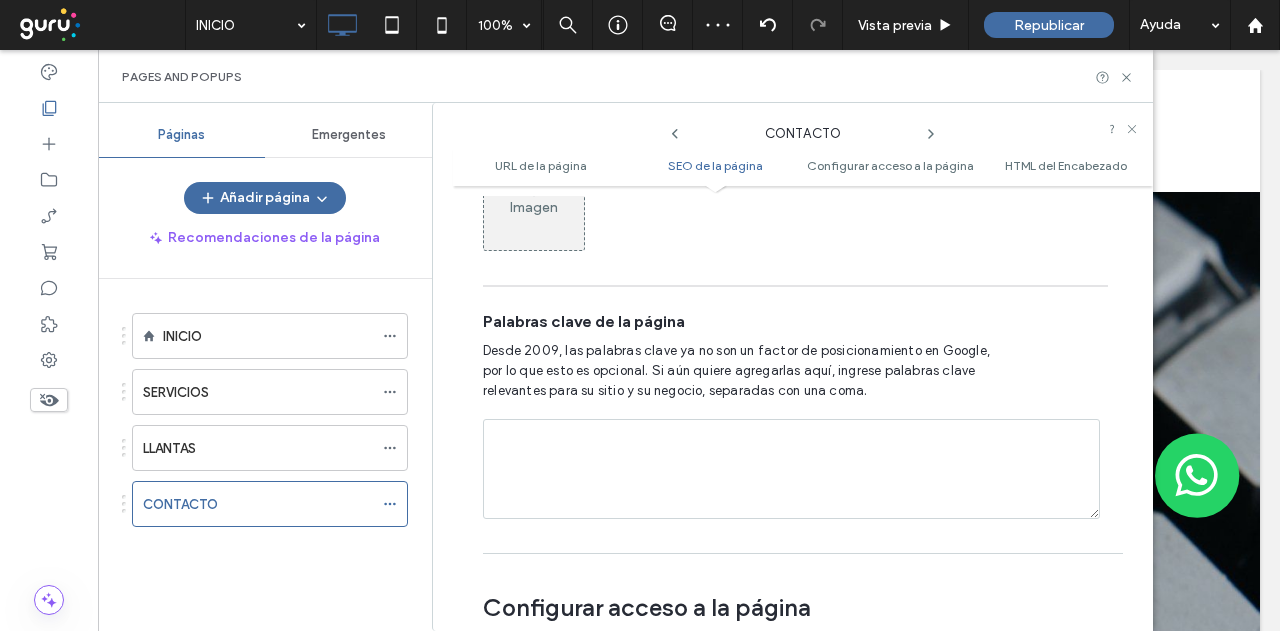 click at bounding box center [791, 469] 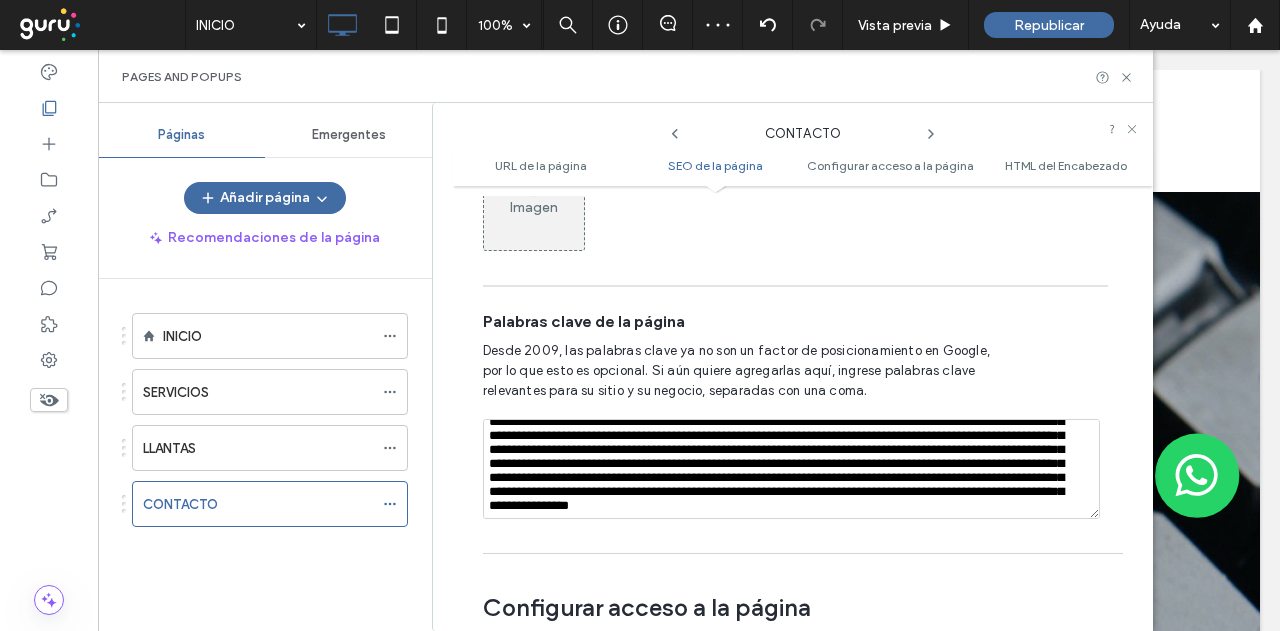 scroll, scrollTop: 215, scrollLeft: 0, axis: vertical 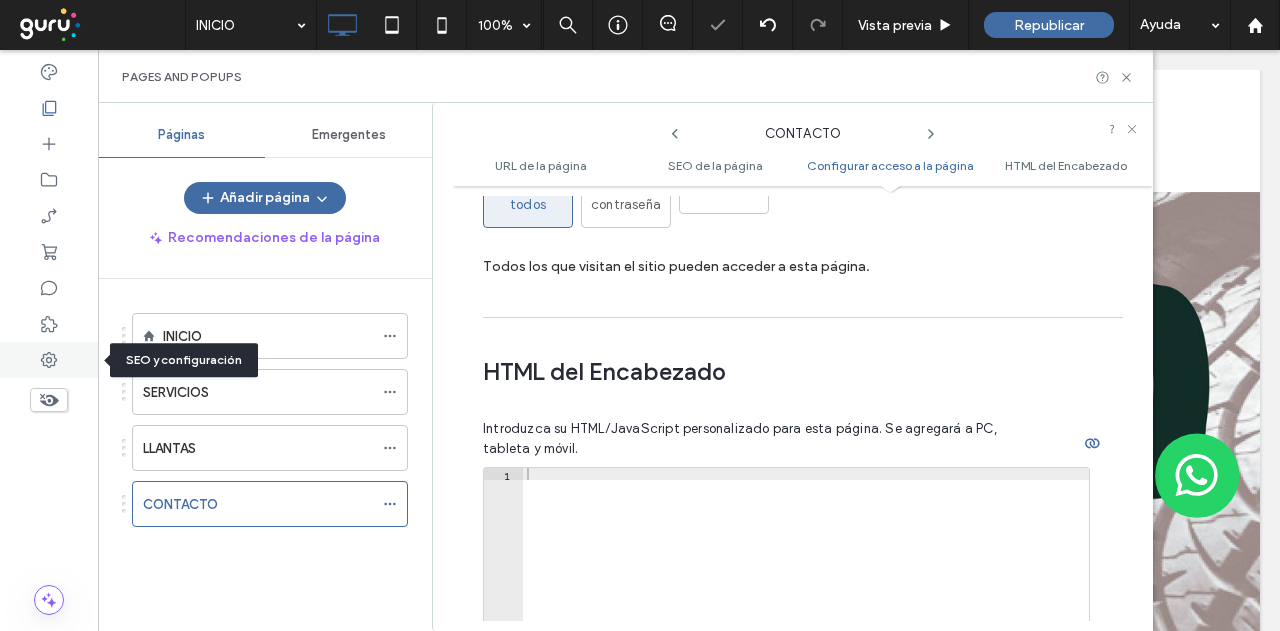 click 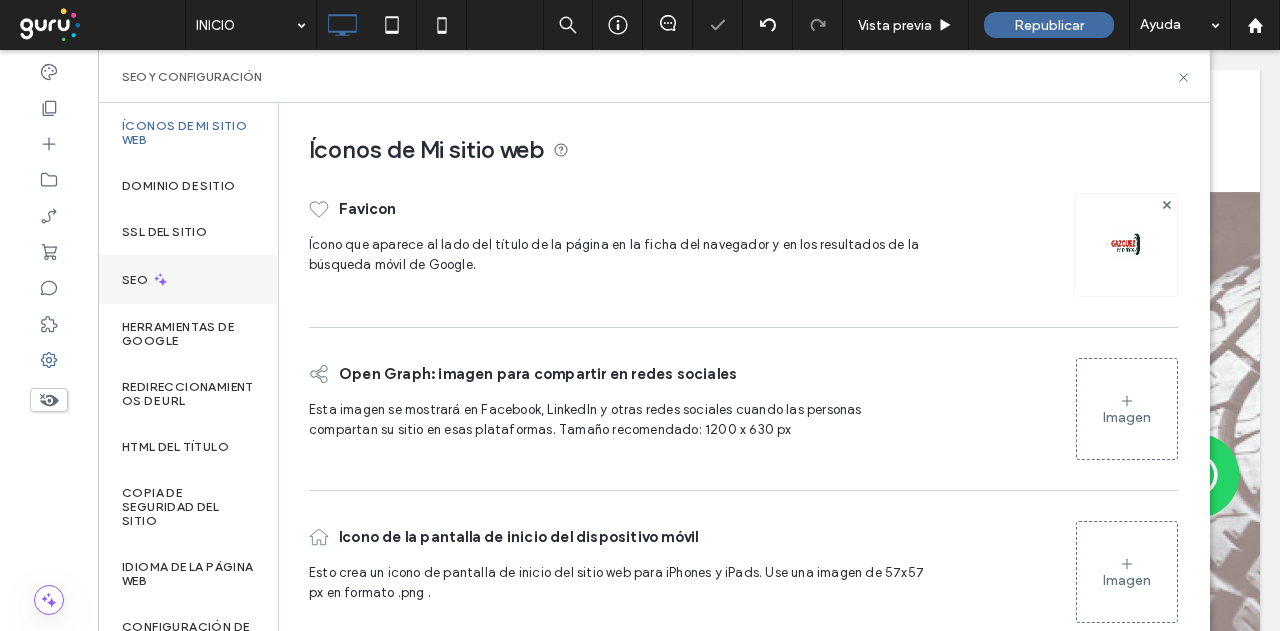 click 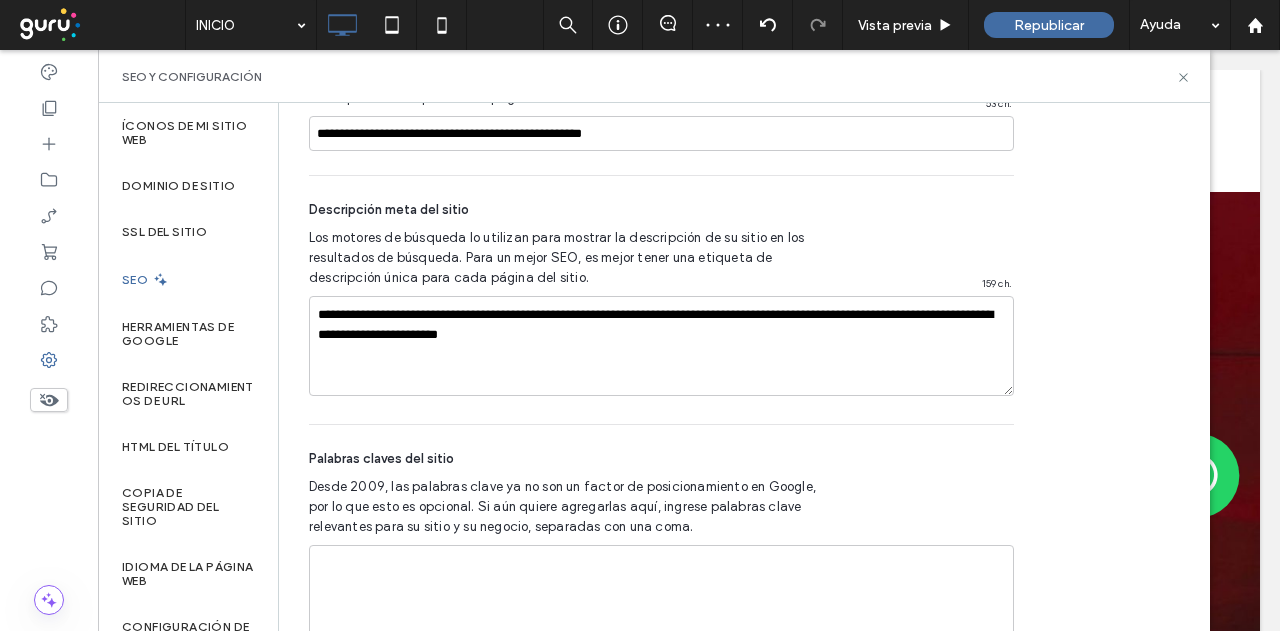 scroll, scrollTop: 1522, scrollLeft: 0, axis: vertical 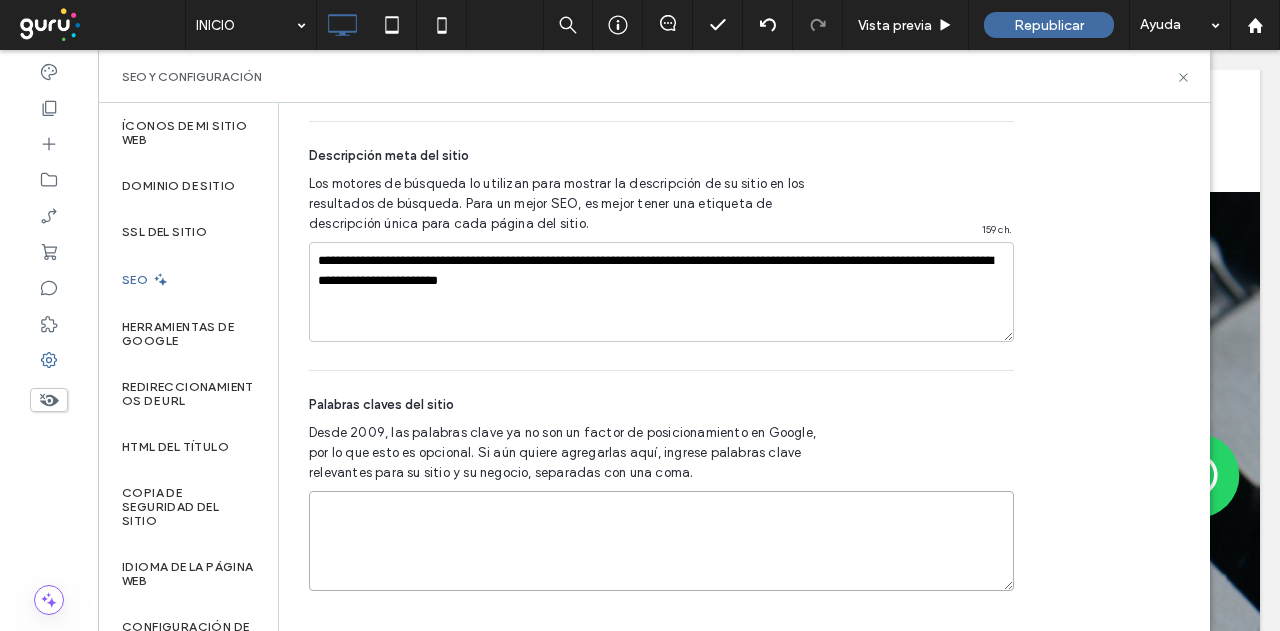 click at bounding box center [661, 541] 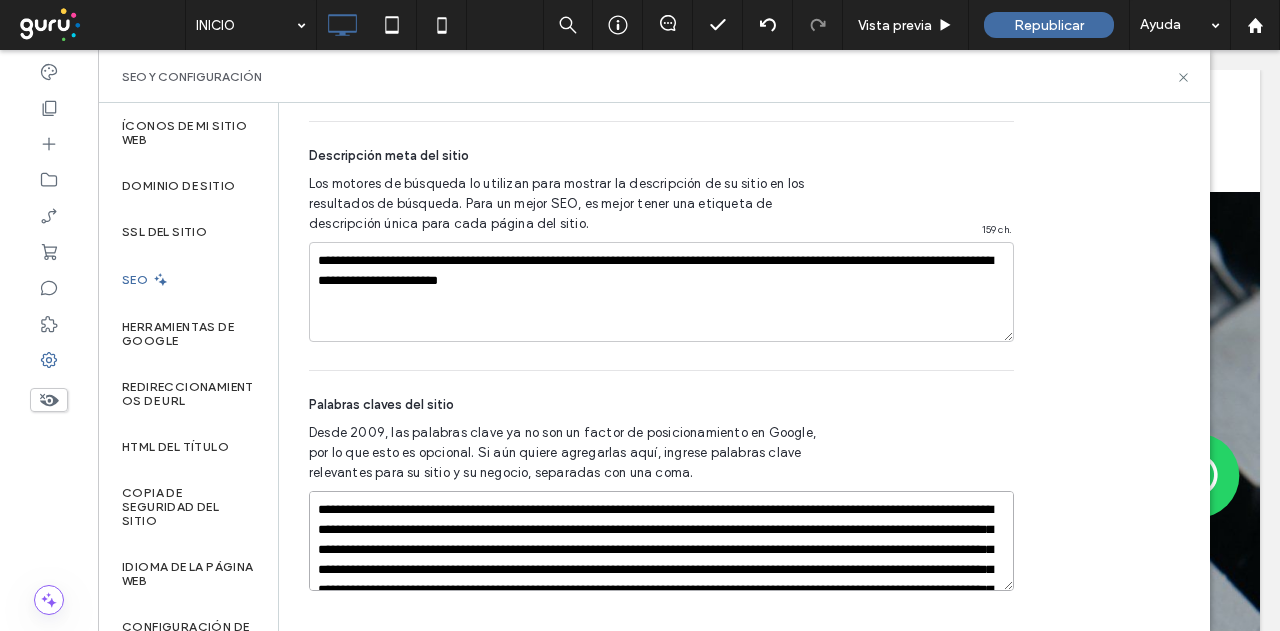 scroll, scrollTop: 228, scrollLeft: 0, axis: vertical 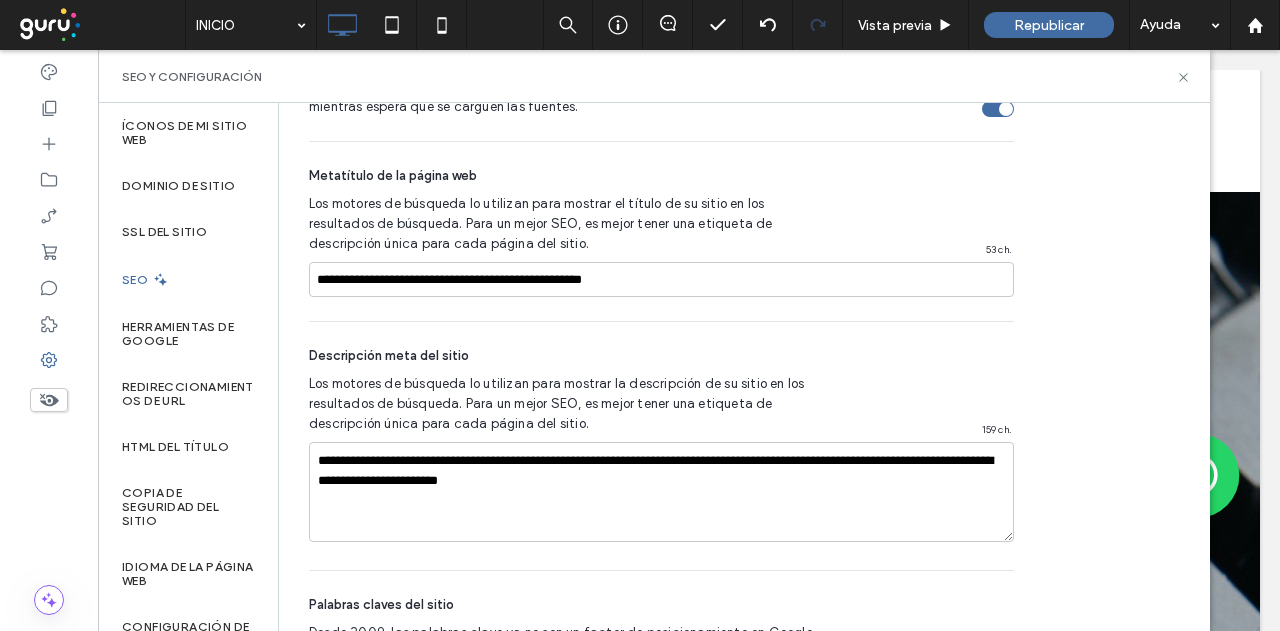 type on "**********" 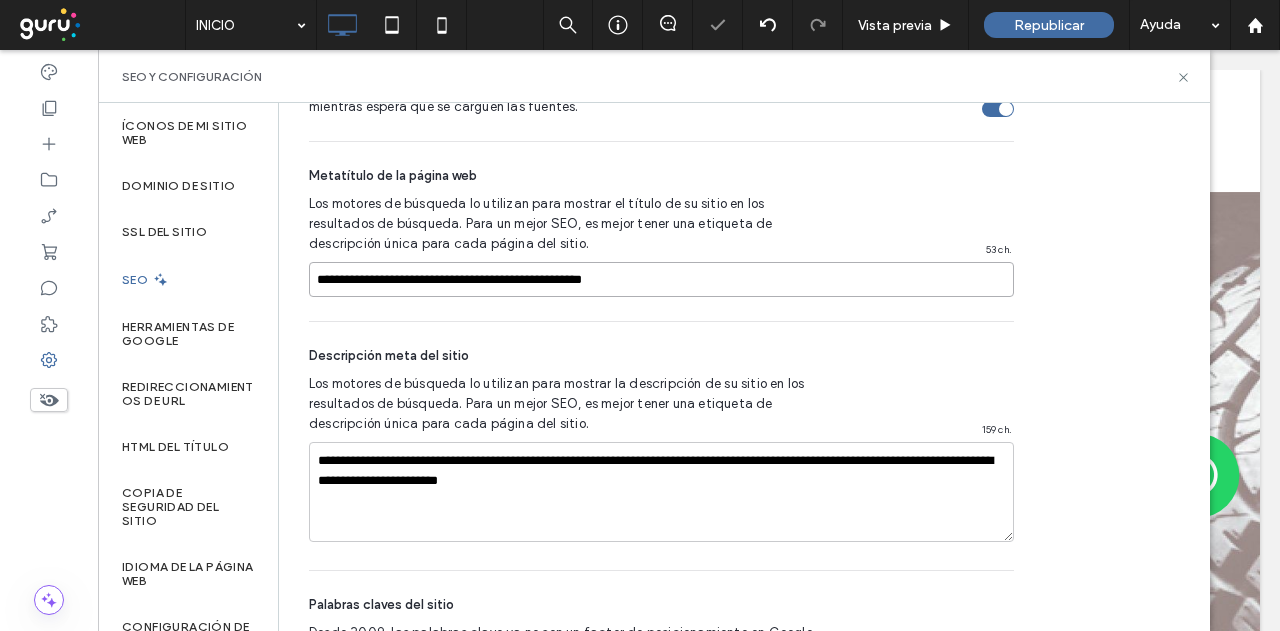 drag, startPoint x: 715, startPoint y: 267, endPoint x: 282, endPoint y: 293, distance: 433.7799 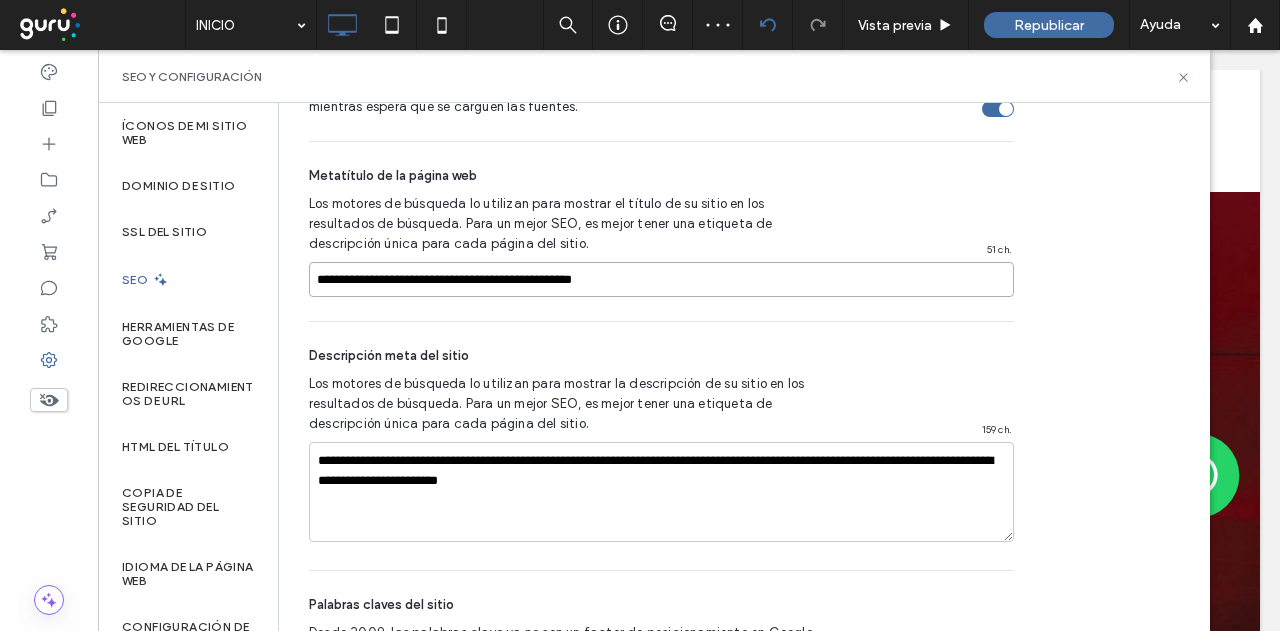 type on "**********" 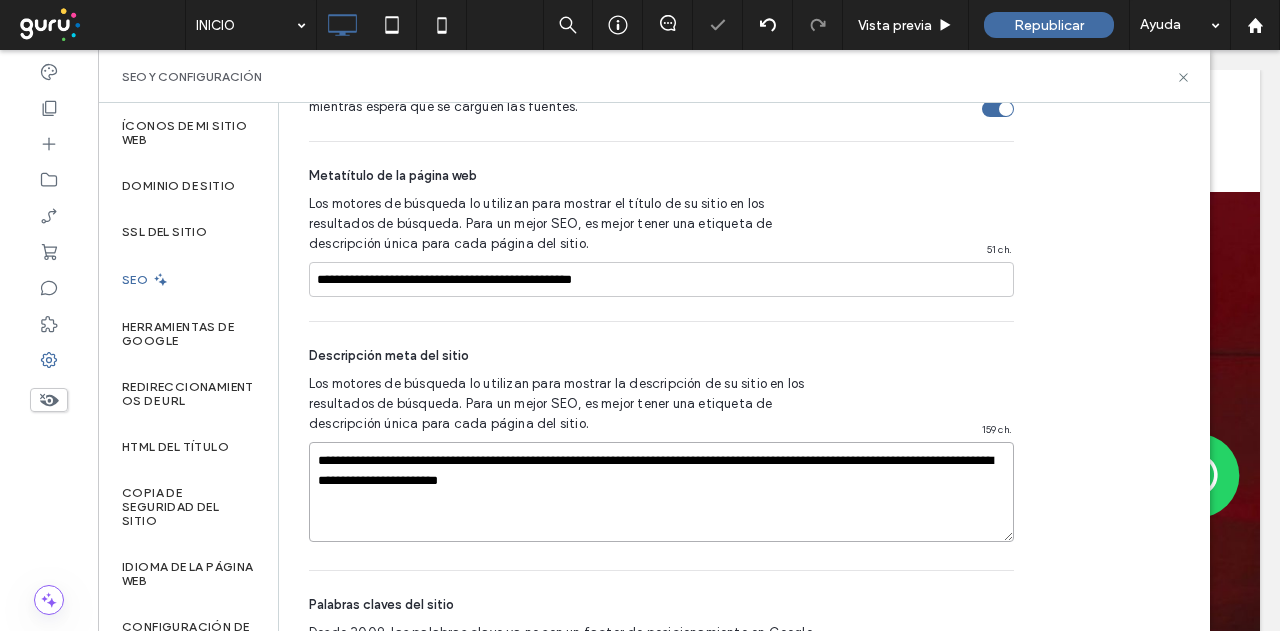 drag, startPoint x: 502, startPoint y: 480, endPoint x: 341, endPoint y: 437, distance: 166.64333 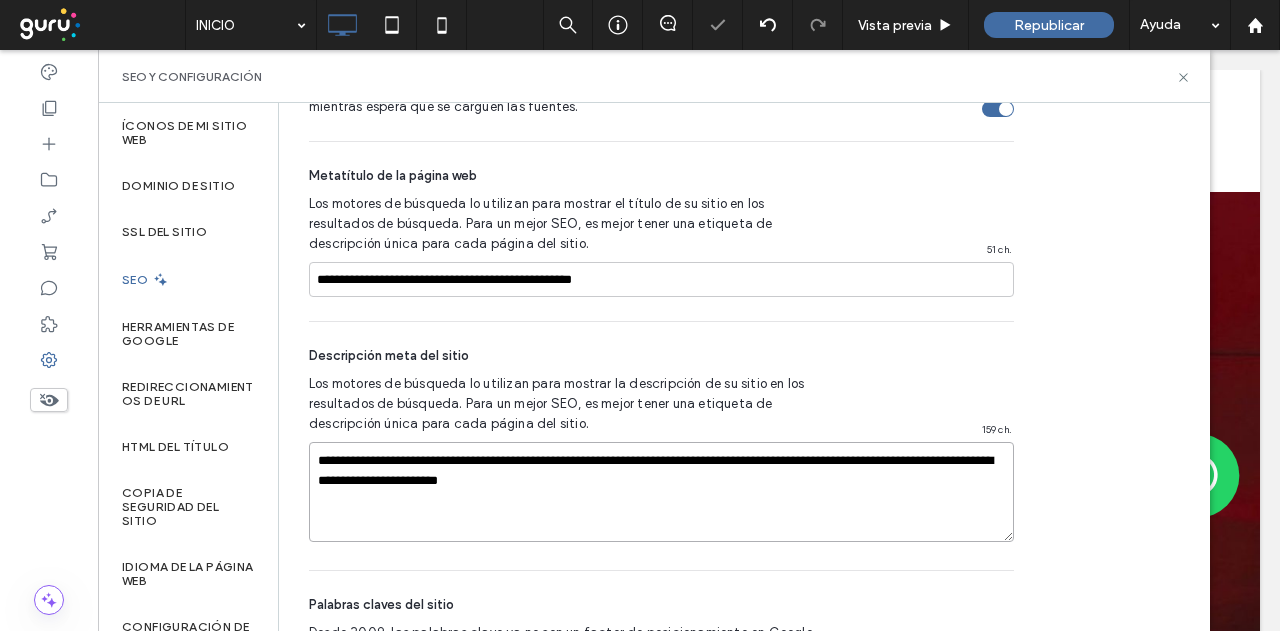 click on "Íconos de Mi sitio web Dominio de sitio SSL del sitio SEO Herramientas de Google Redireccionamientos de URL HTML del título Copia de seguridad del sitio Idioma de la página web Configuración de privacidad Administrar respuestas de formulario Página del error 404 Exportación del sitio Aplicación web progresiva (PWA) SEO Optimice su sitio para aumentar su visibilidad en los resultados de búsqueda relevantes. ¡Novedad! Perspectiva general de SEO Vea todos los problemas de SEO de su sitio que deben solucionarse en una sola página. Ver cómo hacerlo Instalar la aplicación WooRank Ayude a que sus páginas web funcionen mejor. Ejecute auditorías completas de sitios y páginas, haga un seguimiento de las palabras clave y mucho más.‎  Instale WooRank SEO a nivel de página Establece las etiquetas meta de cada página, la configuración del índice y más. Administrar páginas Generar etiquetas con IA SEO a nivel de página web Habilitar Schema de empresa local Ir a Información comercial 51   ch. 159" at bounding box center (654, 367) 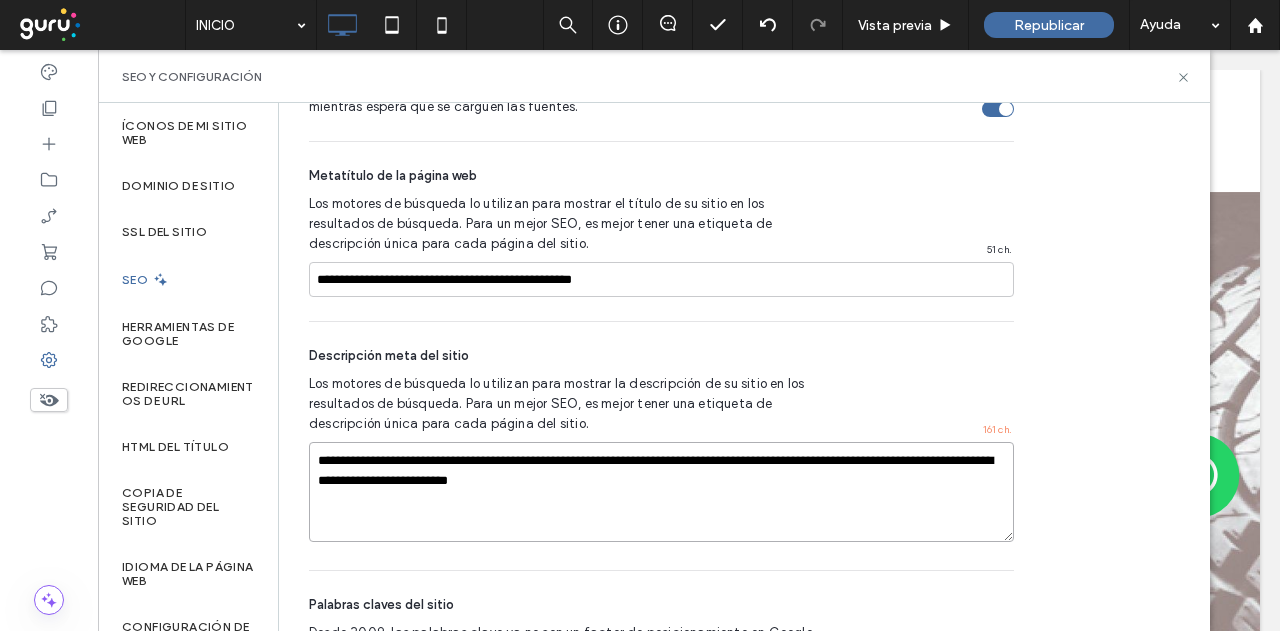 drag, startPoint x: 326, startPoint y: 484, endPoint x: 344, endPoint y: 493, distance: 20.12461 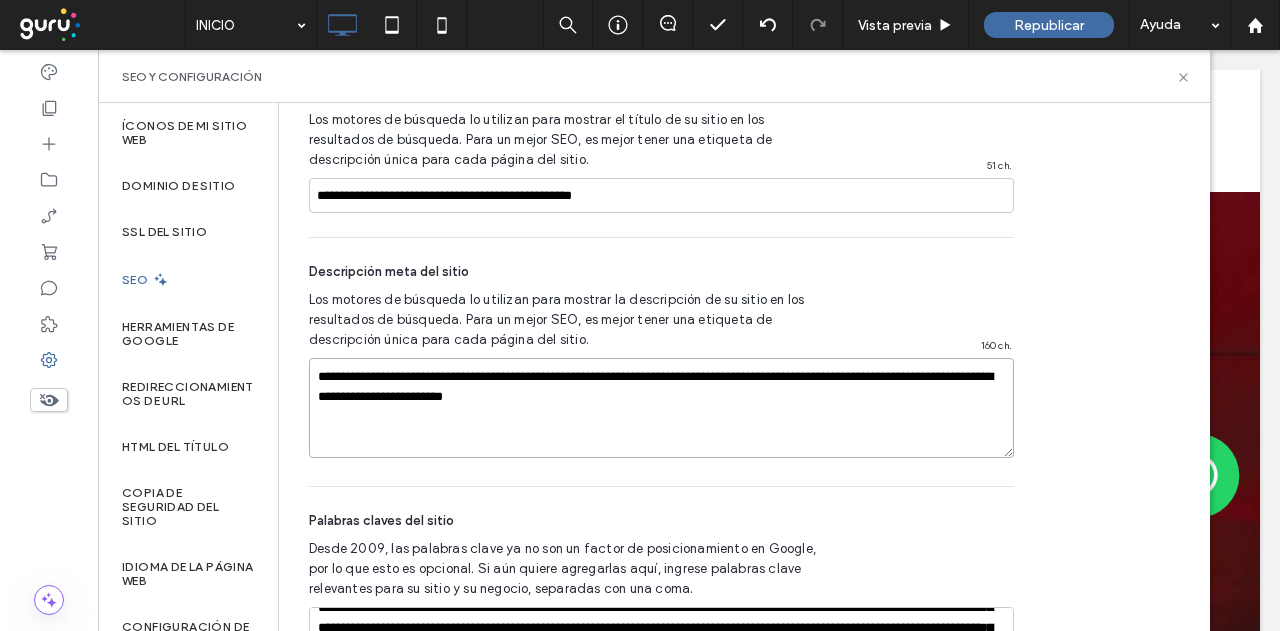 scroll, scrollTop: 1522, scrollLeft: 0, axis: vertical 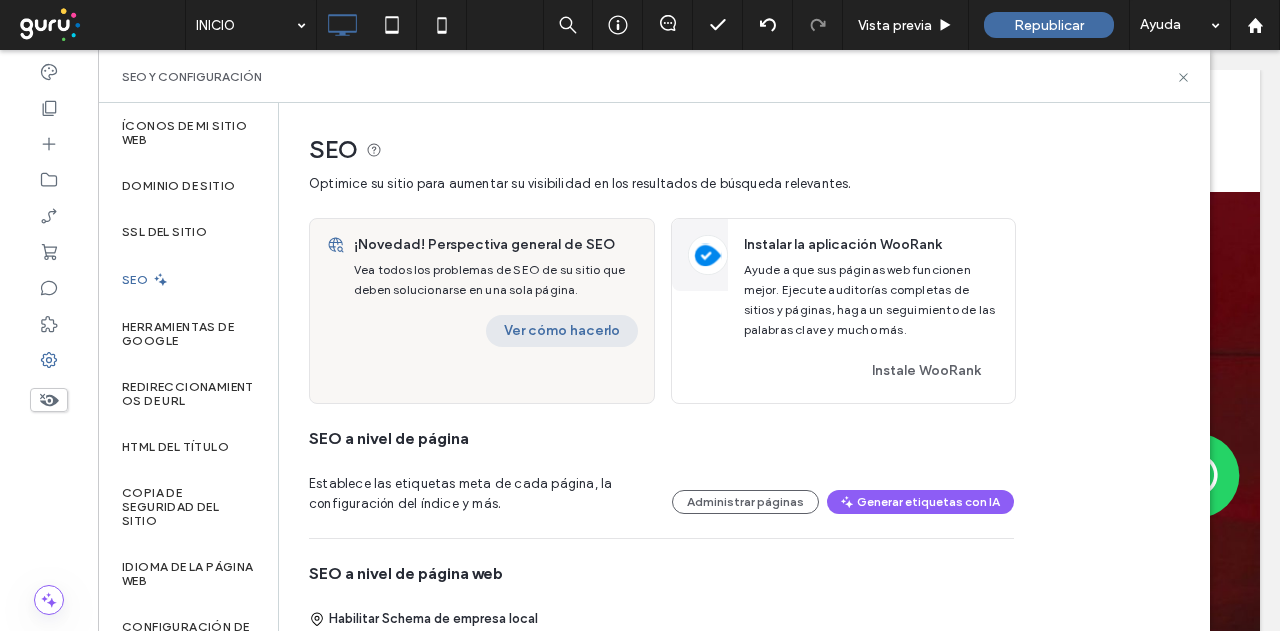 type on "**********" 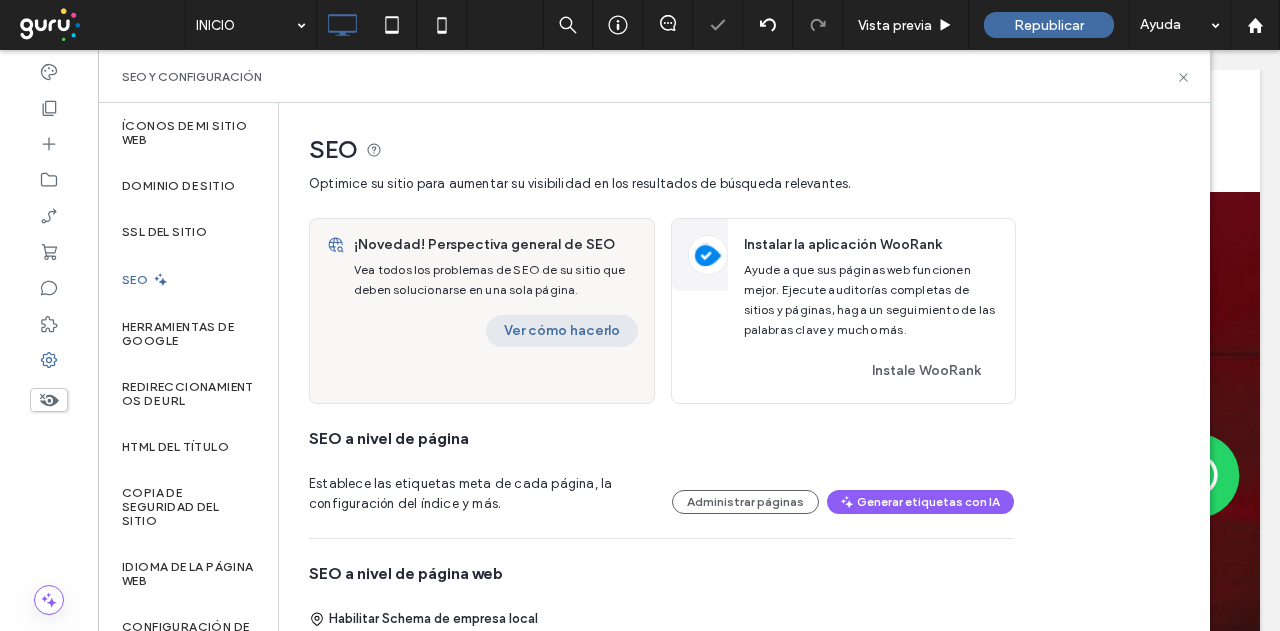 click on "Ver cómo hacerlo" at bounding box center [562, 331] 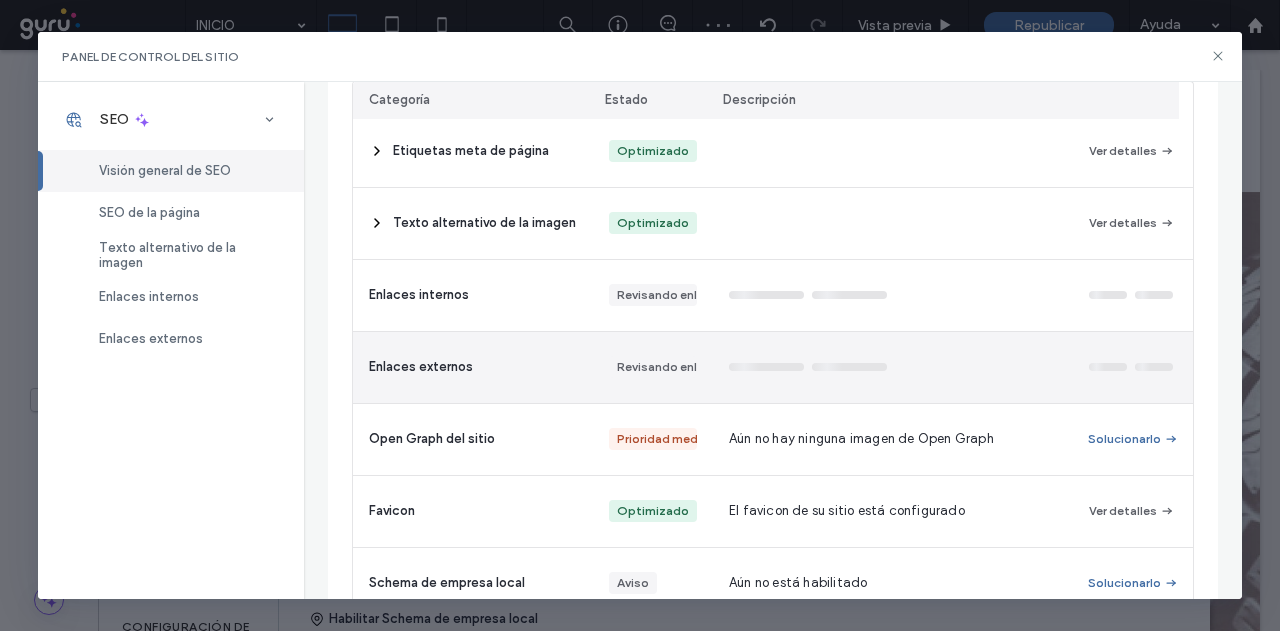 scroll, scrollTop: 500, scrollLeft: 0, axis: vertical 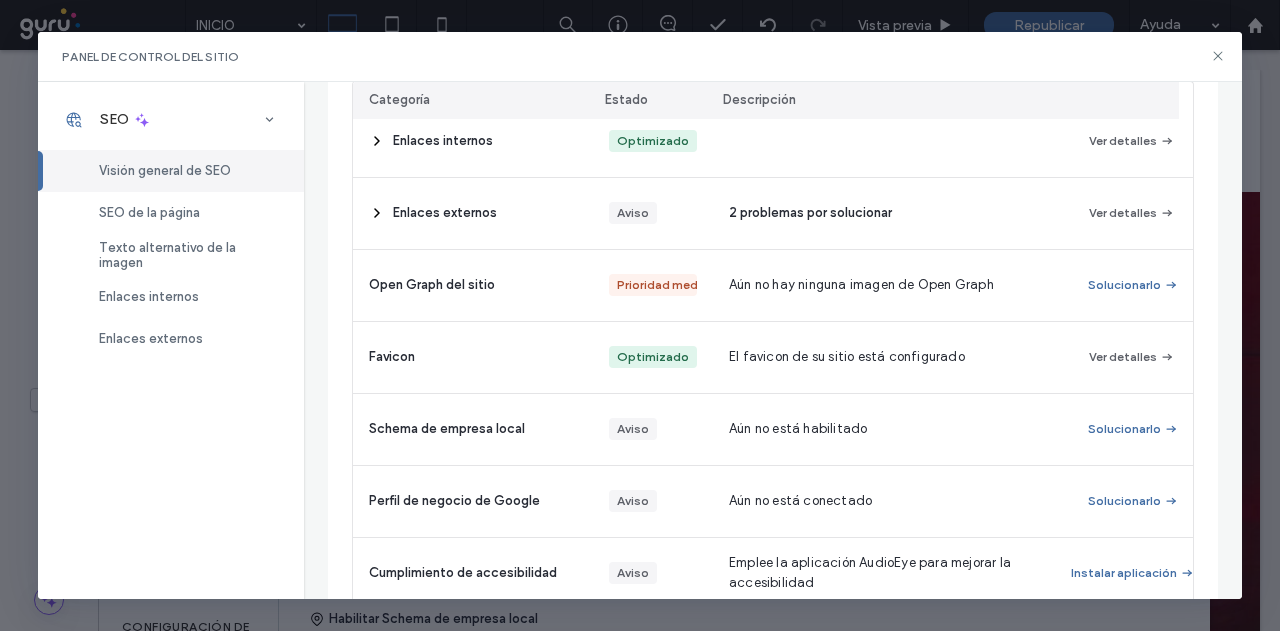 click on "Panel de control del sitio" at bounding box center (639, 57) 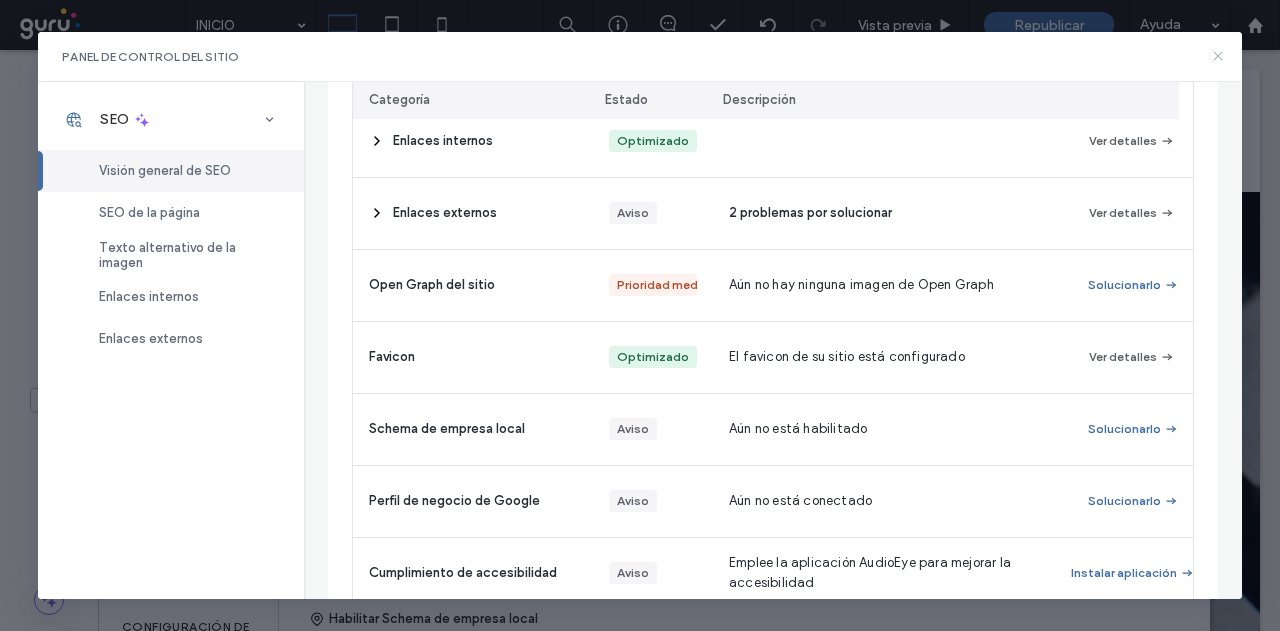 click 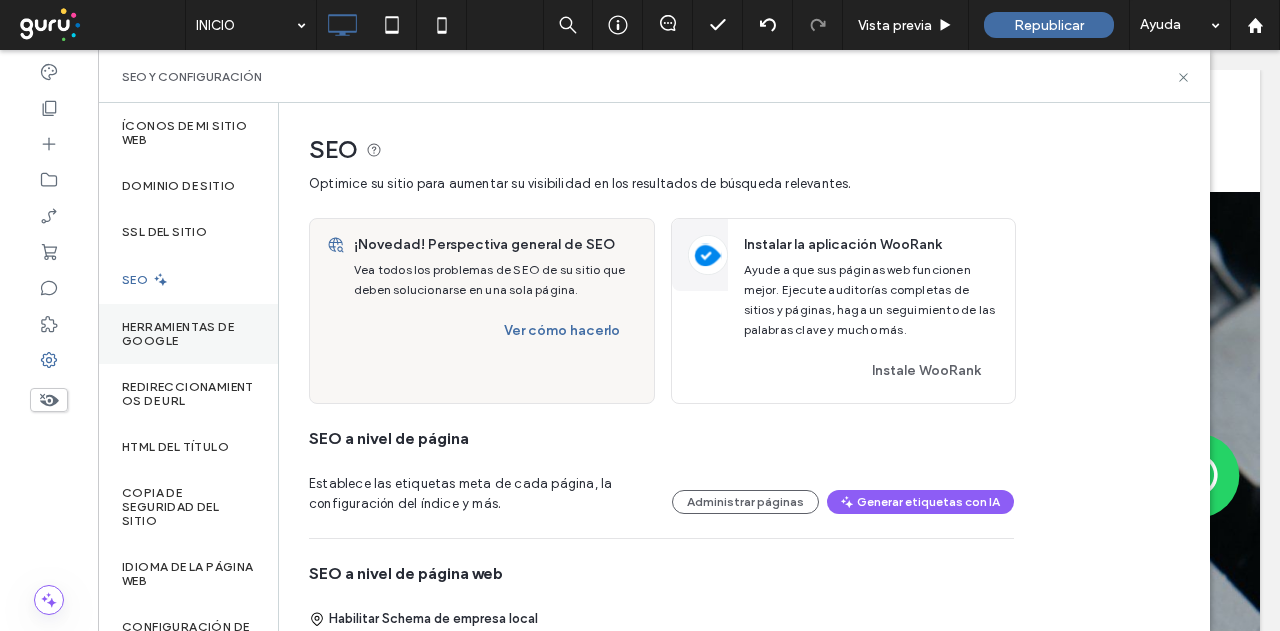 scroll, scrollTop: 200, scrollLeft: 0, axis: vertical 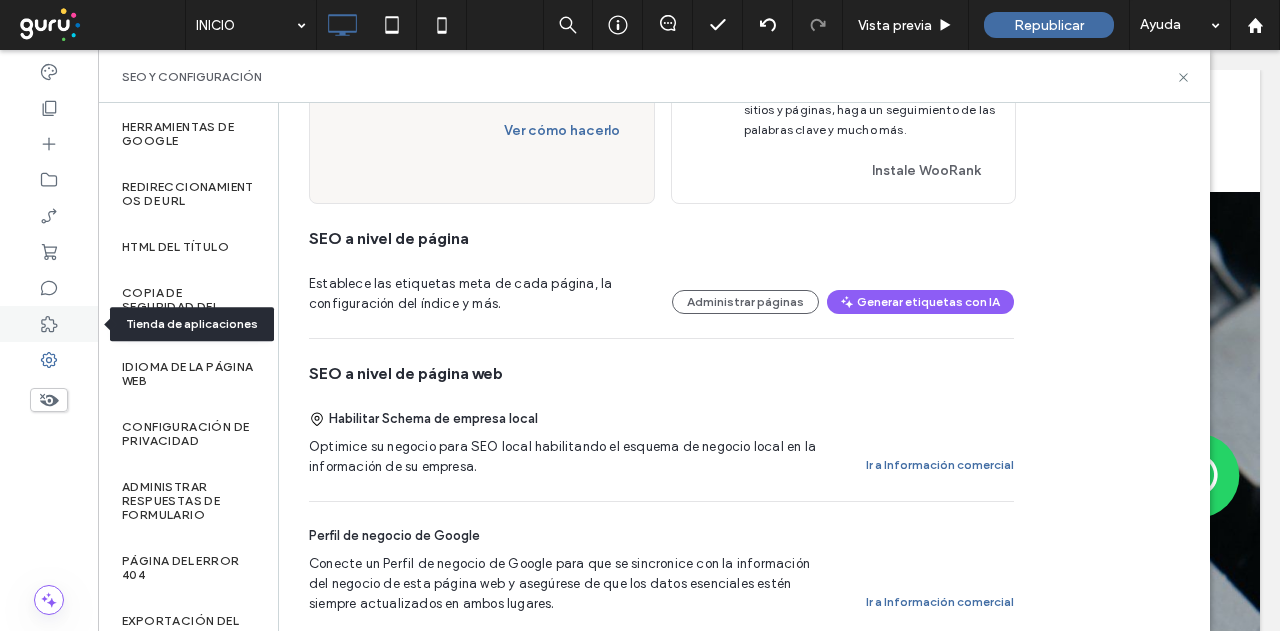 click 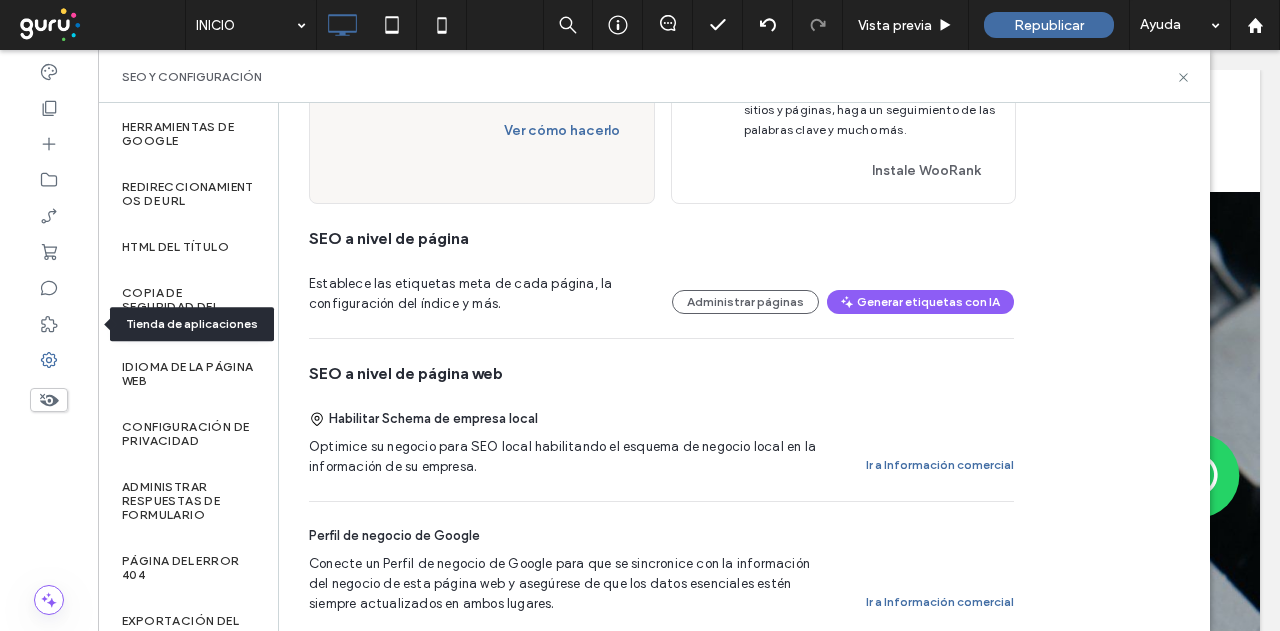 click 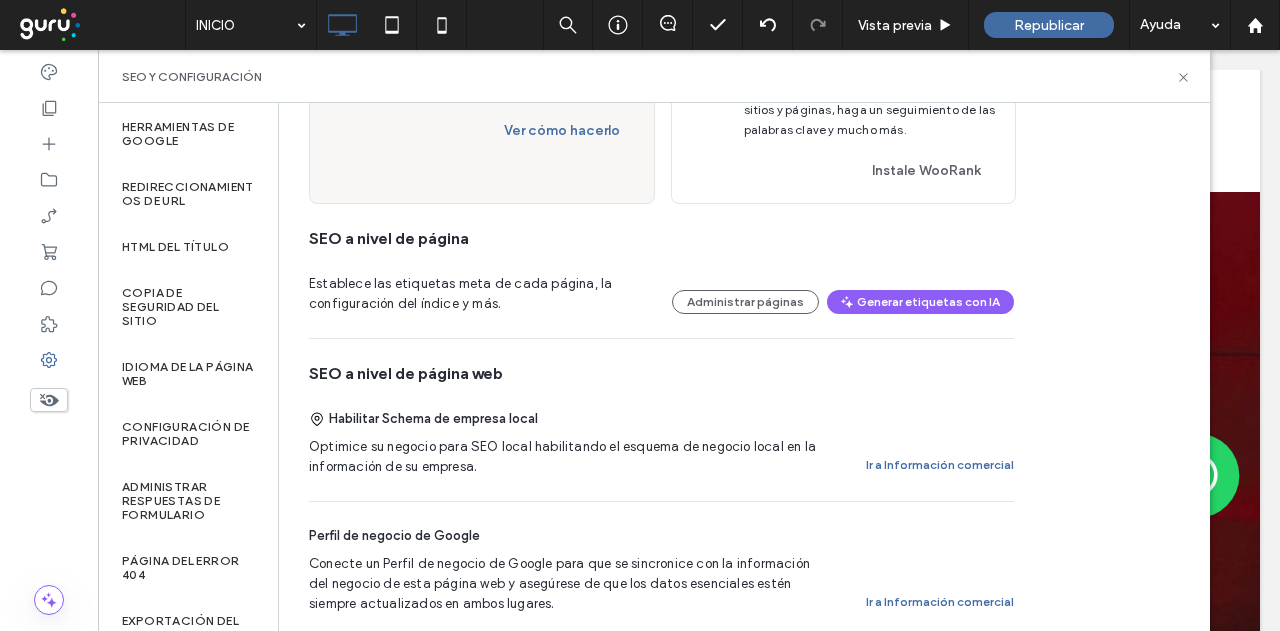 scroll, scrollTop: 0, scrollLeft: 0, axis: both 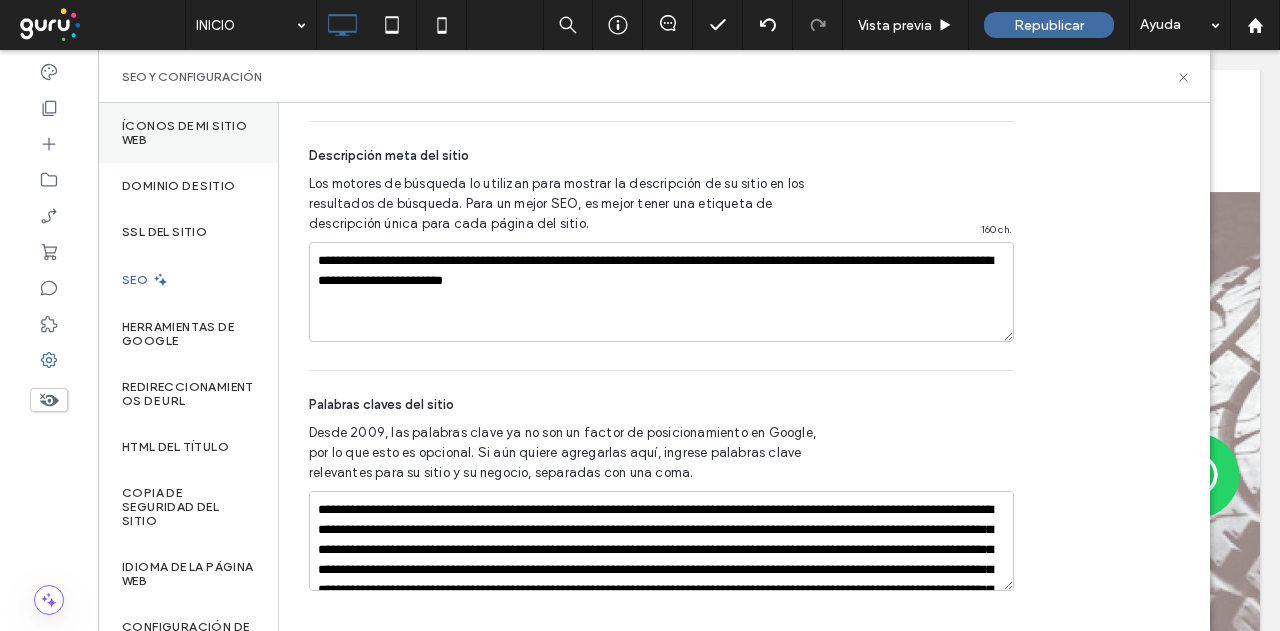click on "Íconos de Mi sitio web" at bounding box center (188, 133) 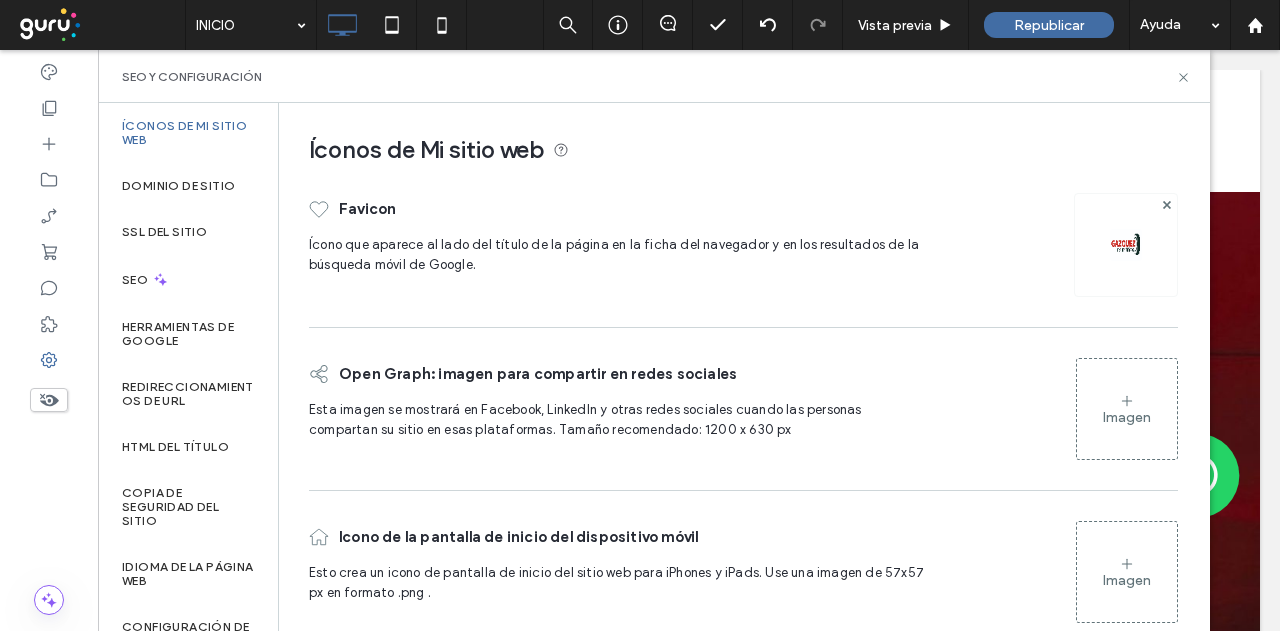 click 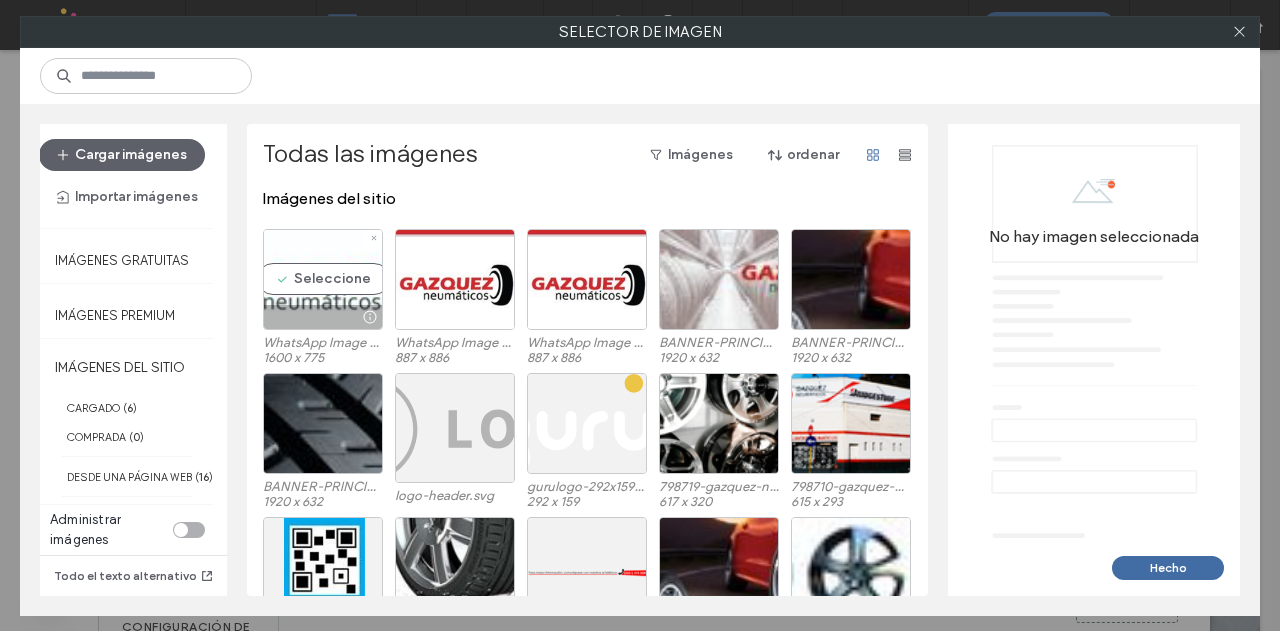 click on "Seleccione" at bounding box center (323, 279) 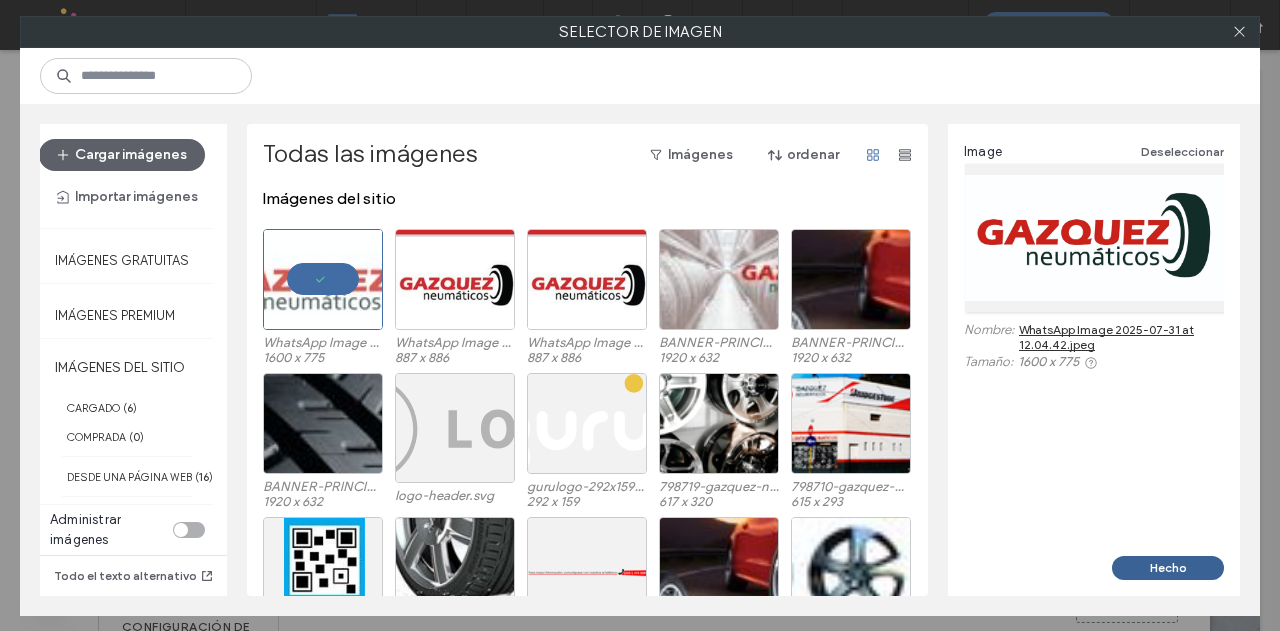click on "Hecho" at bounding box center (1168, 568) 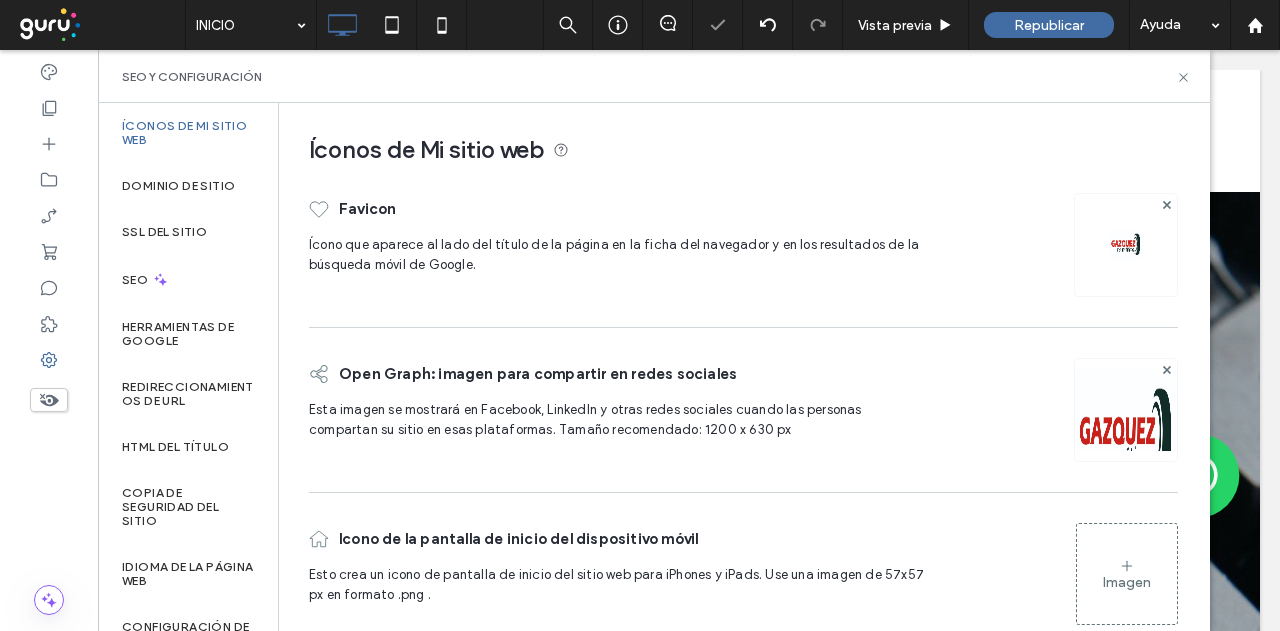 click on "Imagen" at bounding box center (1127, 574) 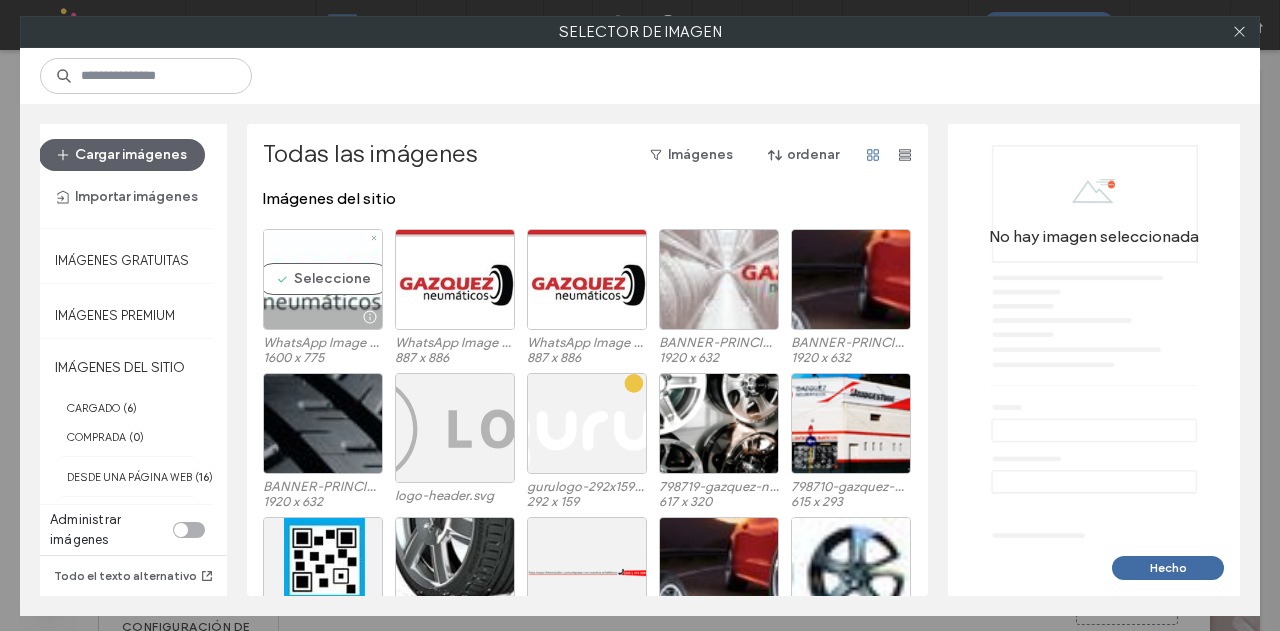 click on "Seleccione" at bounding box center (323, 279) 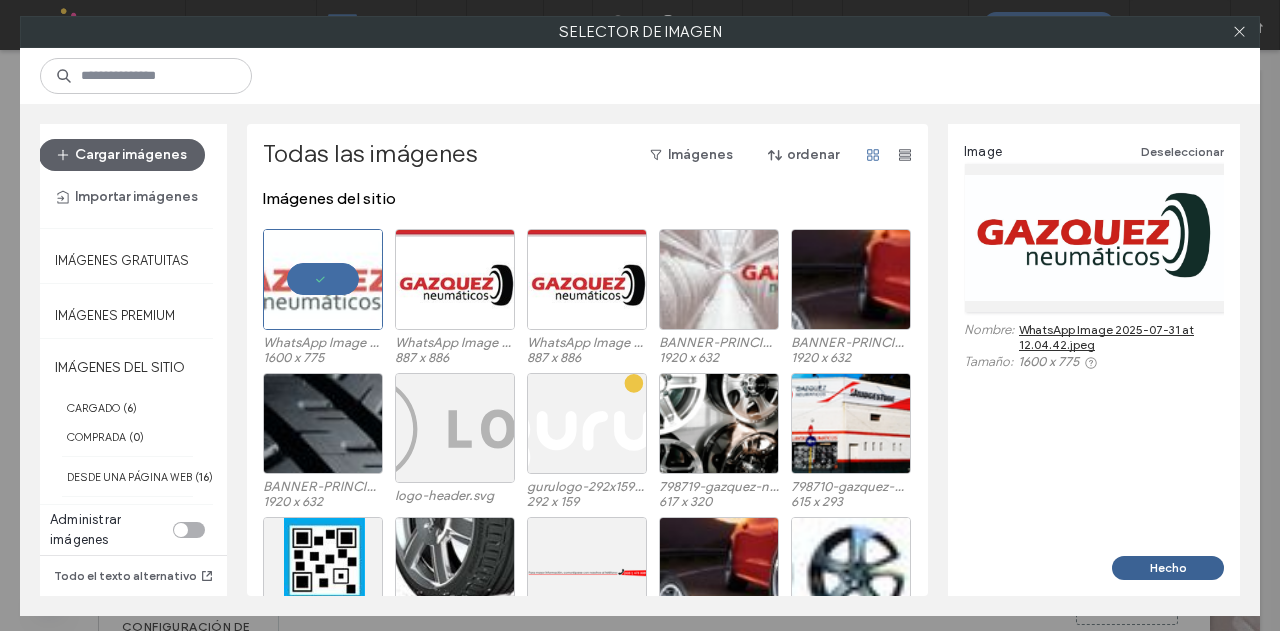 click on "Hecho" at bounding box center [1168, 568] 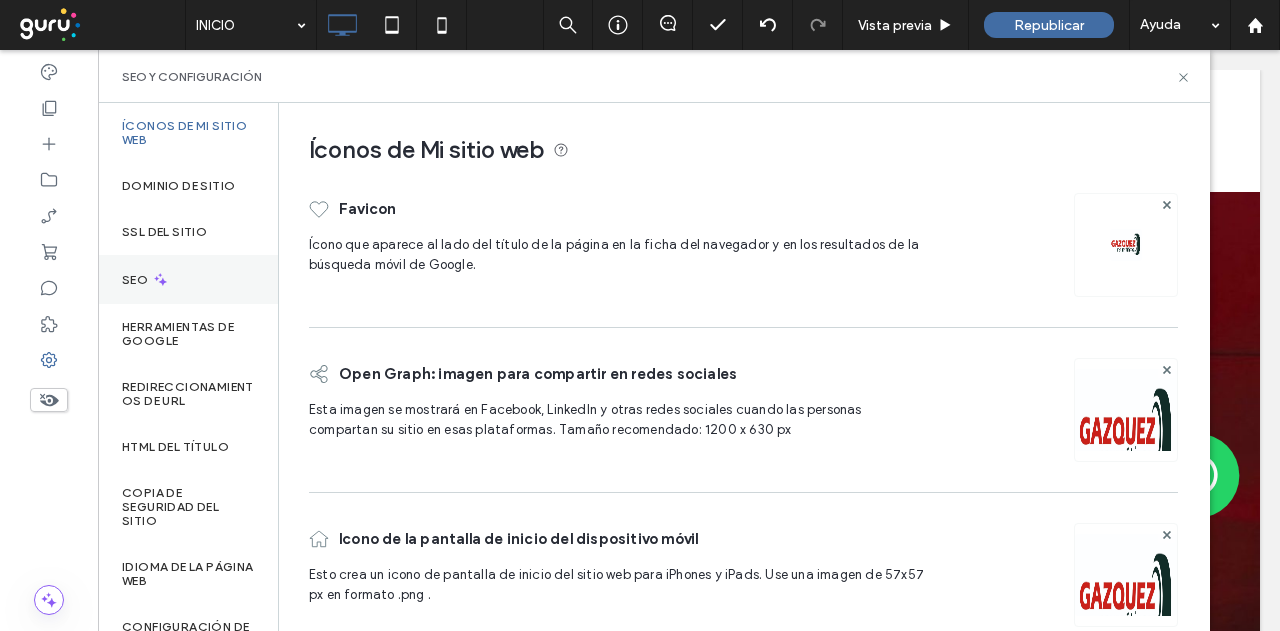 click on "SEO" at bounding box center (188, 279) 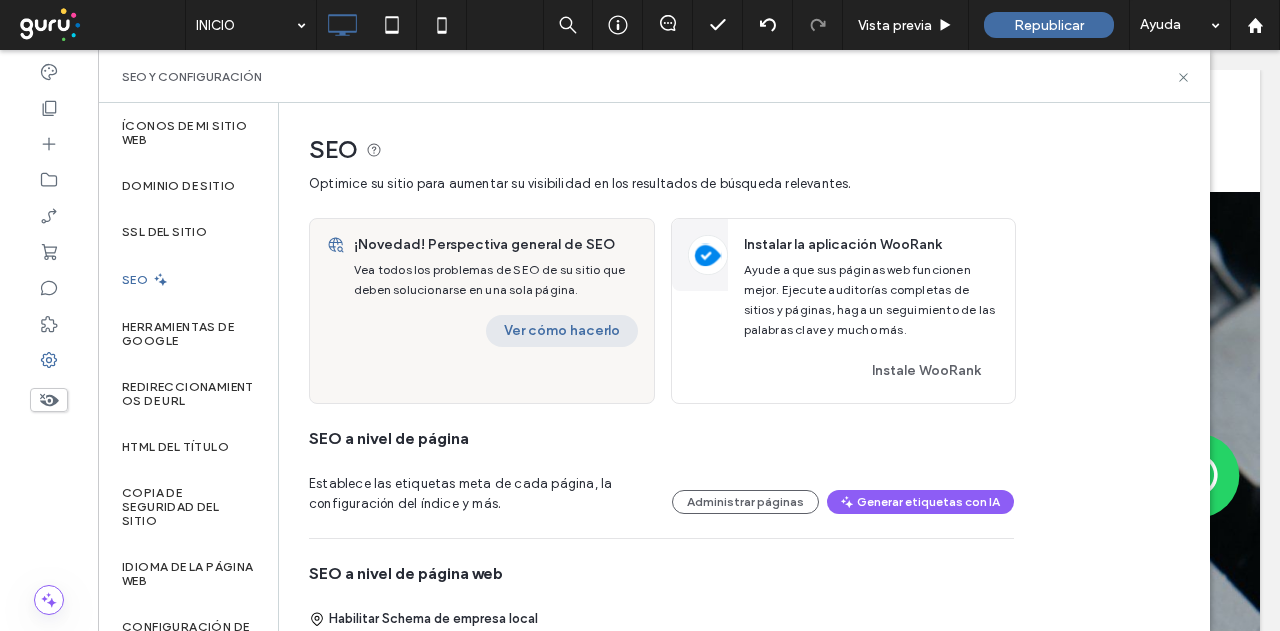 click on "Ver cómo hacerlo" at bounding box center [562, 331] 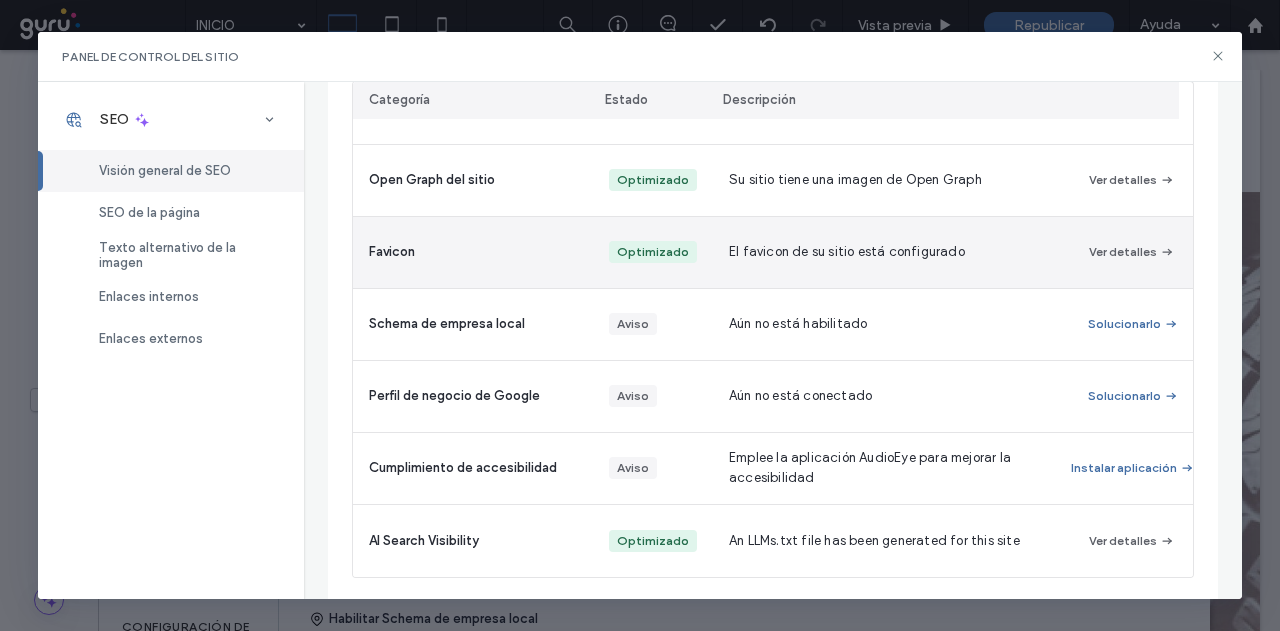 scroll, scrollTop: 606, scrollLeft: 0, axis: vertical 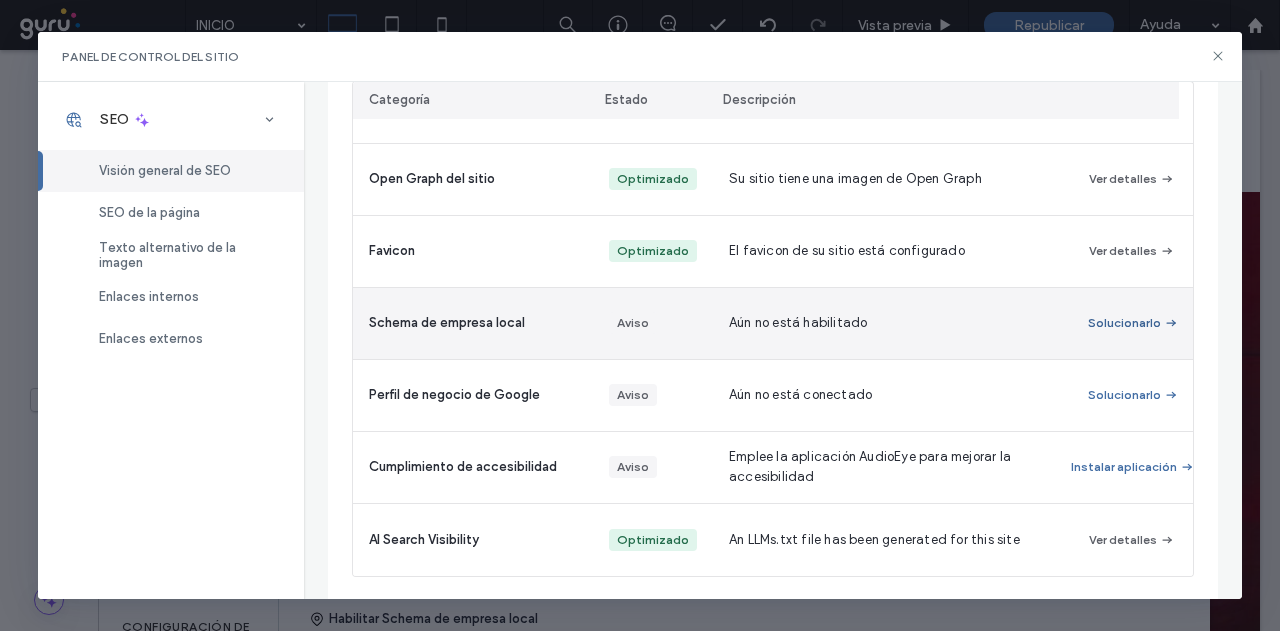 click on "Solucionarlo" at bounding box center [1133, 323] 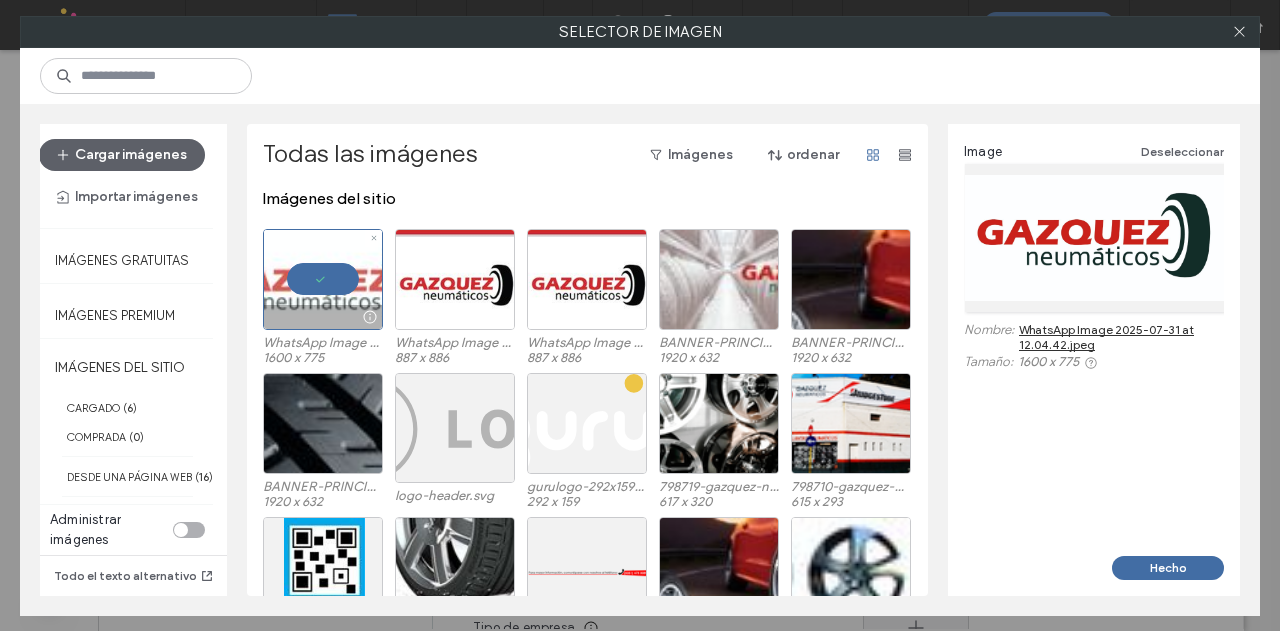 drag, startPoint x: 1168, startPoint y: 569, endPoint x: 1032, endPoint y: 537, distance: 139.71399 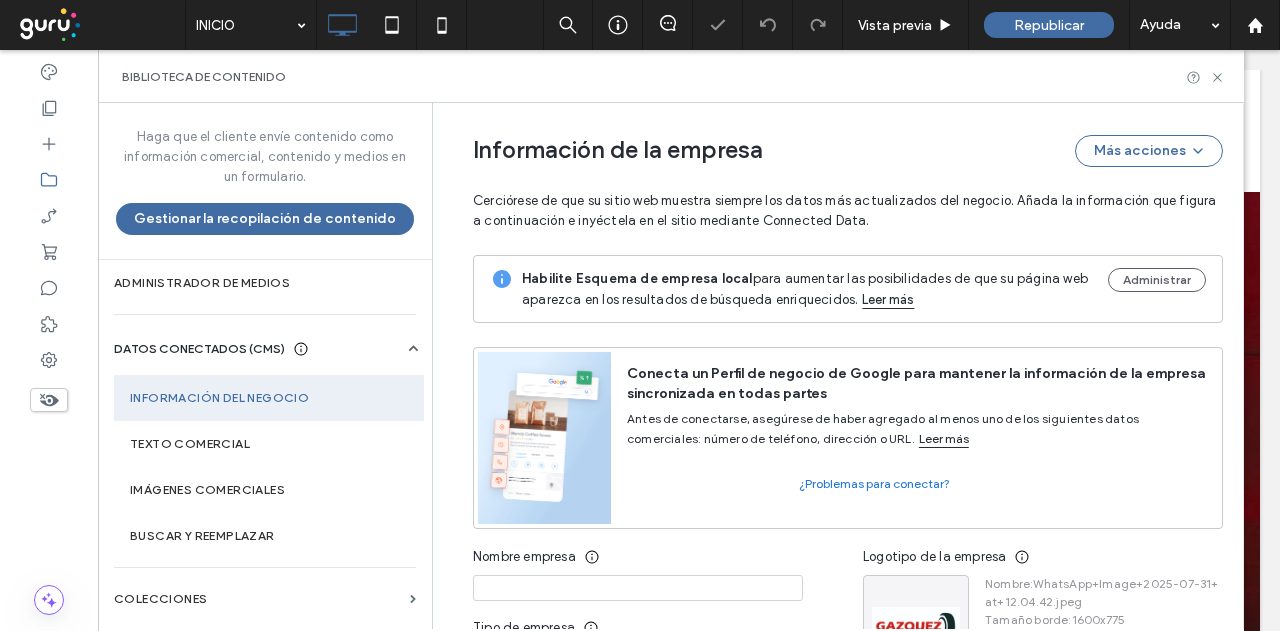 scroll, scrollTop: 236, scrollLeft: 0, axis: vertical 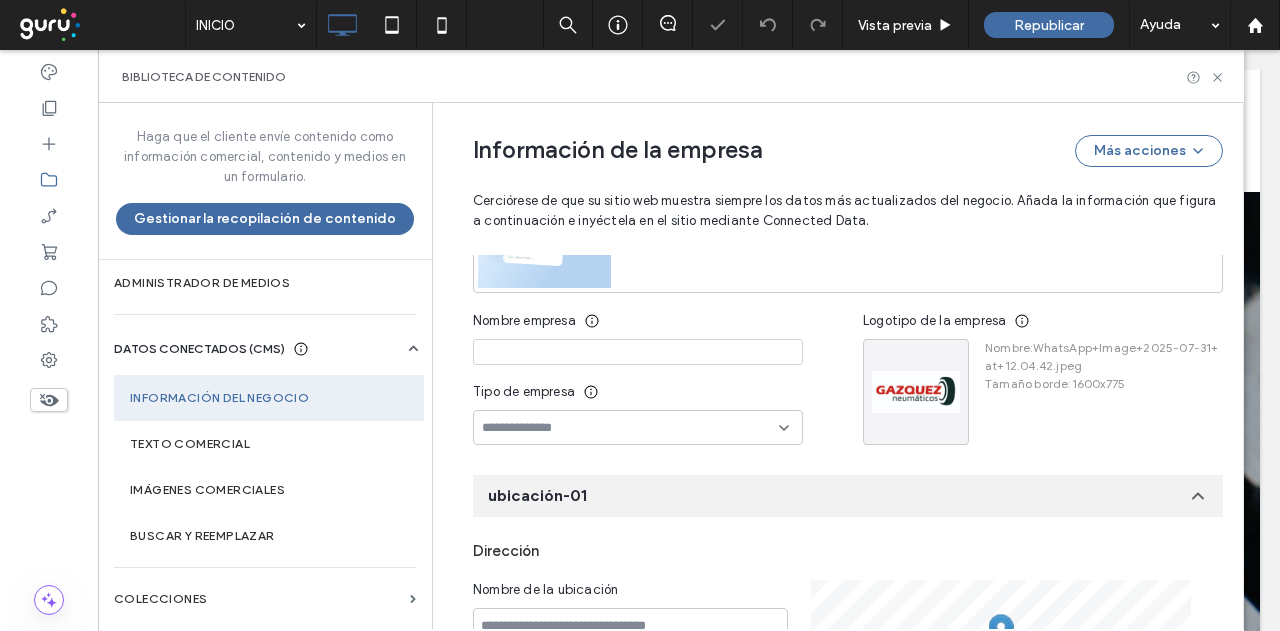 click at bounding box center (638, 352) 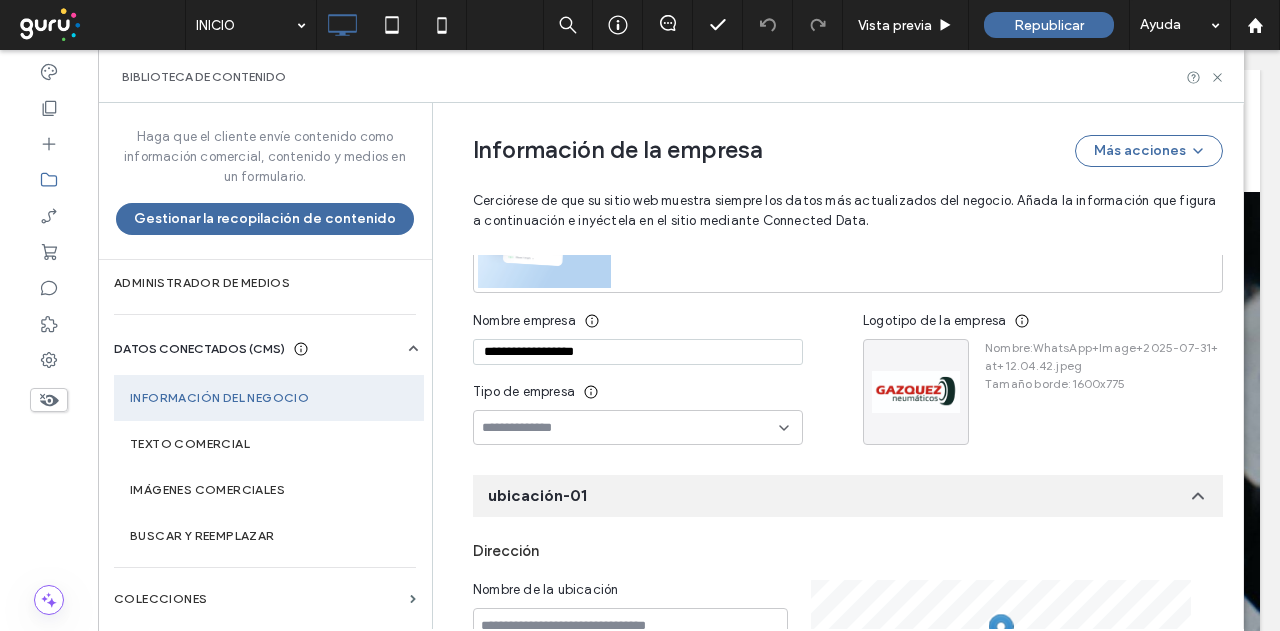 type on "**********" 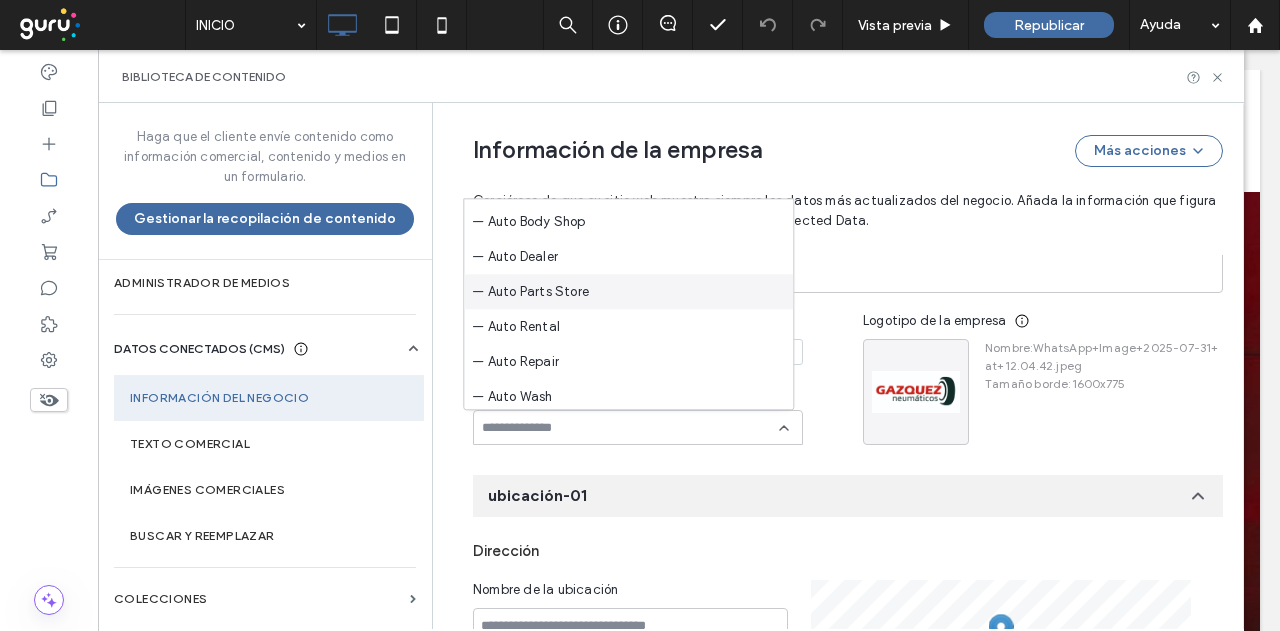 scroll, scrollTop: 0, scrollLeft: 0, axis: both 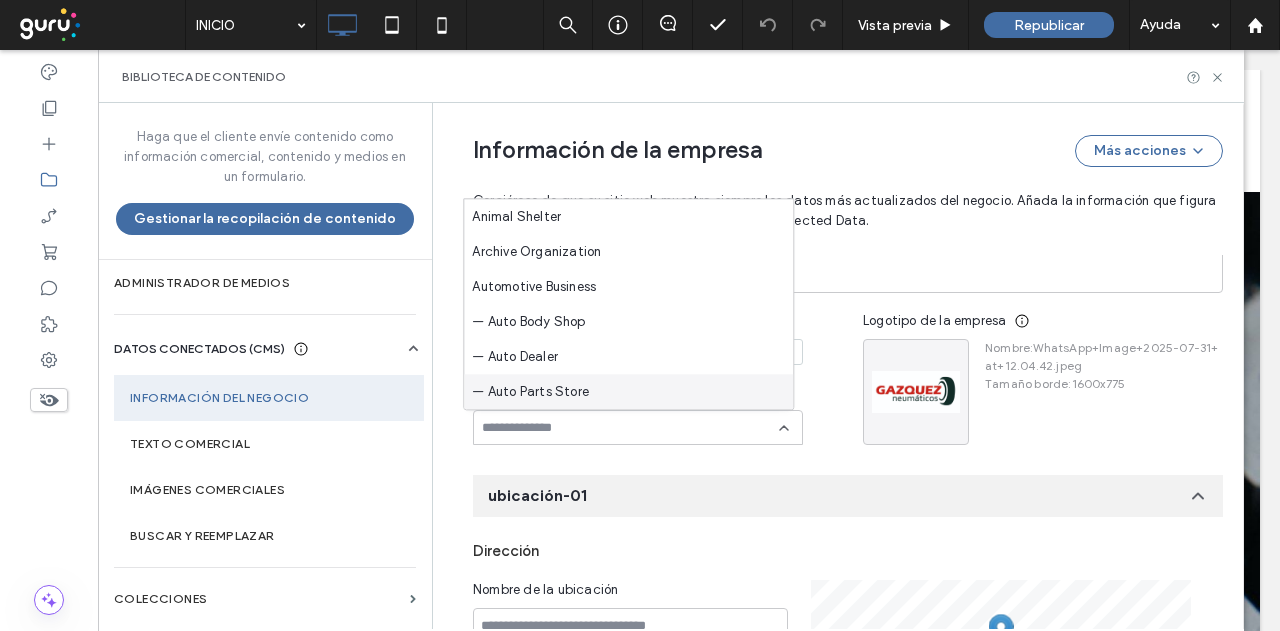 click on "— Auto Parts Store" at bounding box center (628, 391) 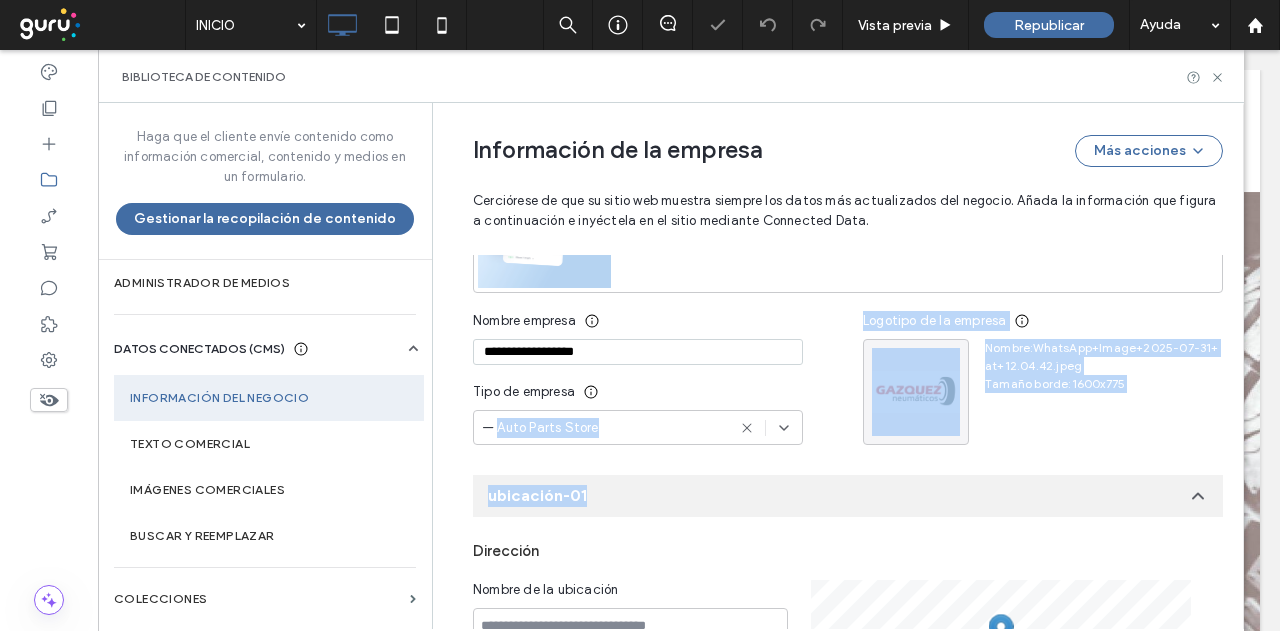 drag, startPoint x: 580, startPoint y: 445, endPoint x: 487, endPoint y: 423, distance: 95.566734 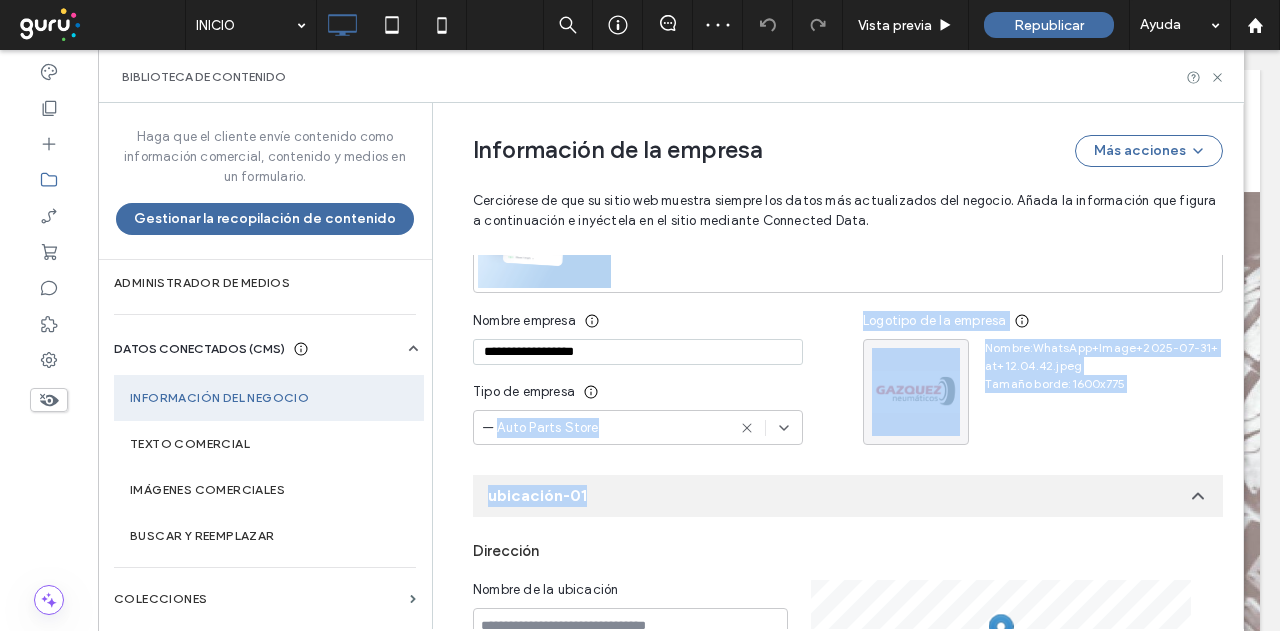 click on "**********" at bounding box center (833, 738) 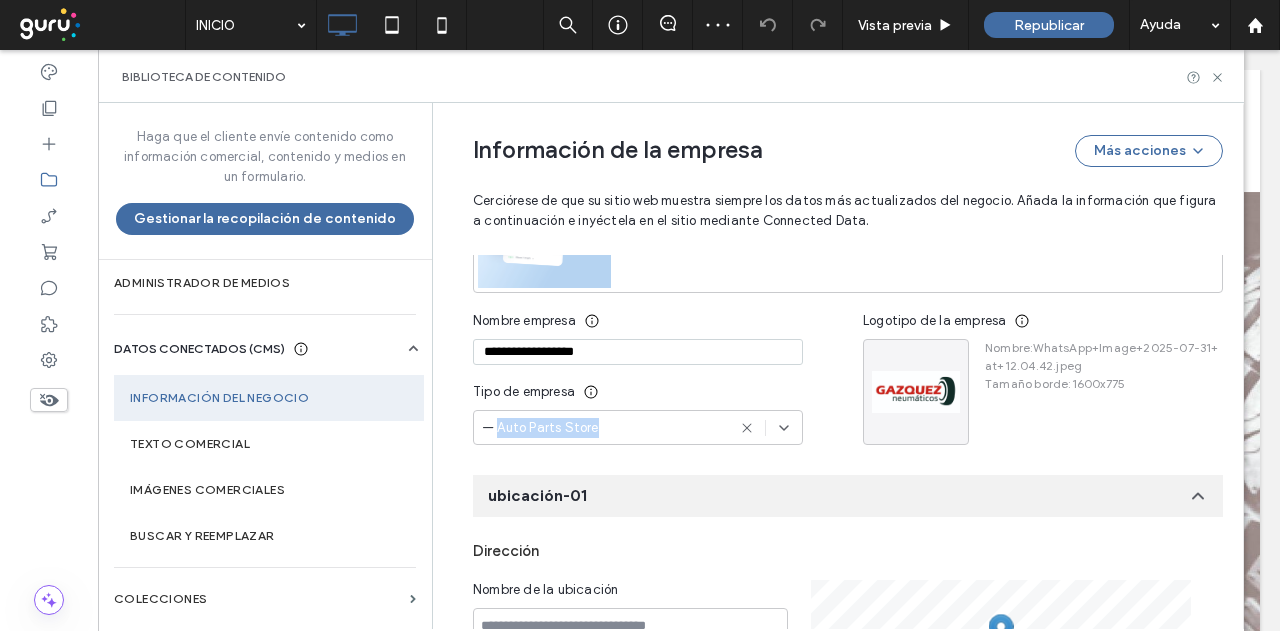 drag, startPoint x: 490, startPoint y: 431, endPoint x: 591, endPoint y: 427, distance: 101.07918 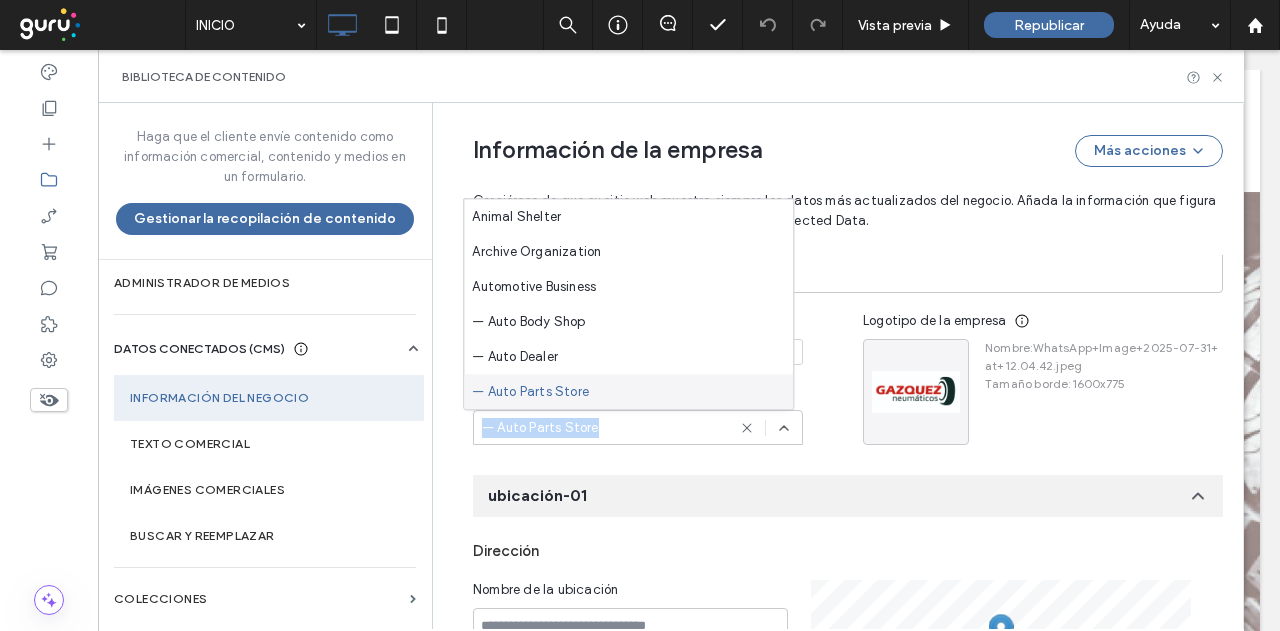 drag, startPoint x: 468, startPoint y: 439, endPoint x: 593, endPoint y: 436, distance: 125.035995 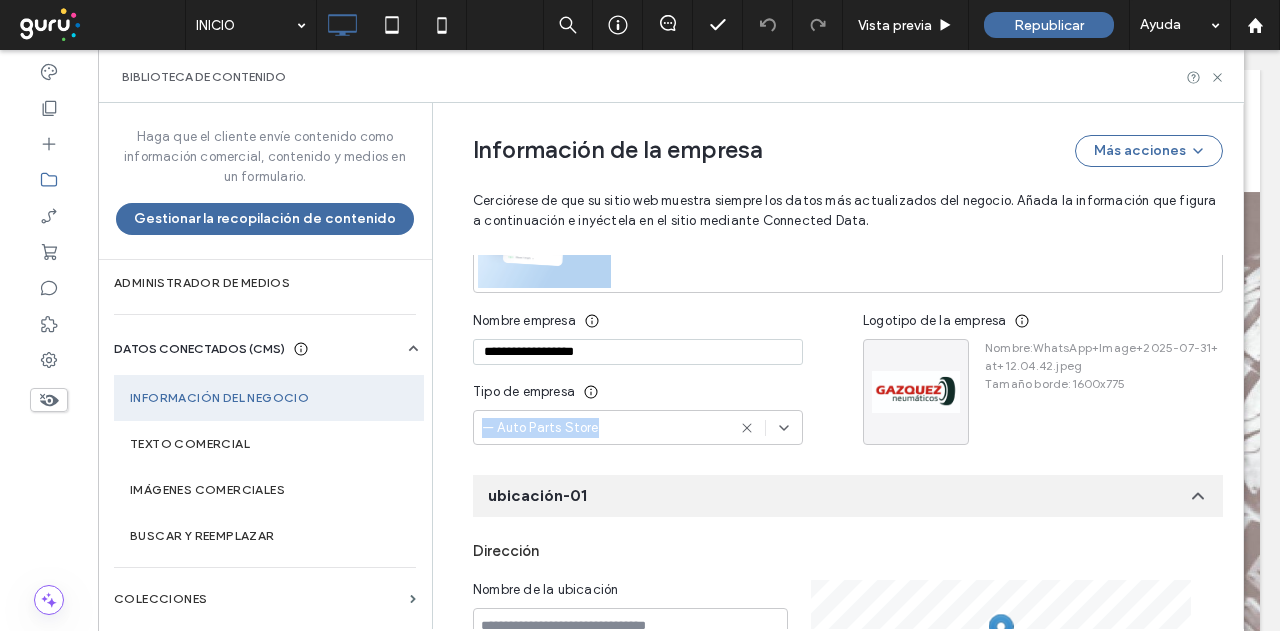 copy on "— Auto Parts Store" 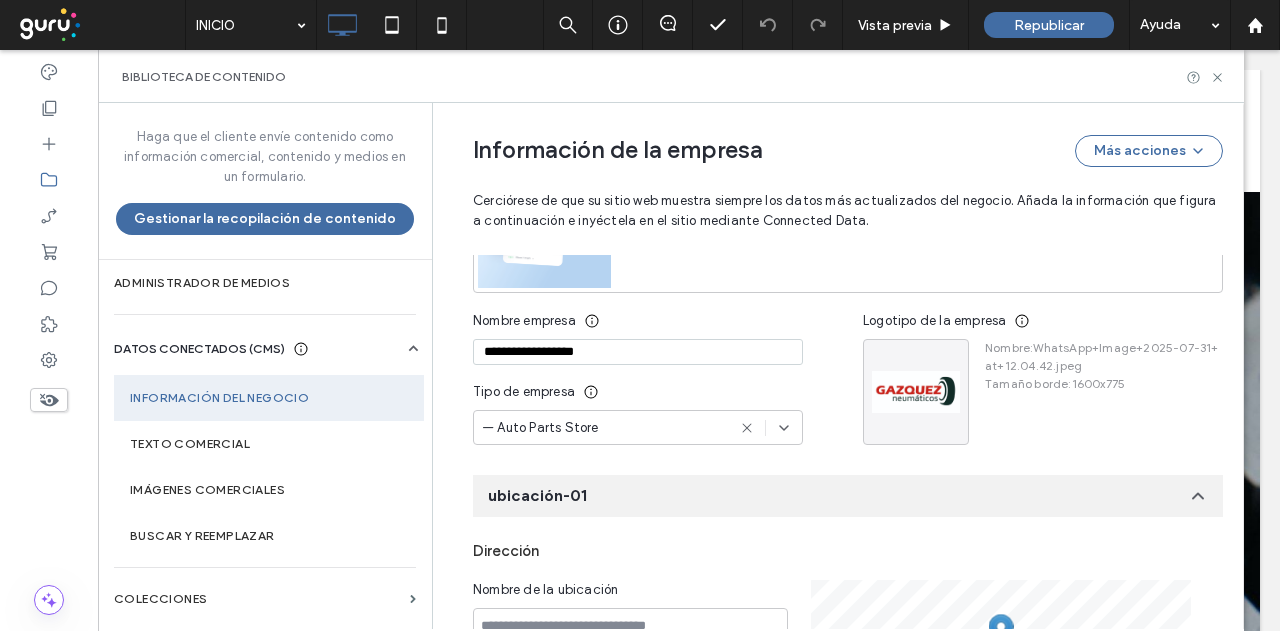 click 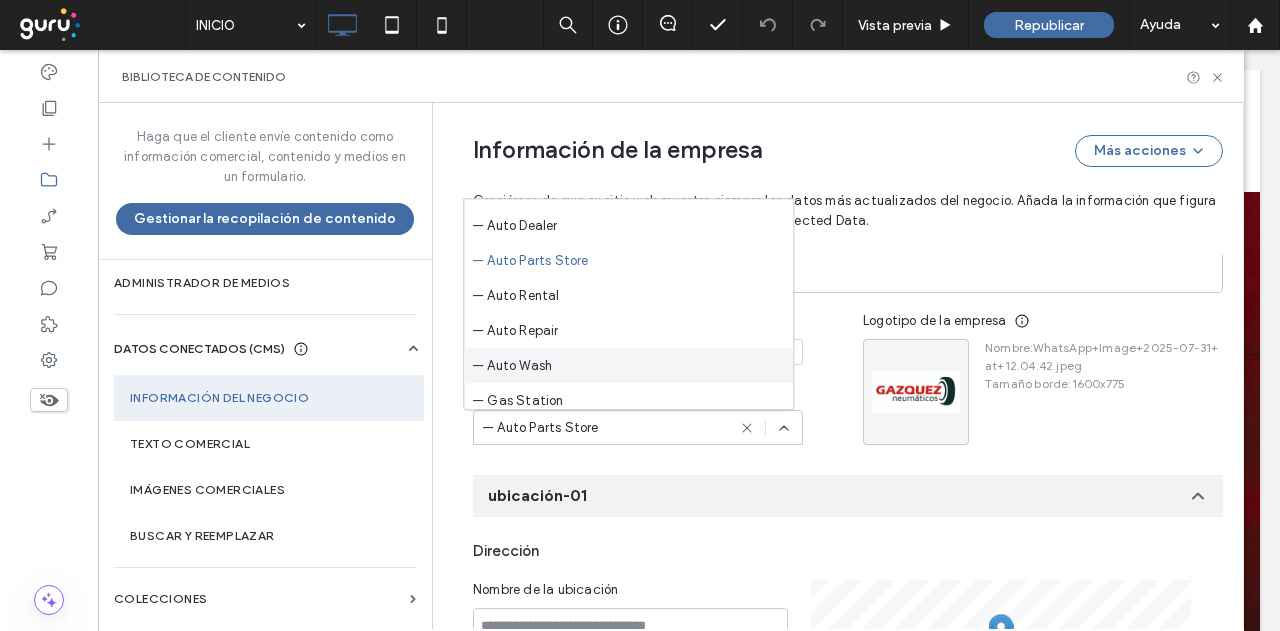 scroll, scrollTop: 100, scrollLeft: 0, axis: vertical 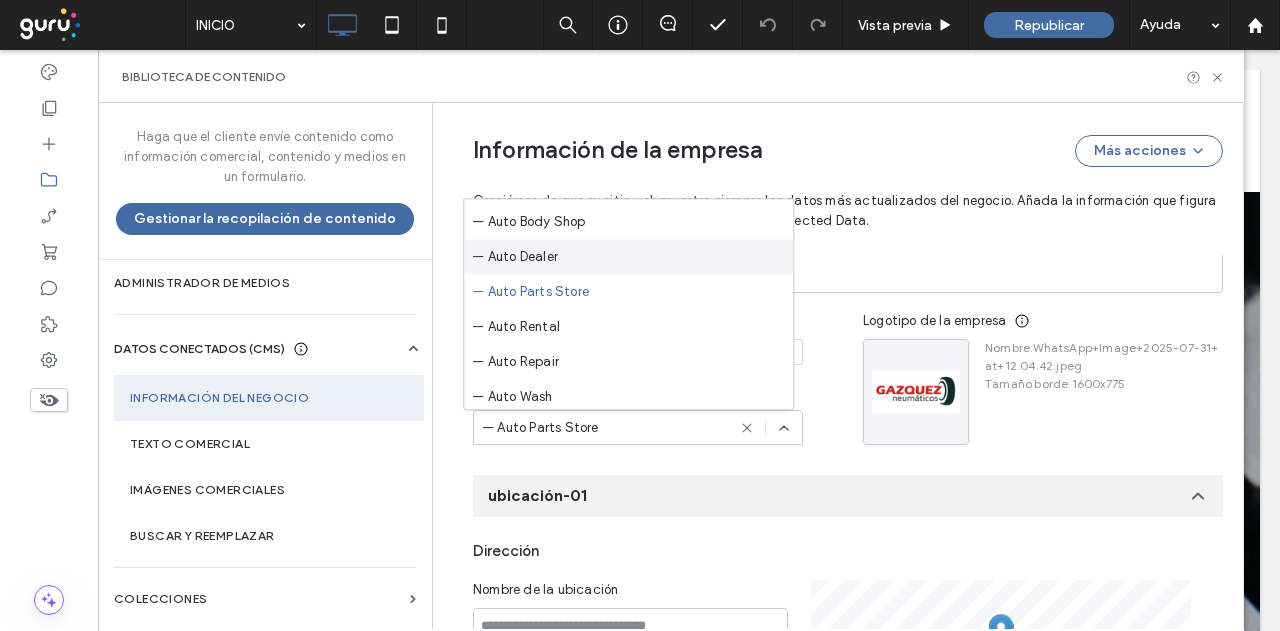 click on "— Auto Dealer" at bounding box center (628, 256) 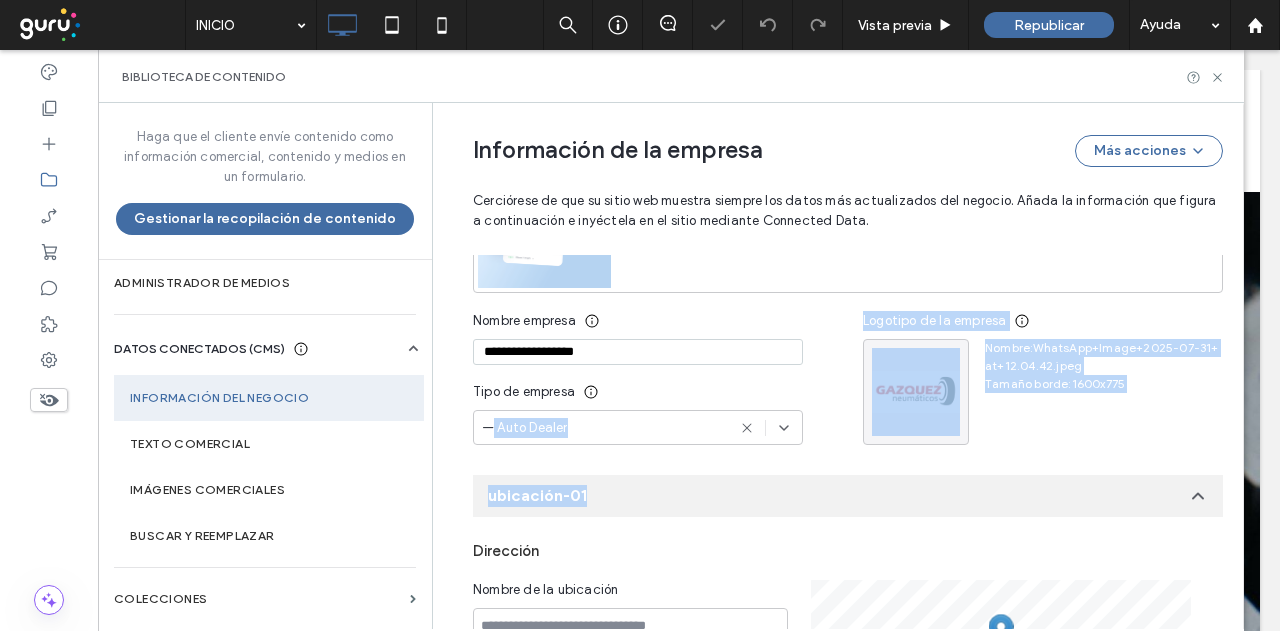 drag, startPoint x: 580, startPoint y: 461, endPoint x: 488, endPoint y: 433, distance: 96.16652 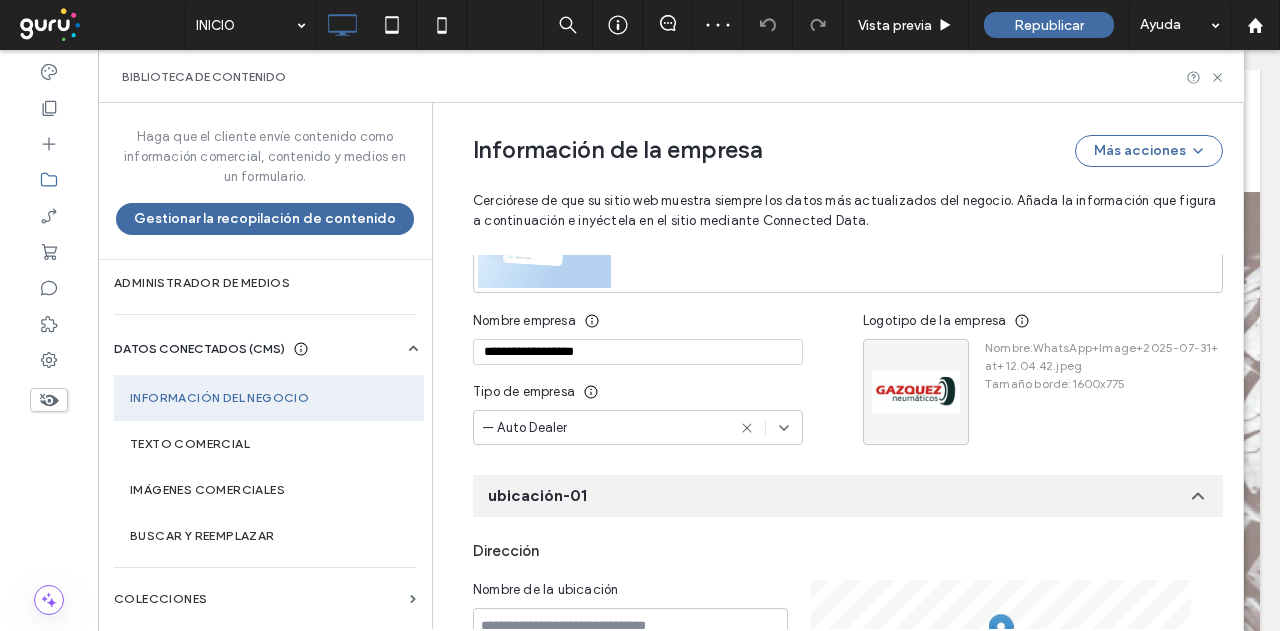 drag, startPoint x: 622, startPoint y: 329, endPoint x: 622, endPoint y: 349, distance: 20 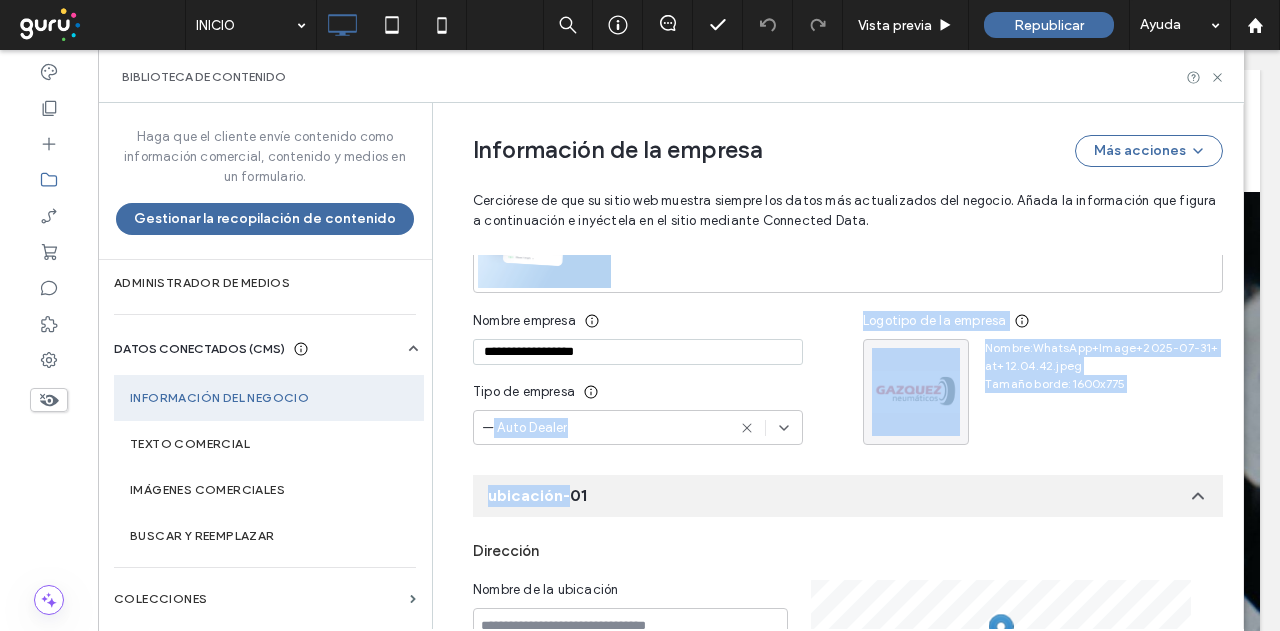 drag, startPoint x: 563, startPoint y: 445, endPoint x: 484, endPoint y: 435, distance: 79.630394 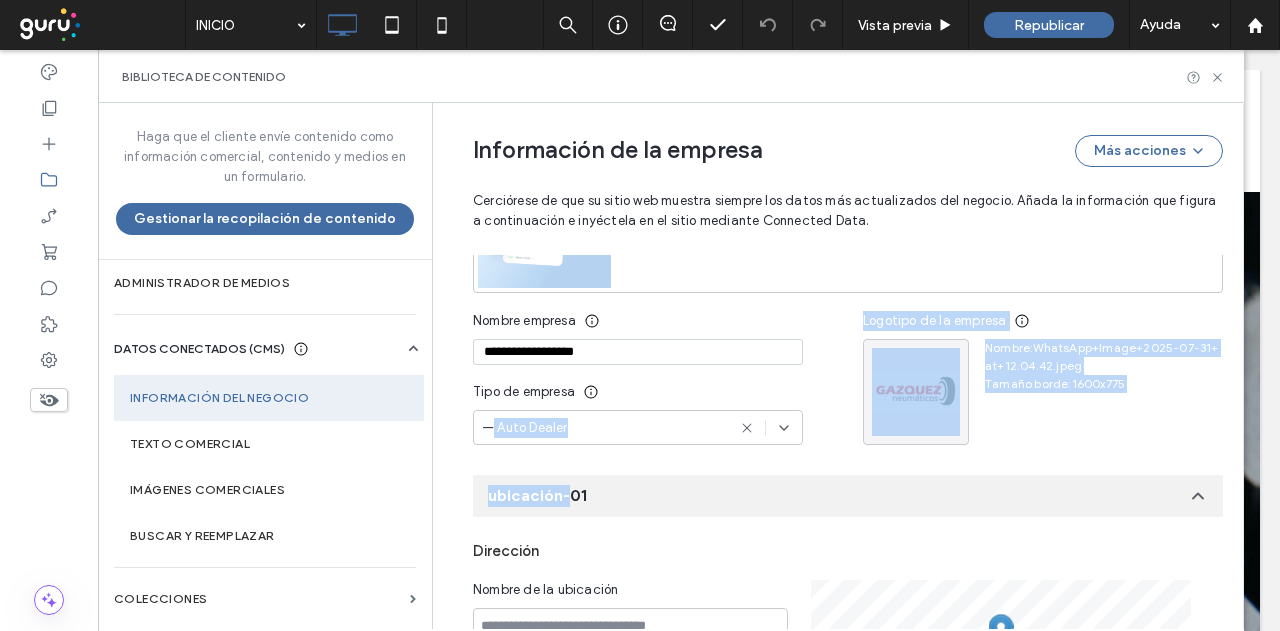 copy on "Auto Dealer Logotipo de la empresa Nombre :  WhatsApp+Image+2025-07-31+at+12.04.42.jpeg Tamaño borde :  1600x775 ubicación-" 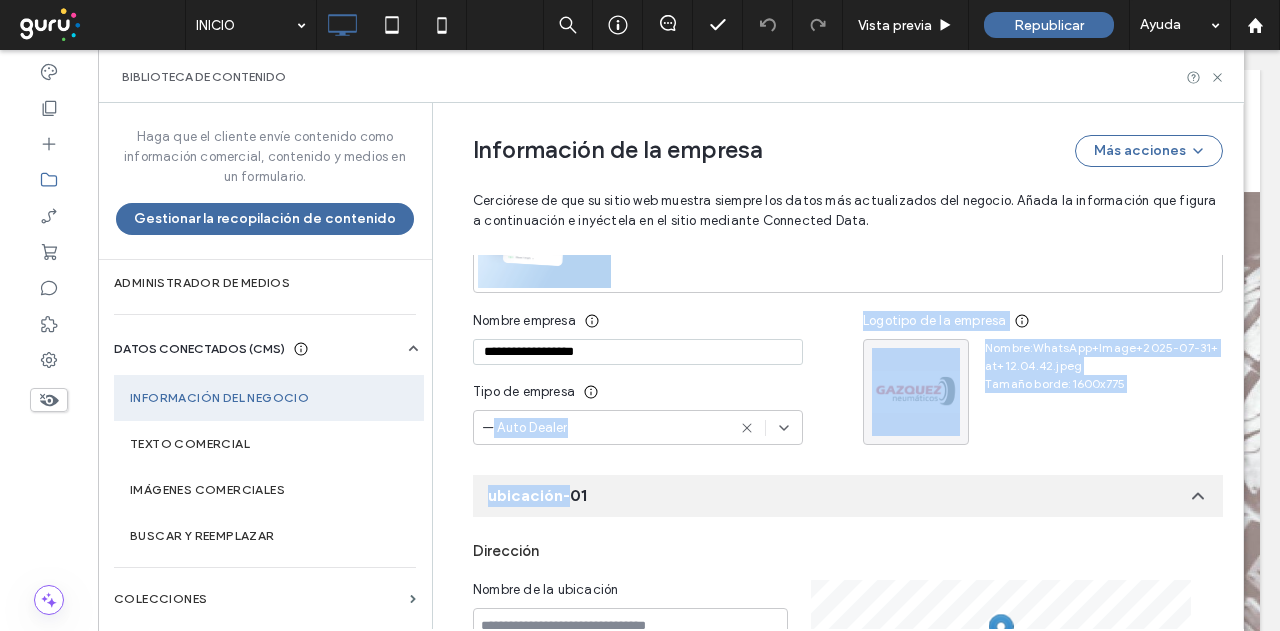 click 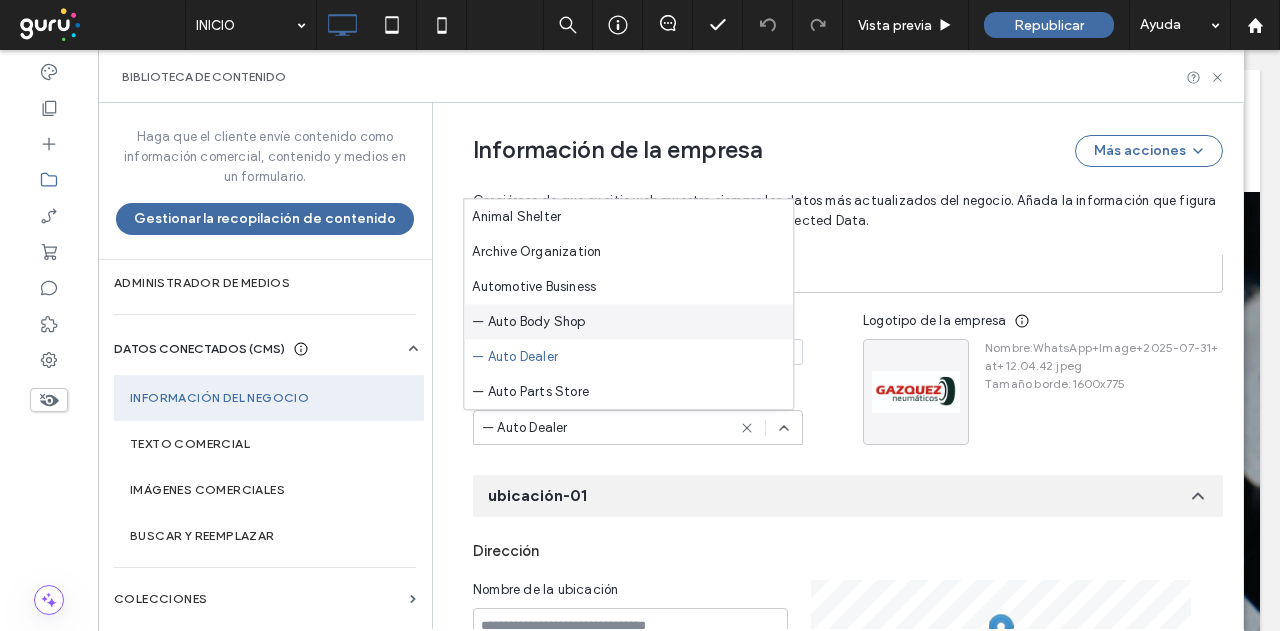 click on "— Auto Body Shop" at bounding box center (628, 321) 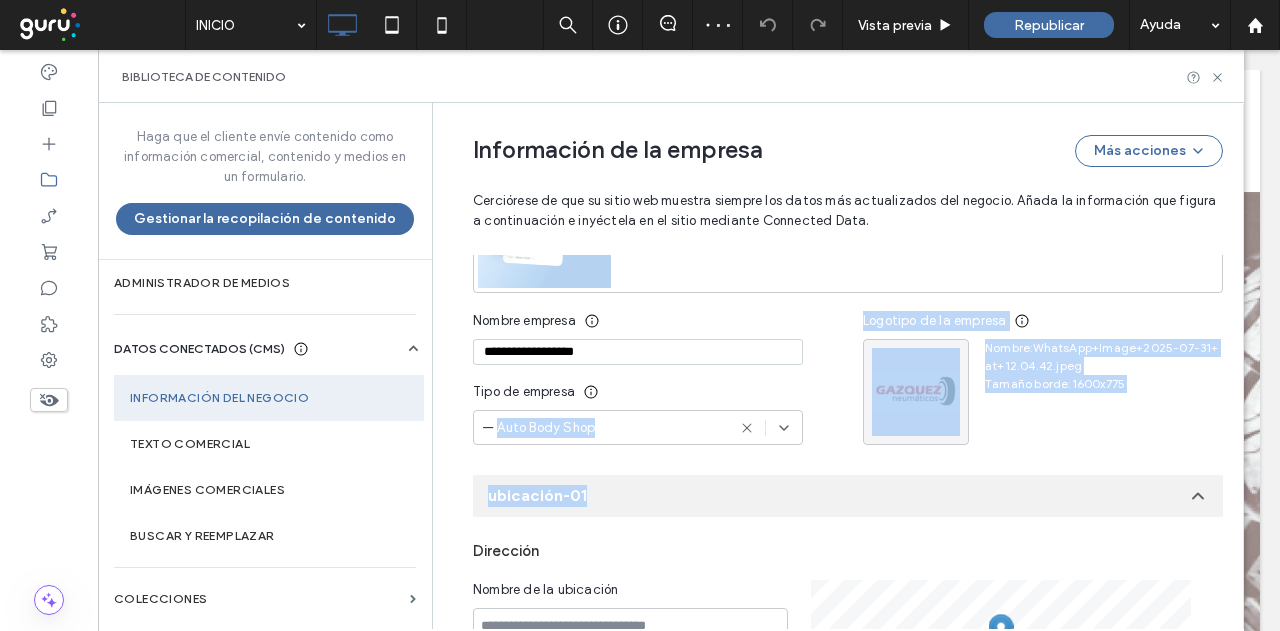 drag, startPoint x: 612, startPoint y: 464, endPoint x: 490, endPoint y: 433, distance: 125.87692 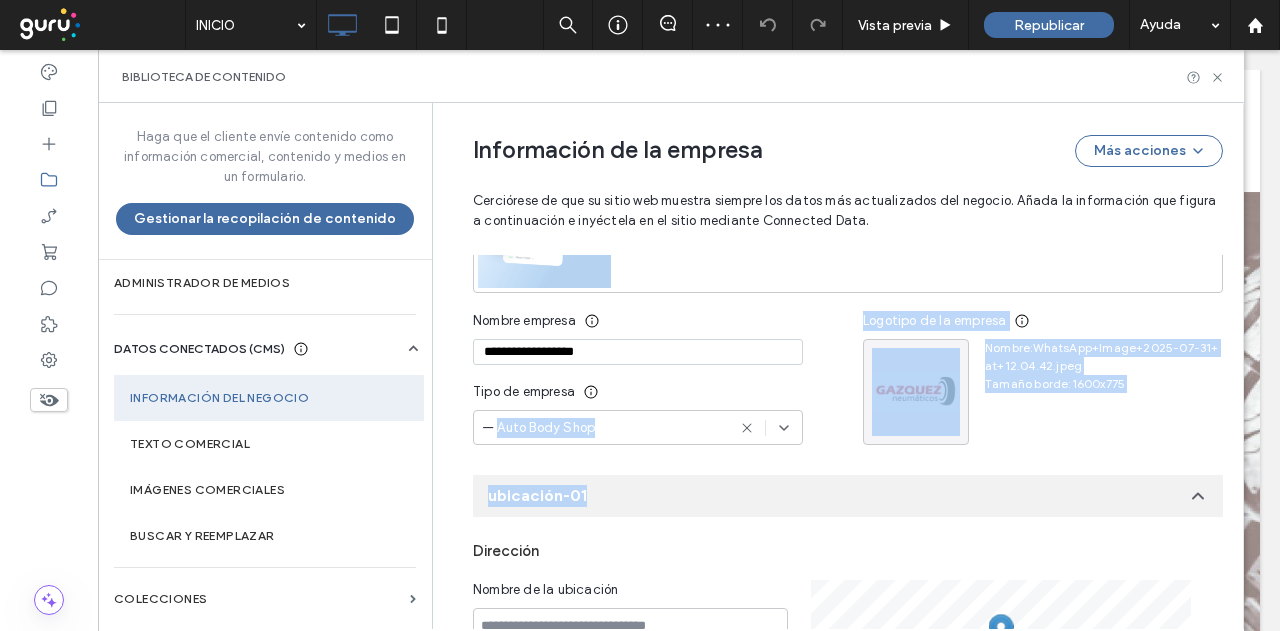 click on "**********" at bounding box center [833, 738] 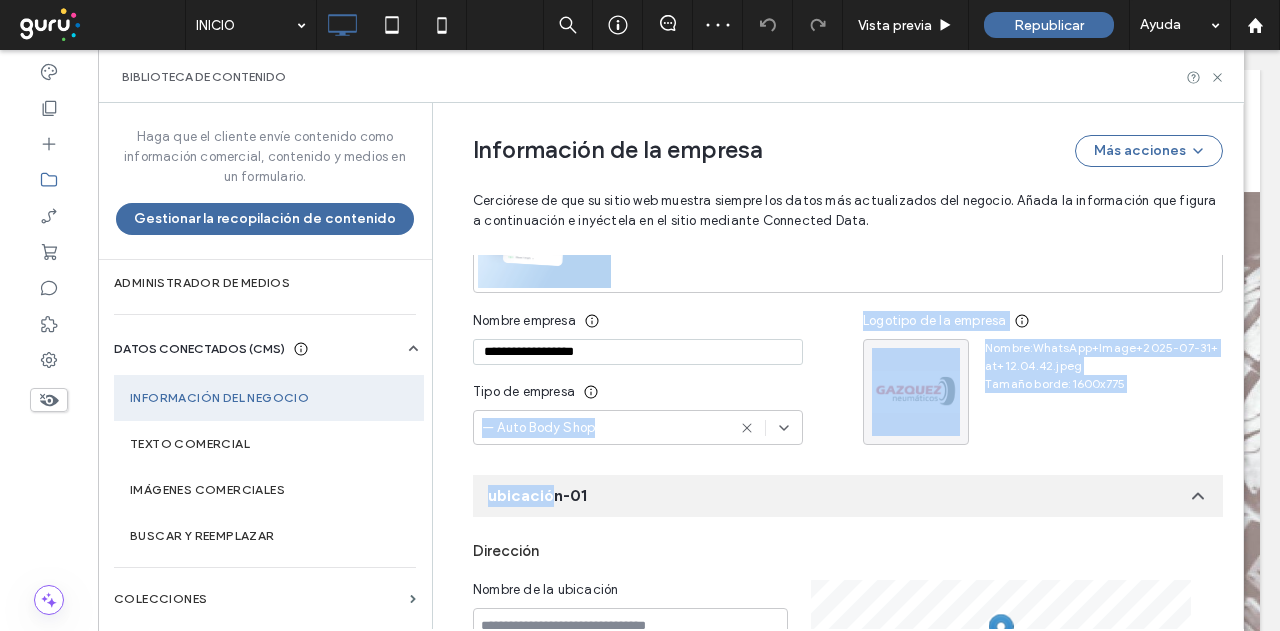 drag, startPoint x: 494, startPoint y: 453, endPoint x: 542, endPoint y: 465, distance: 49.47727 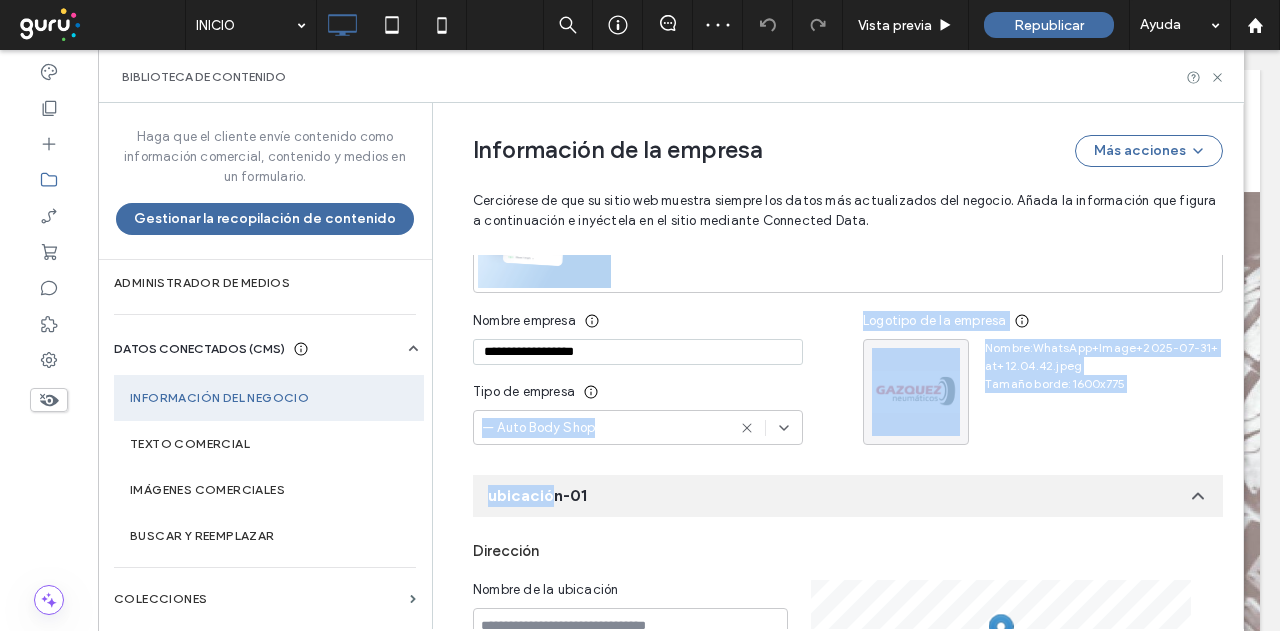 click on "**********" at bounding box center [833, 738] 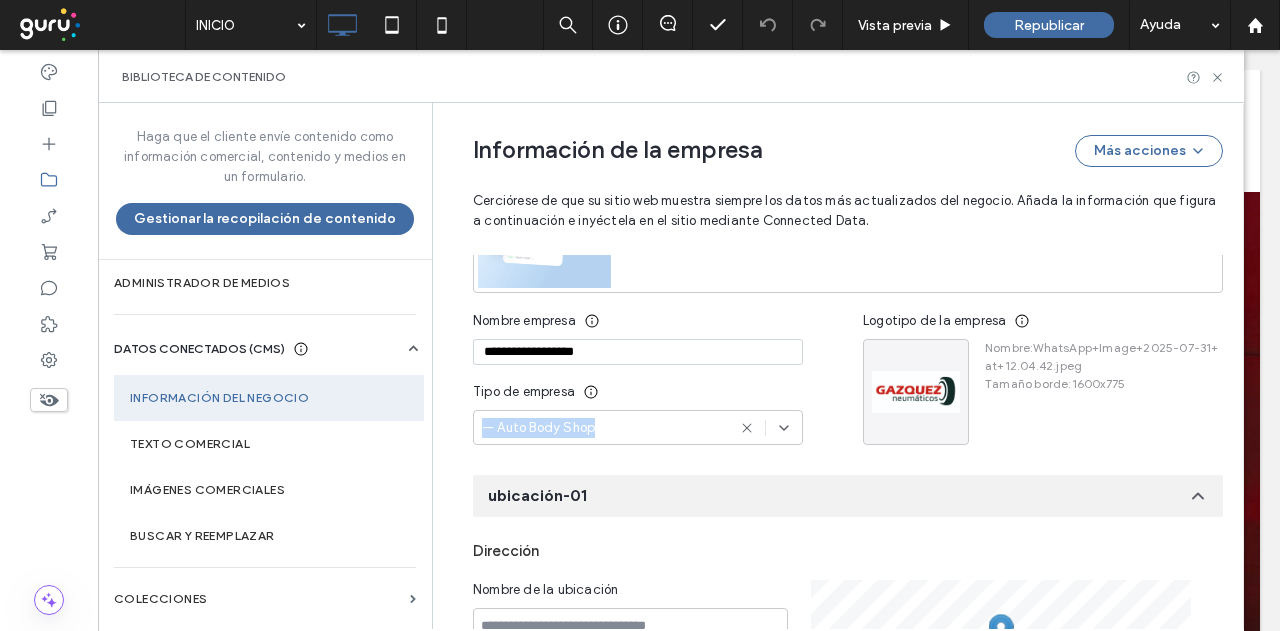 drag, startPoint x: 455, startPoint y: 434, endPoint x: 592, endPoint y: 427, distance: 137.17871 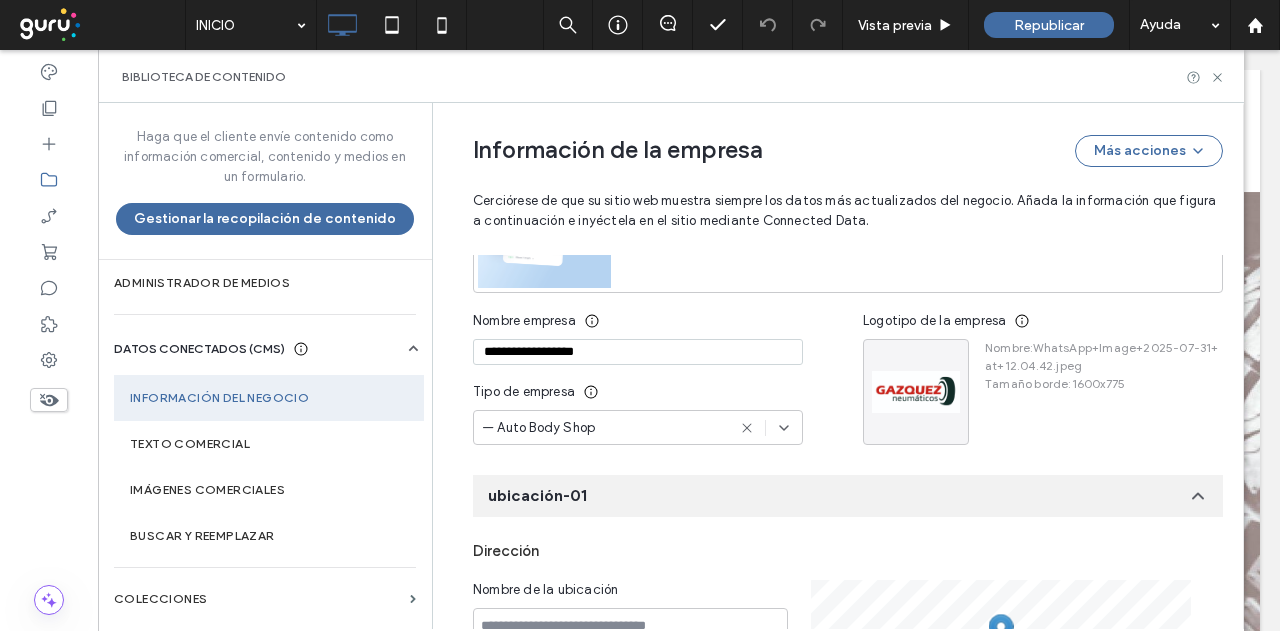 click 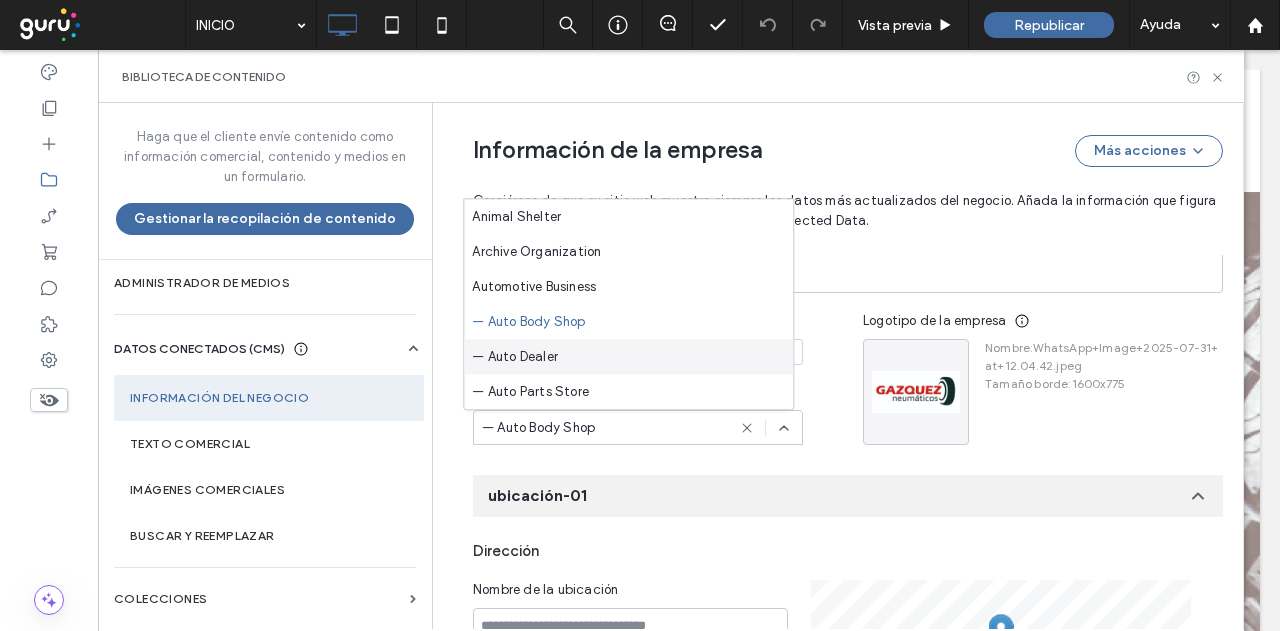 scroll, scrollTop: 100, scrollLeft: 0, axis: vertical 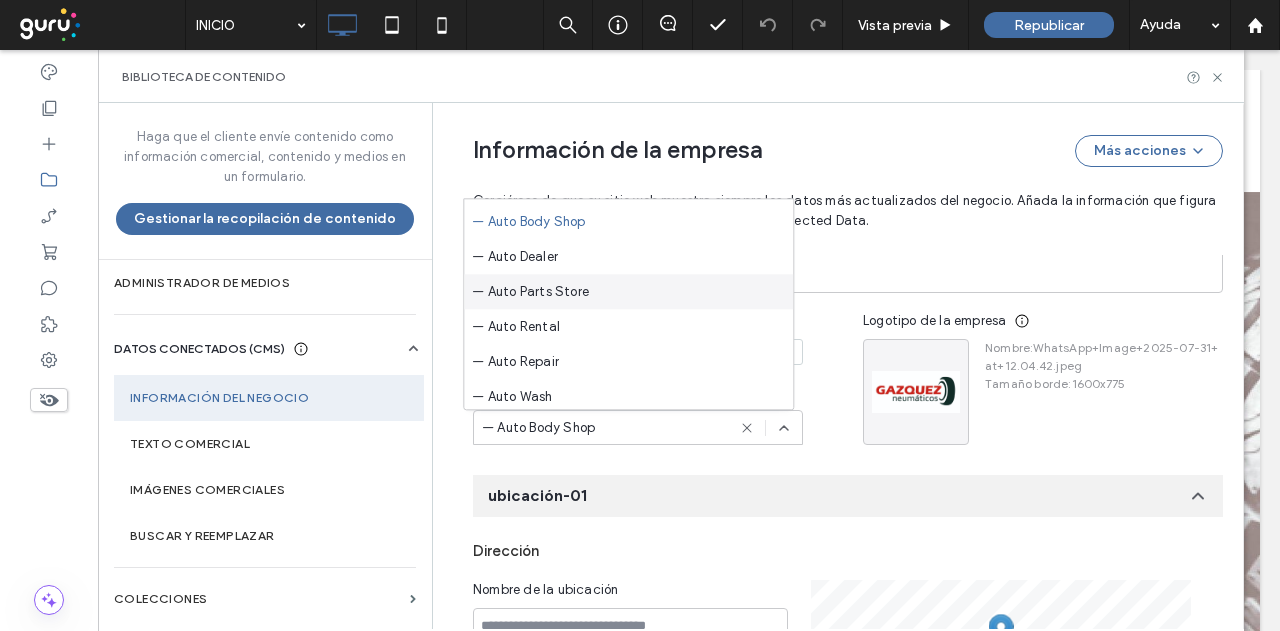 click on "— Auto Parts Store" at bounding box center (628, 291) 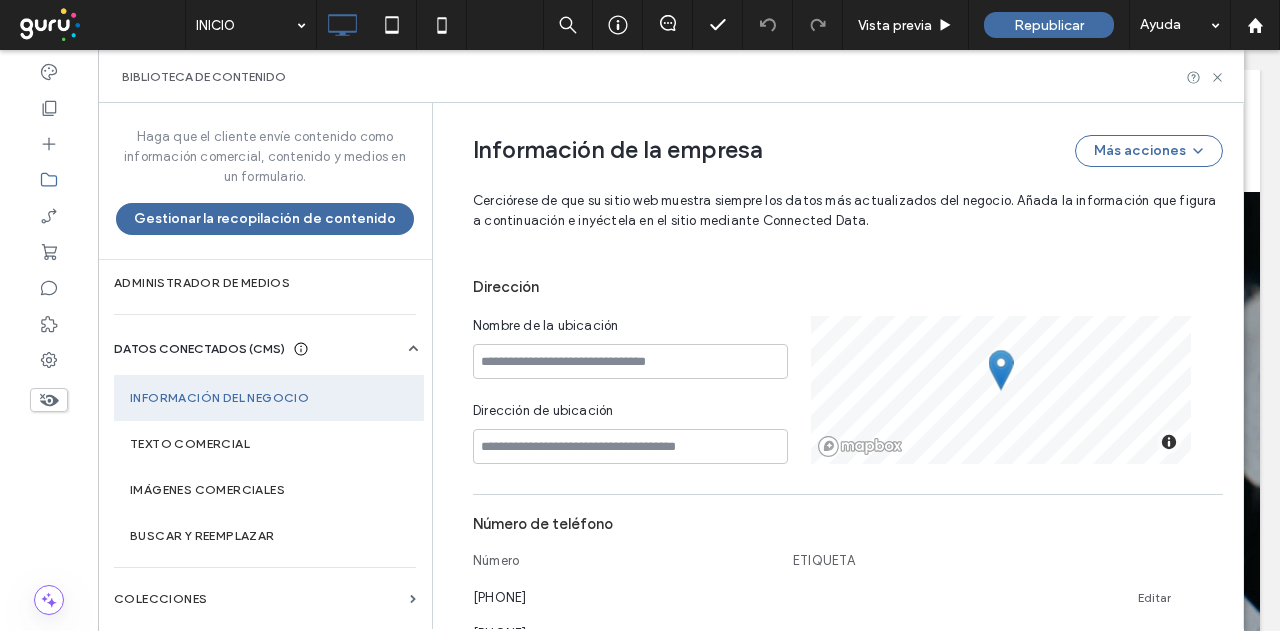 scroll, scrollTop: 518, scrollLeft: 0, axis: vertical 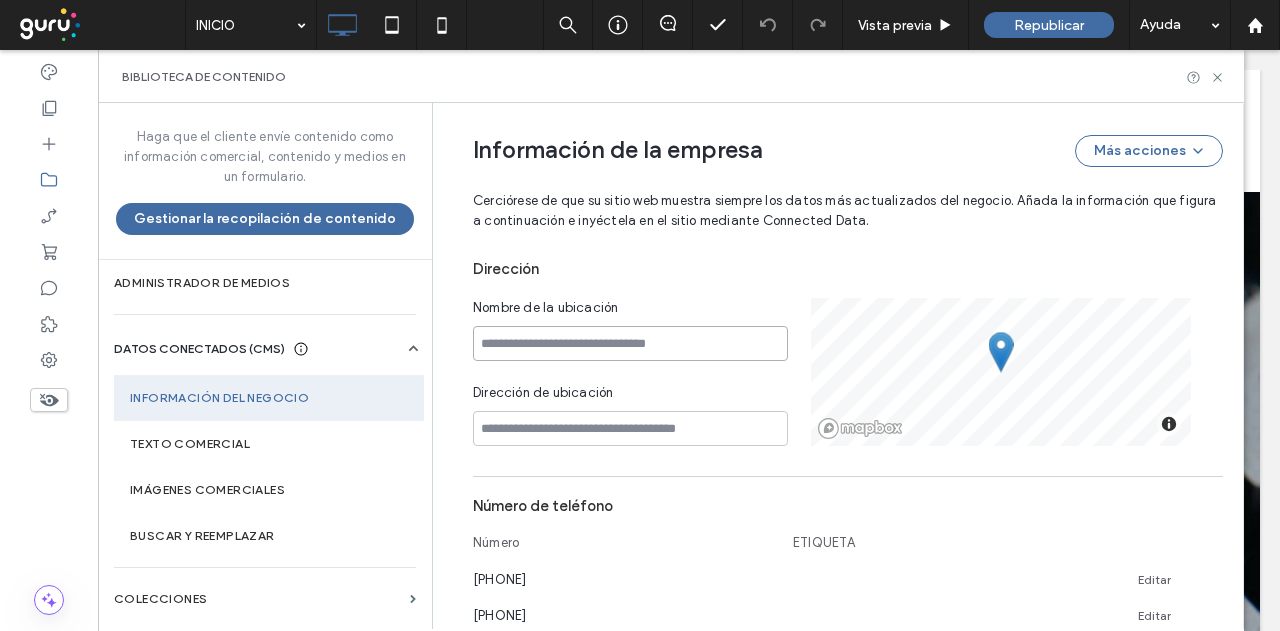 click at bounding box center (630, 343) 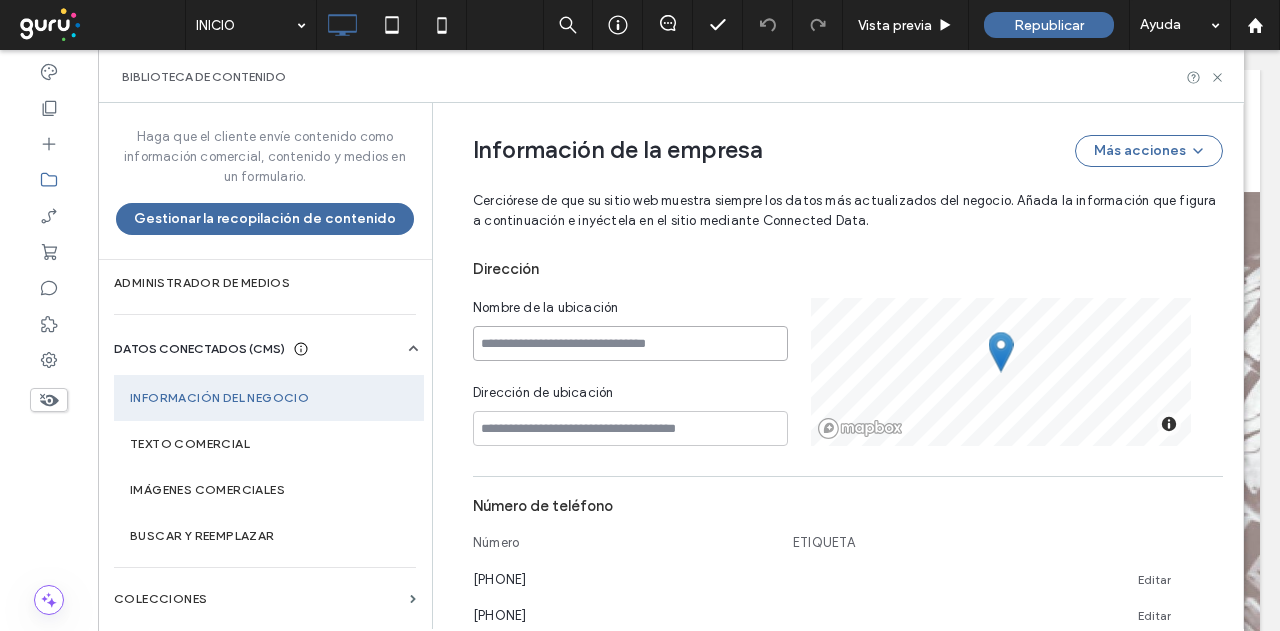paste on "**********" 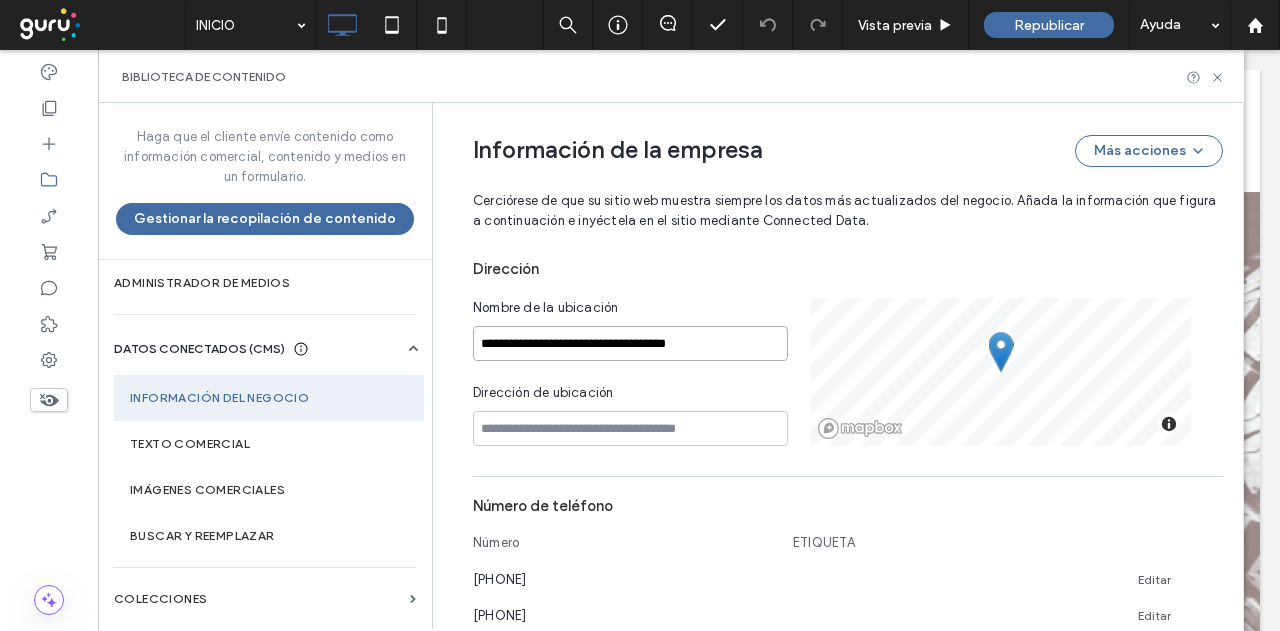 type on "**********" 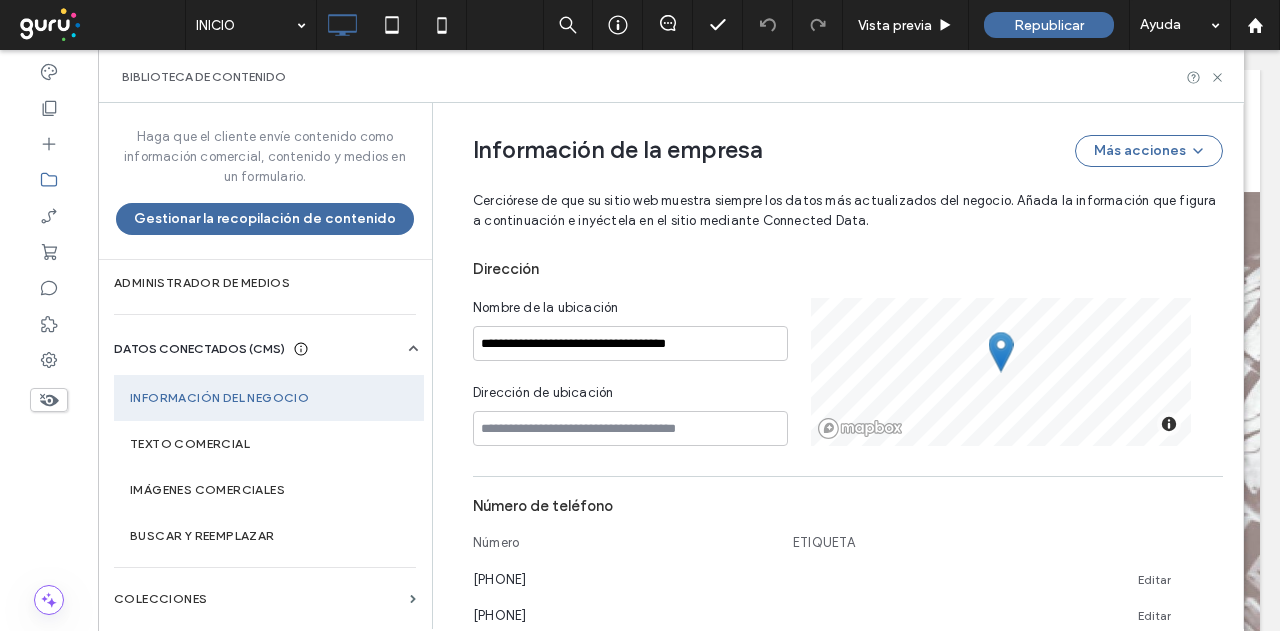 scroll, scrollTop: 536, scrollLeft: 0, axis: vertical 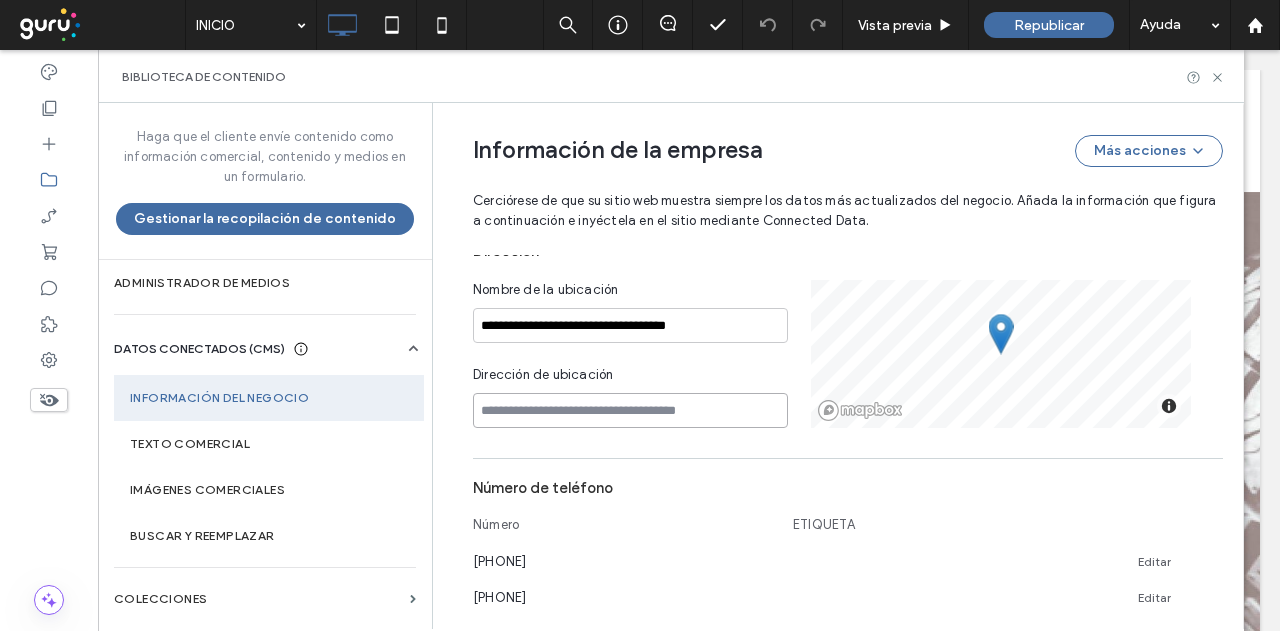 click at bounding box center [630, 410] 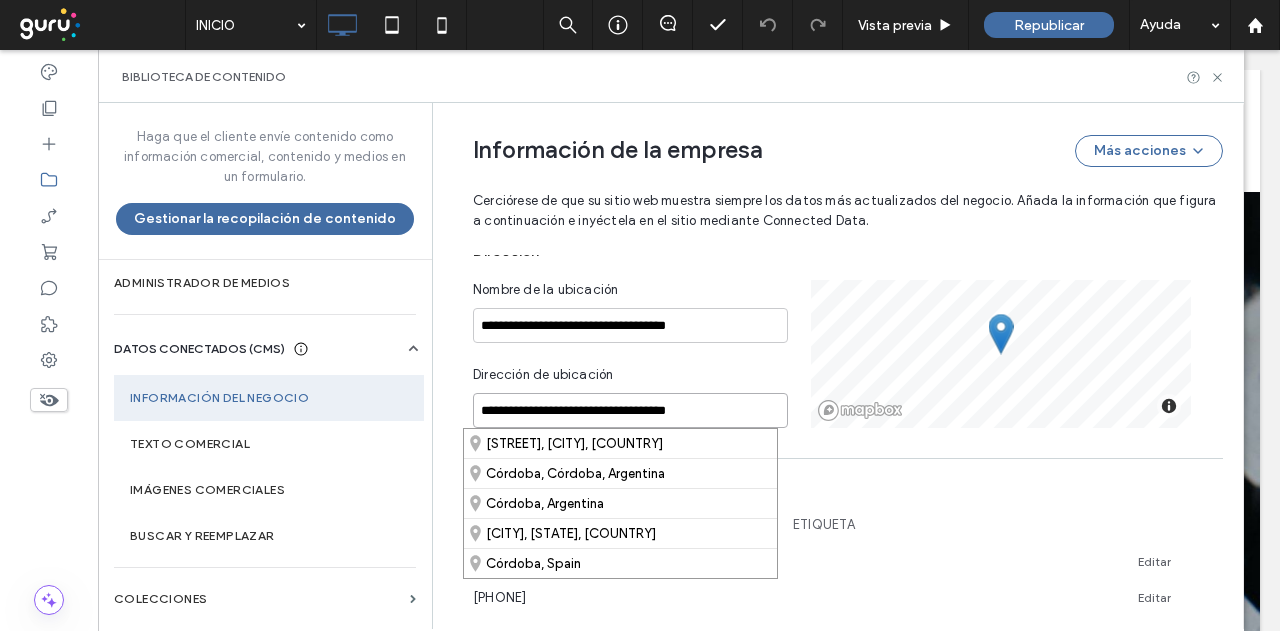 click on "**********" at bounding box center [630, 410] 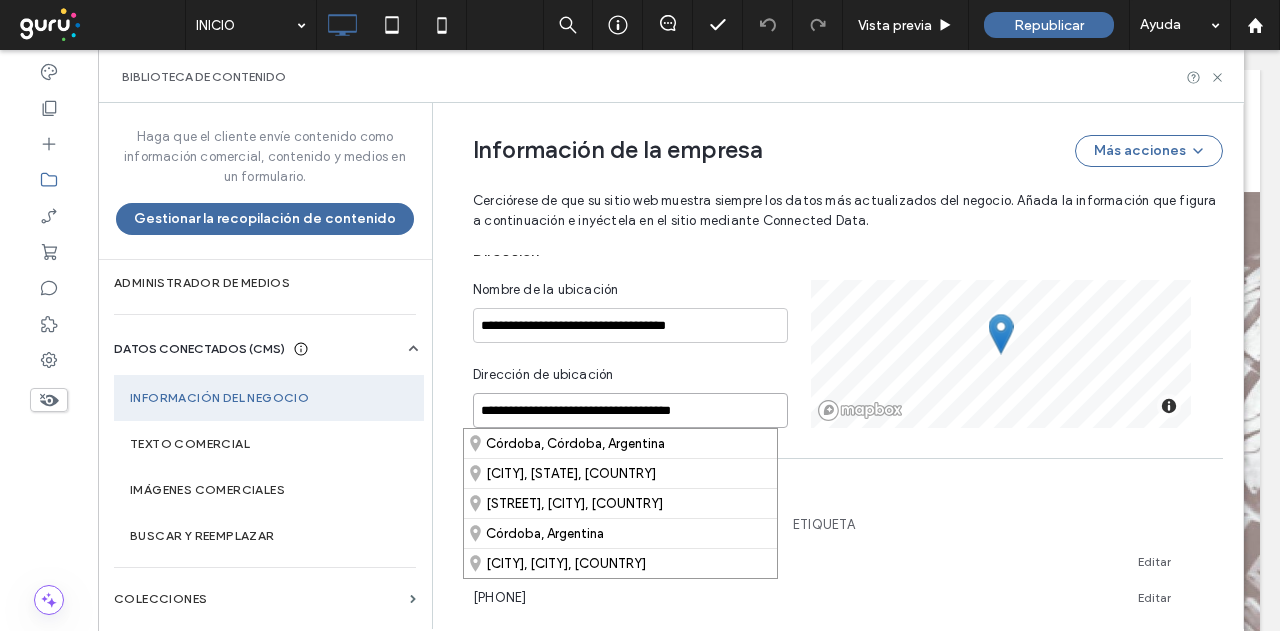 drag, startPoint x: 629, startPoint y: 413, endPoint x: 701, endPoint y: 419, distance: 72.249565 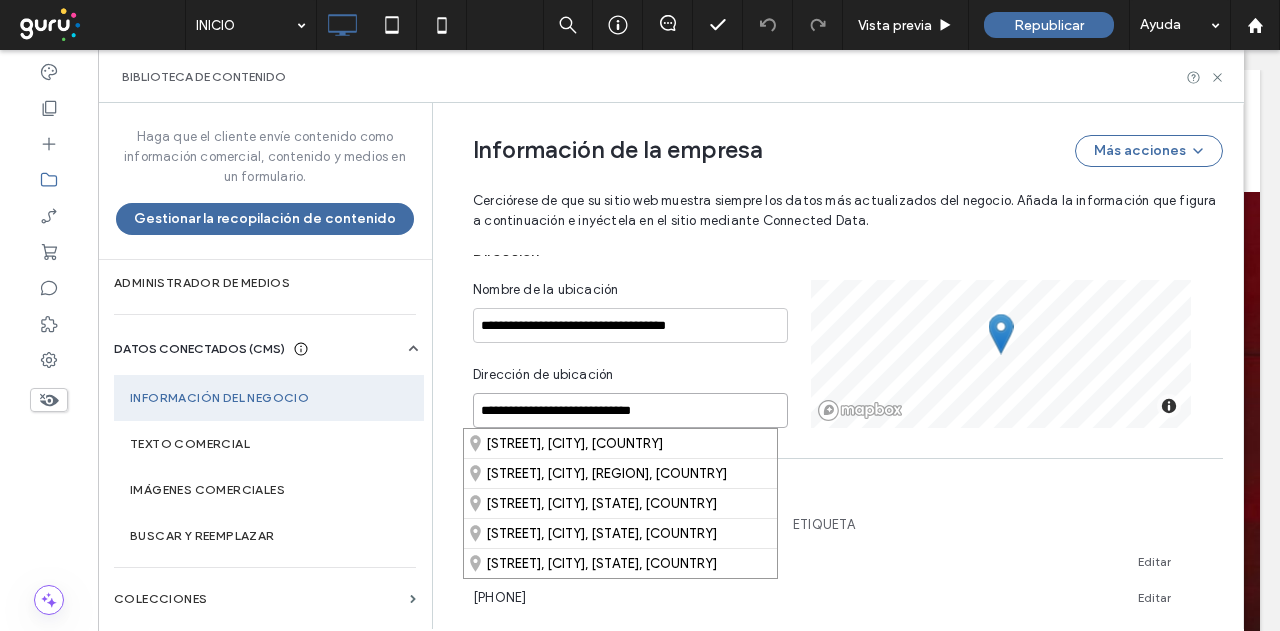 drag, startPoint x: 544, startPoint y: 412, endPoint x: 548, endPoint y: 434, distance: 22.36068 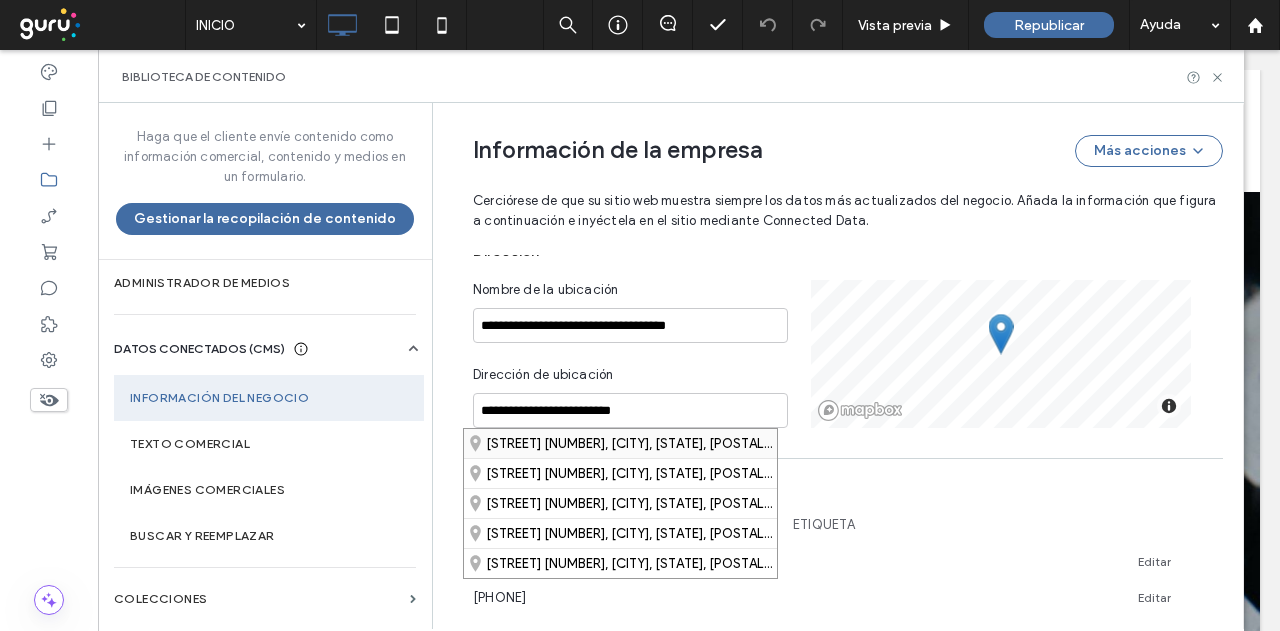 click on "Las Heras 891, Morteros, Córdoba, X2421, Argentina" at bounding box center (620, 443) 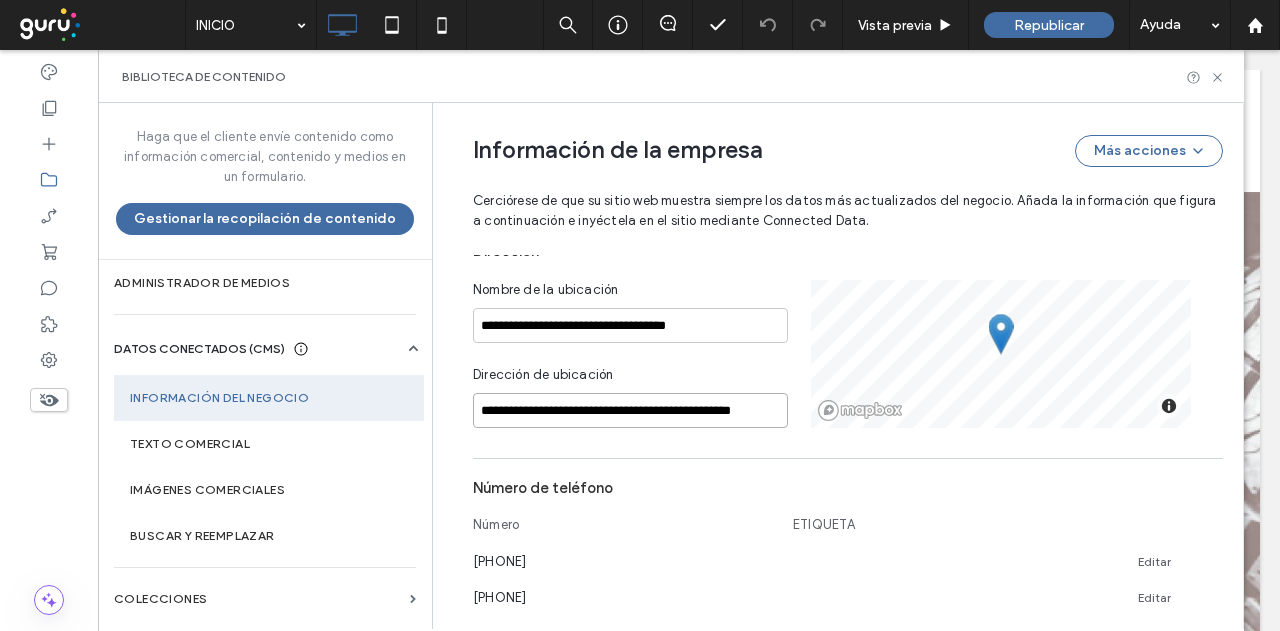 click on "**********" at bounding box center (630, 410) 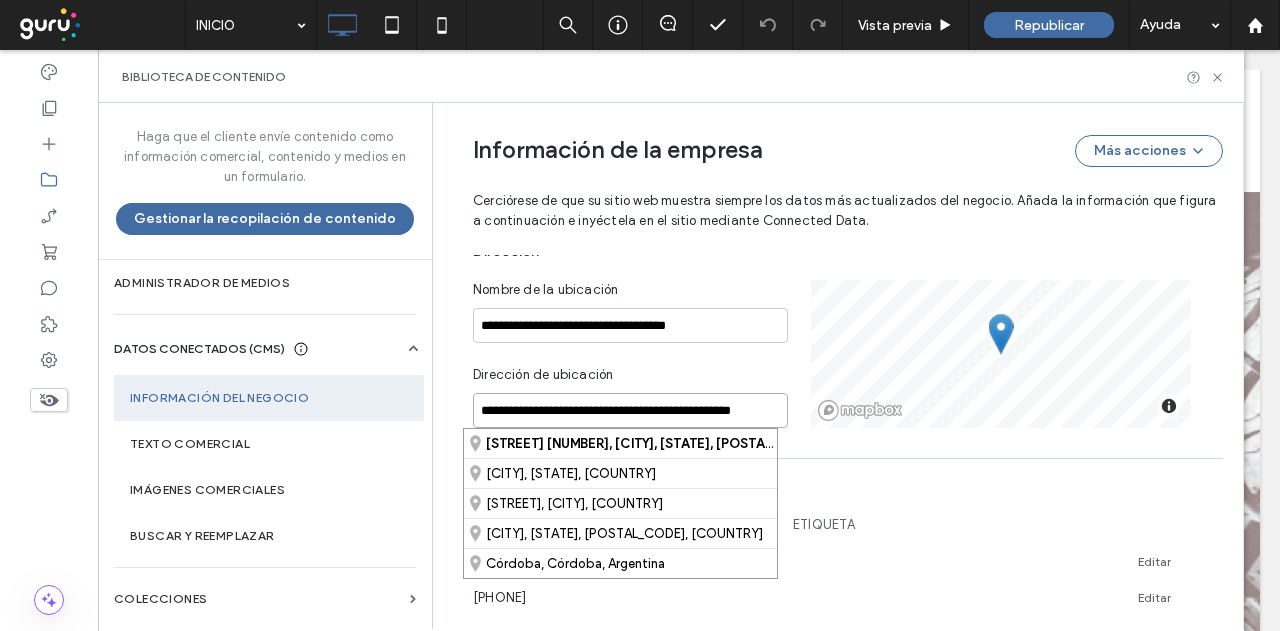 click on "**********" at bounding box center [630, 410] 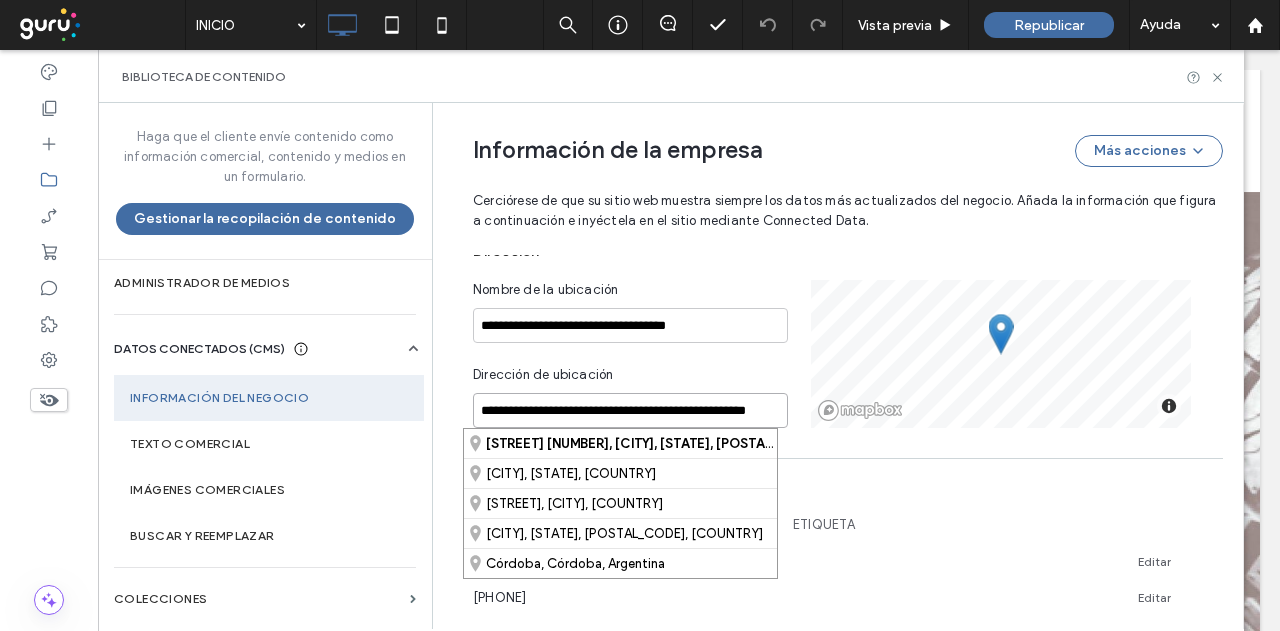 scroll, scrollTop: 0, scrollLeft: 47, axis: horizontal 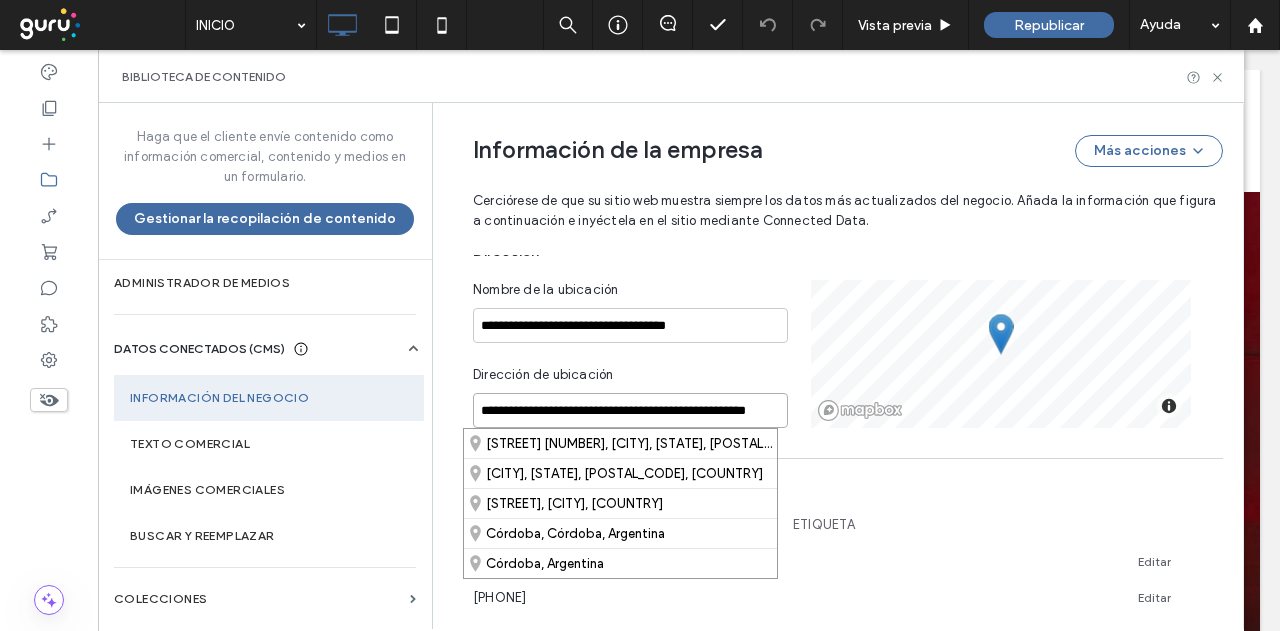 drag, startPoint x: 672, startPoint y: 413, endPoint x: 865, endPoint y: 418, distance: 193.06476 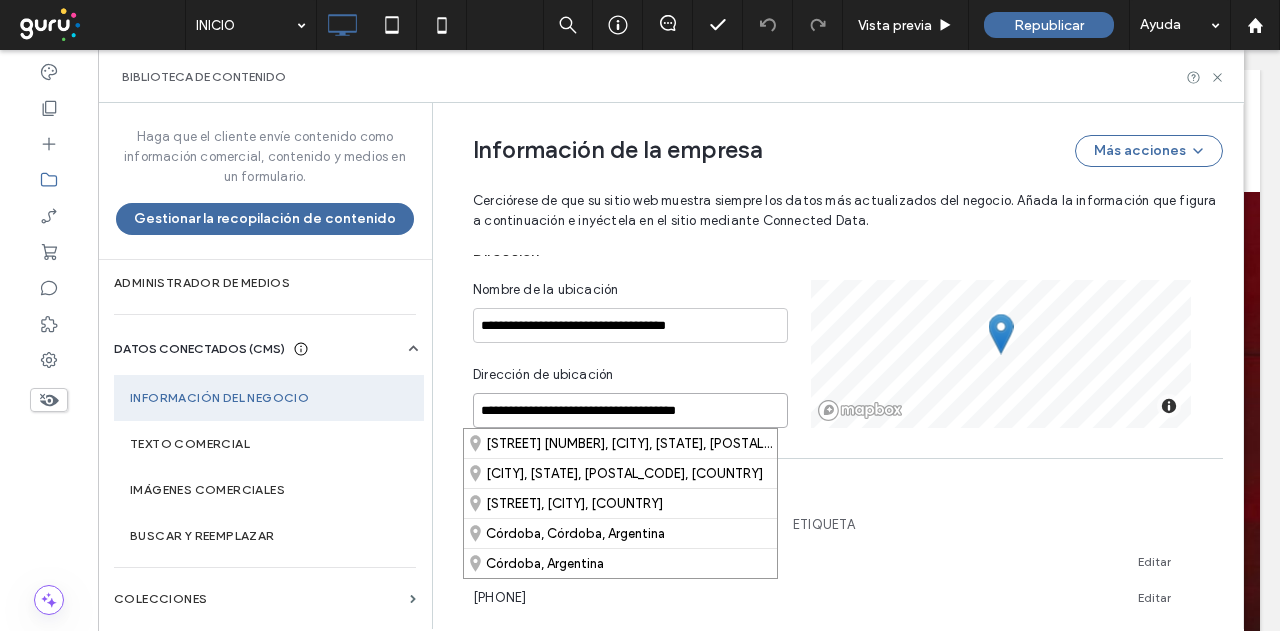 scroll, scrollTop: 0, scrollLeft: 0, axis: both 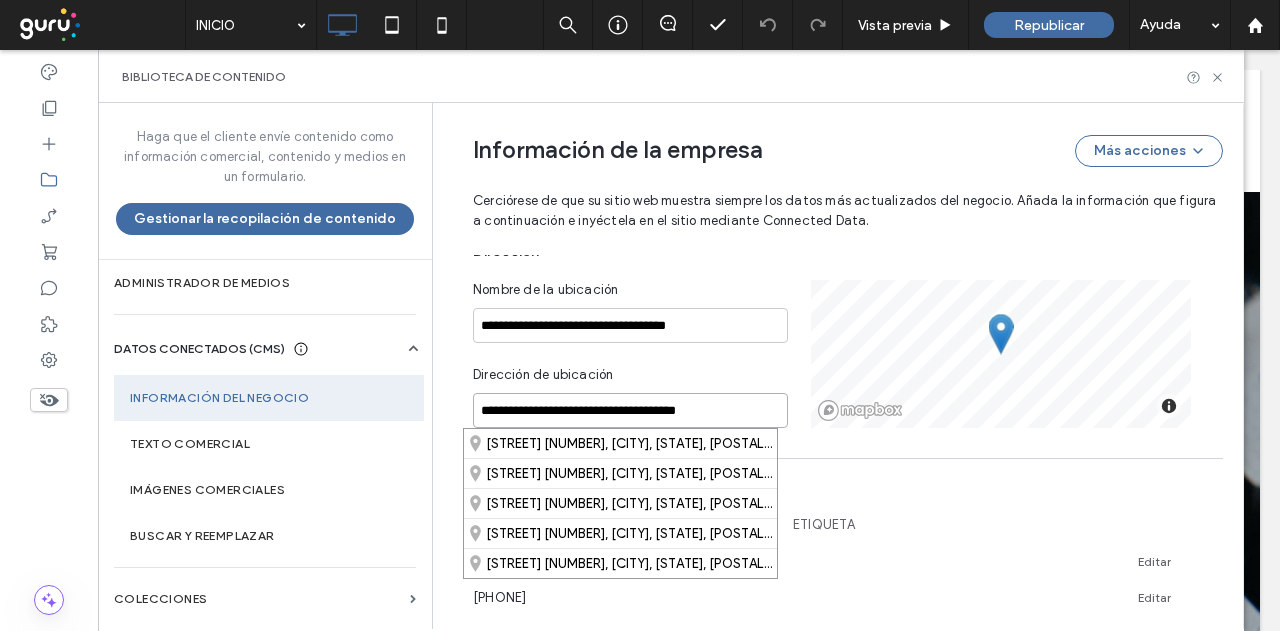 drag, startPoint x: 600, startPoint y: 415, endPoint x: 422, endPoint y: 439, distance: 179.61069 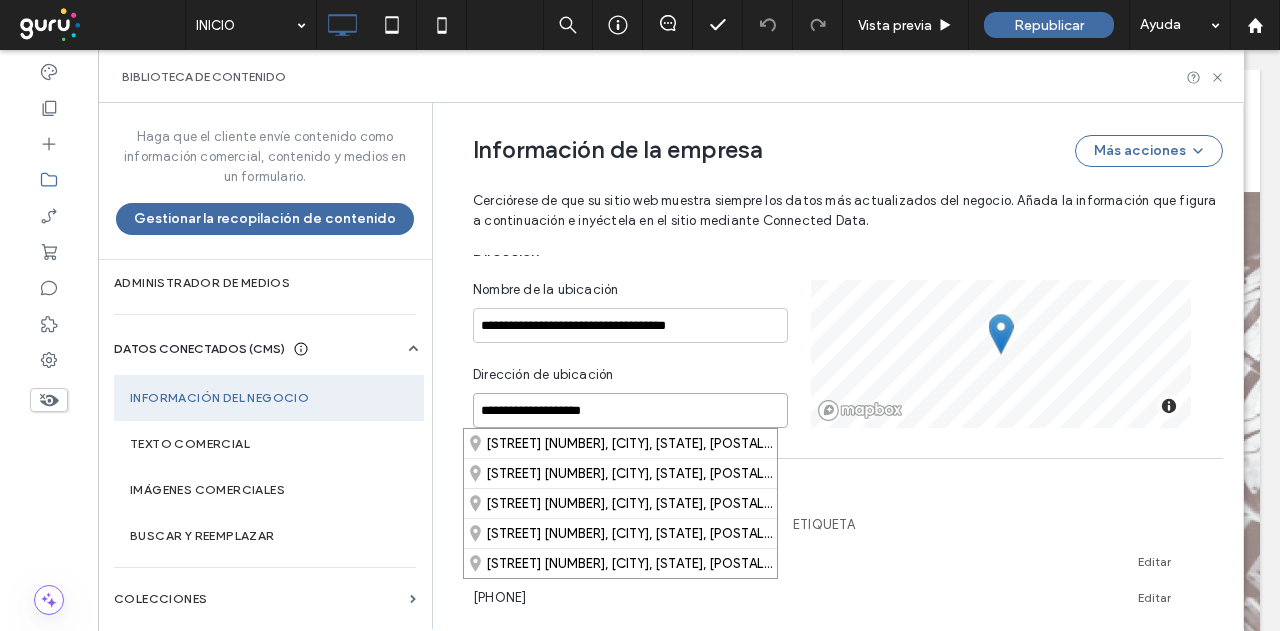 click on "**********" at bounding box center (630, 410) 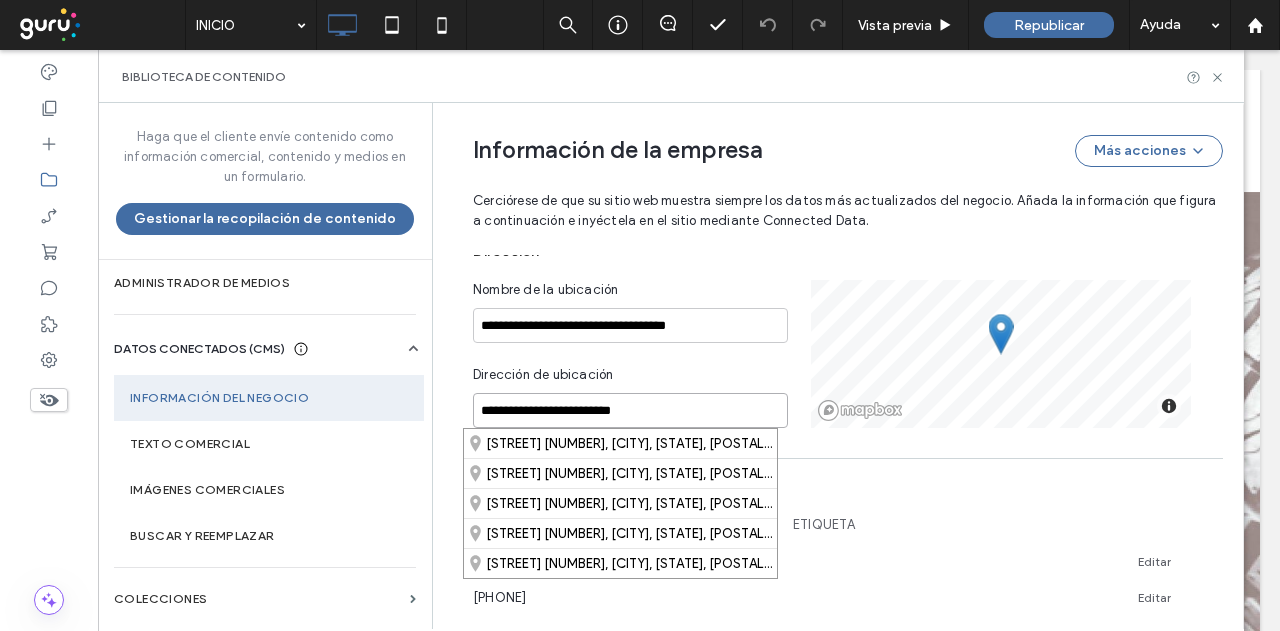 click on "**********" at bounding box center (630, 410) 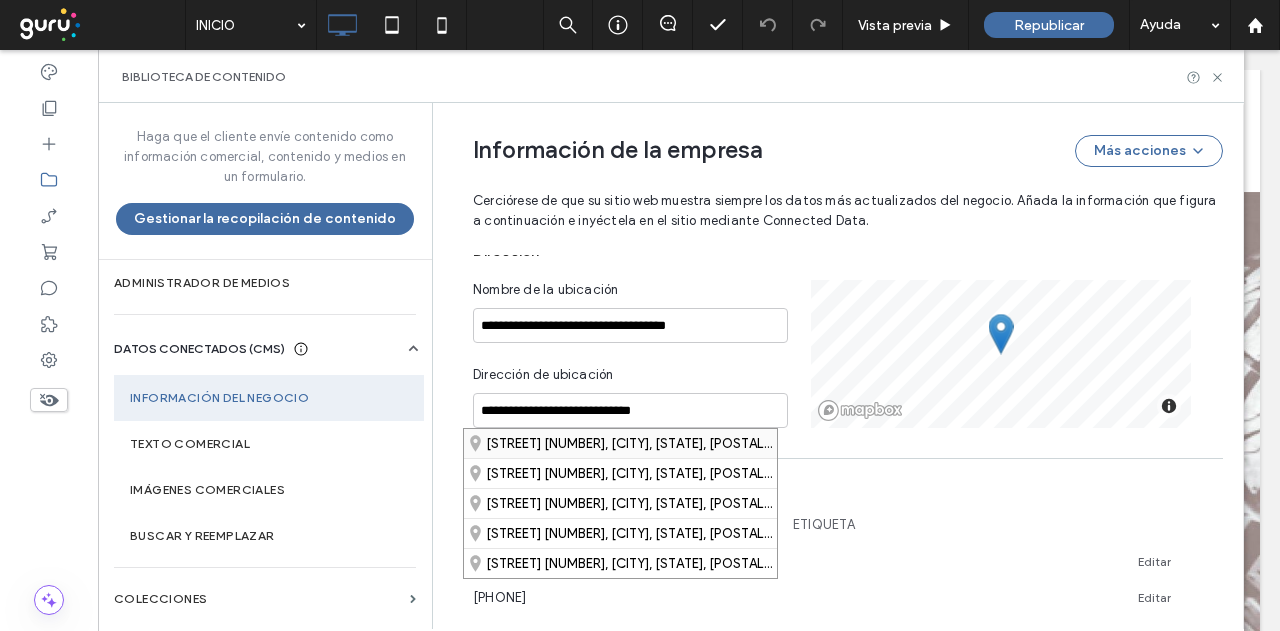 click on "Bulevar Las Heras 891, Córdoba, Córdoba, X5000, Argentina" at bounding box center (620, 443) 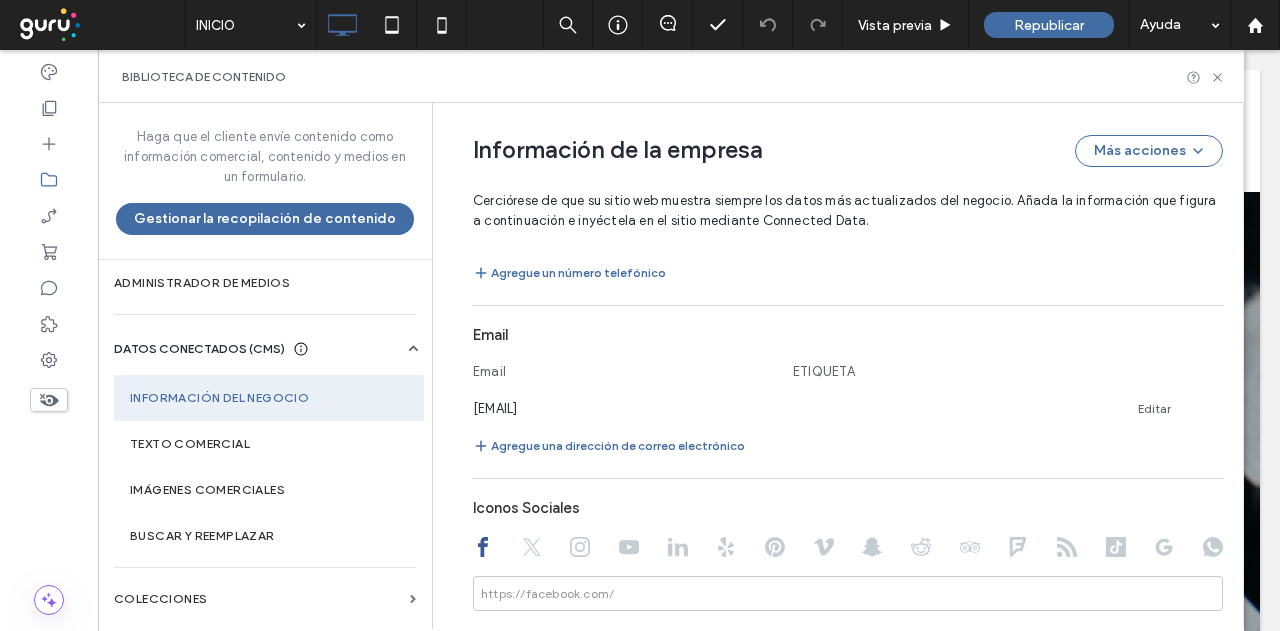 scroll, scrollTop: 1036, scrollLeft: 0, axis: vertical 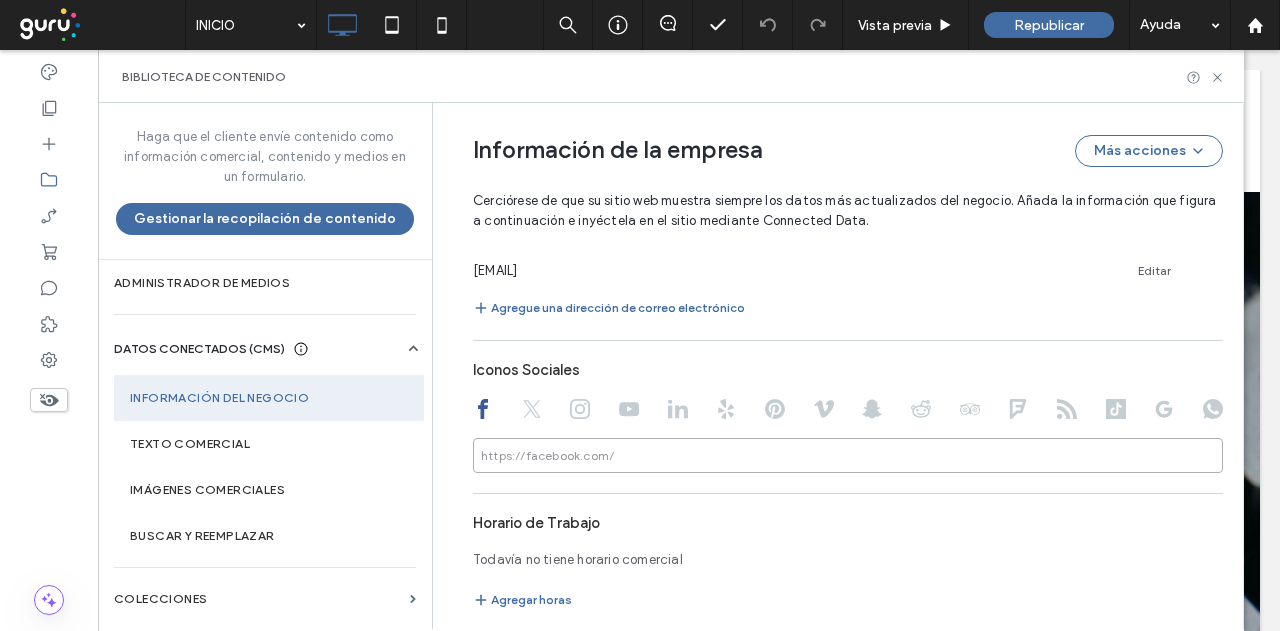click at bounding box center [848, 455] 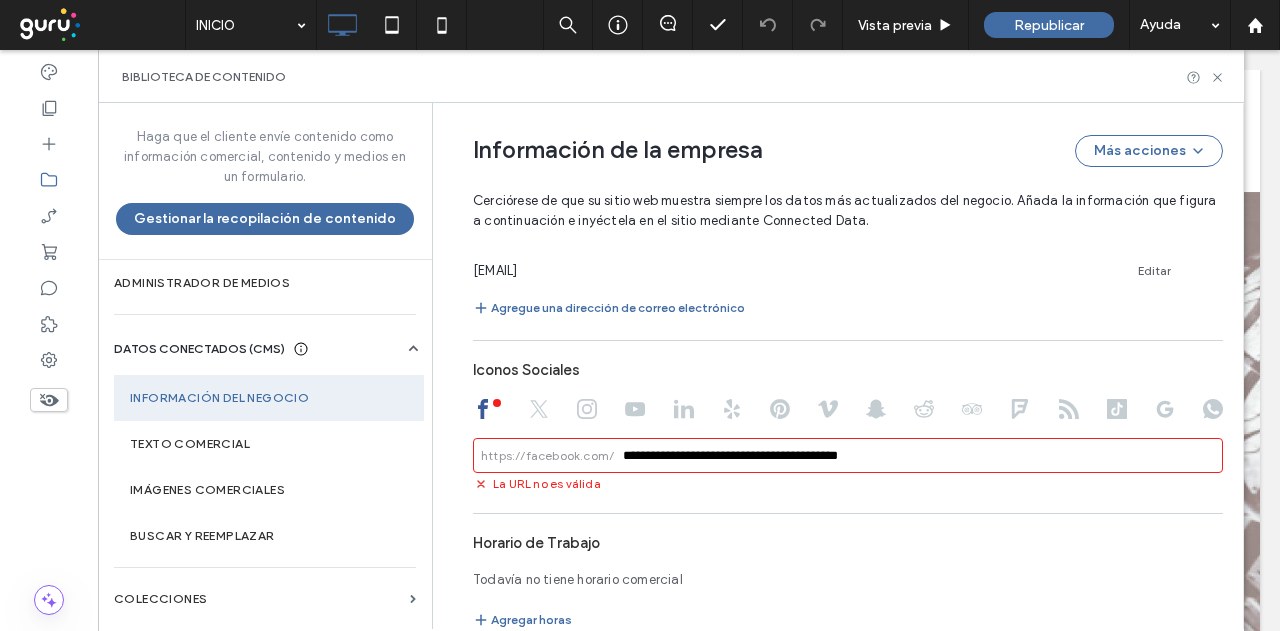drag, startPoint x: 789, startPoint y: 455, endPoint x: 492, endPoint y: 493, distance: 299.4211 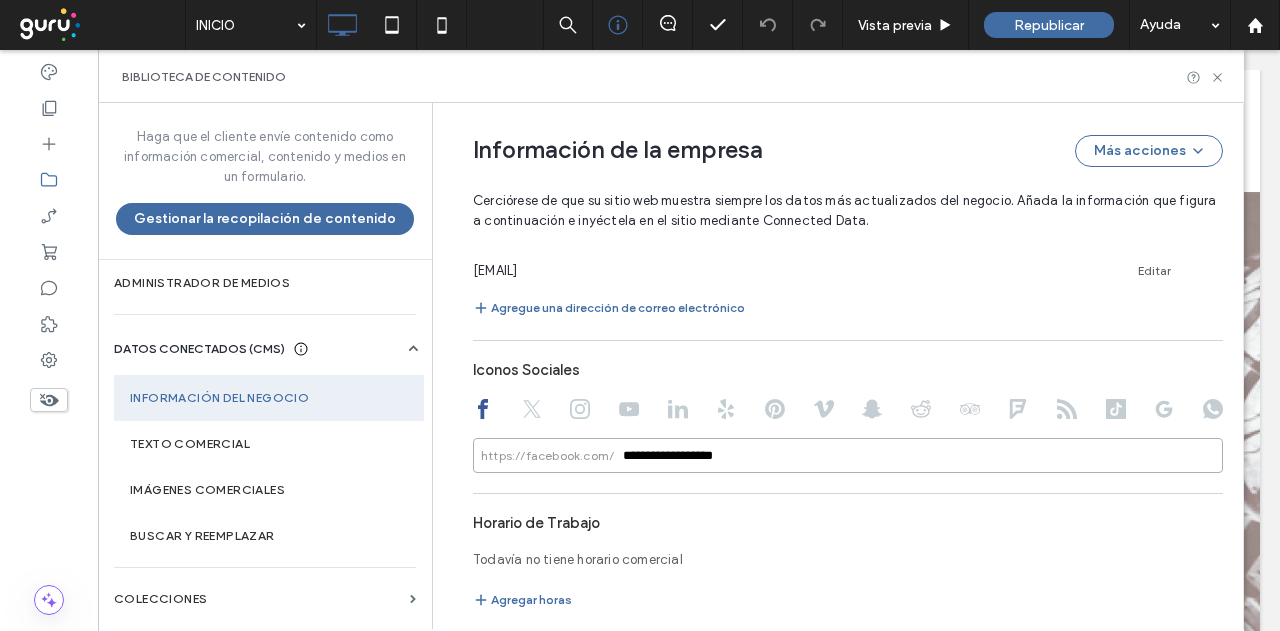 type on "**********" 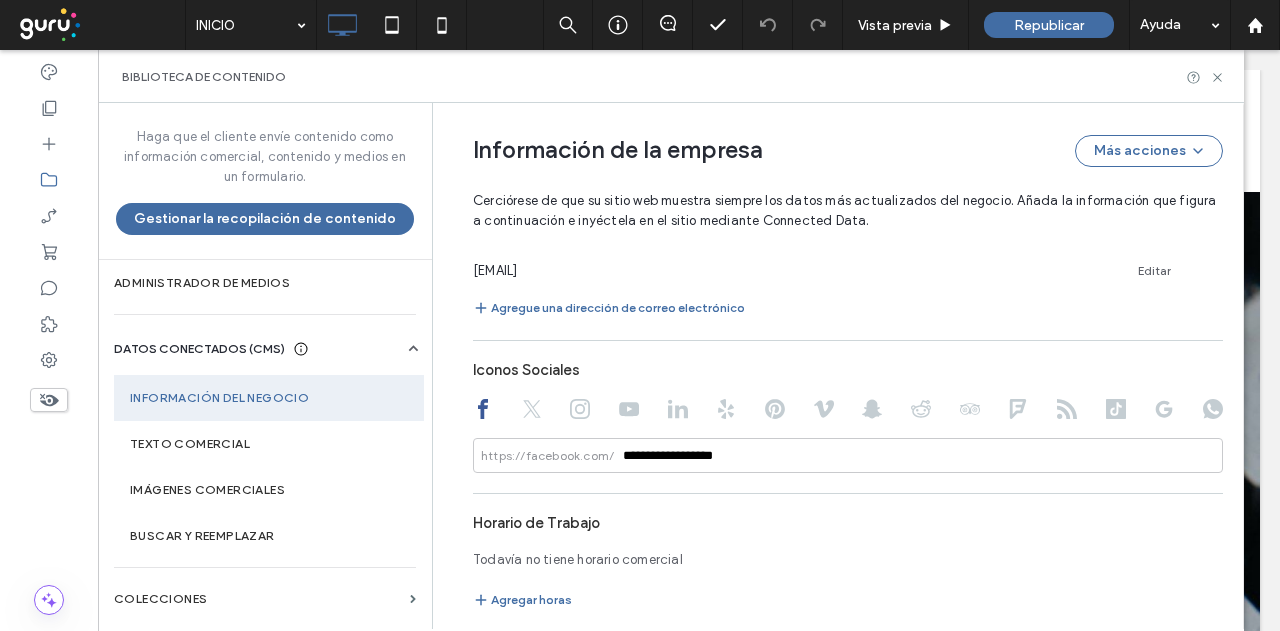 click 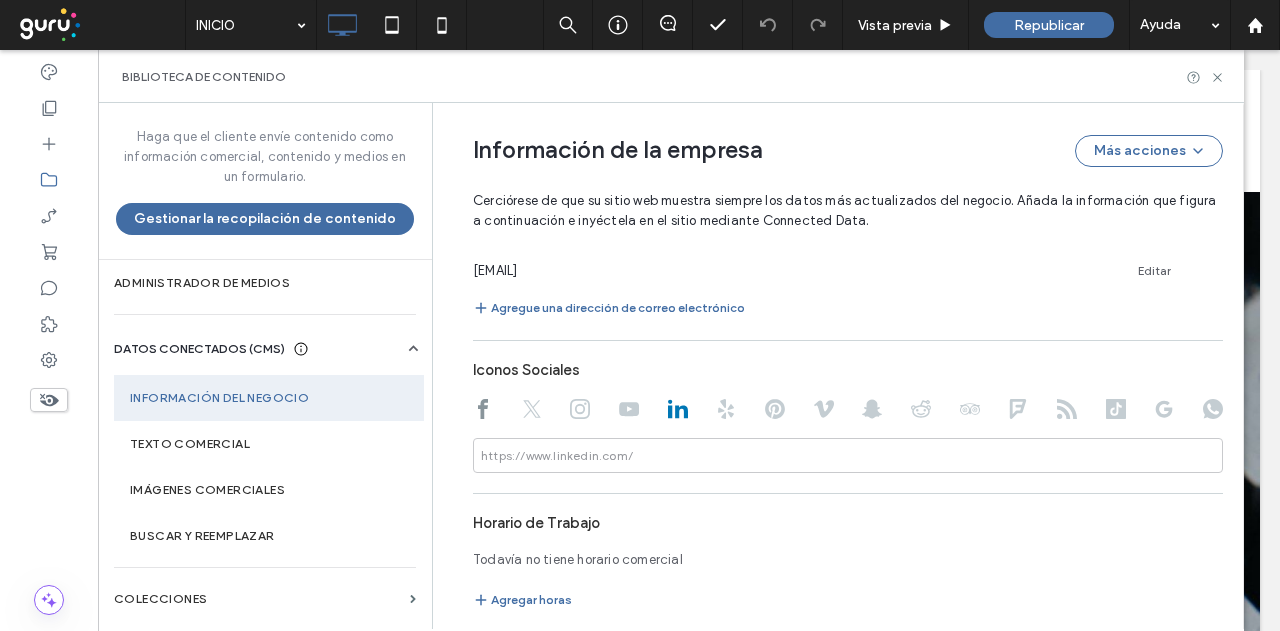 drag, startPoint x: 574, startPoint y: 409, endPoint x: 620, endPoint y: 439, distance: 54.91812 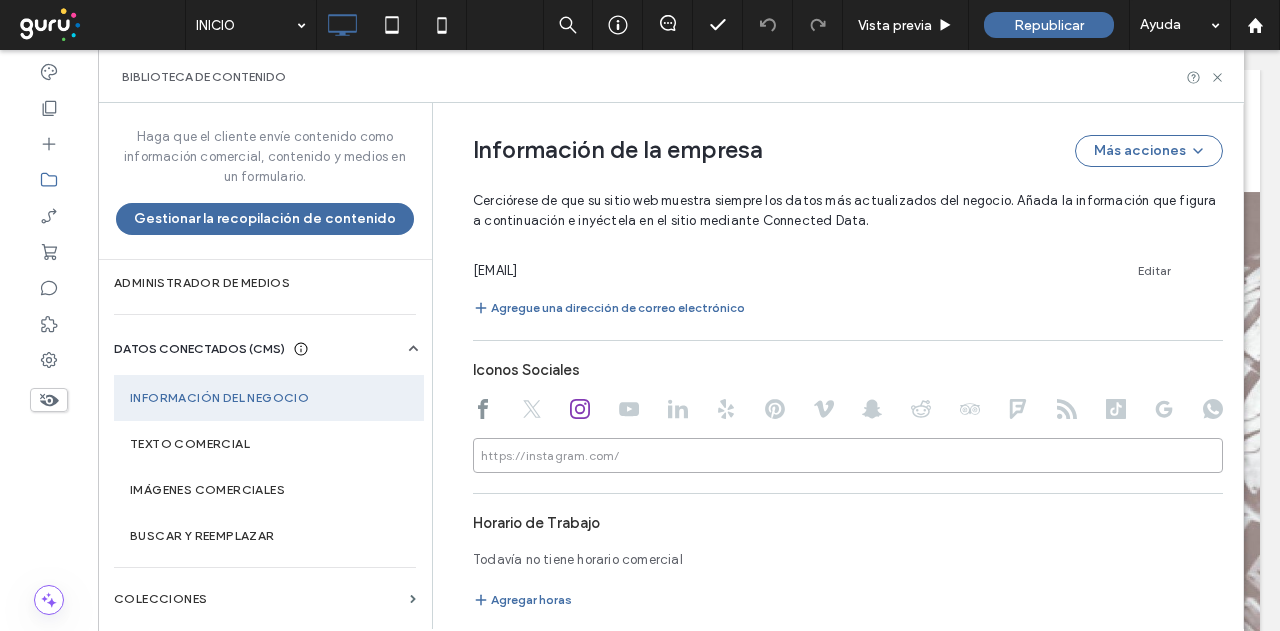 click at bounding box center [848, 455] 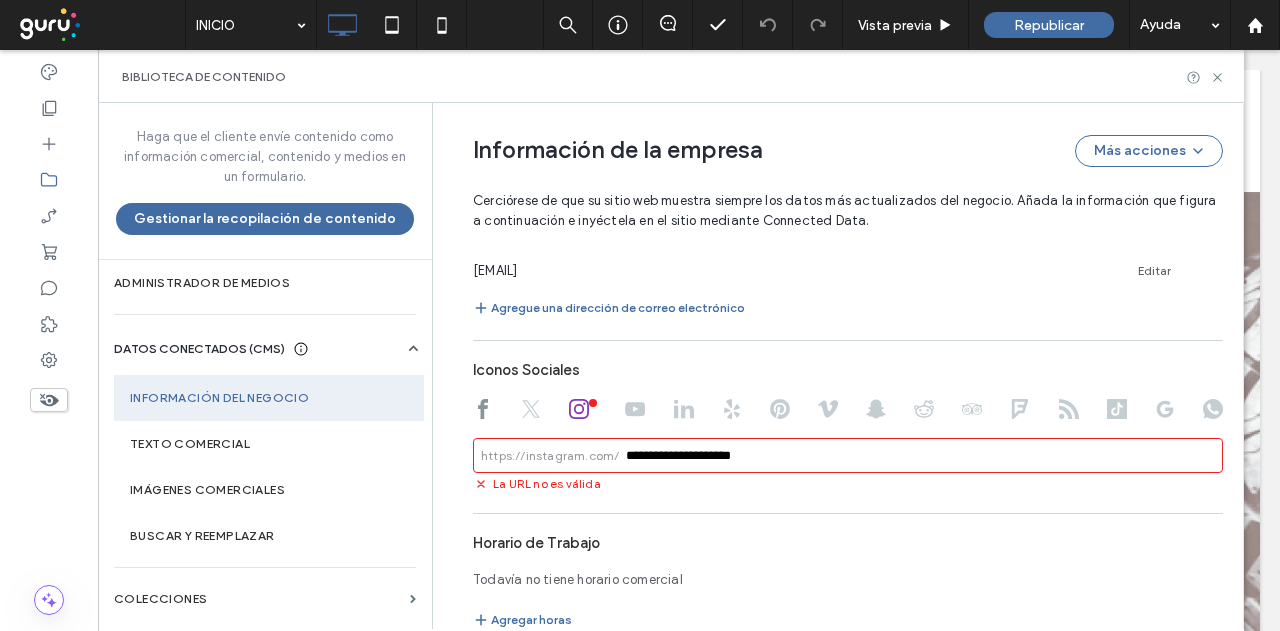 type on "**********" 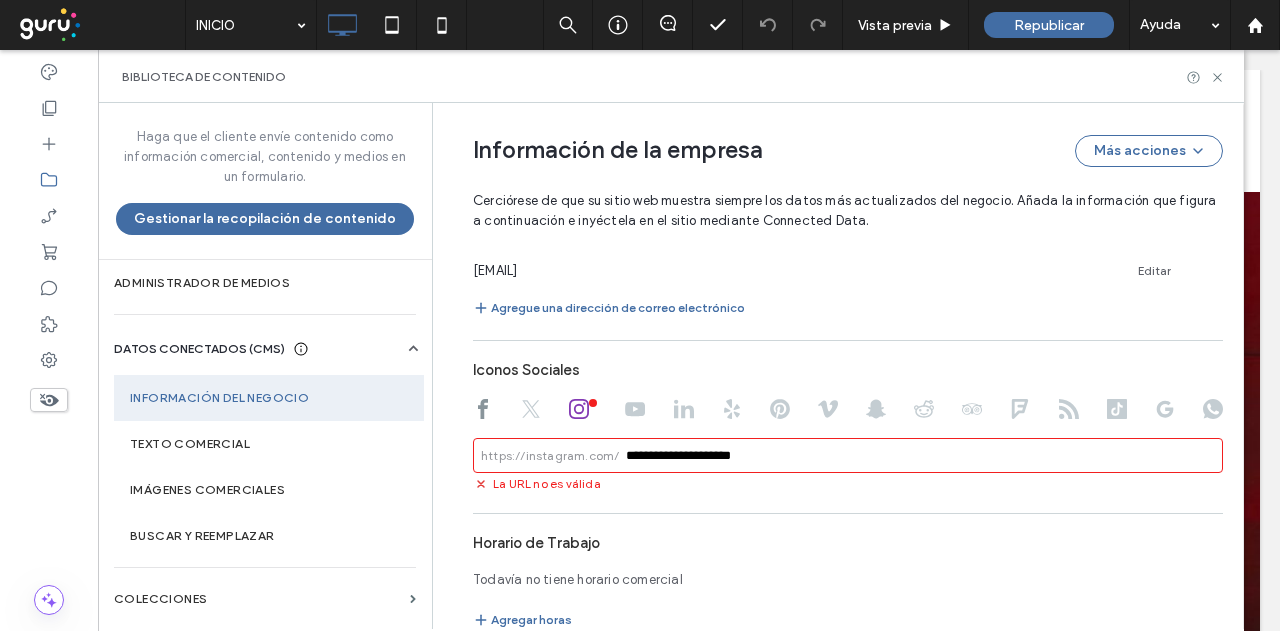 drag, startPoint x: 776, startPoint y: 455, endPoint x: 666, endPoint y: 476, distance: 111.9866 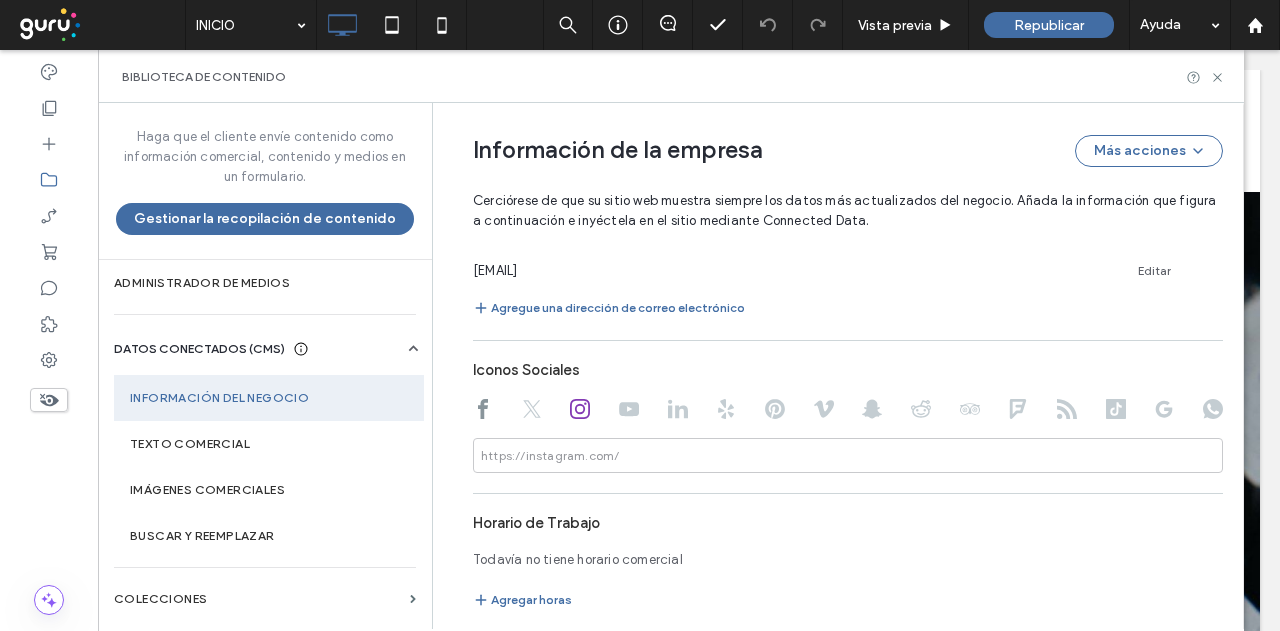 click 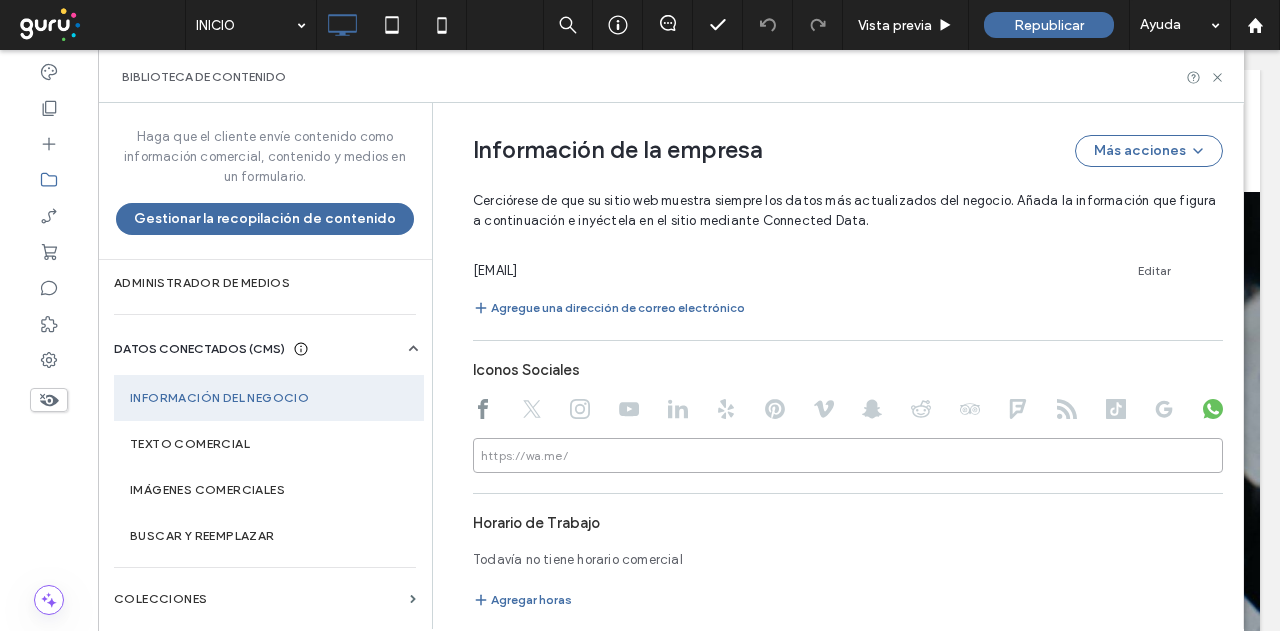 click at bounding box center (848, 455) 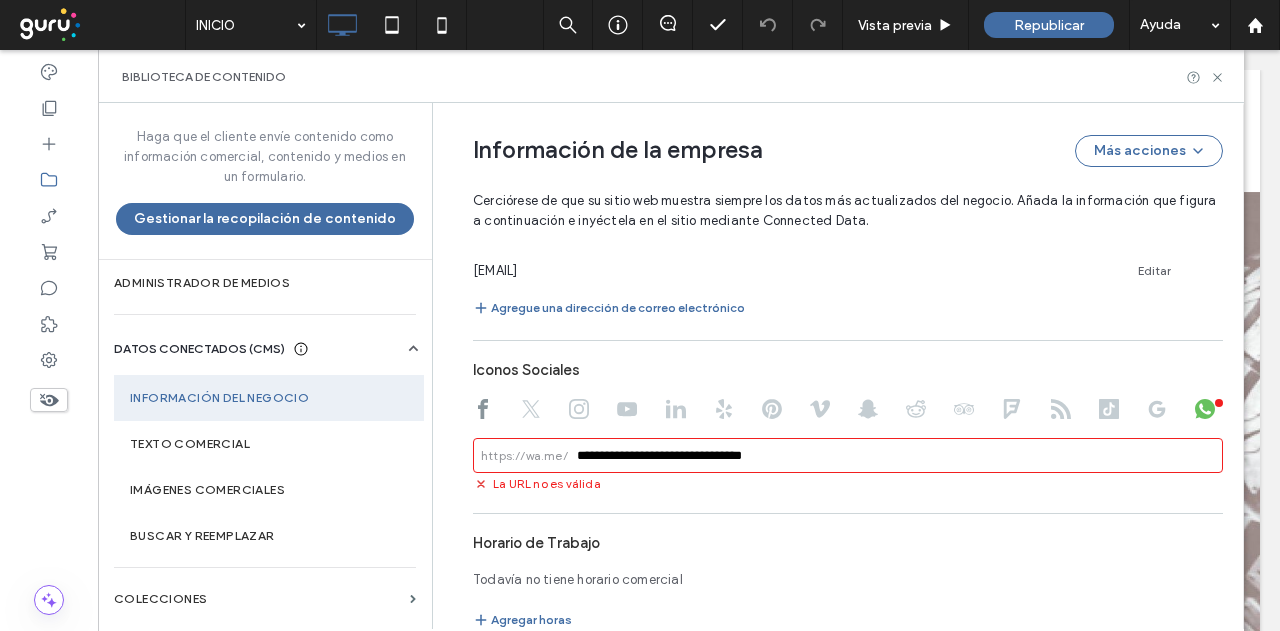 drag, startPoint x: 658, startPoint y: 455, endPoint x: 466, endPoint y: 459, distance: 192.04166 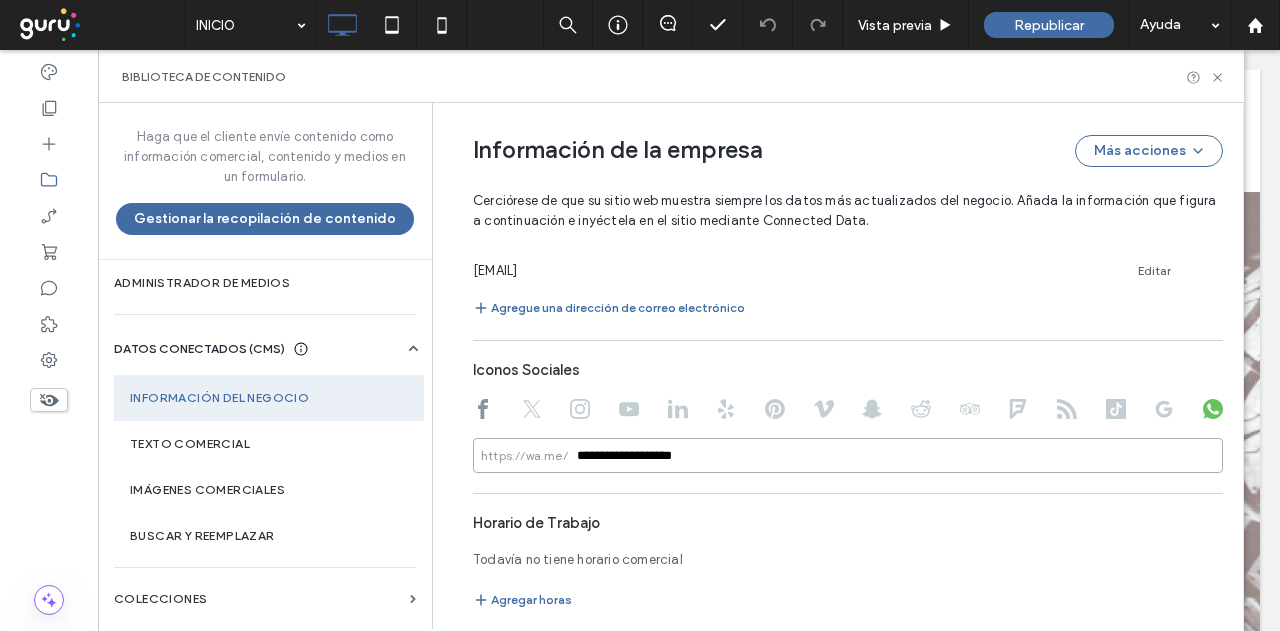 click on "**********" at bounding box center [848, 455] 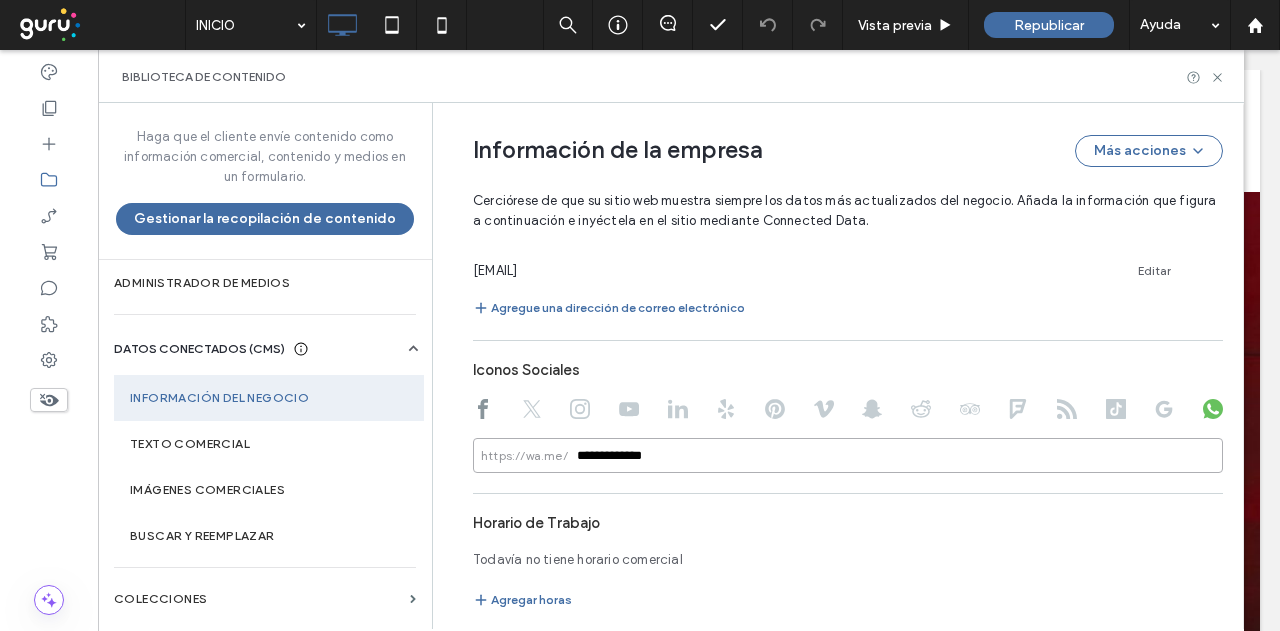 type on "**********" 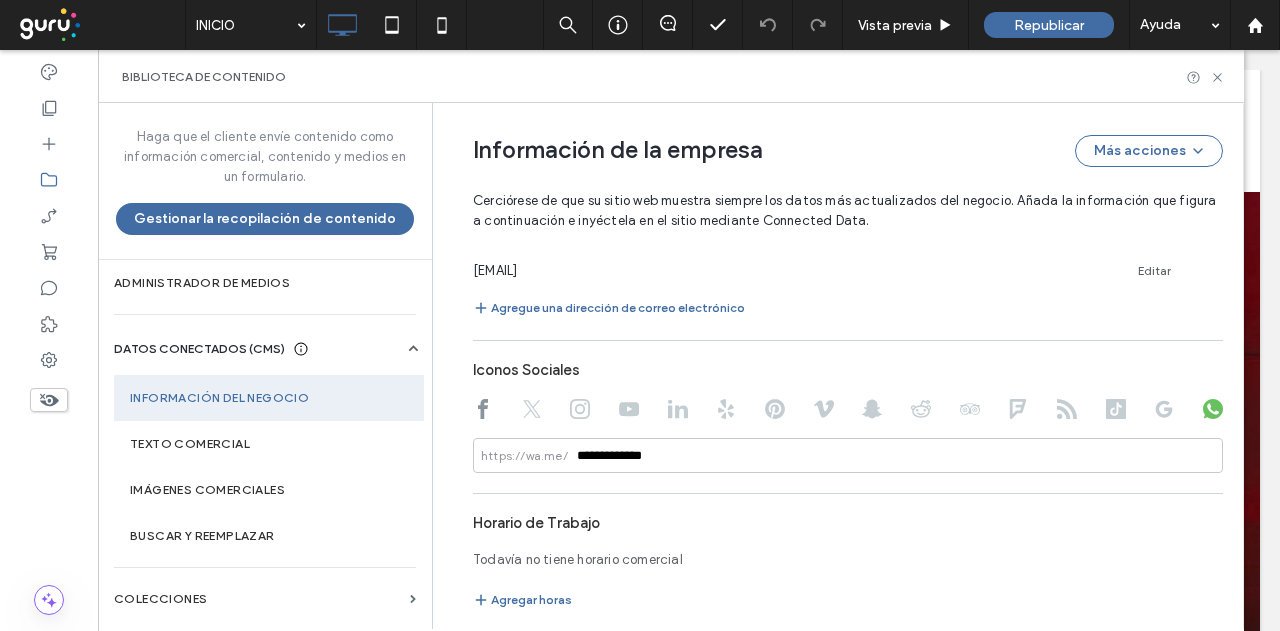 click on "Horario de Trabajo" at bounding box center (848, 523) 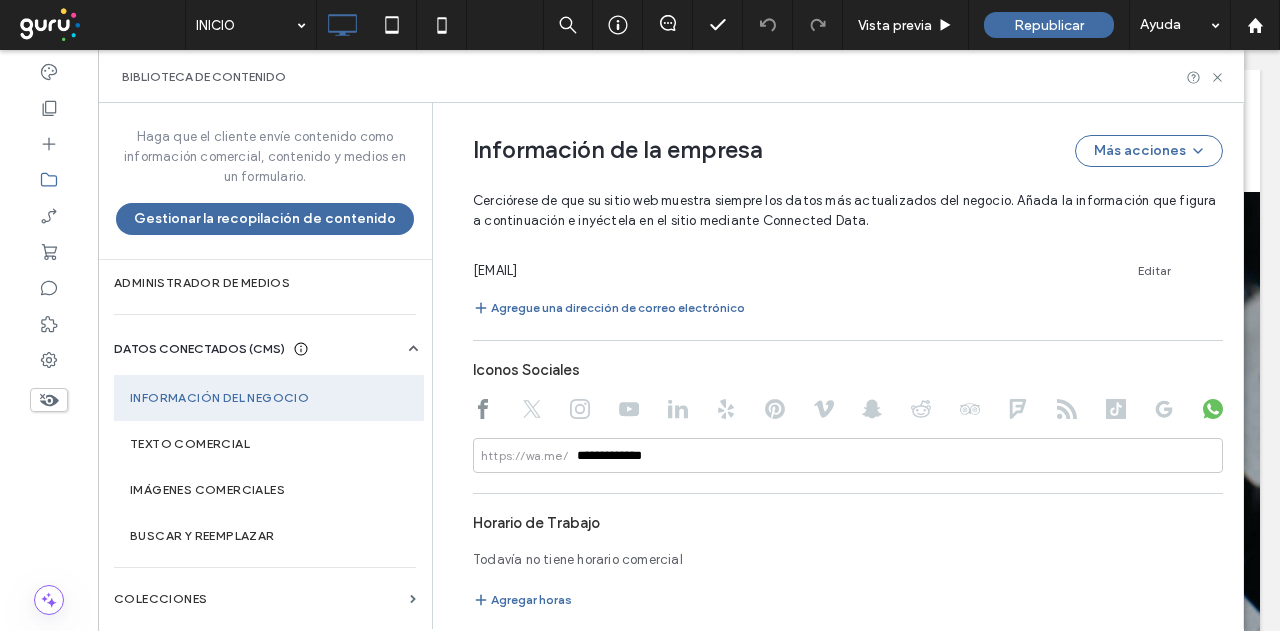 drag, startPoint x: 574, startPoint y: 413, endPoint x: 591, endPoint y: 427, distance: 22.022715 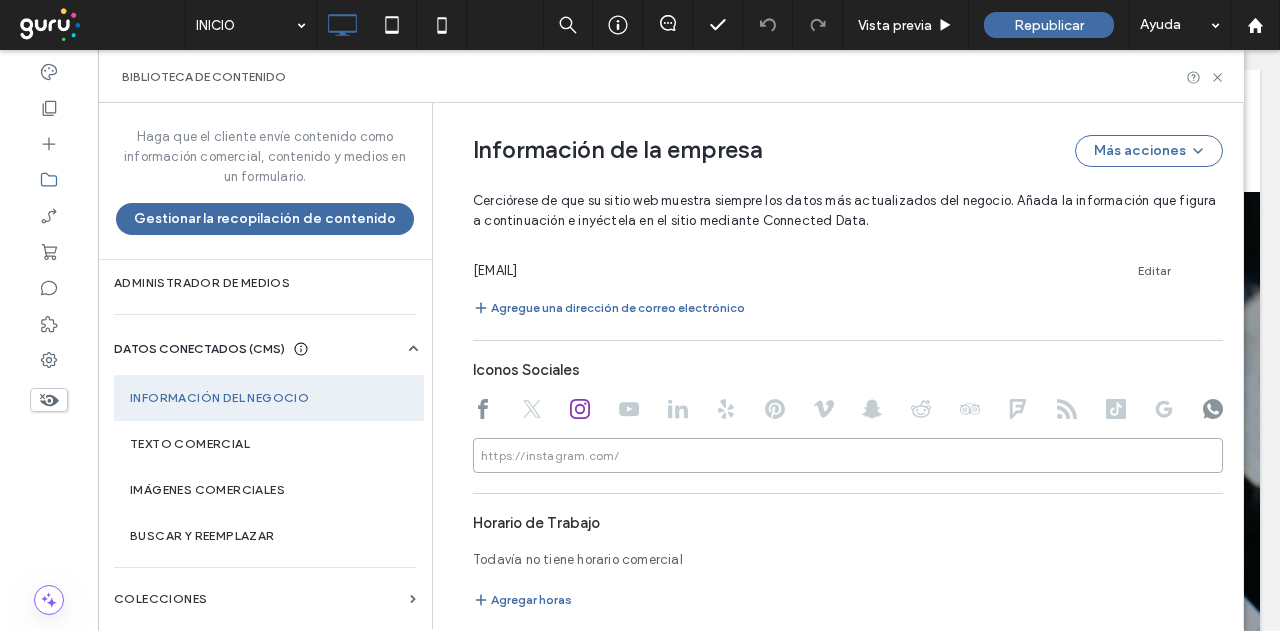click at bounding box center [848, 455] 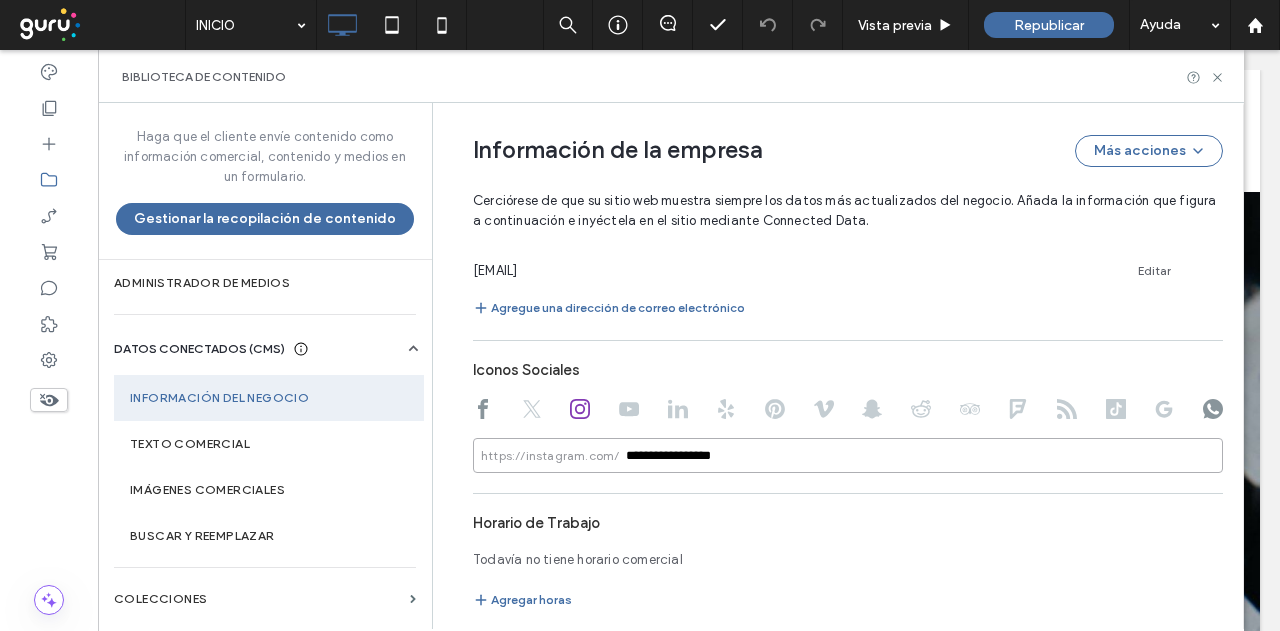 drag, startPoint x: 764, startPoint y: 459, endPoint x: 758, endPoint y: 495, distance: 36.496574 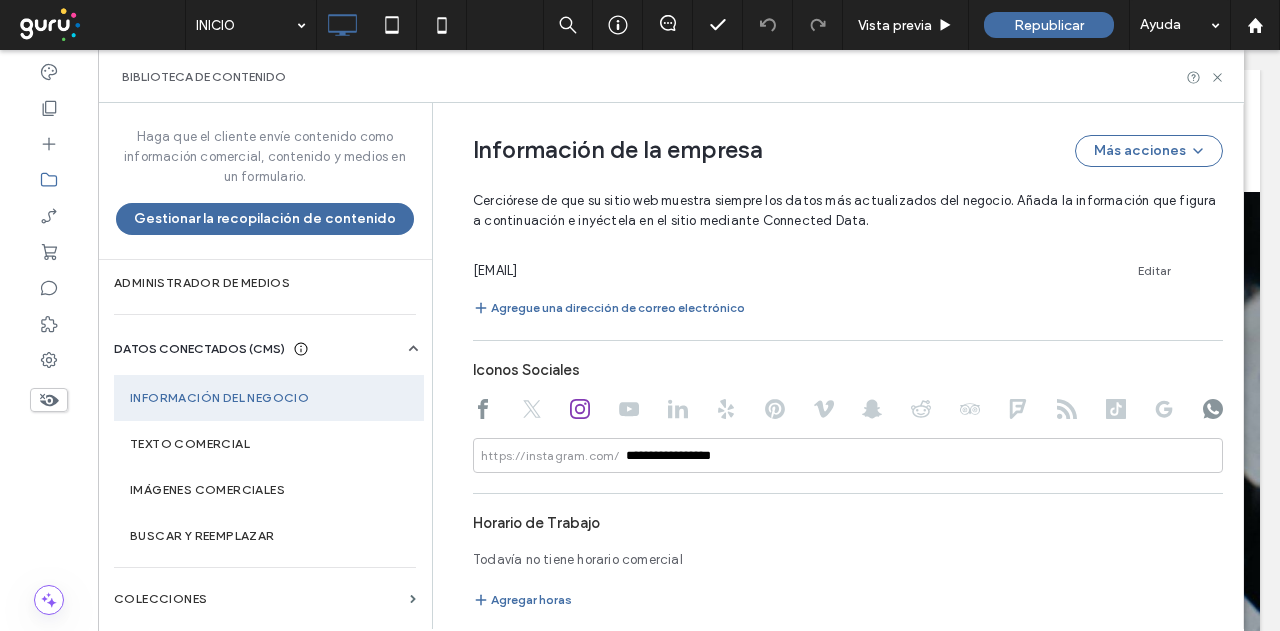 click on "Horario de Trabajo" at bounding box center (848, 523) 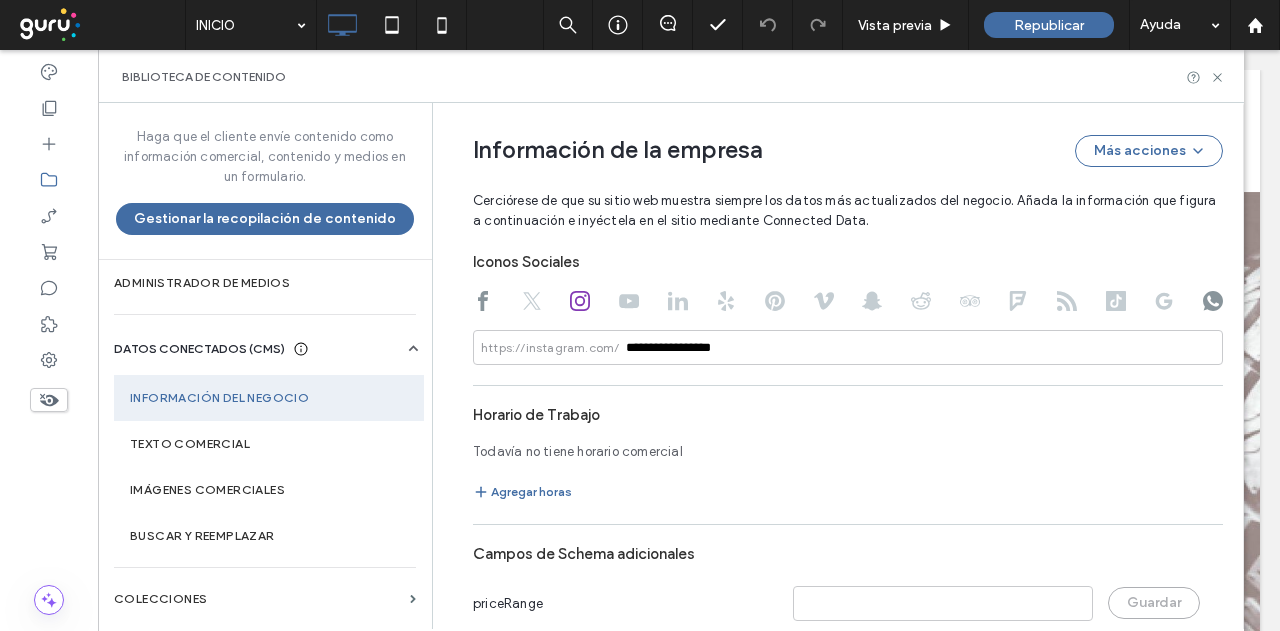 scroll, scrollTop: 1218, scrollLeft: 0, axis: vertical 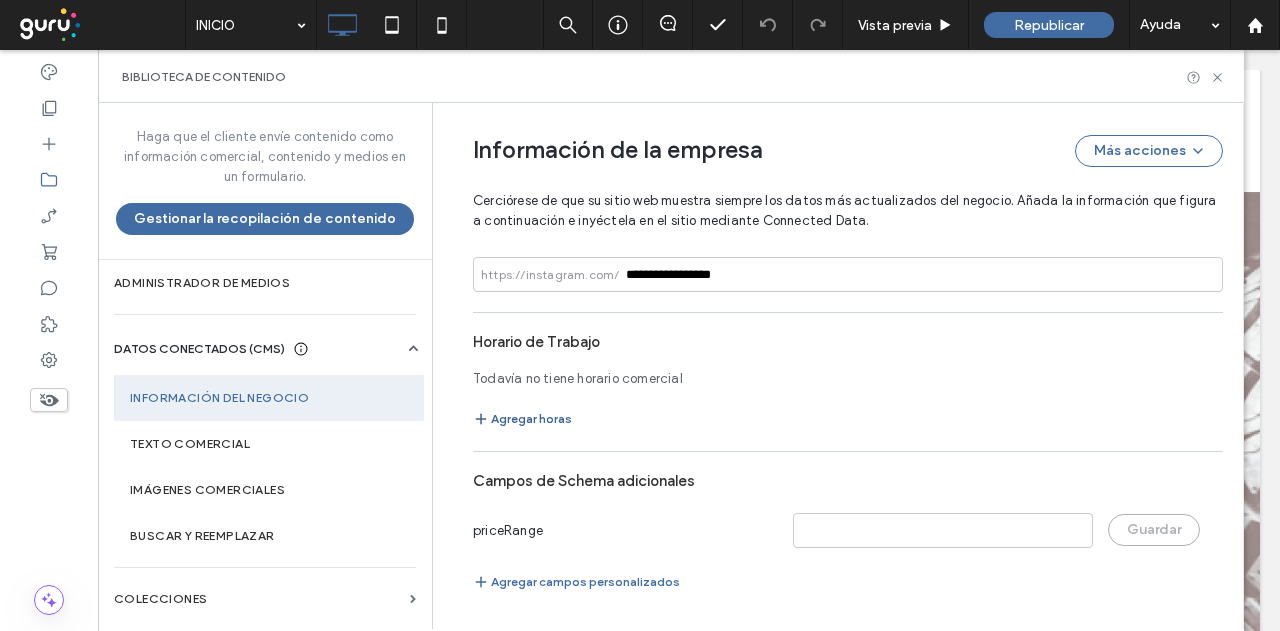 click on "Agregar horas" at bounding box center [522, 419] 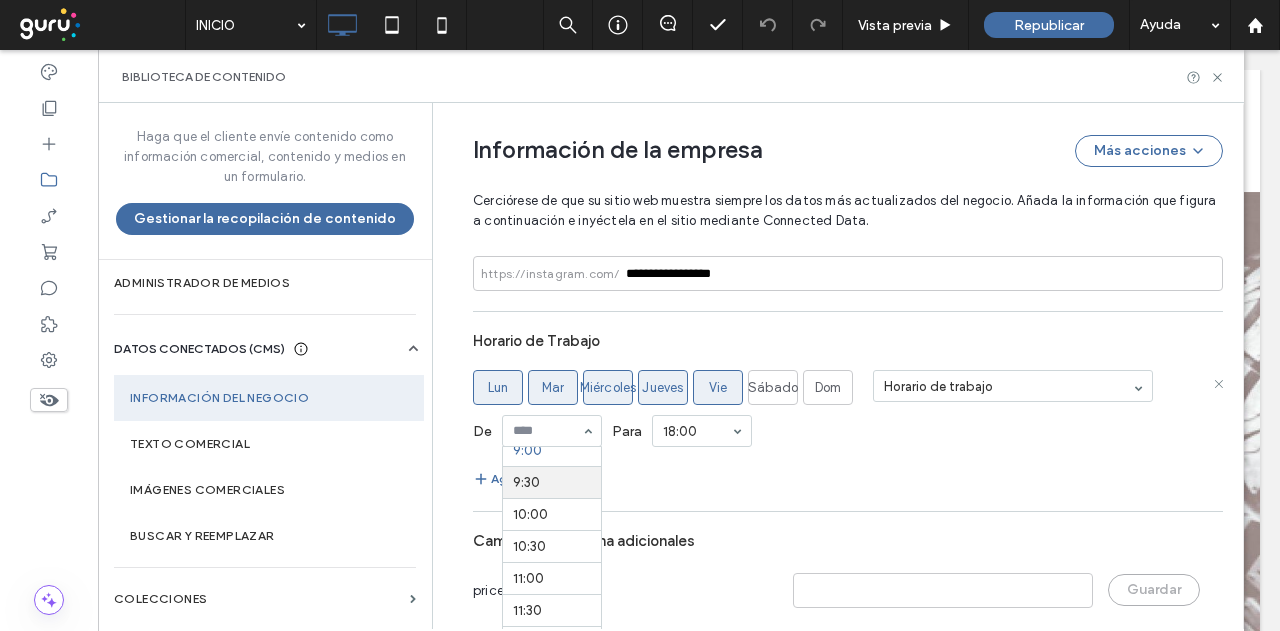 scroll, scrollTop: 488, scrollLeft: 0, axis: vertical 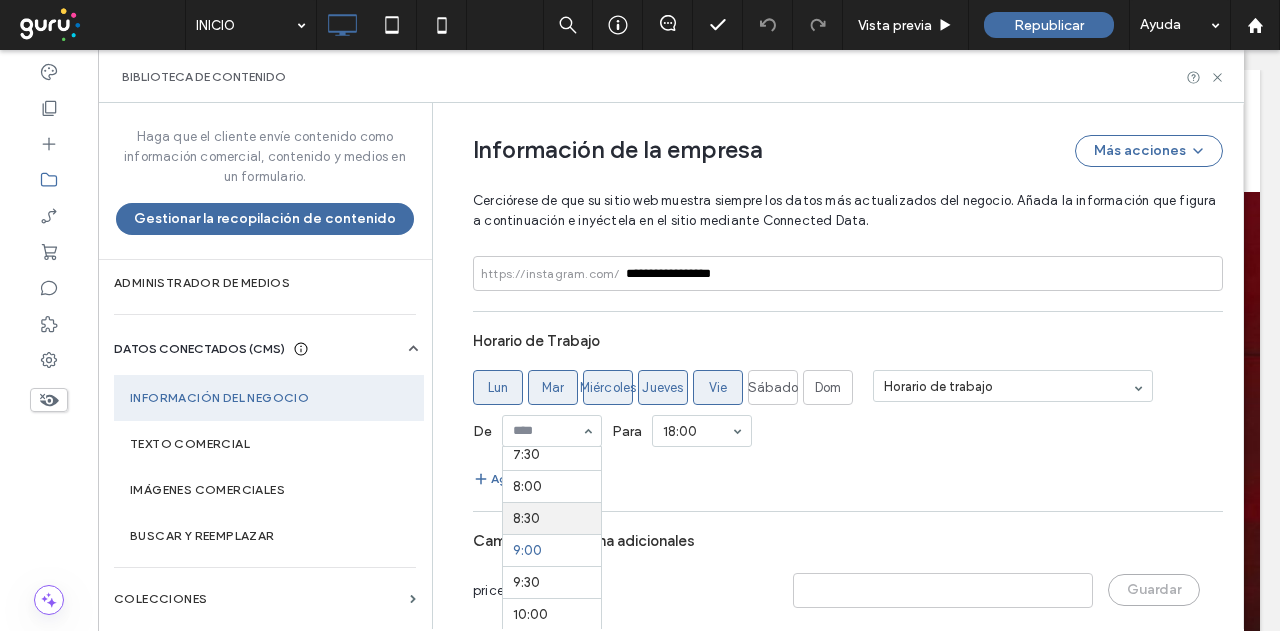 drag, startPoint x: 543, startPoint y: 523, endPoint x: 637, endPoint y: 460, distance: 113.15918 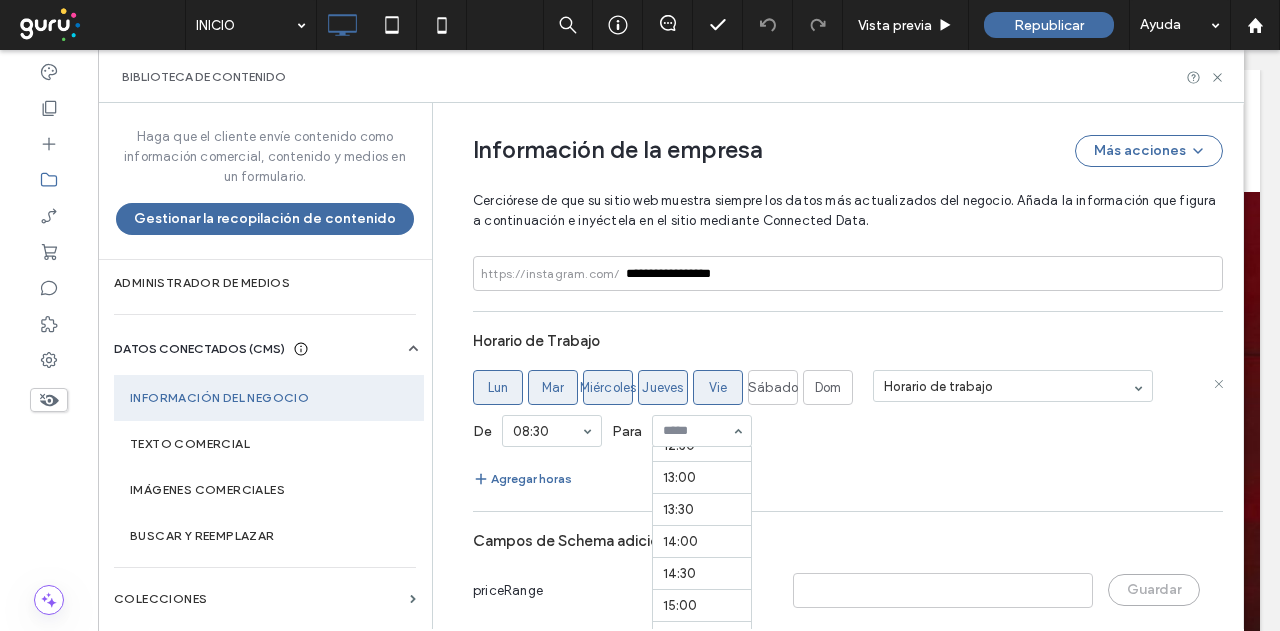 scroll, scrollTop: 776, scrollLeft: 0, axis: vertical 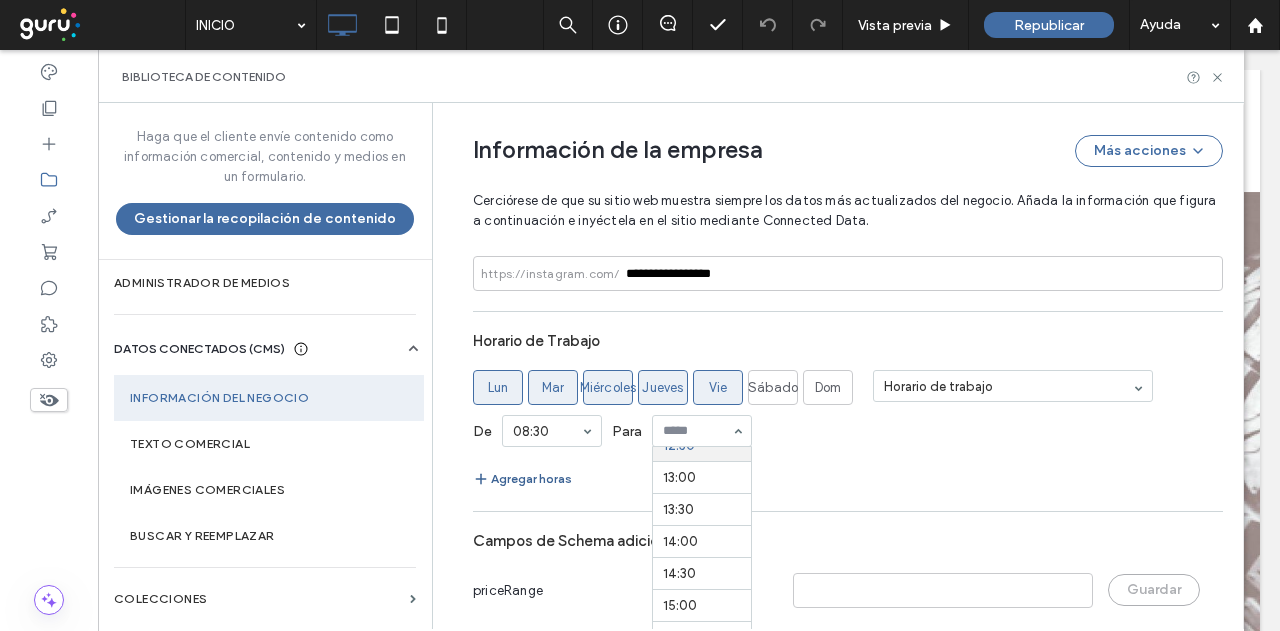 click on "Agregar horas" at bounding box center (522, 479) 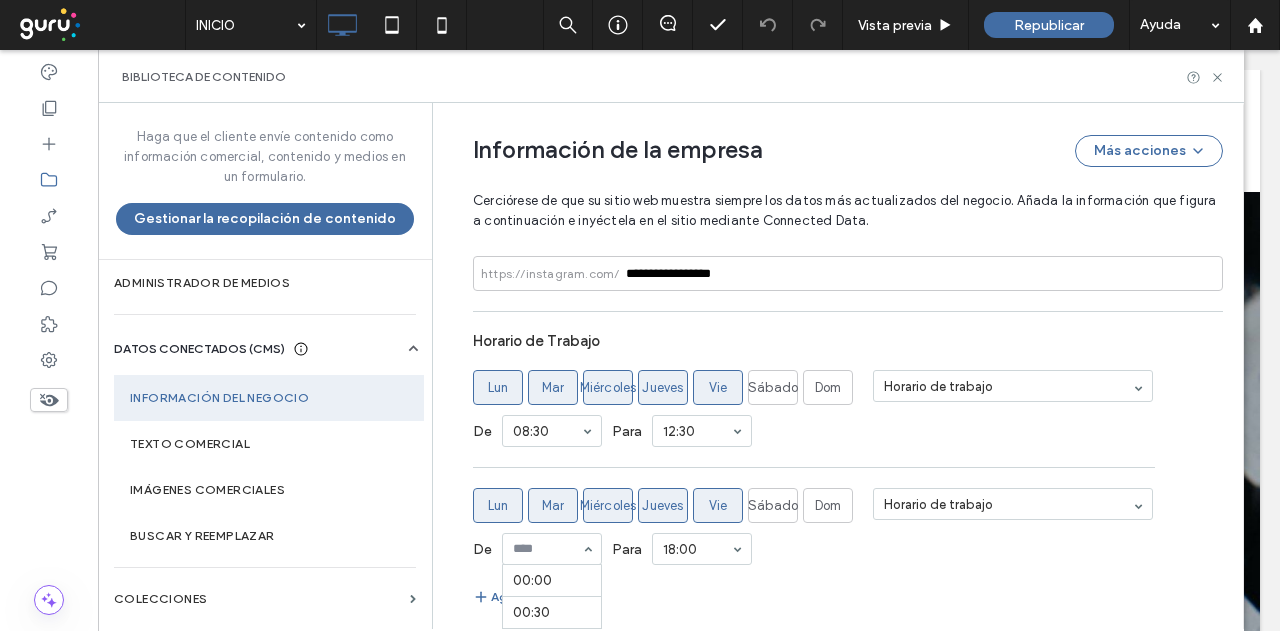 scroll, scrollTop: 588, scrollLeft: 0, axis: vertical 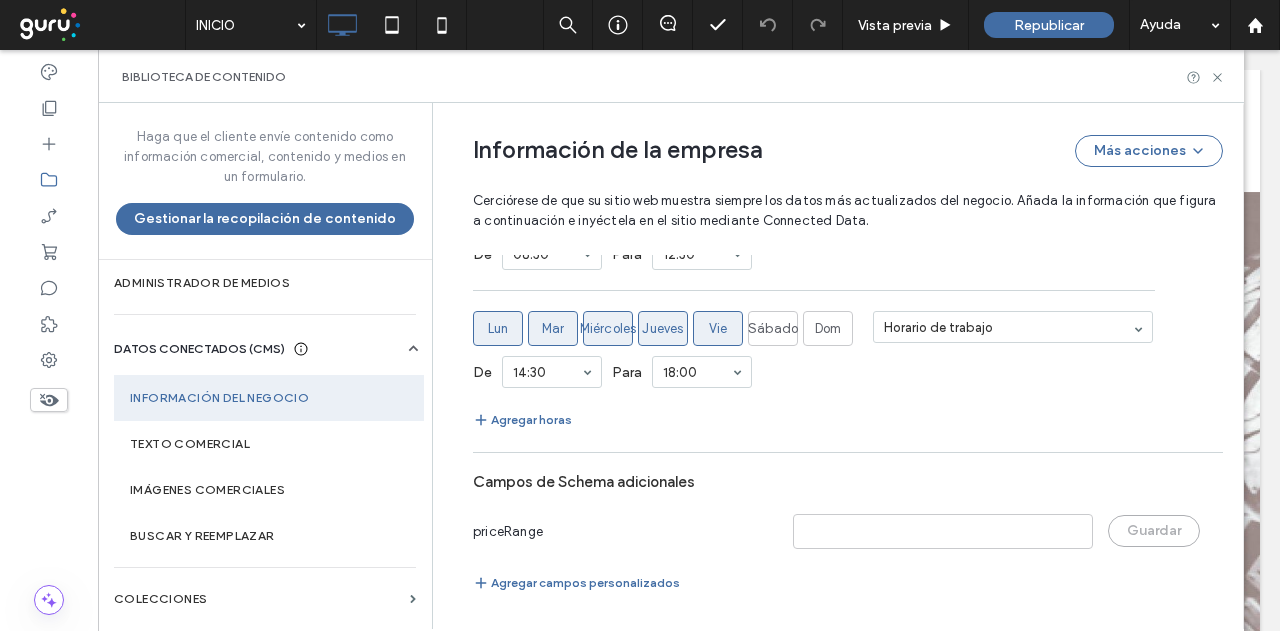 drag, startPoint x: 535, startPoint y: 555, endPoint x: 610, endPoint y: 457, distance: 123.40584 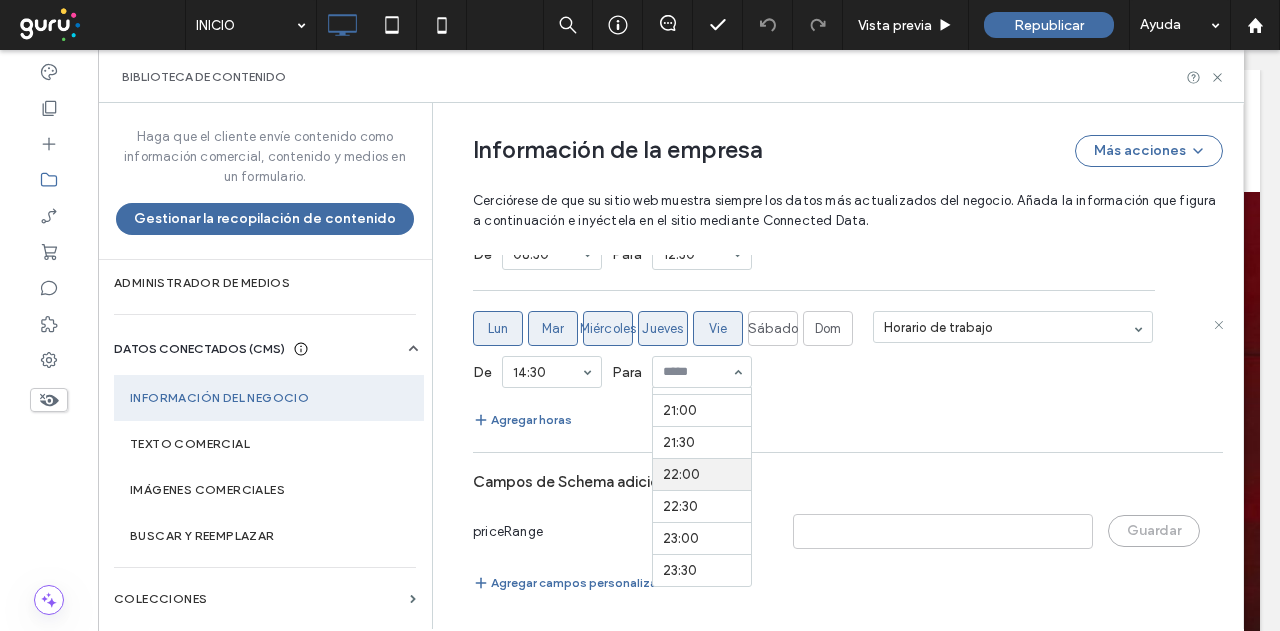 scroll, scrollTop: 1269, scrollLeft: 0, axis: vertical 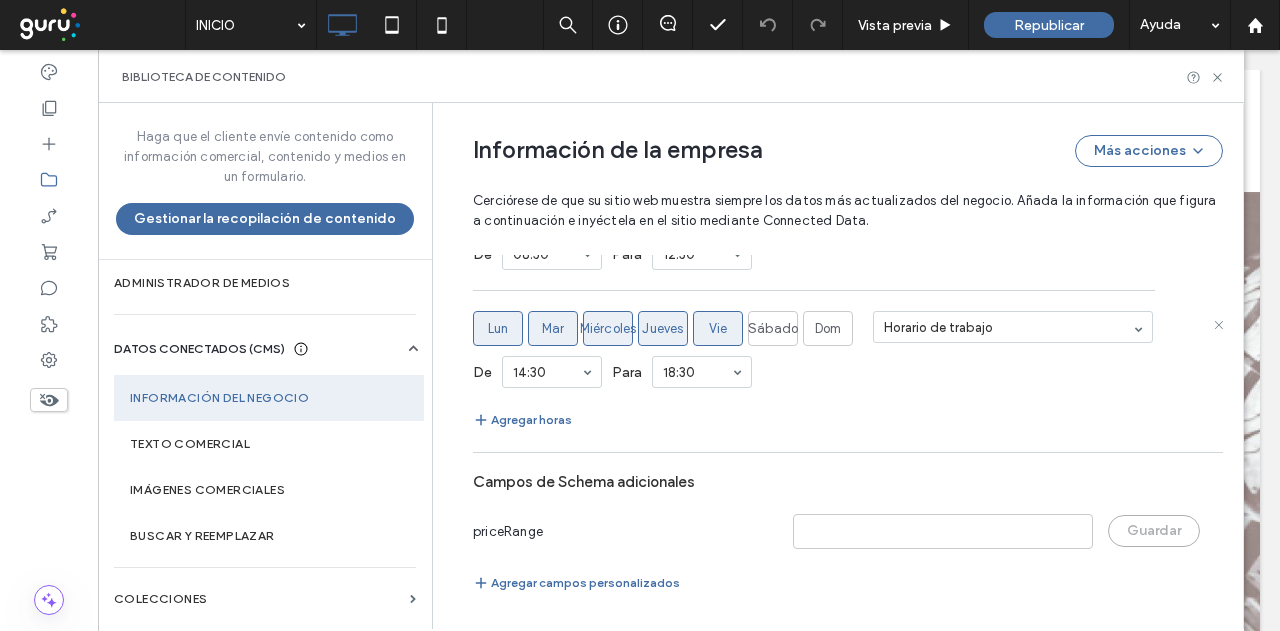 click on "De 14:30 Para 18:30" at bounding box center [848, 372] 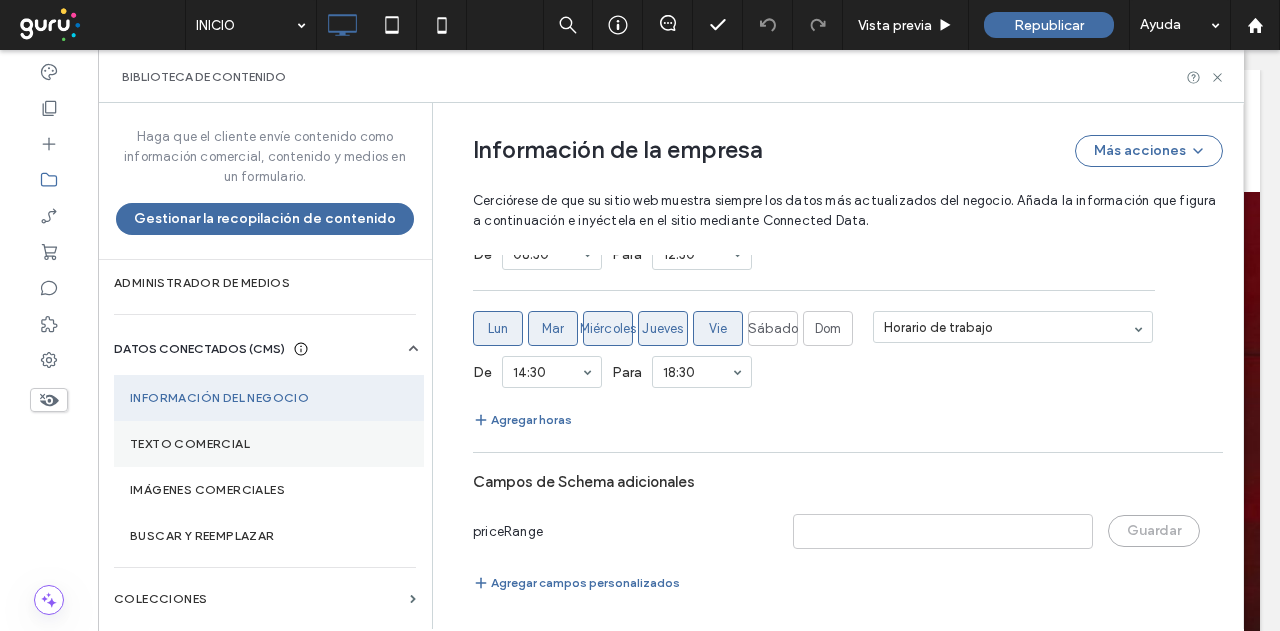 click on "Texto comercial" at bounding box center [269, 444] 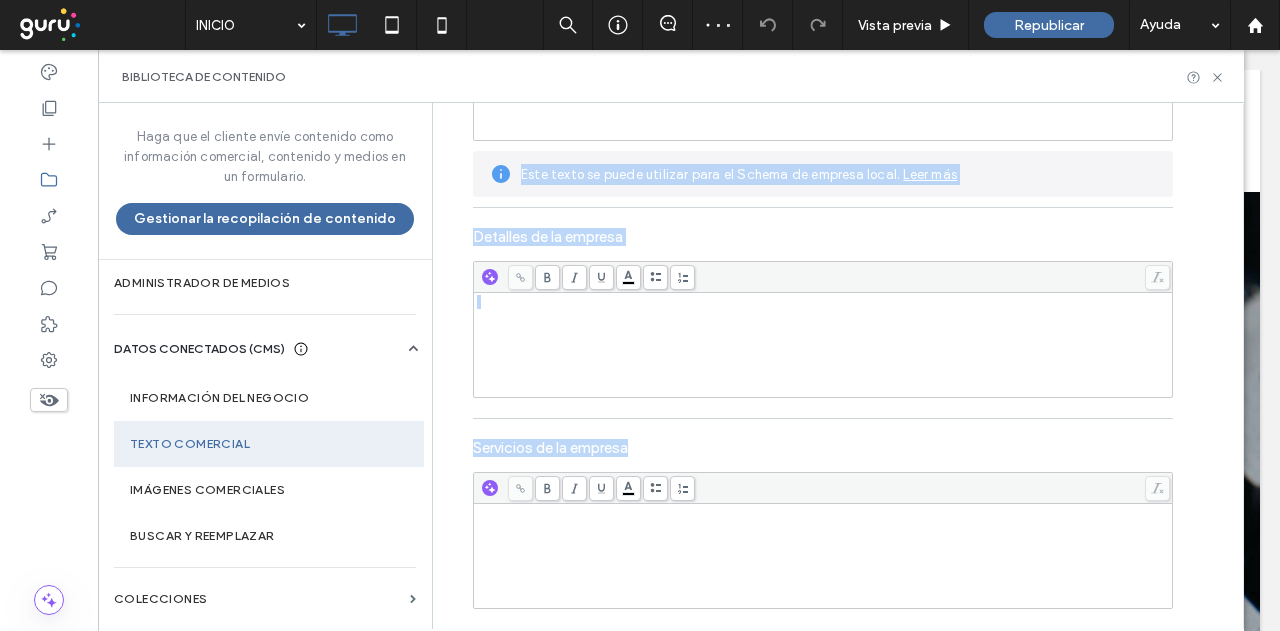 scroll, scrollTop: 406, scrollLeft: 0, axis: vertical 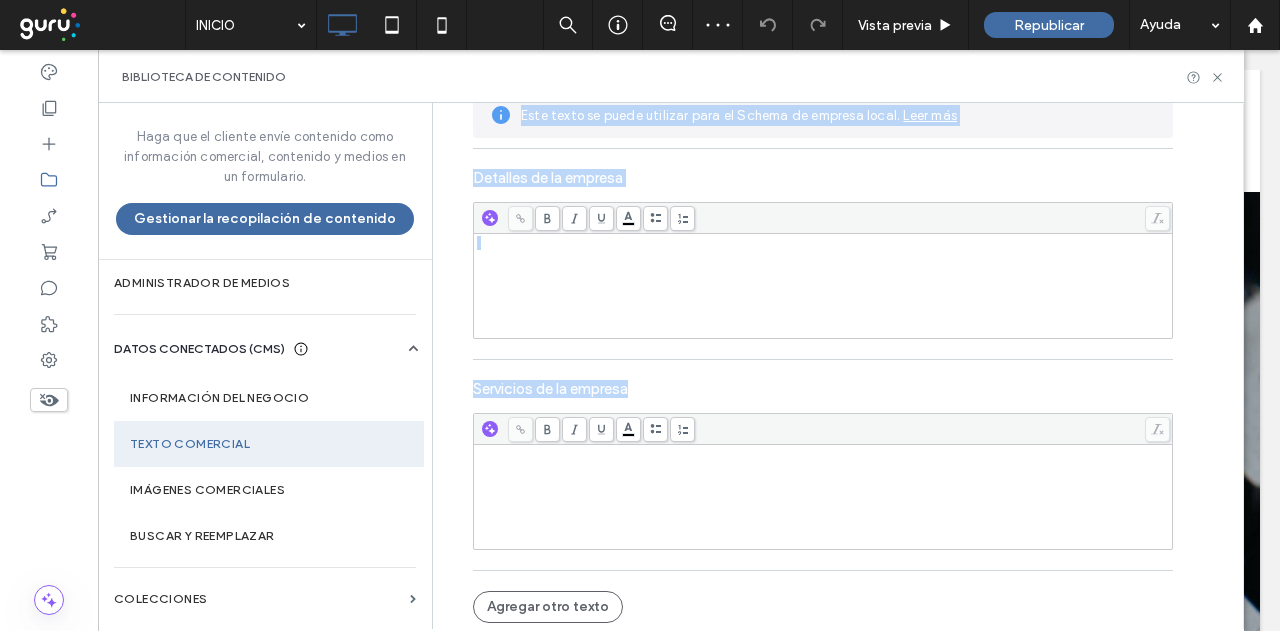 drag, startPoint x: 452, startPoint y: 137, endPoint x: 673, endPoint y: 443, distance: 377.46124 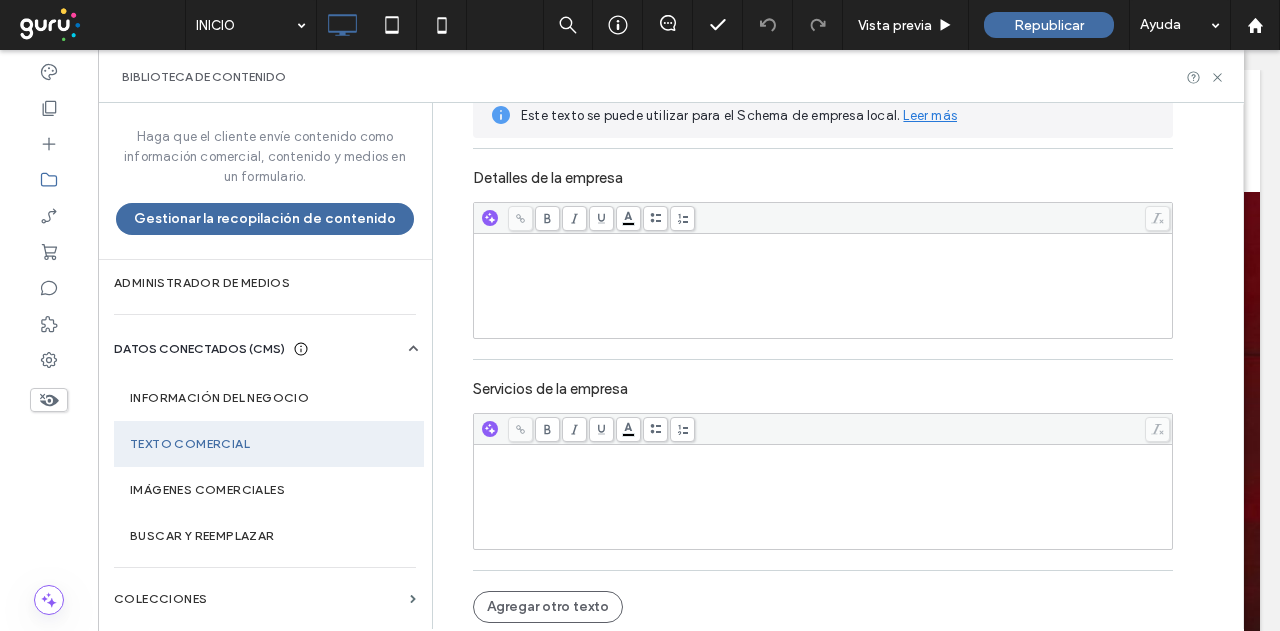 click at bounding box center [823, 286] 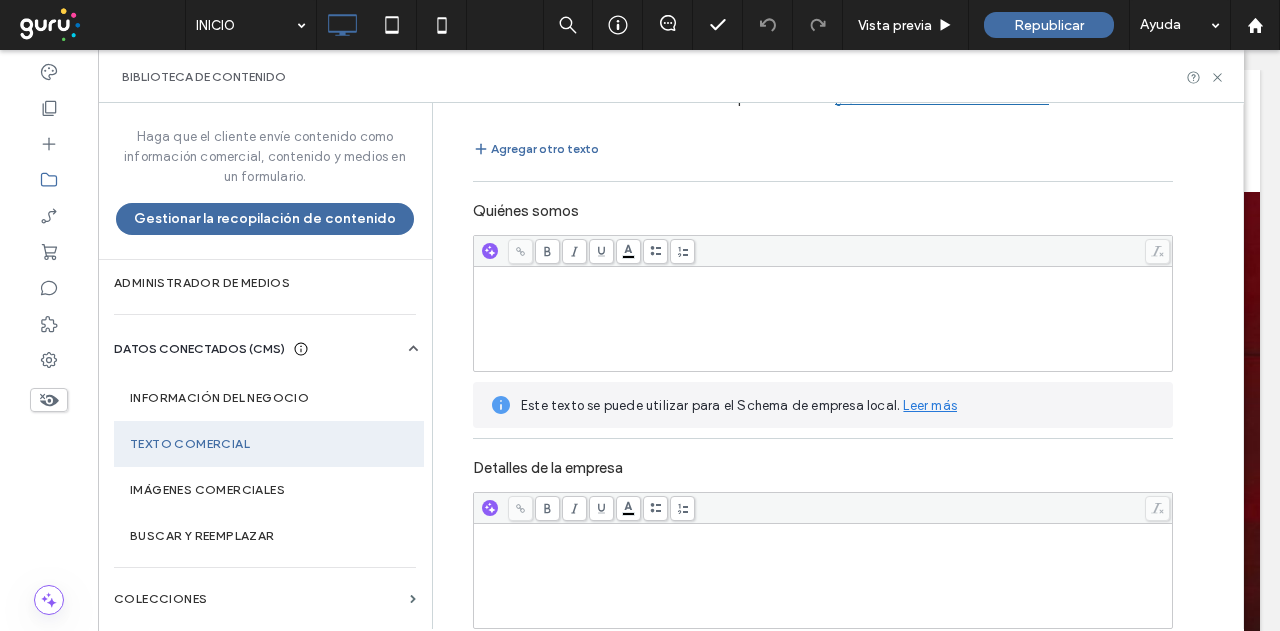 scroll, scrollTop: 106, scrollLeft: 0, axis: vertical 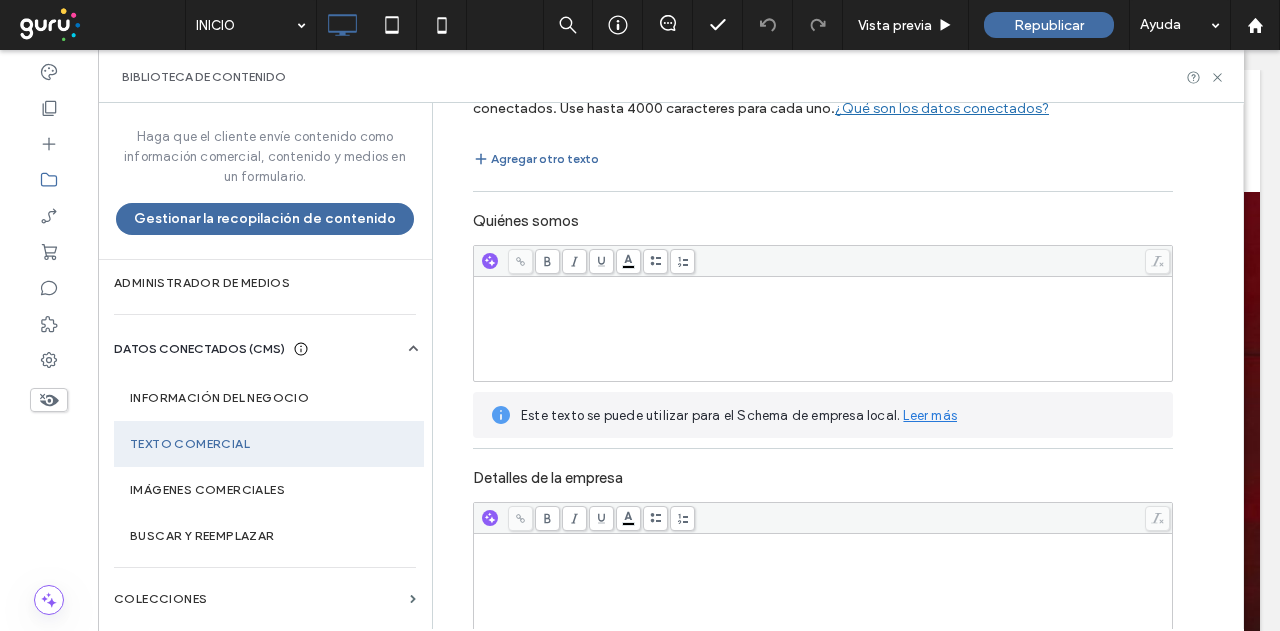 click at bounding box center (823, 329) 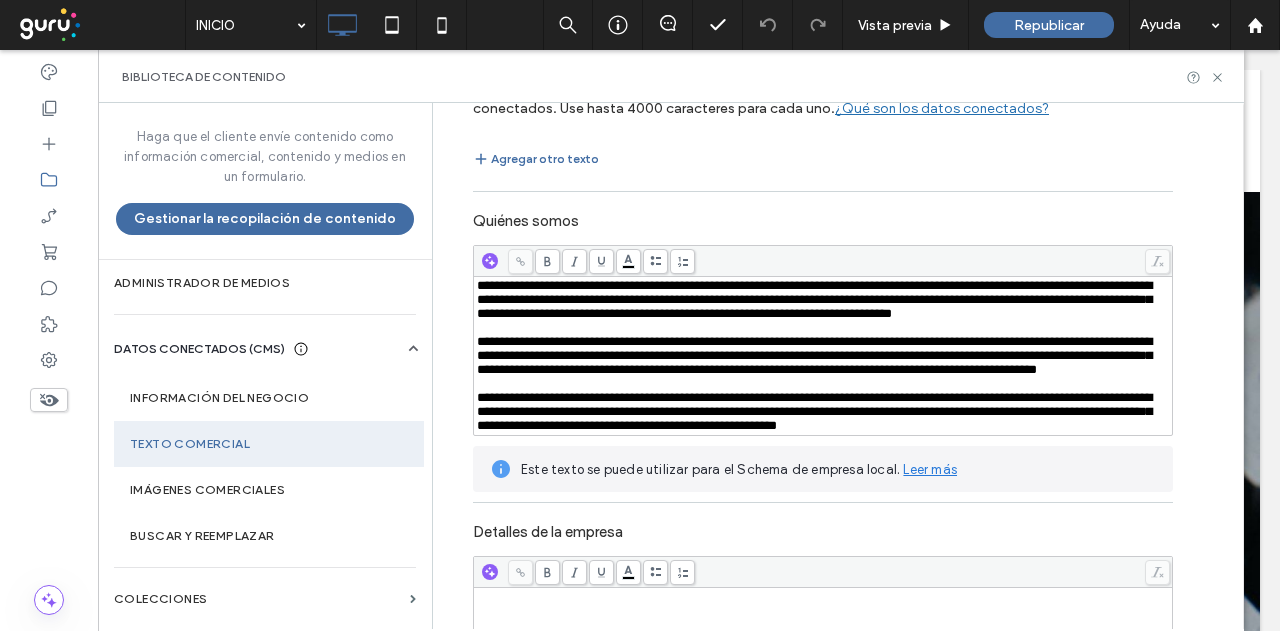scroll, scrollTop: 506, scrollLeft: 0, axis: vertical 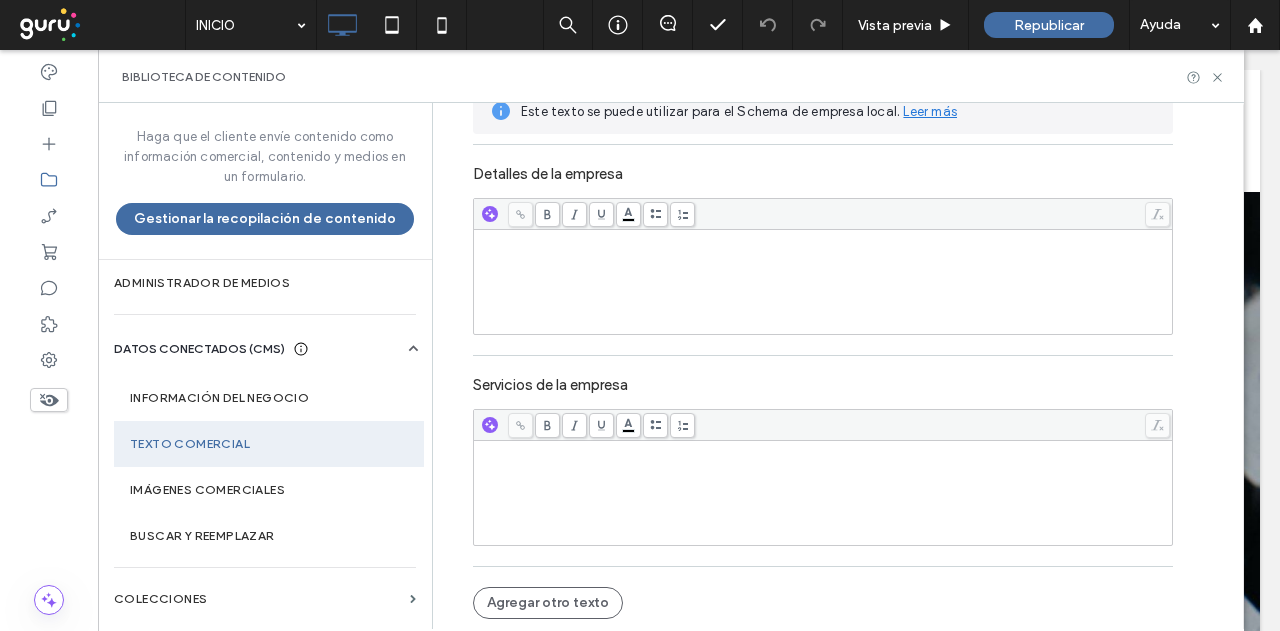 click at bounding box center [823, 282] 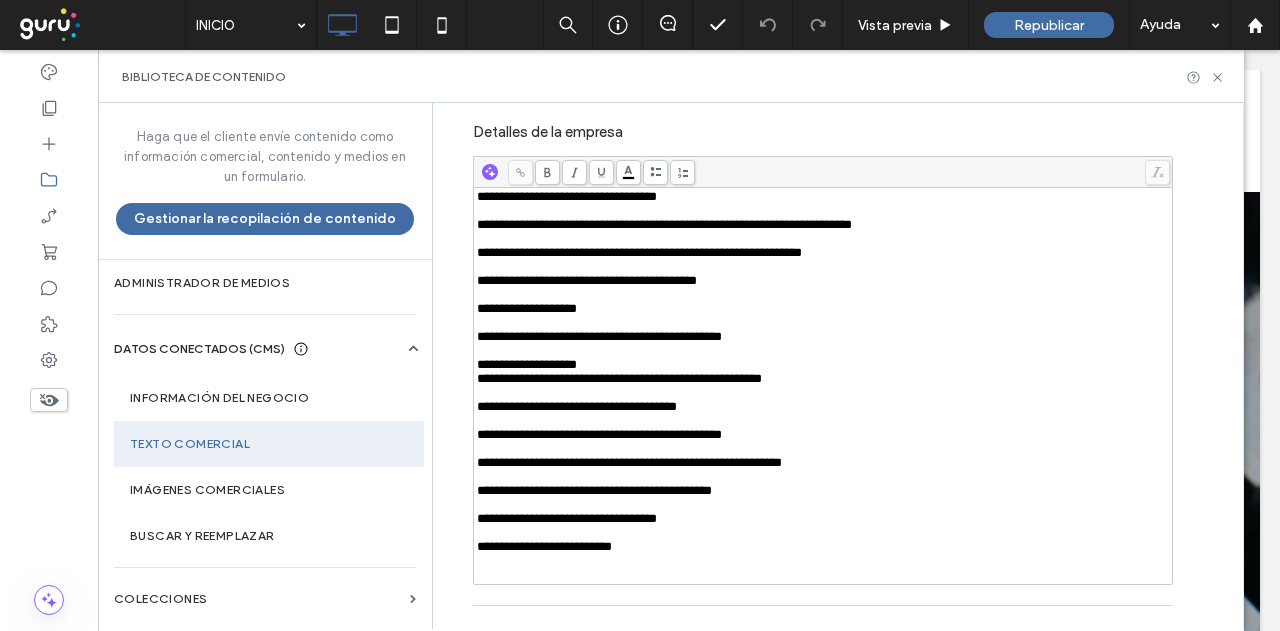 click at bounding box center [823, 211] 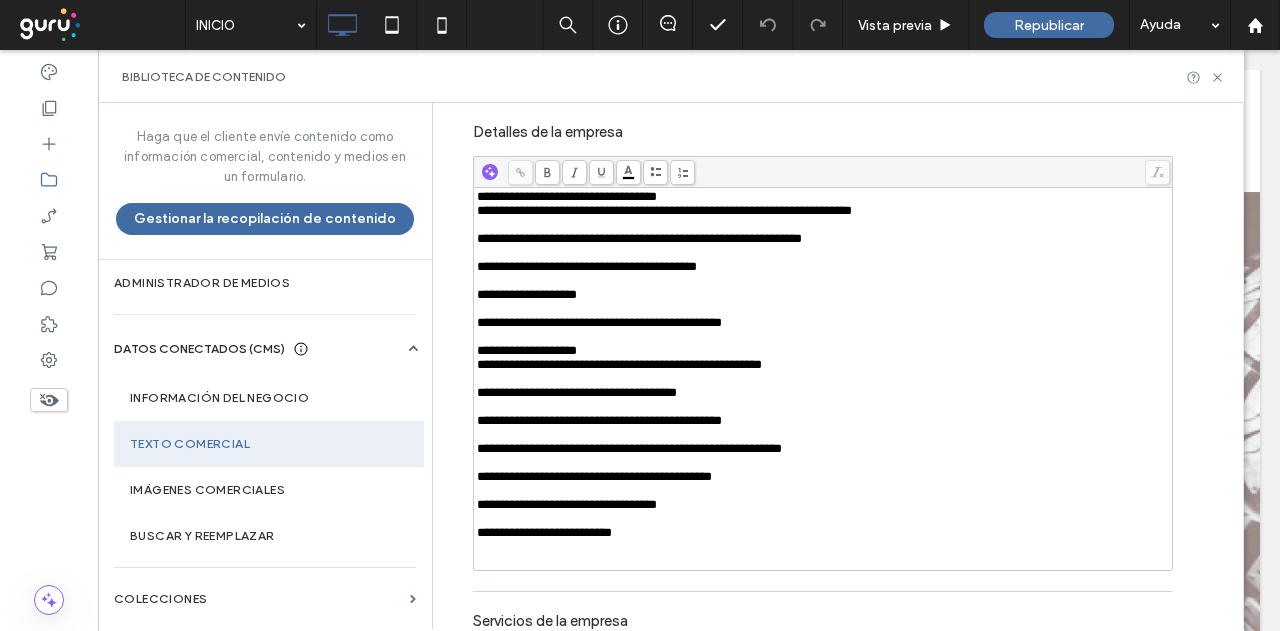 click at bounding box center [823, 225] 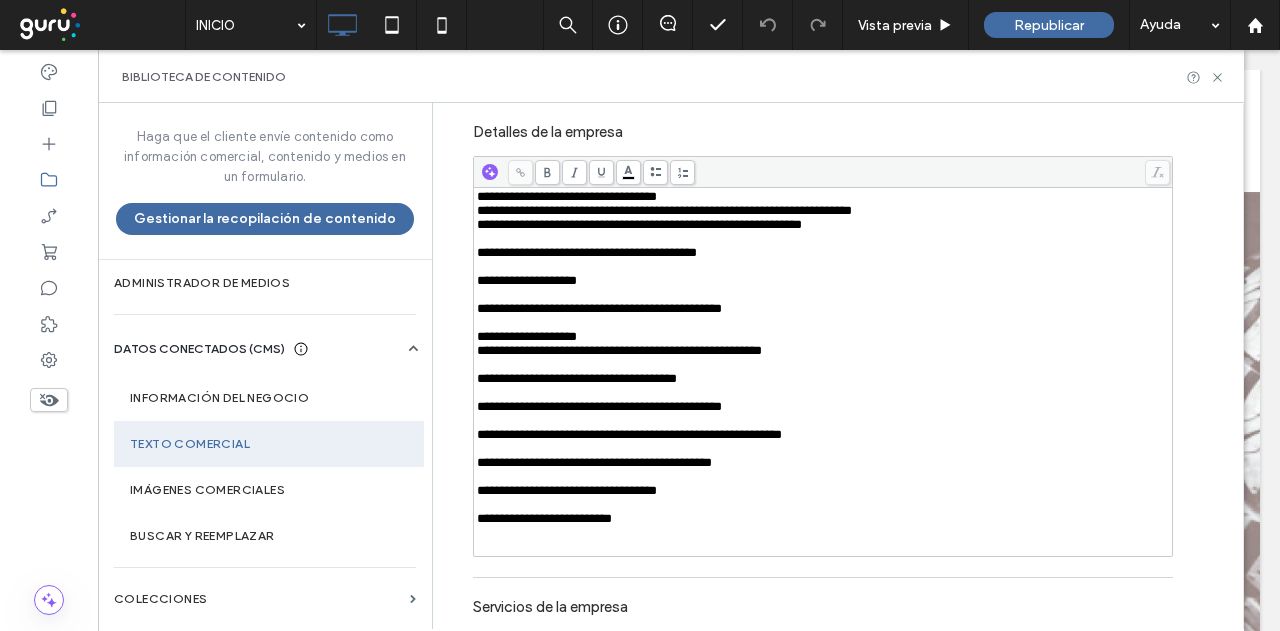 click at bounding box center (823, 239) 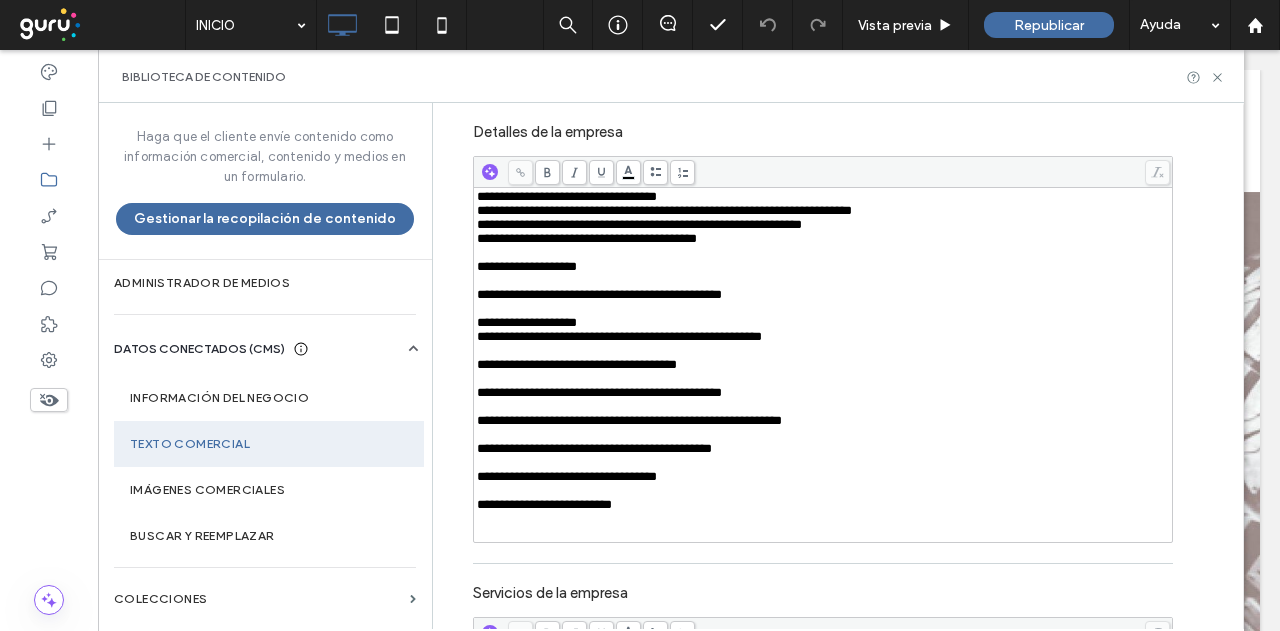 click at bounding box center (823, 253) 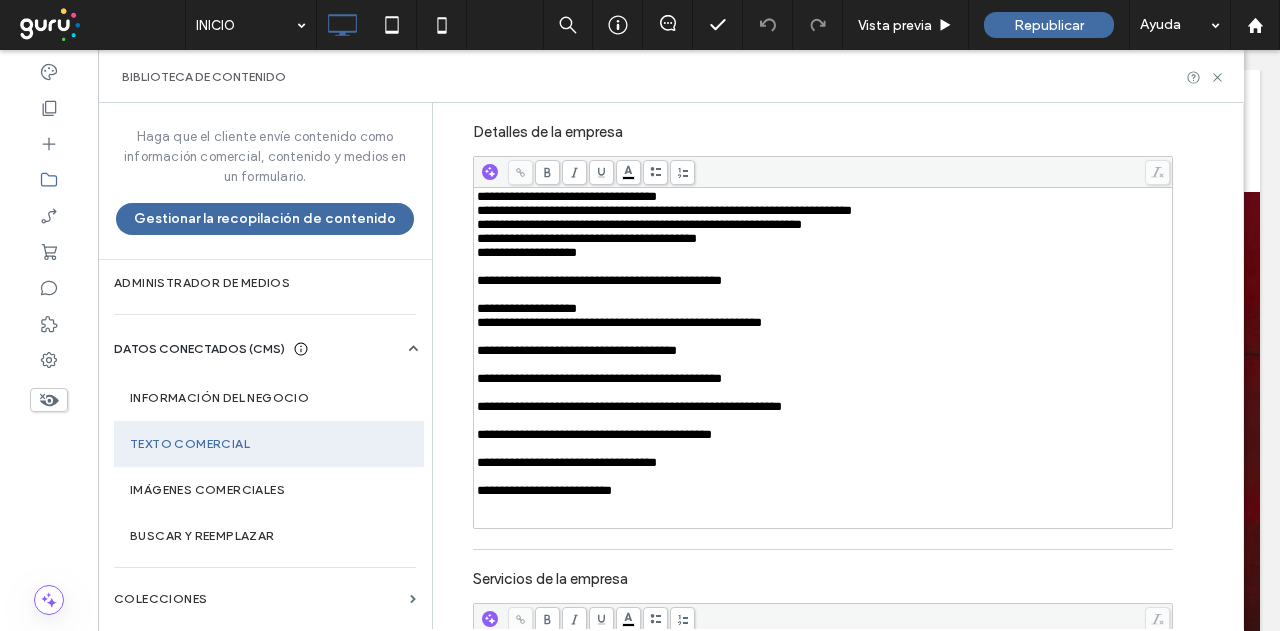 click at bounding box center (823, 267) 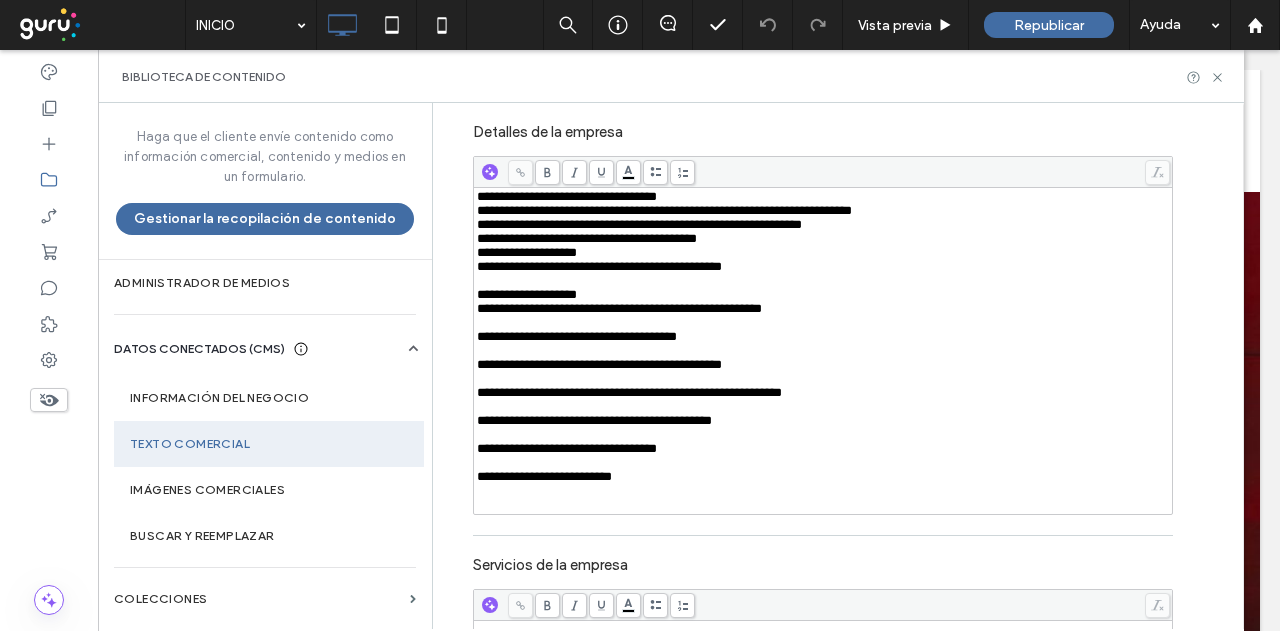 click at bounding box center [823, 281] 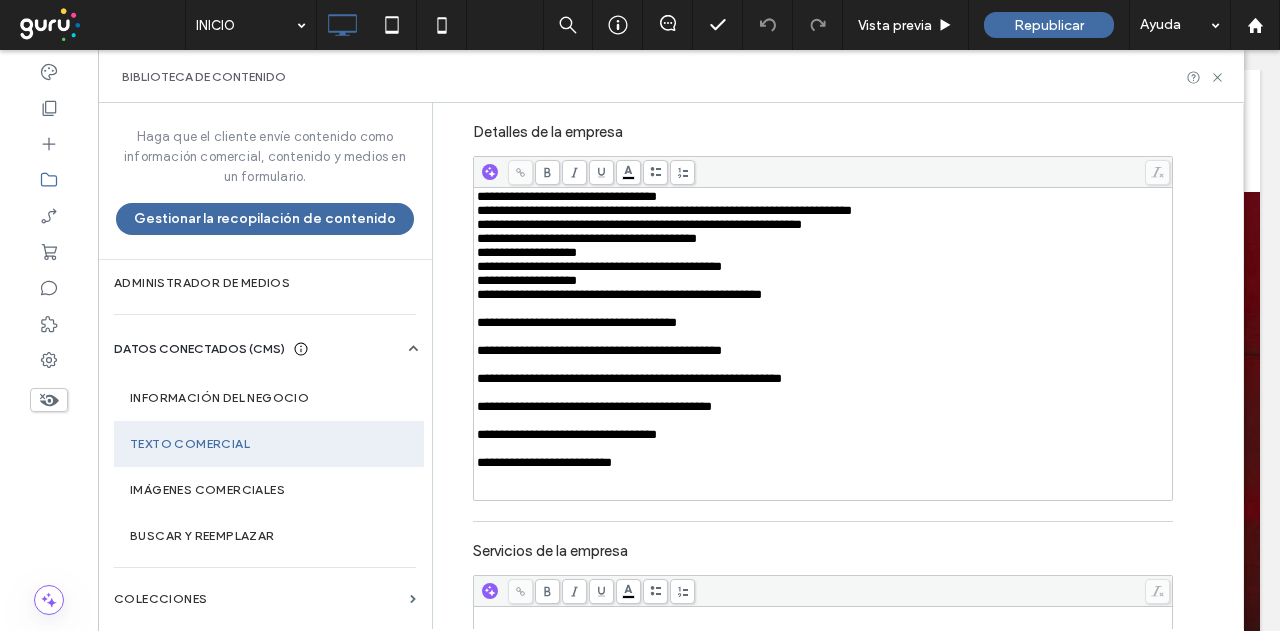 click at bounding box center [823, 309] 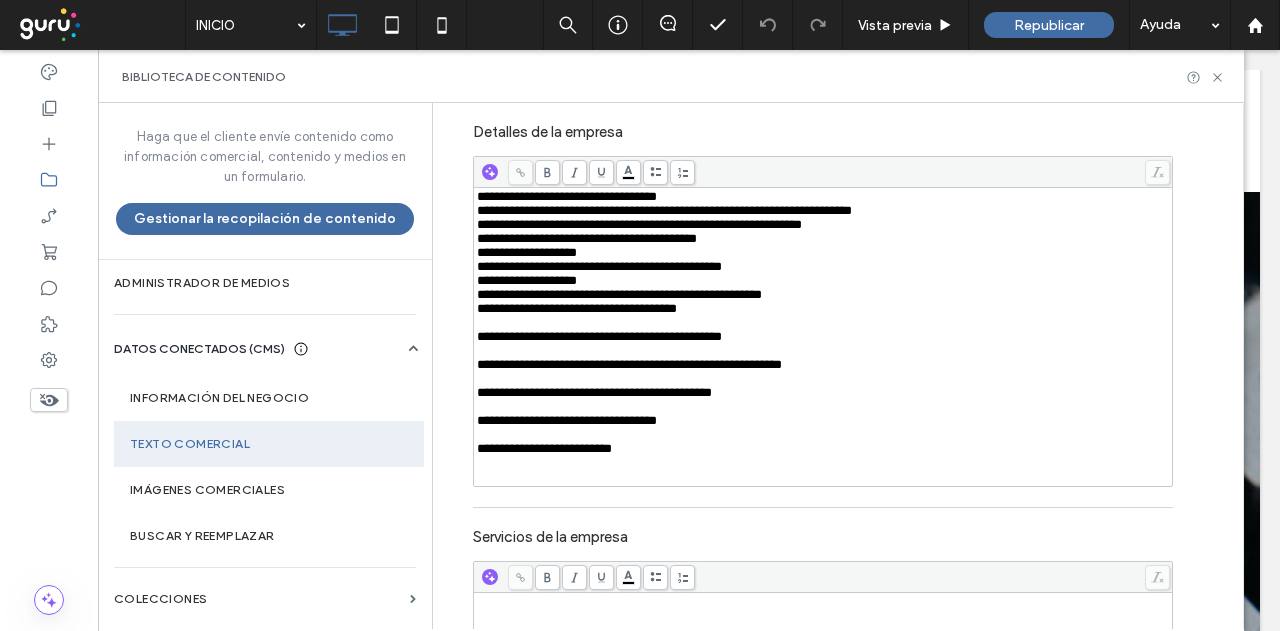 click at bounding box center [823, 323] 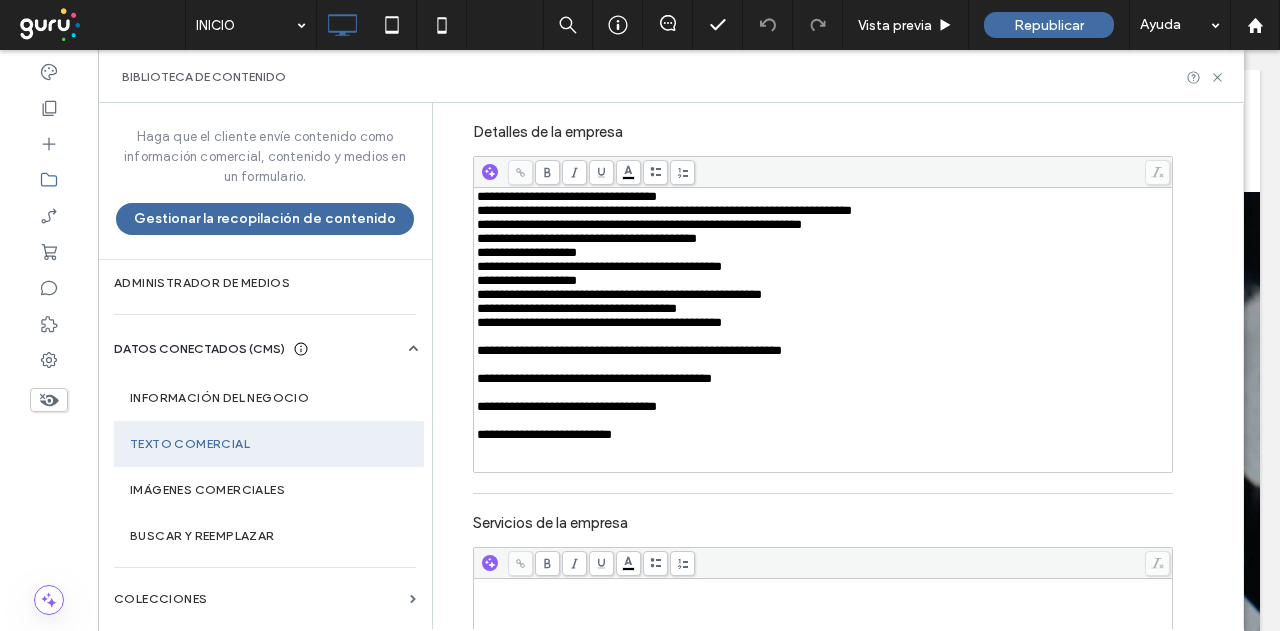 click at bounding box center [823, 337] 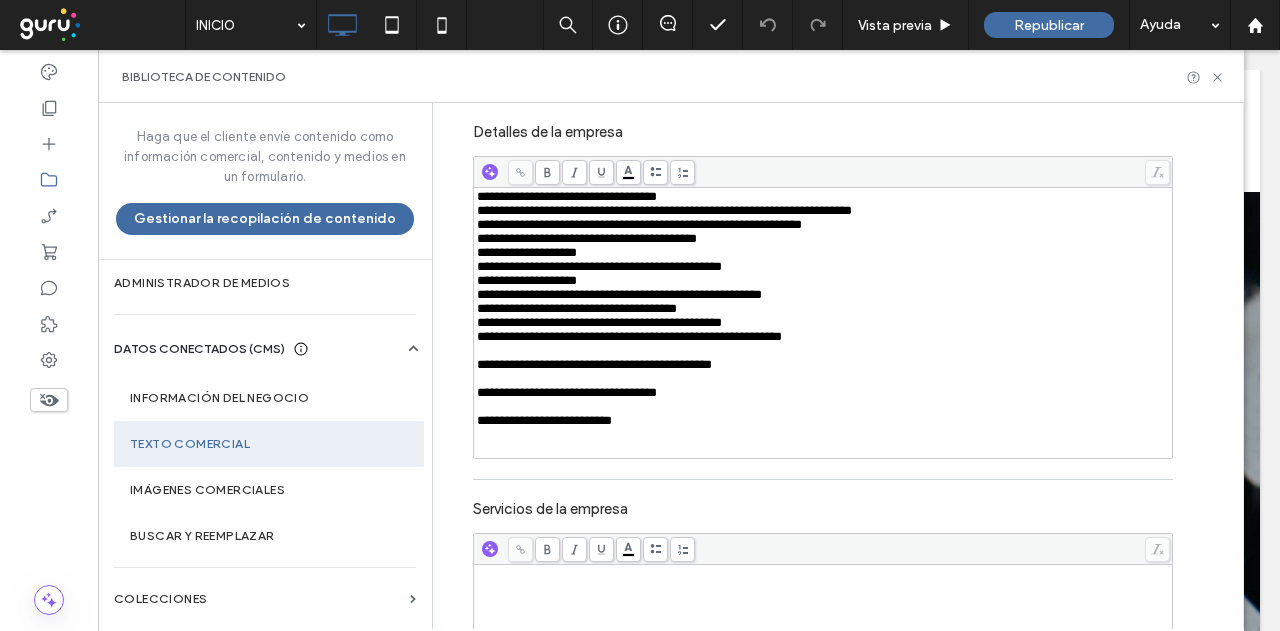 click at bounding box center [823, 351] 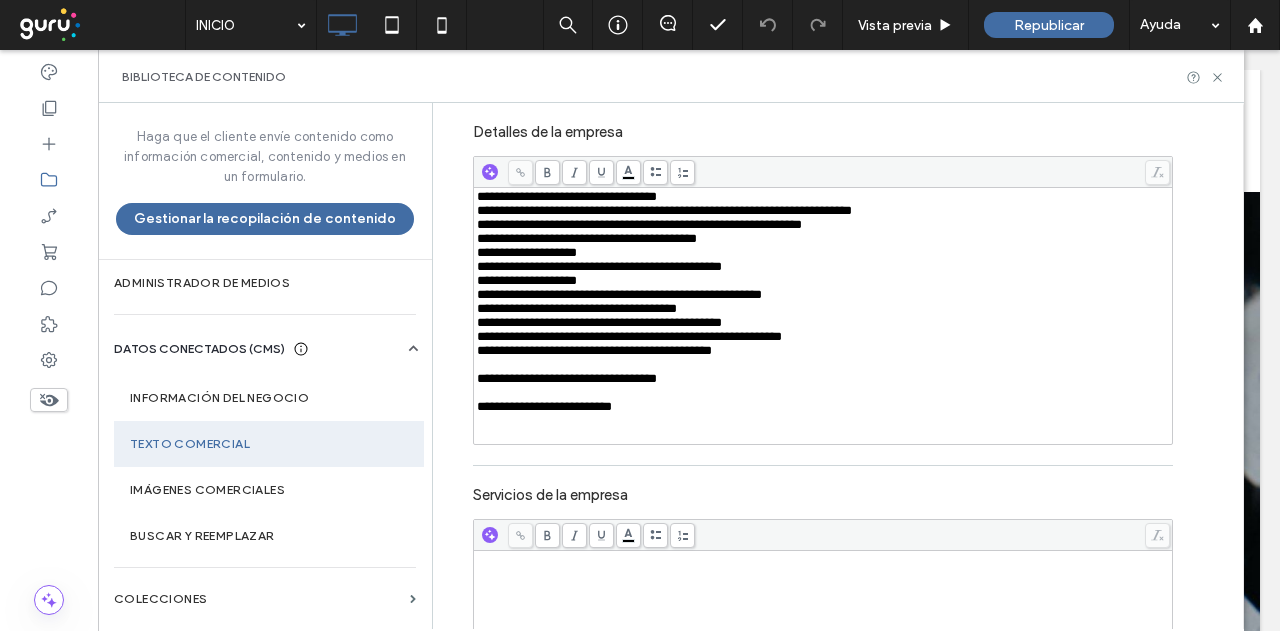 drag, startPoint x: 560, startPoint y: 456, endPoint x: 554, endPoint y: 444, distance: 13.416408 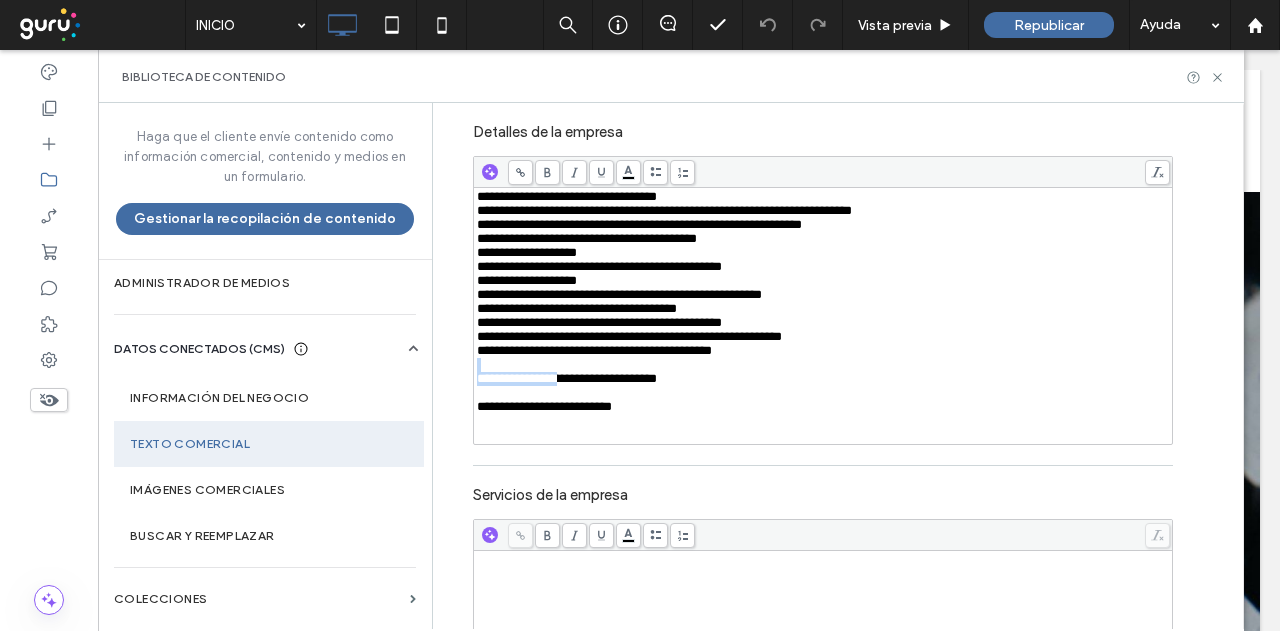 click at bounding box center [823, 365] 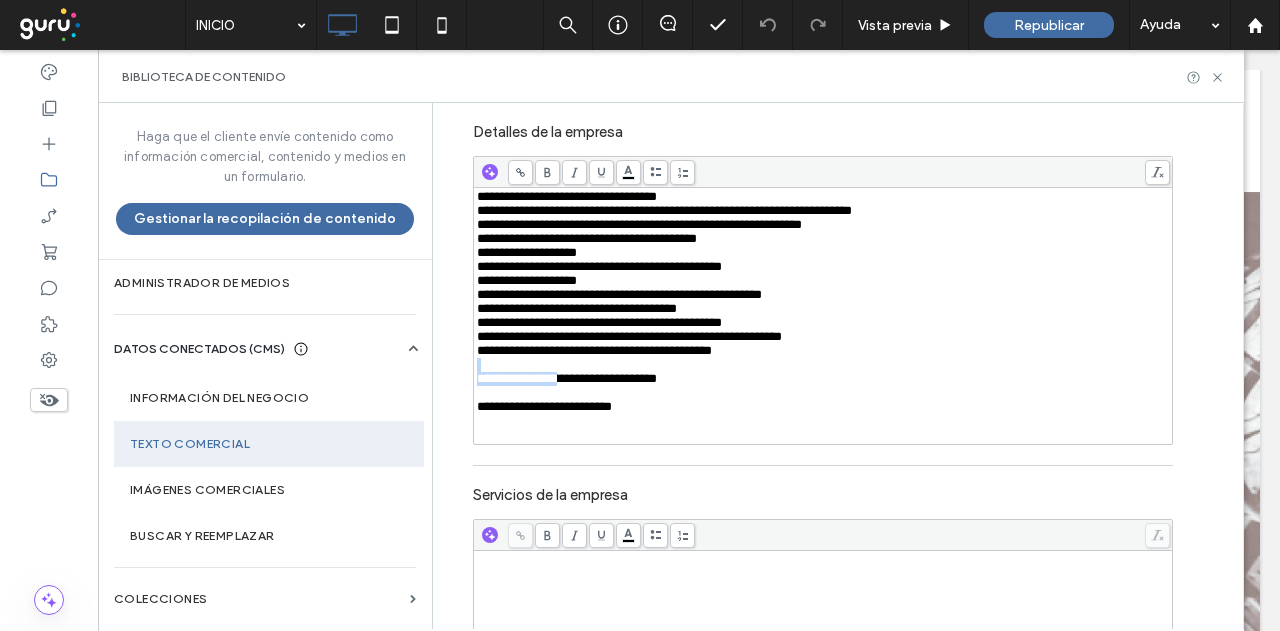 click at bounding box center (823, 365) 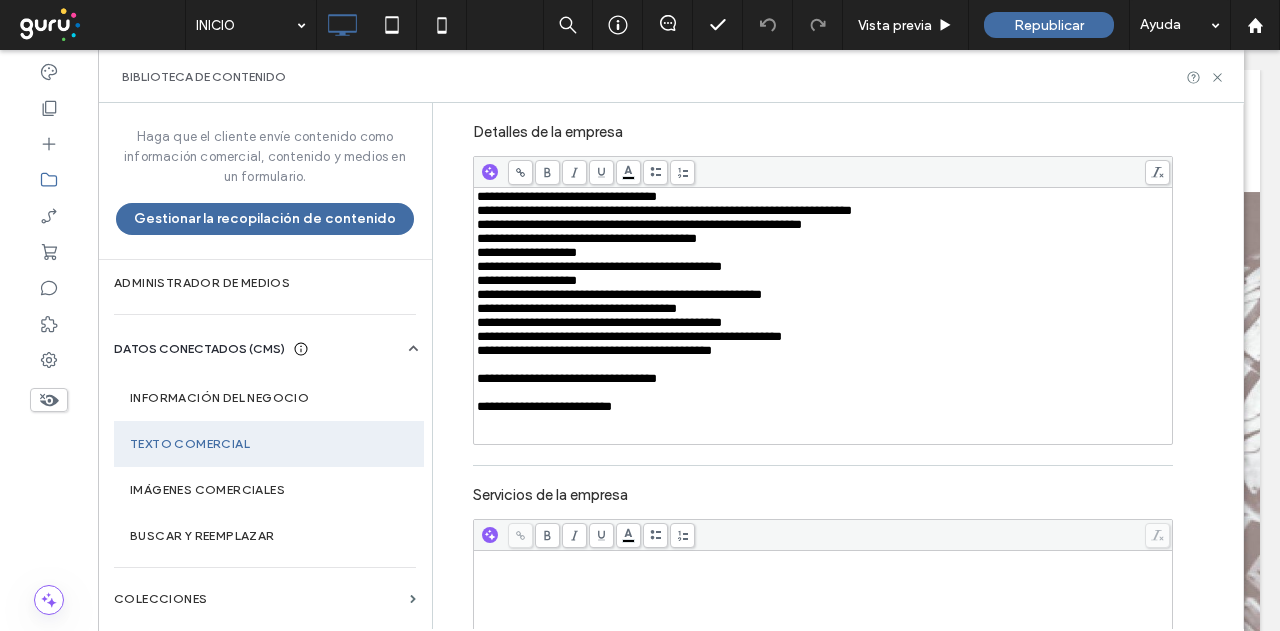 click at bounding box center [823, 393] 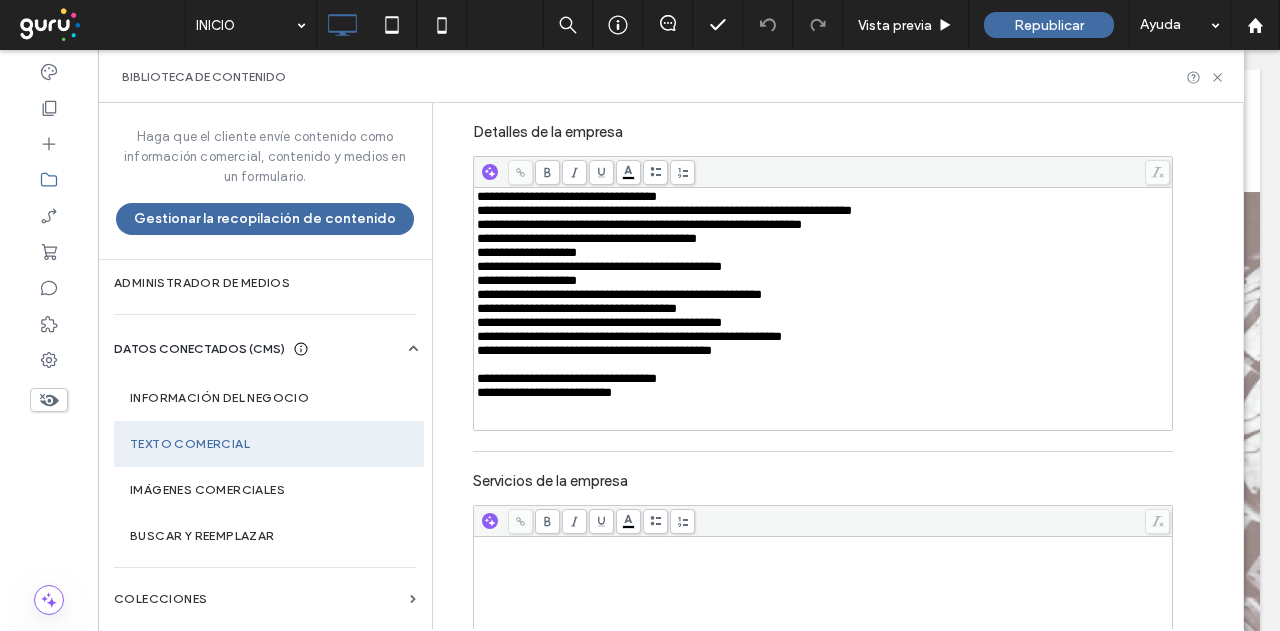 click at bounding box center [823, 365] 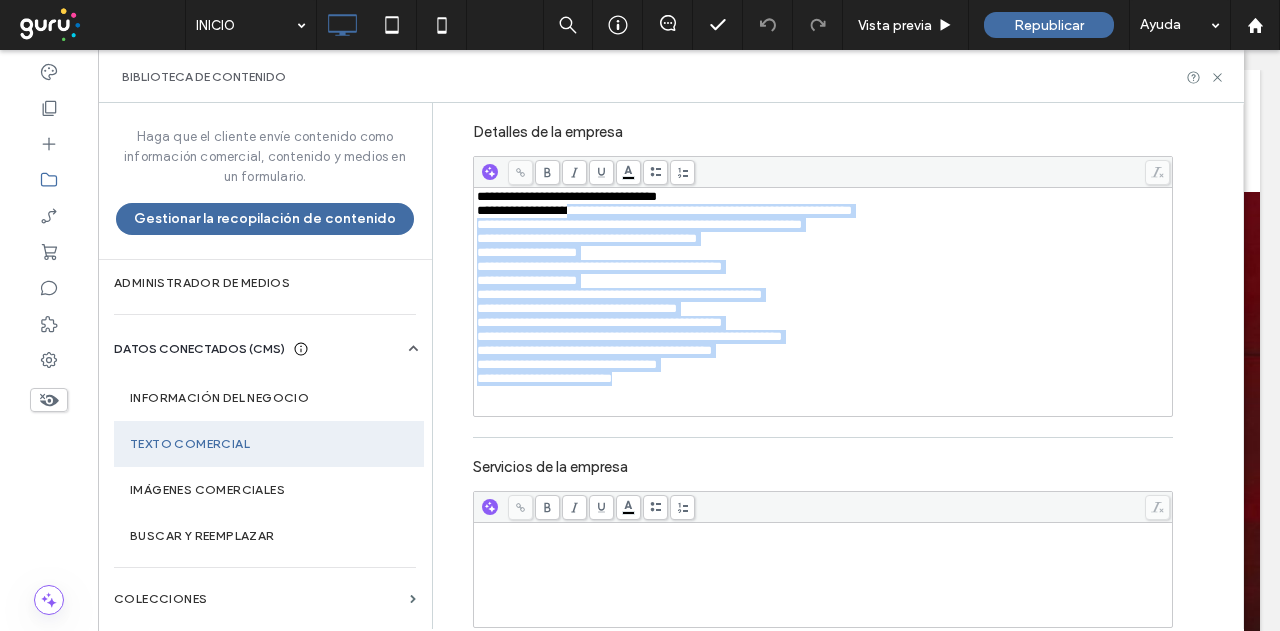 drag, startPoint x: 560, startPoint y: 471, endPoint x: 595, endPoint y: 247, distance: 226.71788 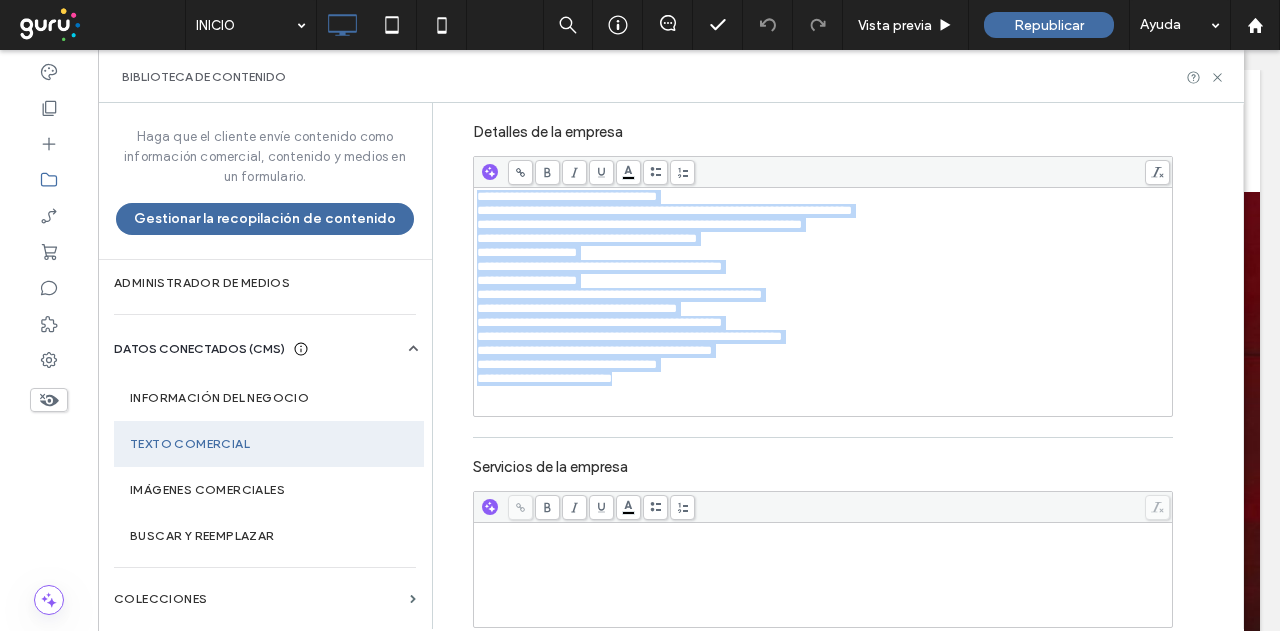 click 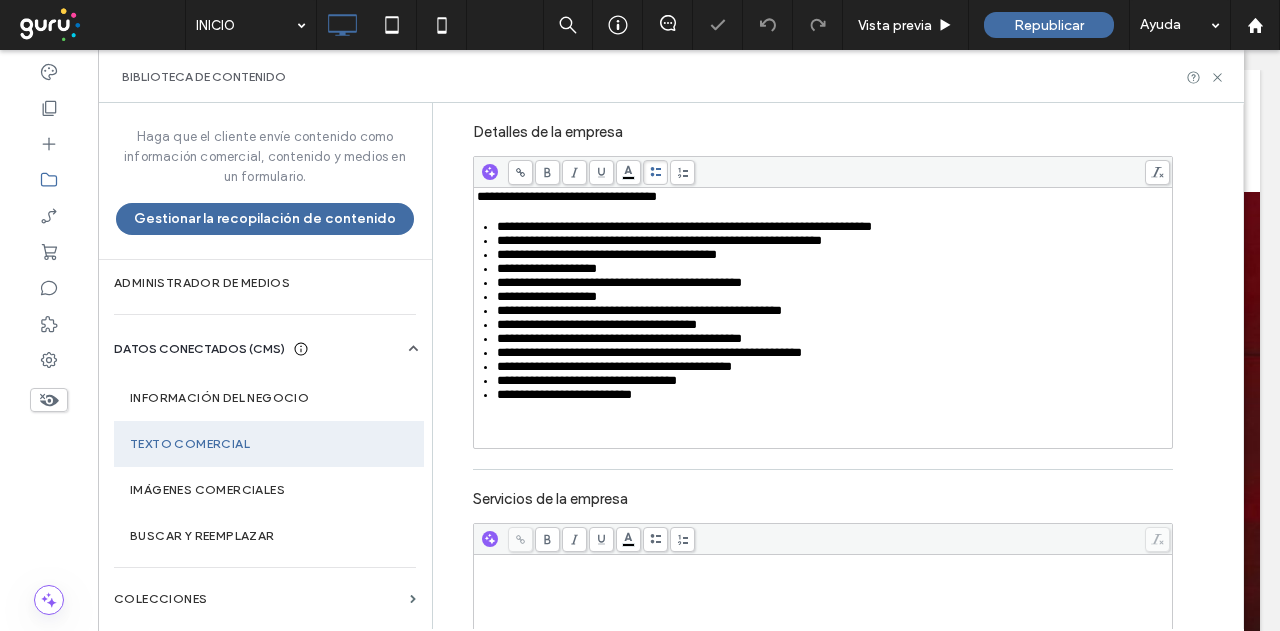 click on "**********" at bounding box center (567, 196) 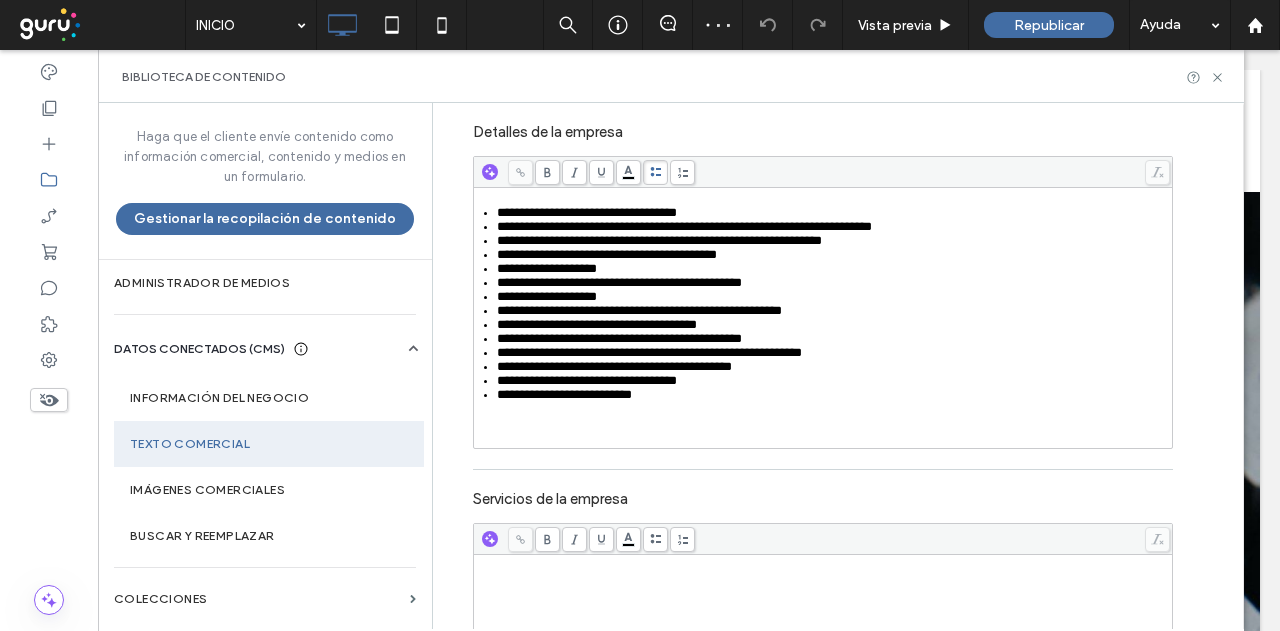 click at bounding box center (655, 172) 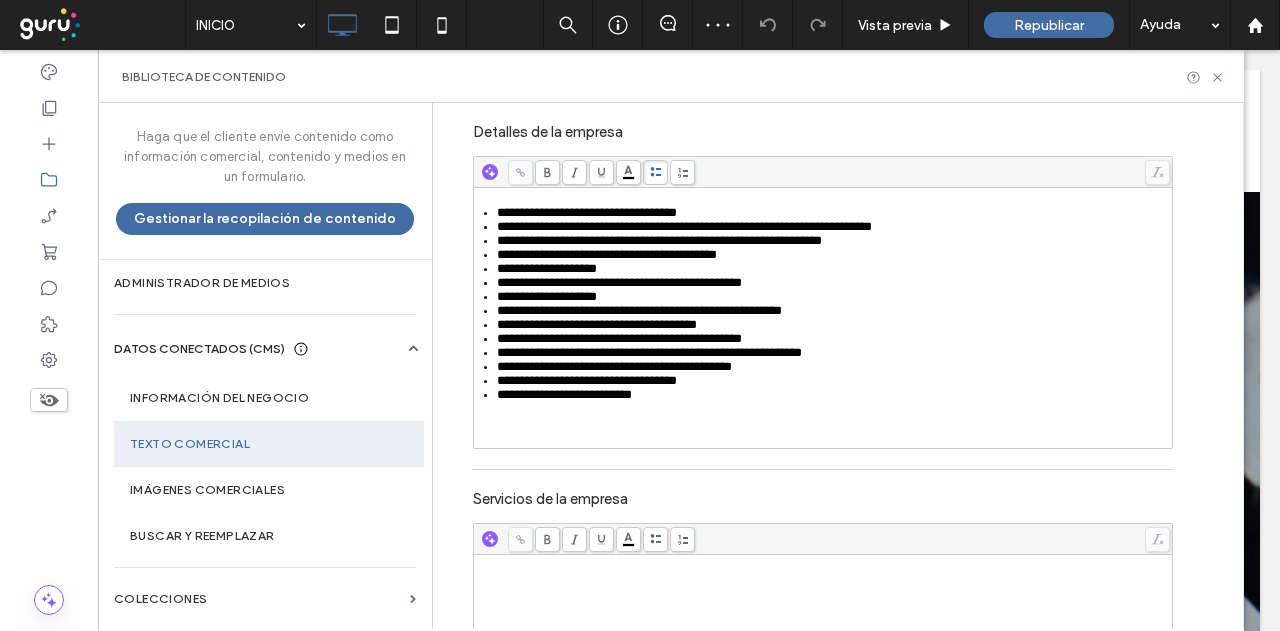 scroll, scrollTop: 522, scrollLeft: 0, axis: vertical 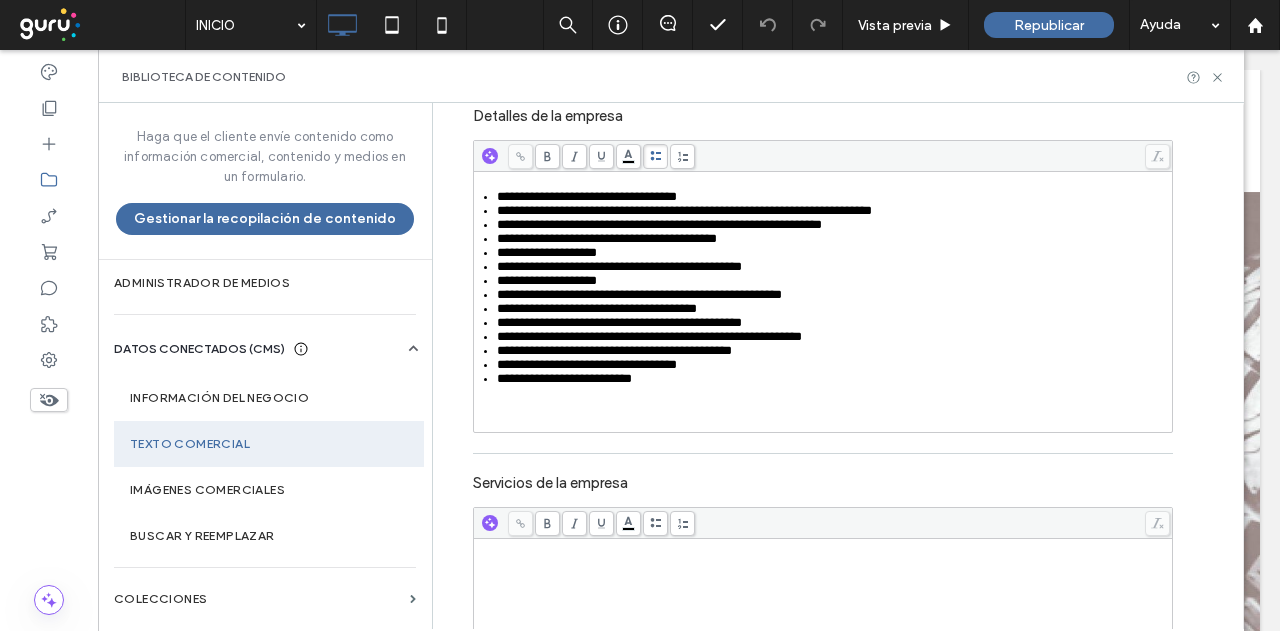 click on "**********" at bounding box center [639, 294] 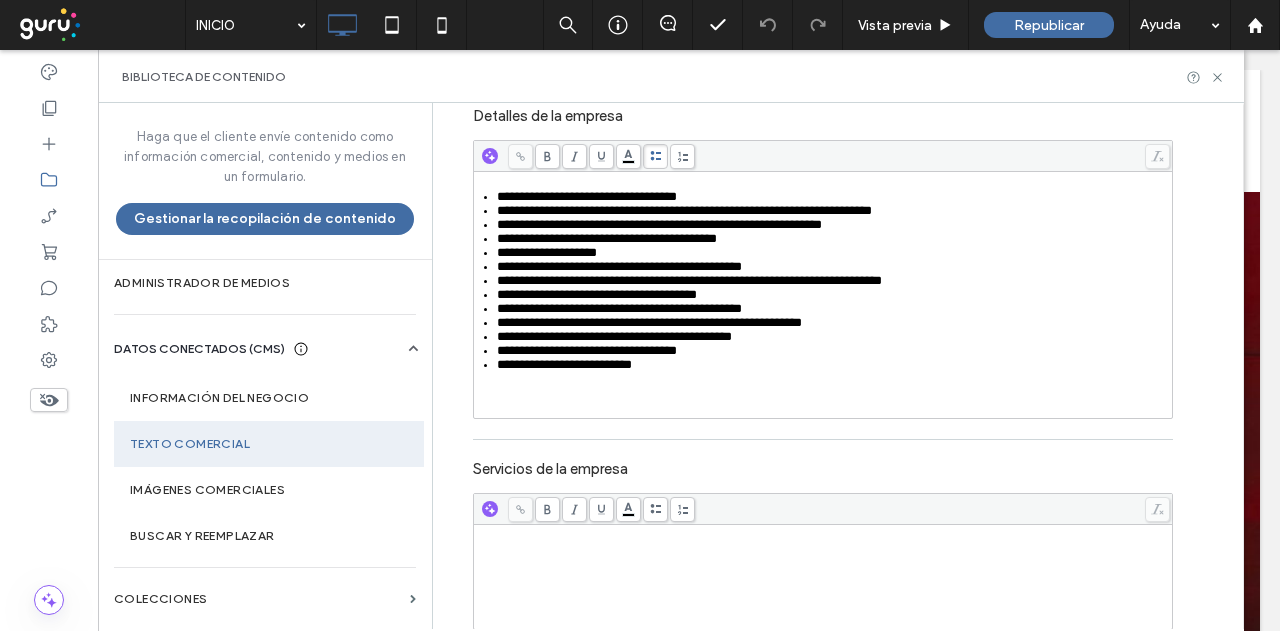 type 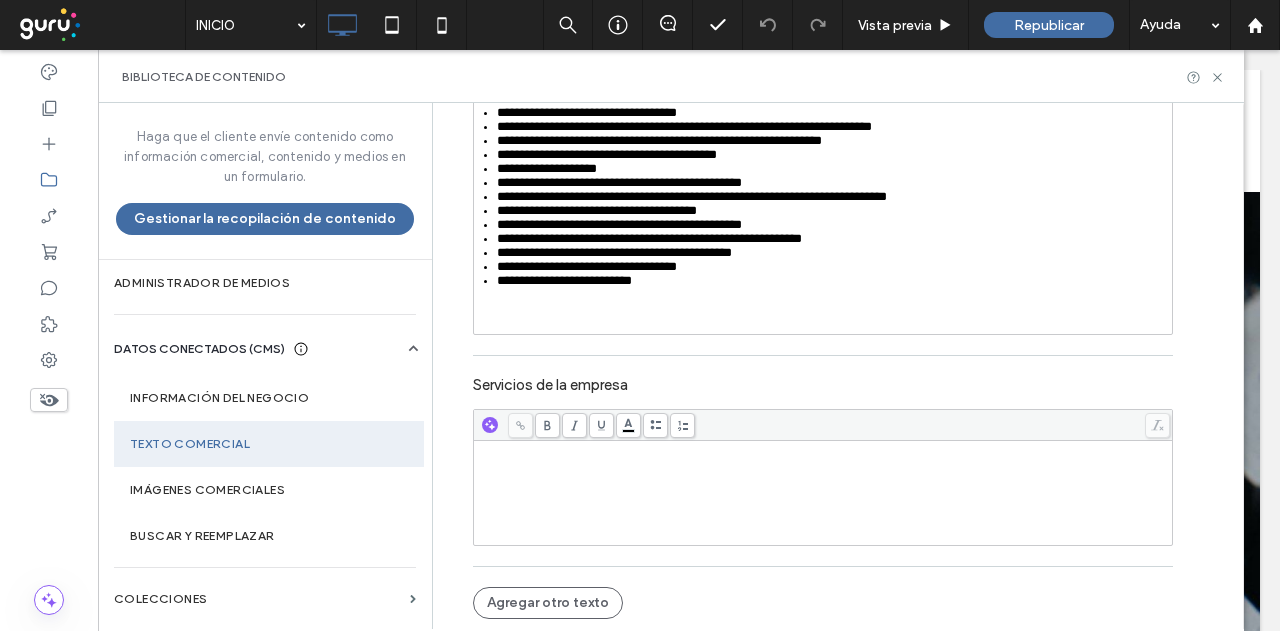 scroll, scrollTop: 686, scrollLeft: 0, axis: vertical 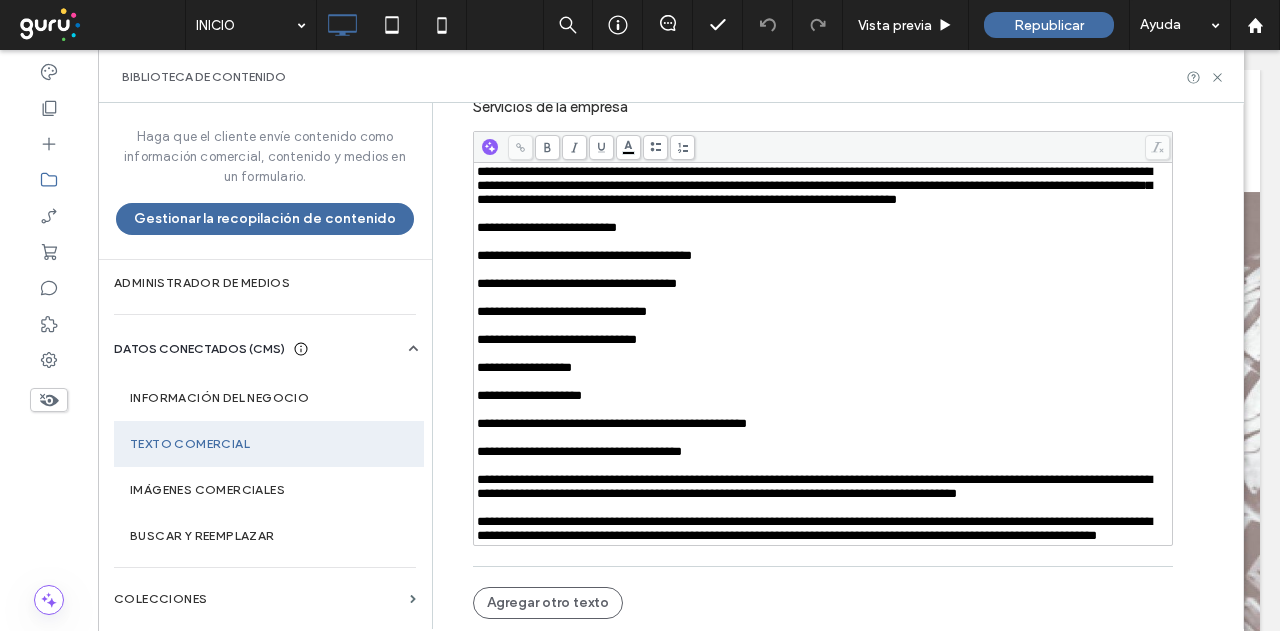 click at bounding box center [823, 242] 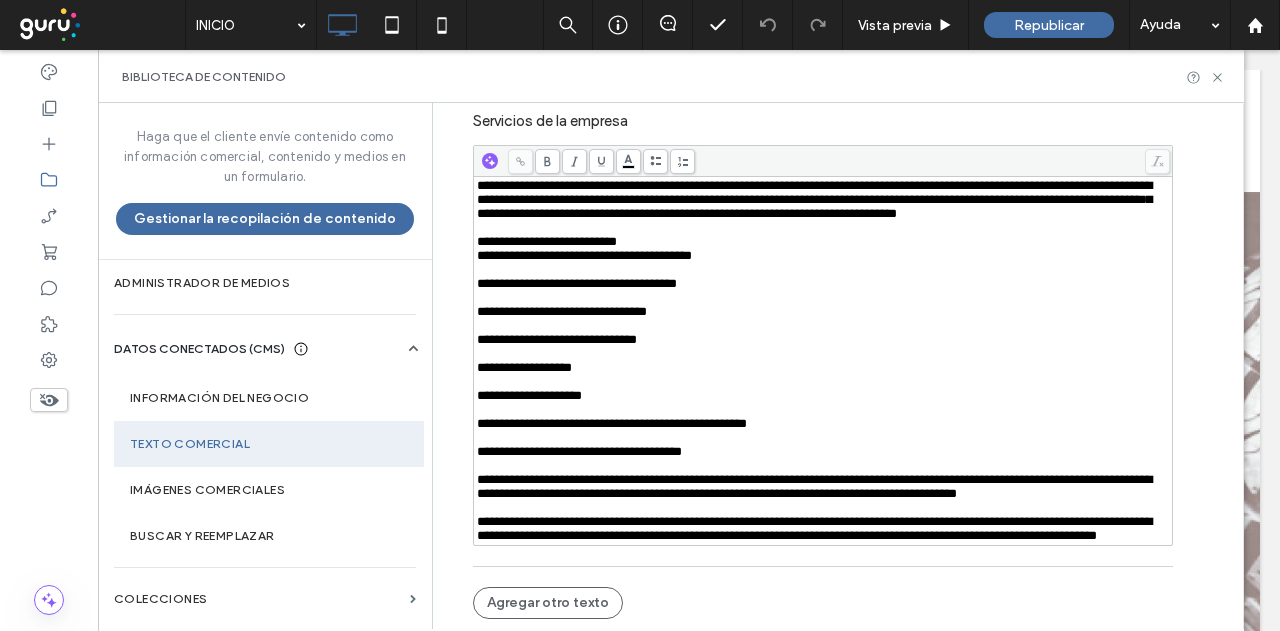 click at bounding box center [823, 270] 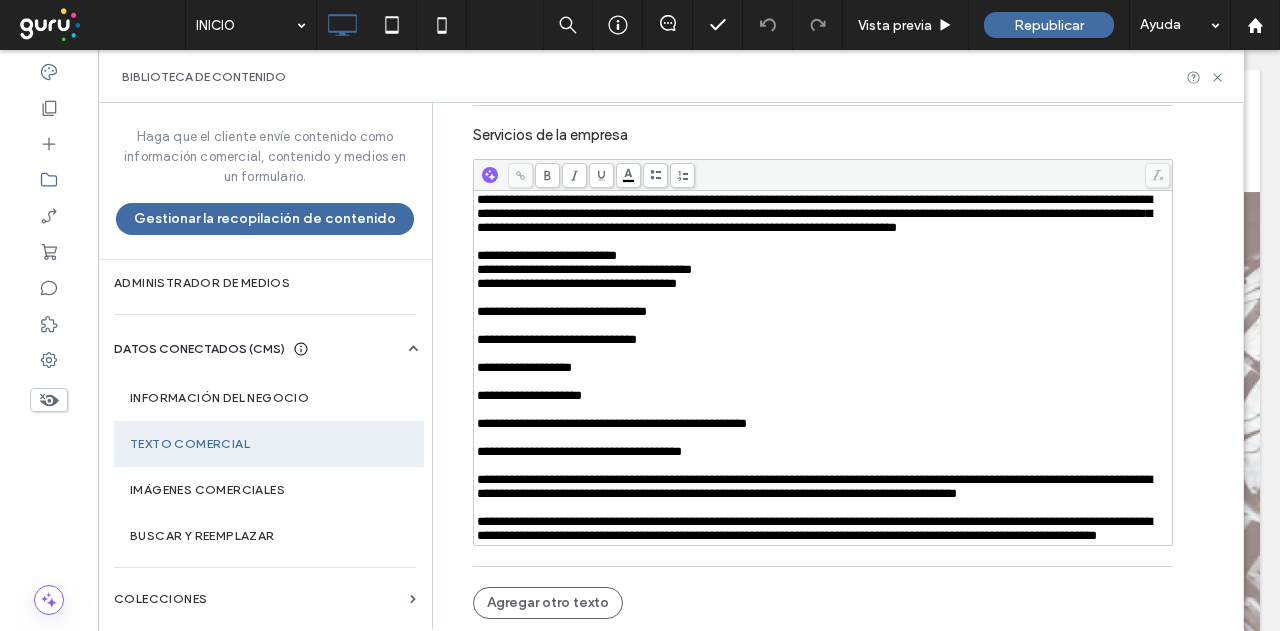 click at bounding box center (823, 298) 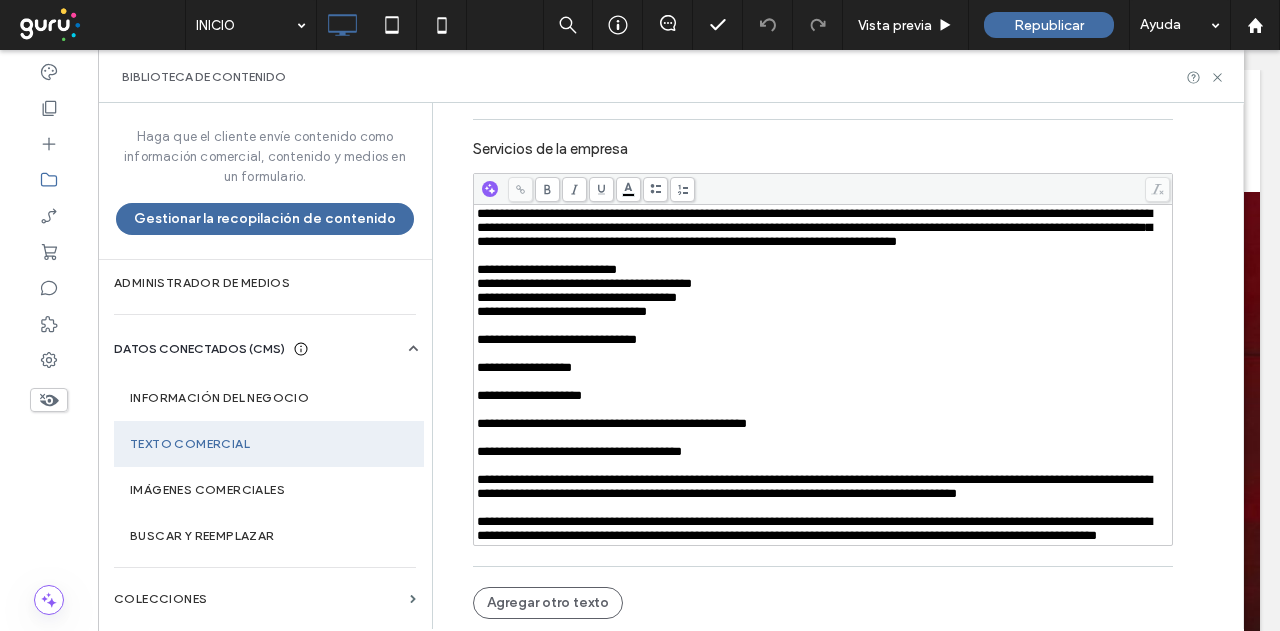 click at bounding box center [823, 326] 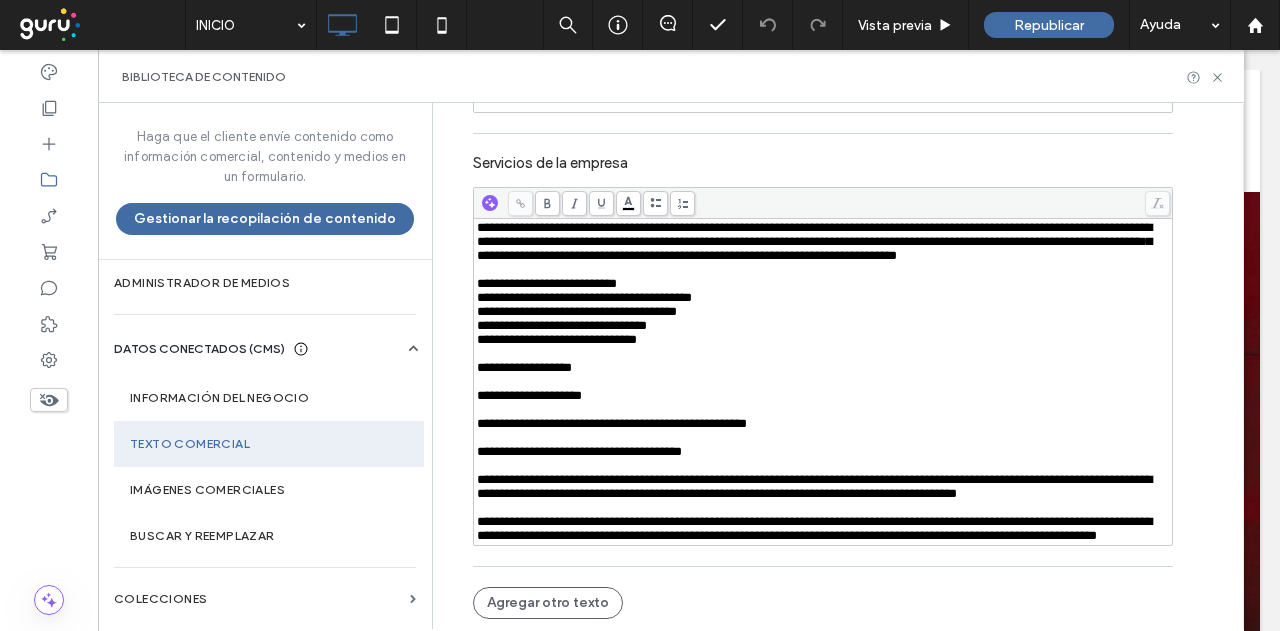 click at bounding box center [823, 354] 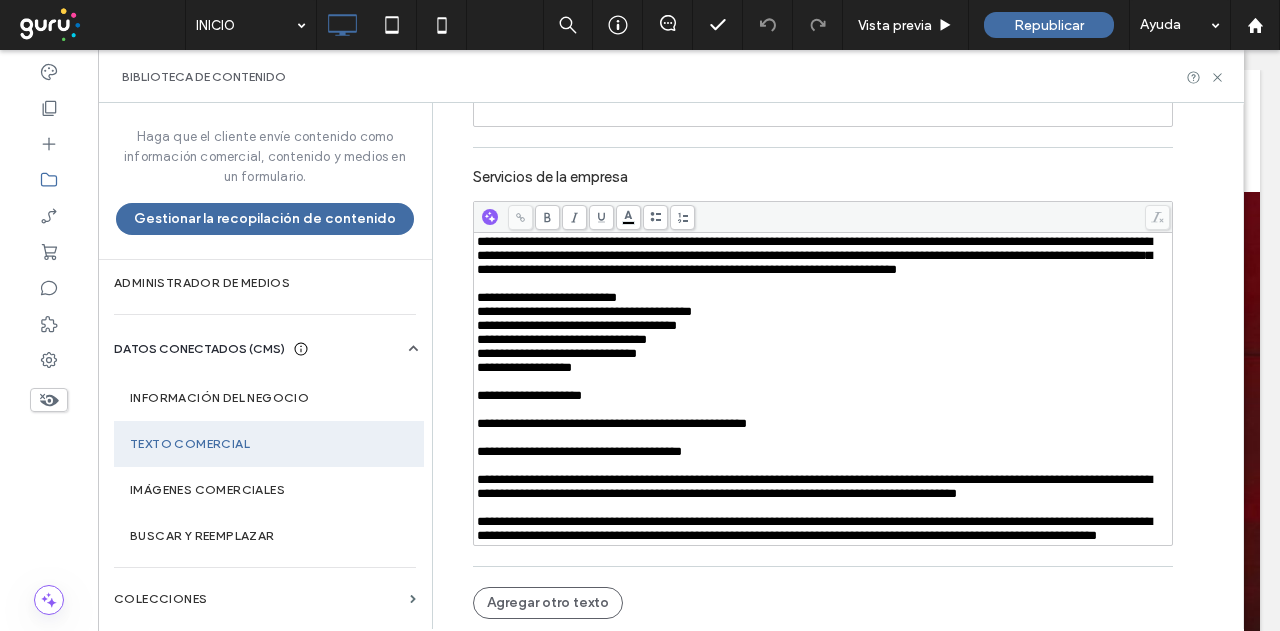 click at bounding box center [823, 382] 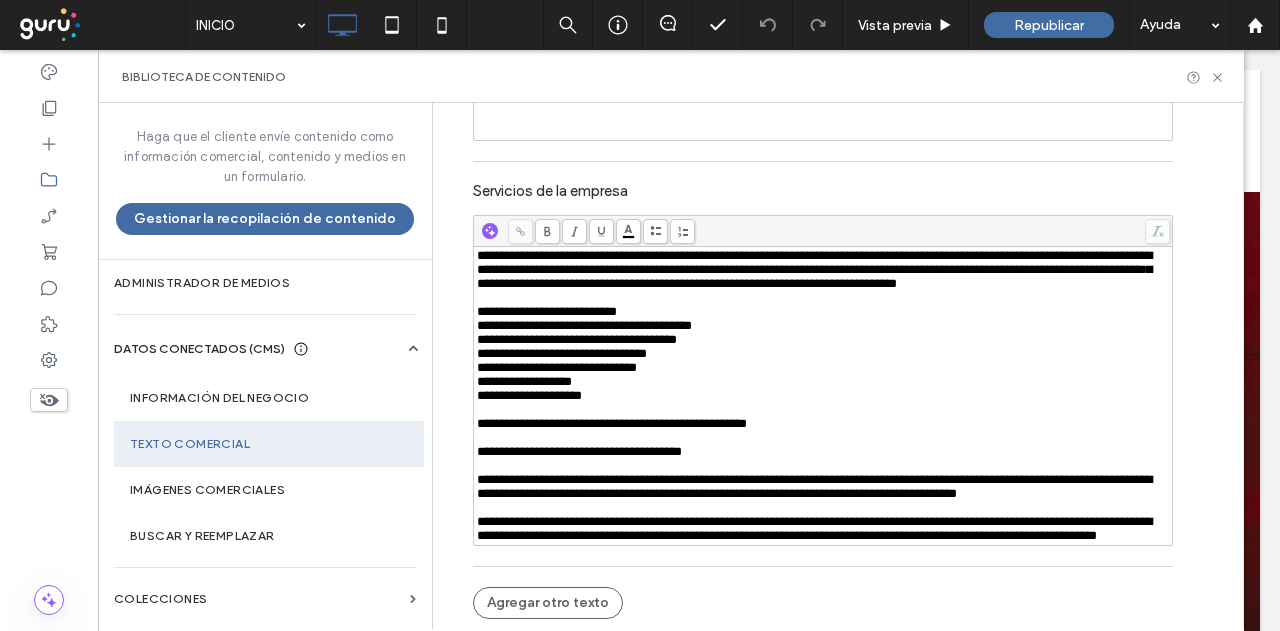 click at bounding box center [823, 410] 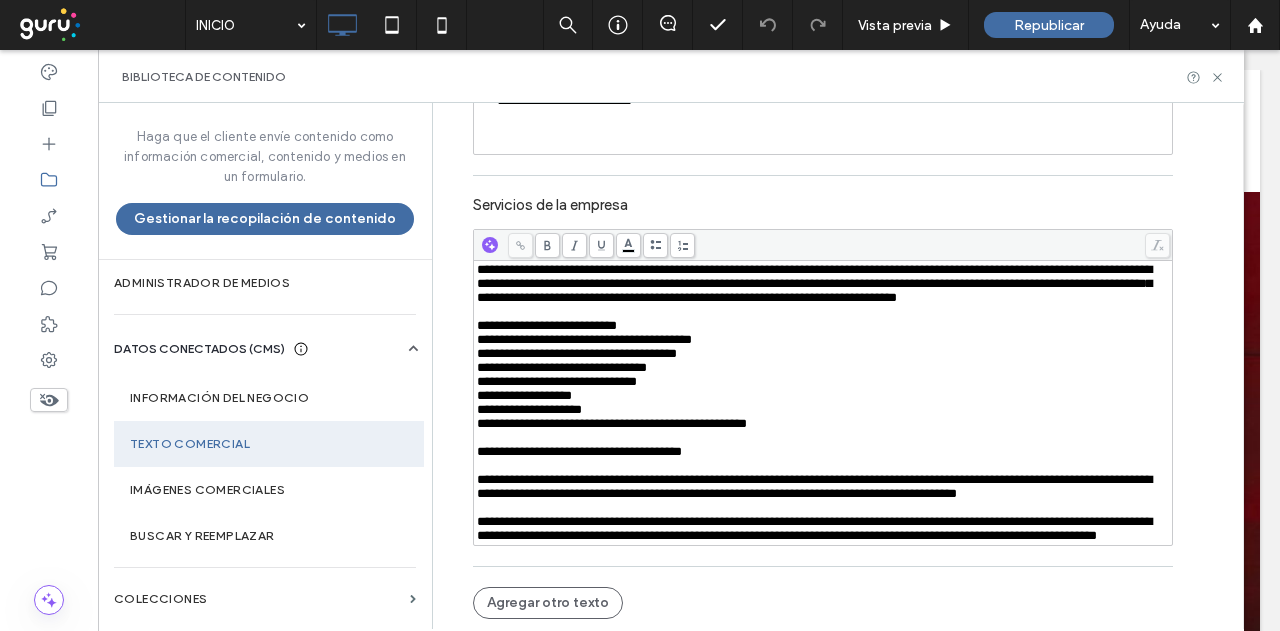 click at bounding box center [823, 438] 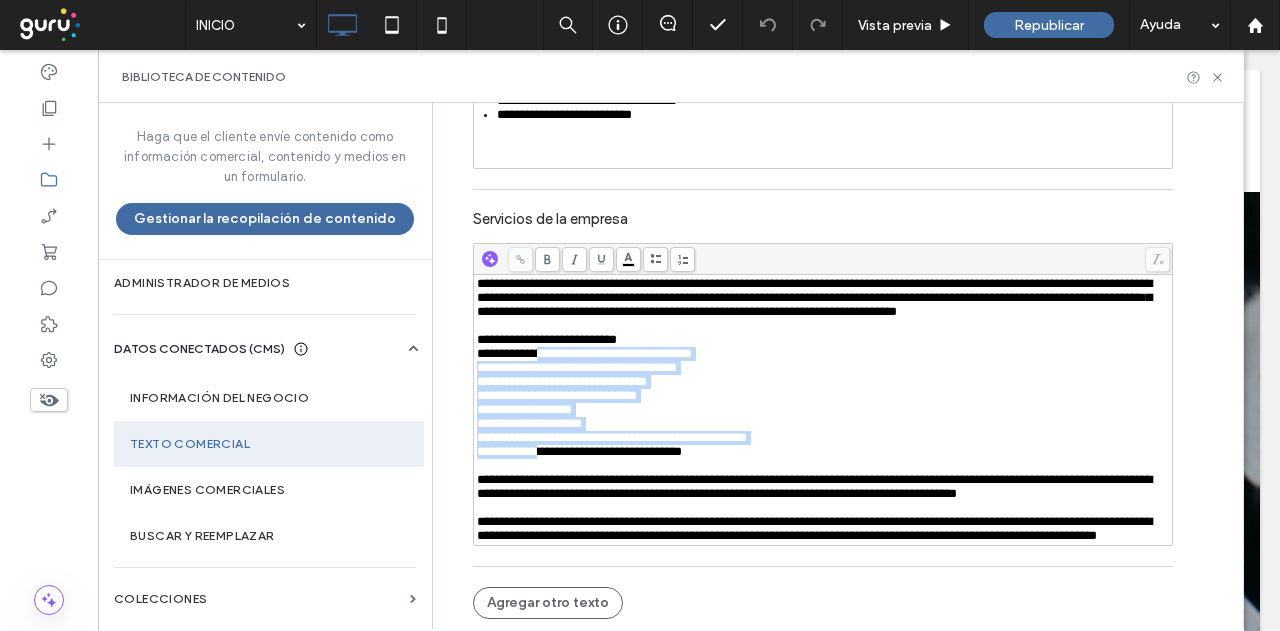 drag, startPoint x: 542, startPoint y: 460, endPoint x: 544, endPoint y: 351, distance: 109.01835 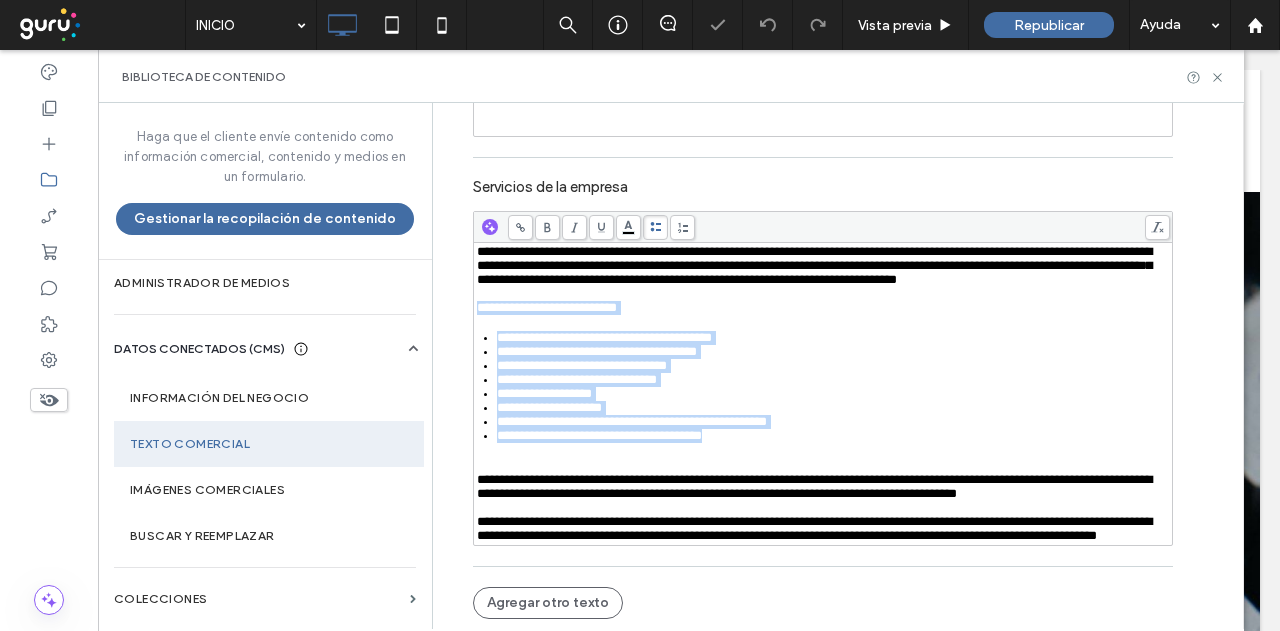 click at bounding box center [655, 227] 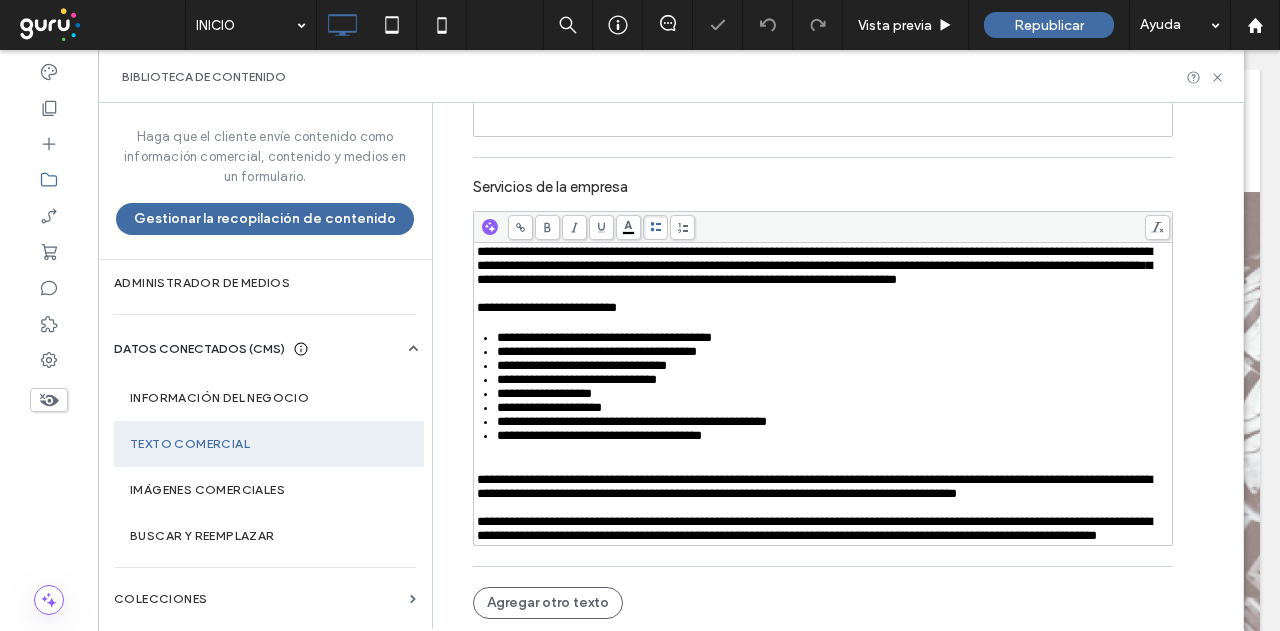 click at bounding box center [823, 466] 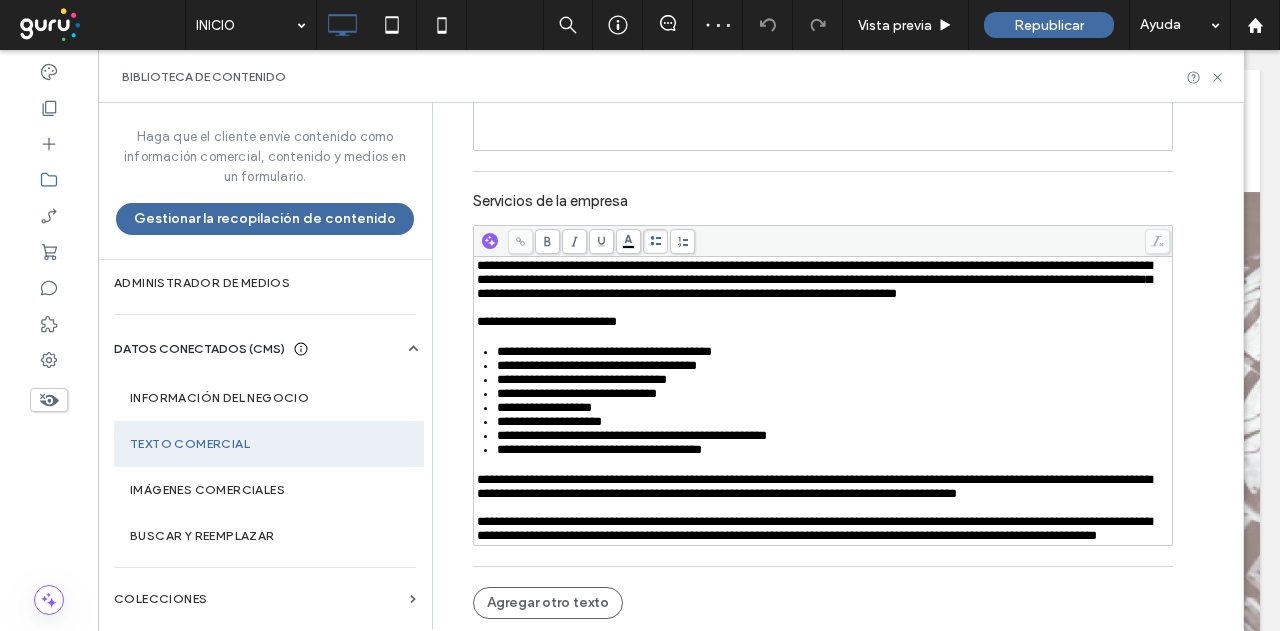 scroll, scrollTop: 954, scrollLeft: 0, axis: vertical 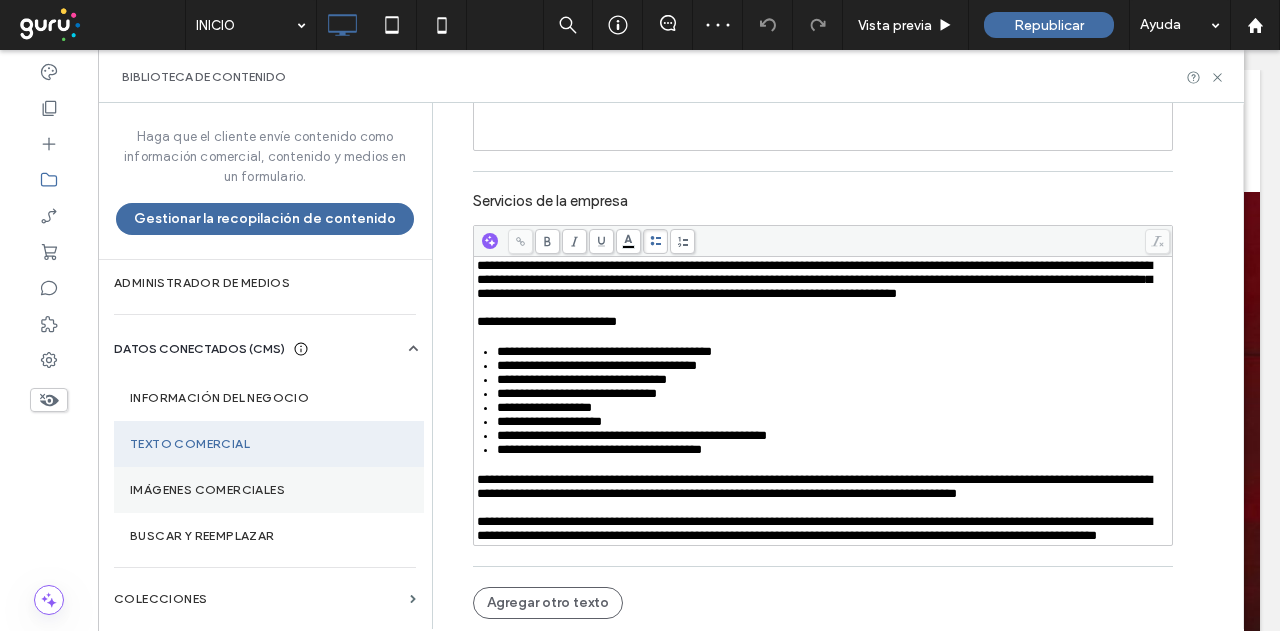 click on "Imágenes comerciales" at bounding box center [269, 490] 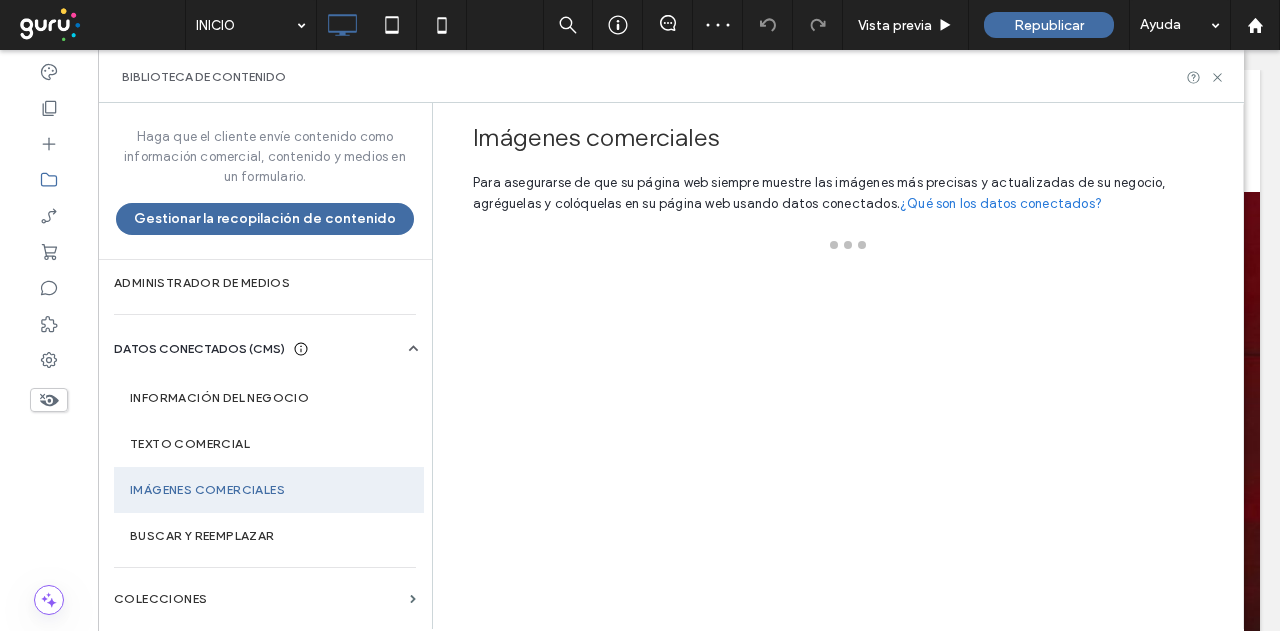scroll, scrollTop: 0, scrollLeft: 0, axis: both 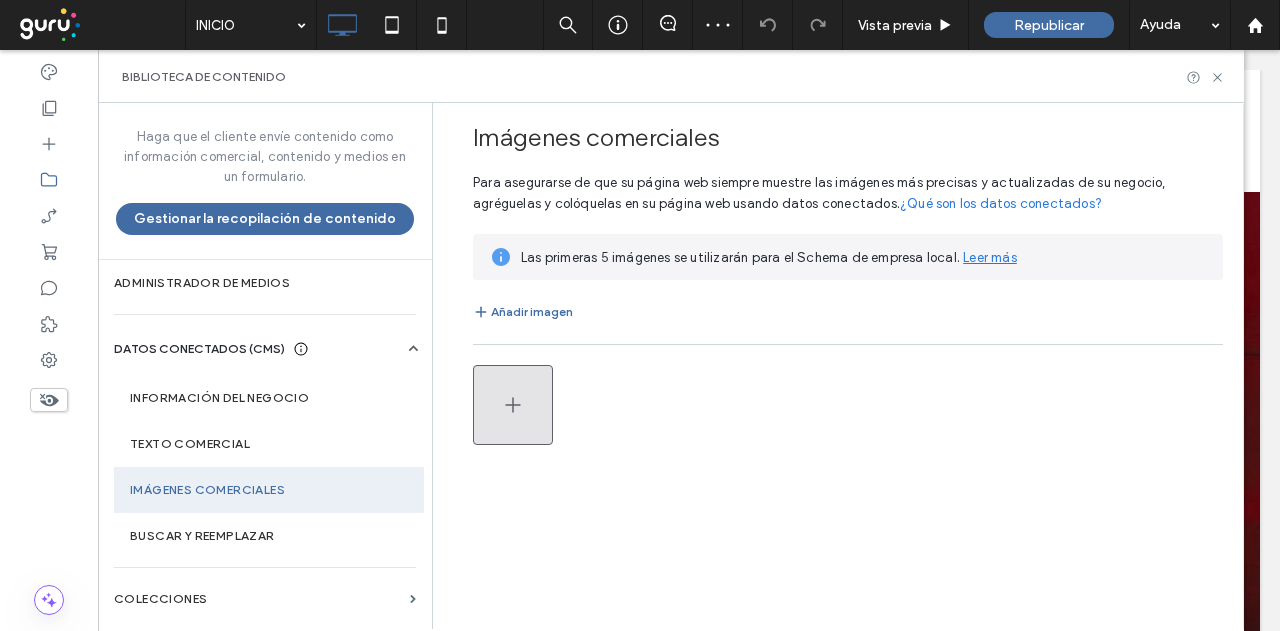 click at bounding box center (513, 405) 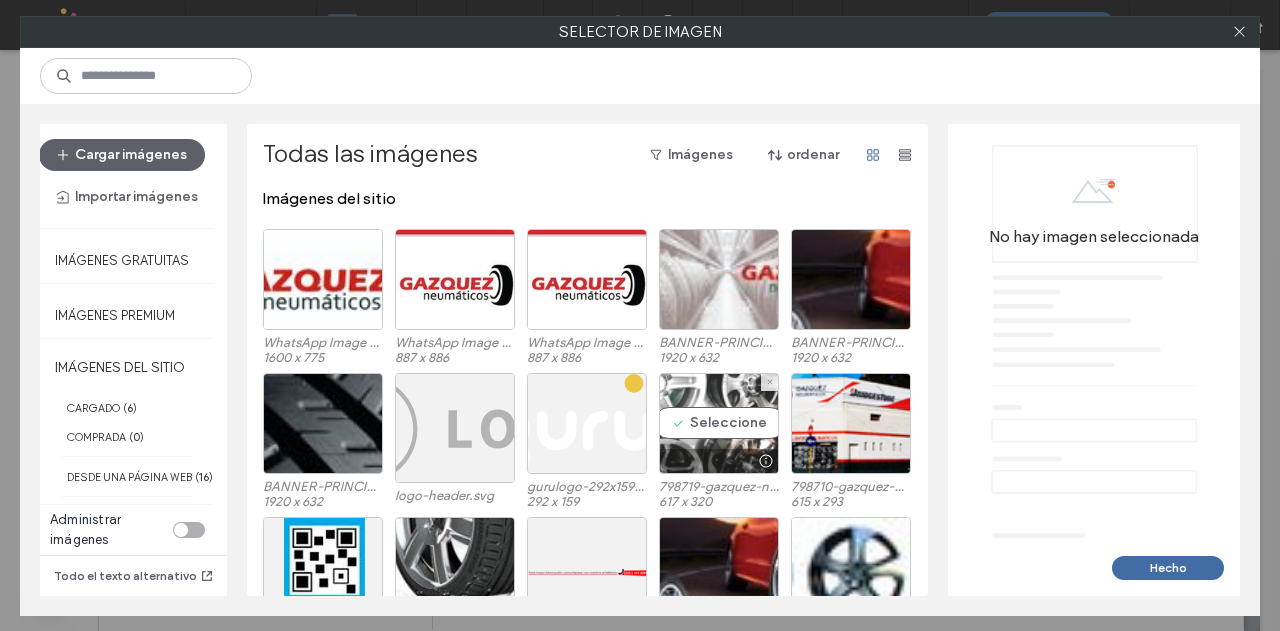 click on "Seleccione" at bounding box center (719, 423) 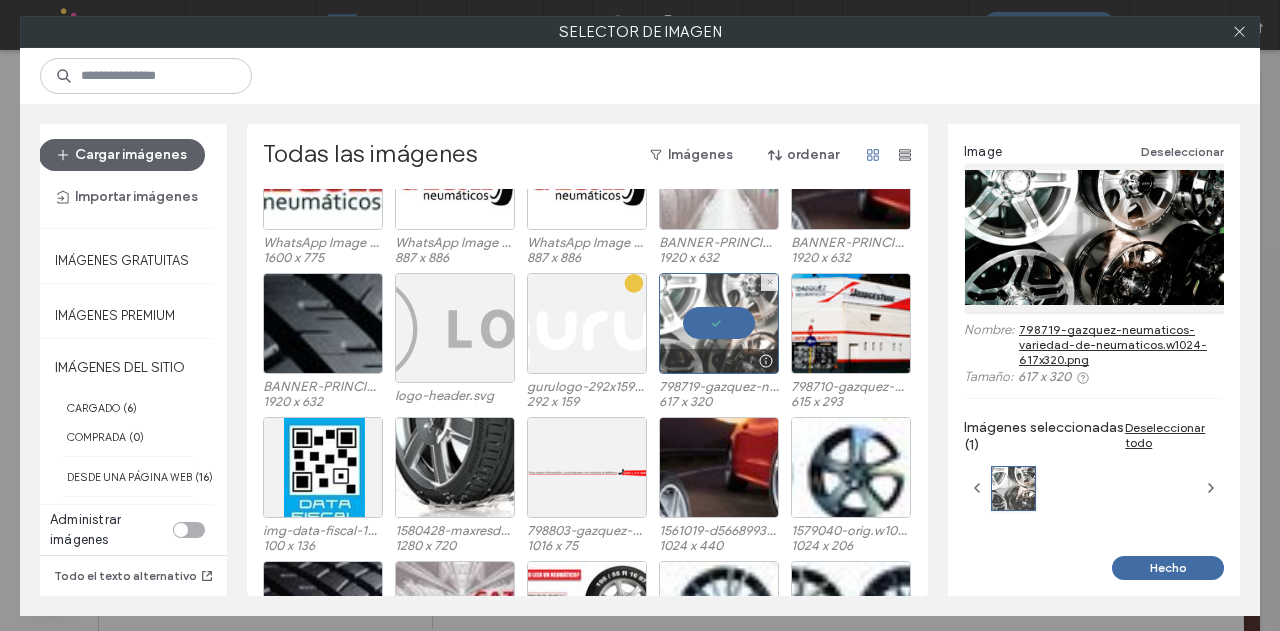 drag, startPoint x: 716, startPoint y: 340, endPoint x: 706, endPoint y: 352, distance: 15.6205 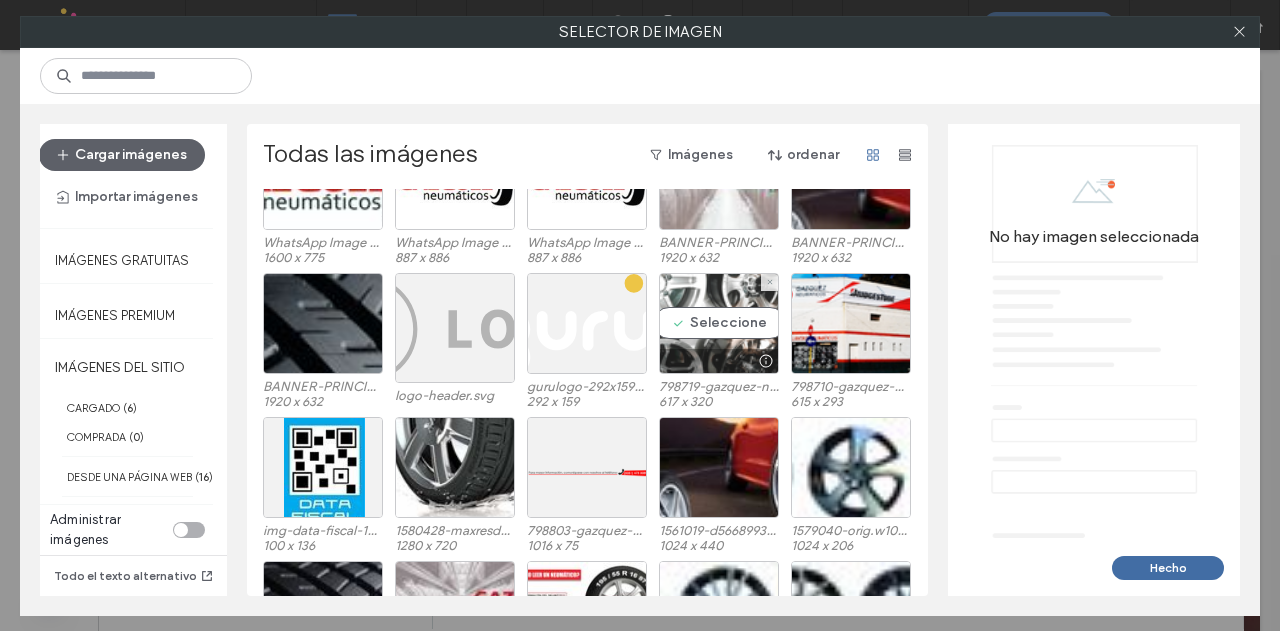 scroll, scrollTop: 300, scrollLeft: 0, axis: vertical 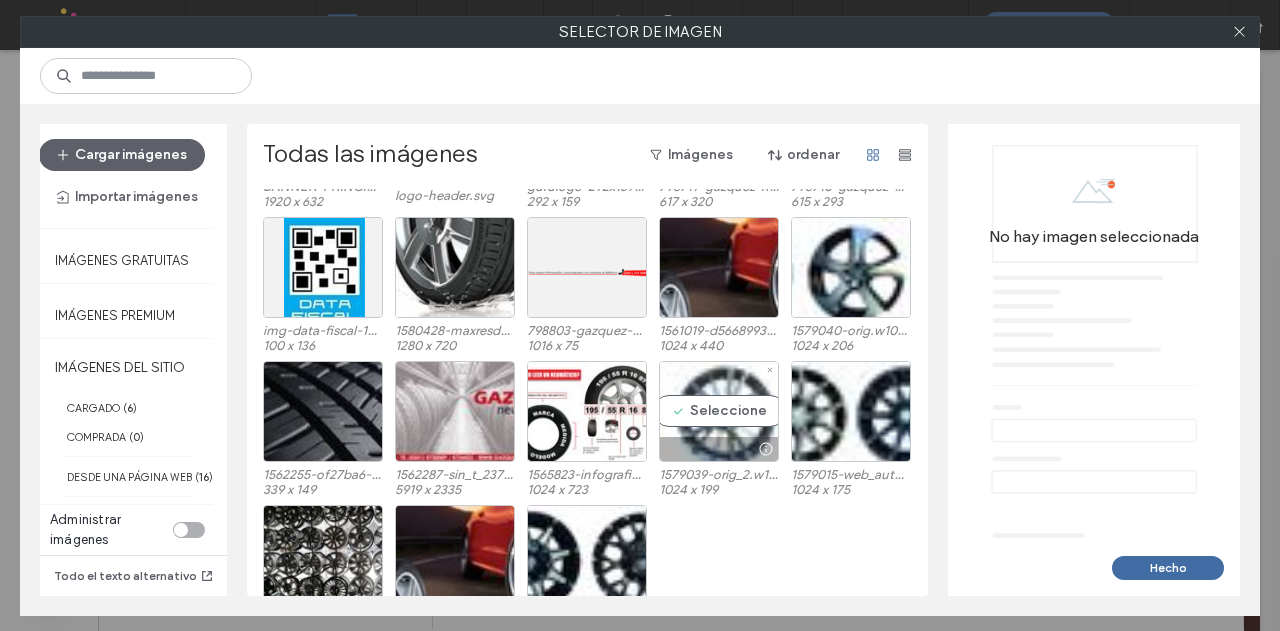 click on "Seleccione" at bounding box center (719, 411) 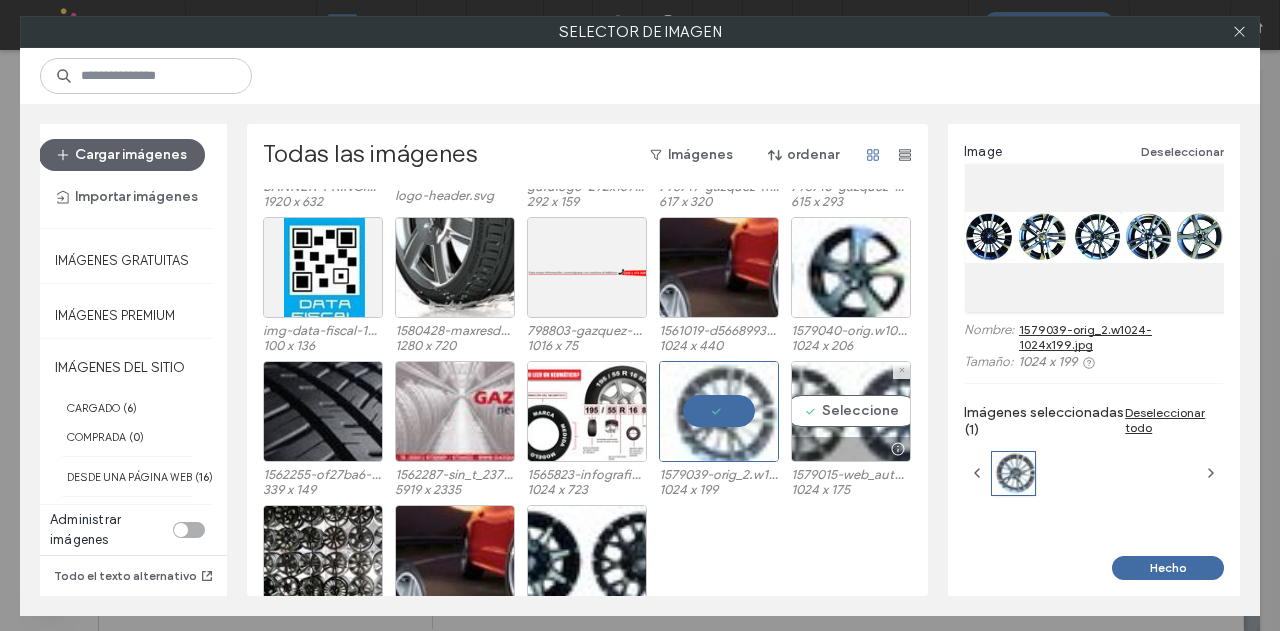 click on "Seleccione" at bounding box center [851, 411] 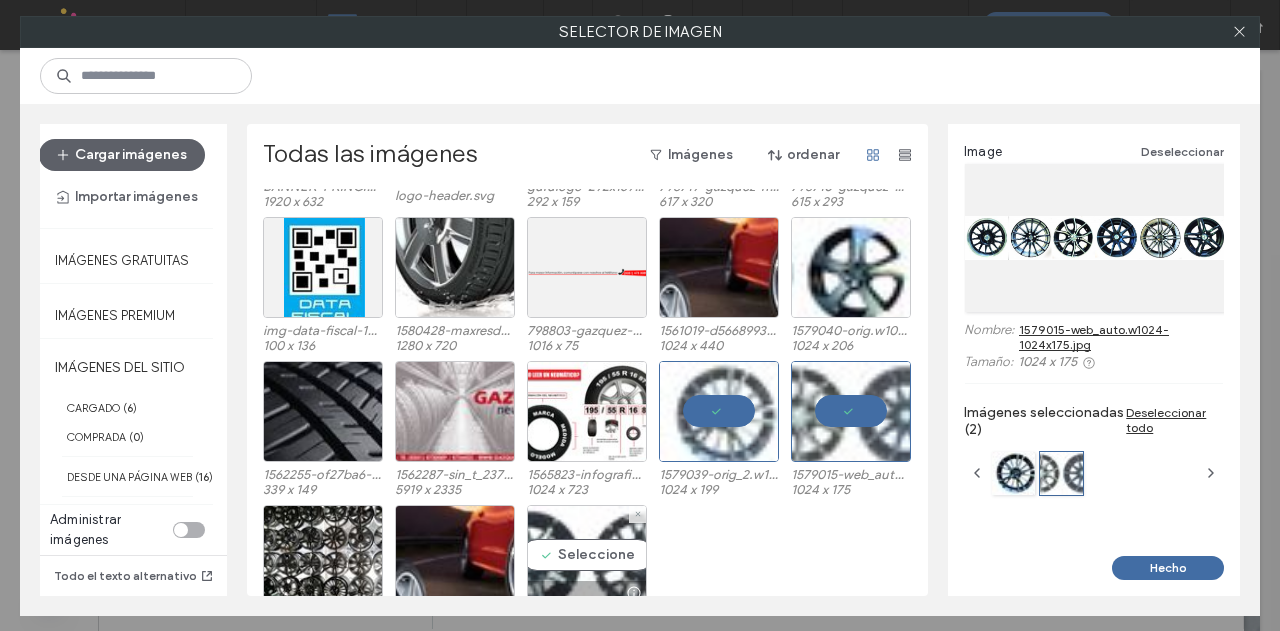 drag, startPoint x: 588, startPoint y: 548, endPoint x: 612, endPoint y: 521, distance: 36.124783 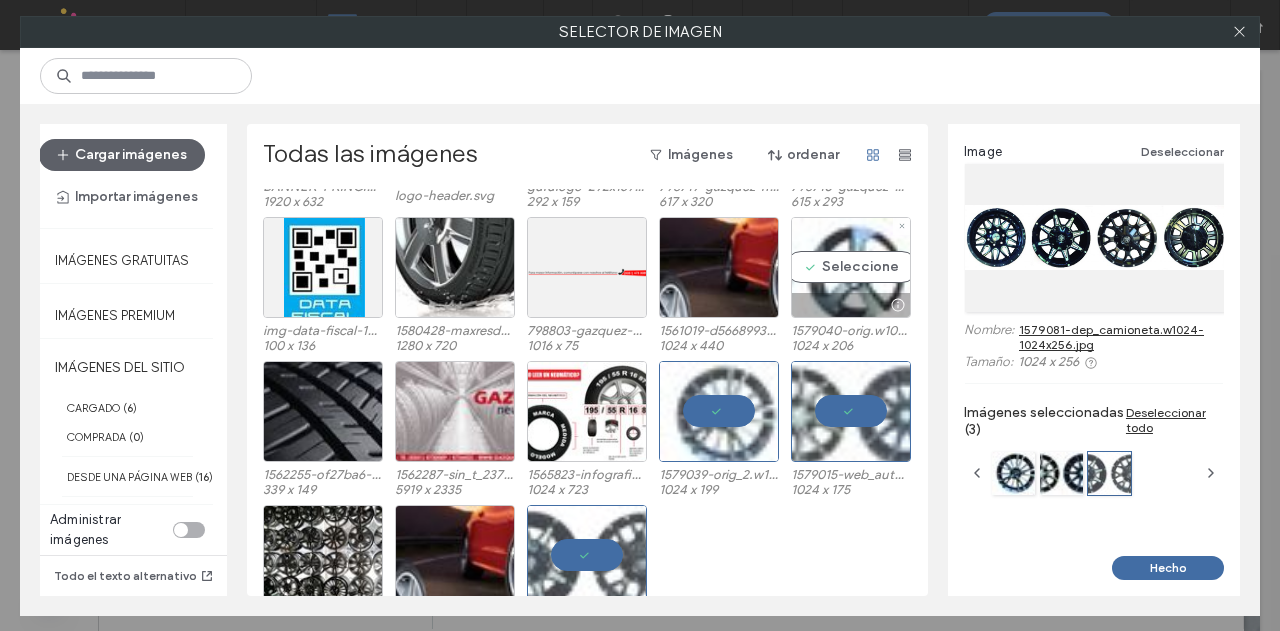 click on "Seleccione" at bounding box center (851, 267) 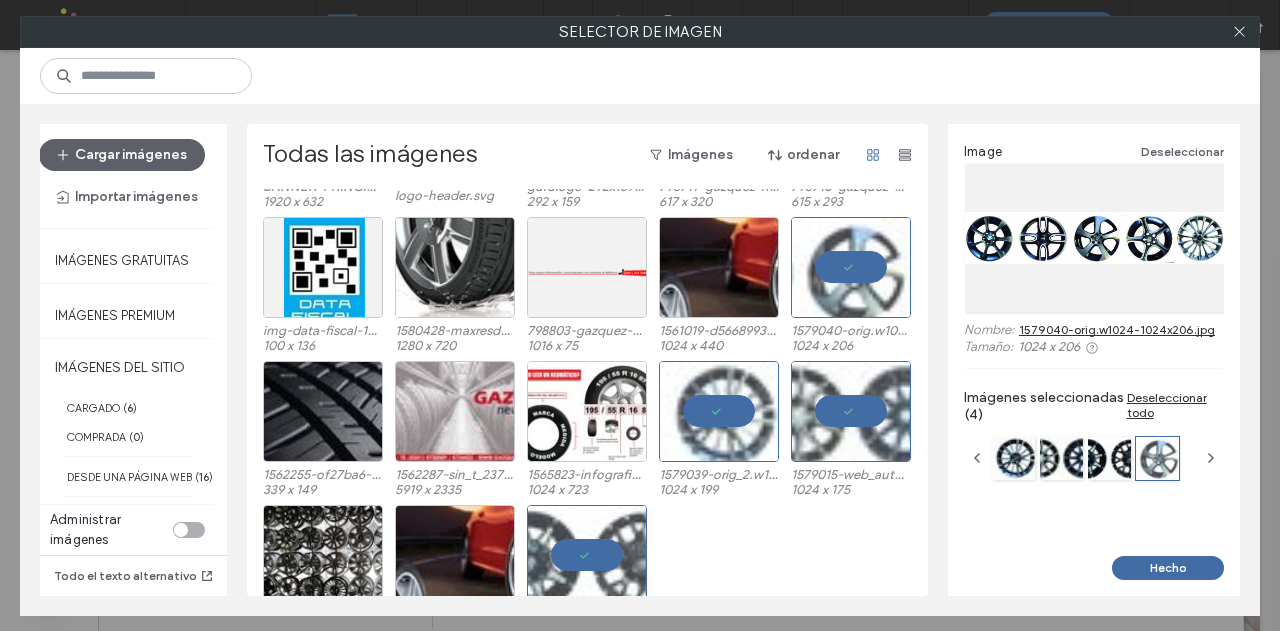 click on "Hecho" at bounding box center [1168, 568] 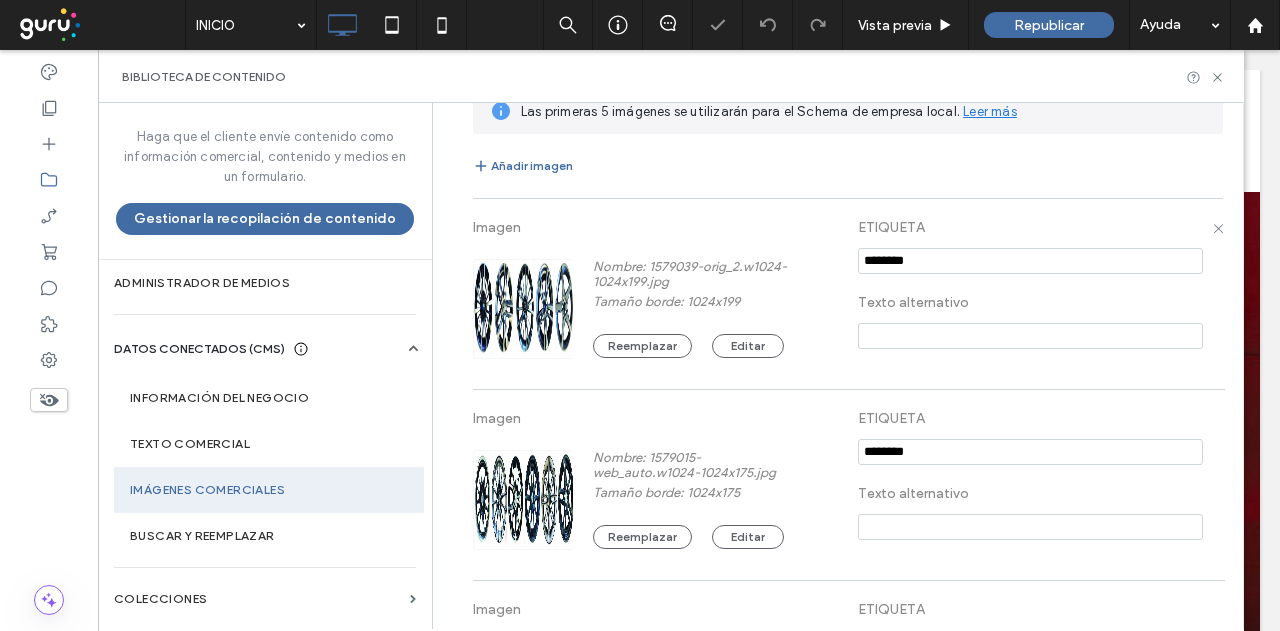 scroll, scrollTop: 139, scrollLeft: 0, axis: vertical 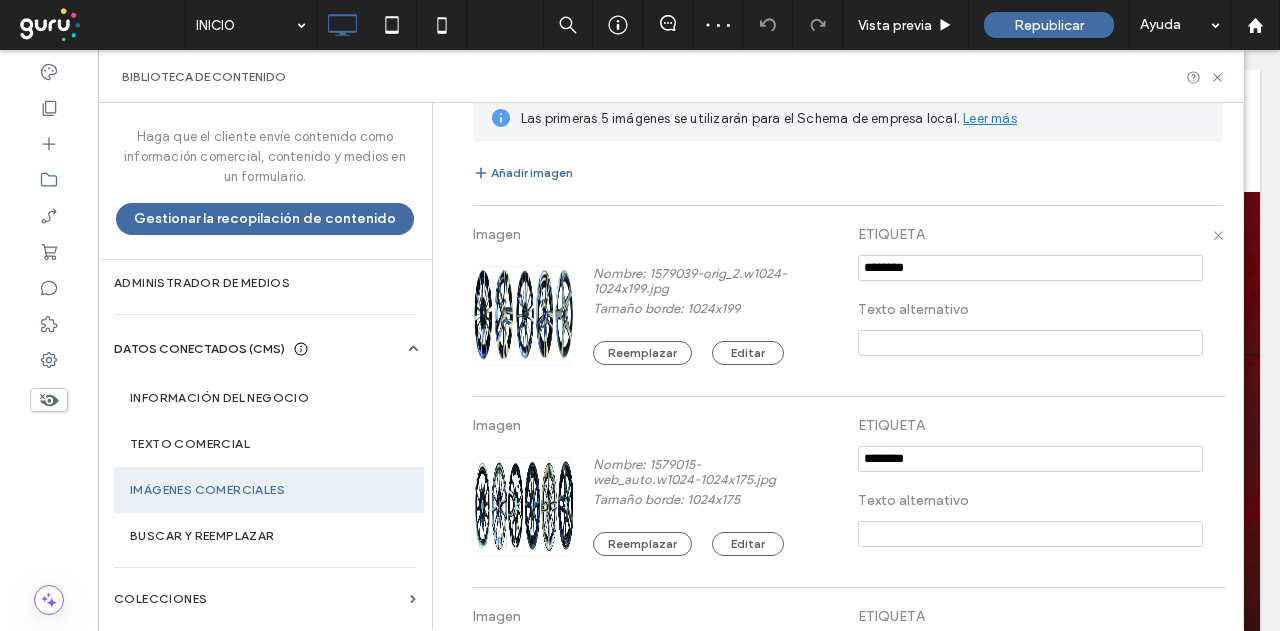 click at bounding box center [524, 316] 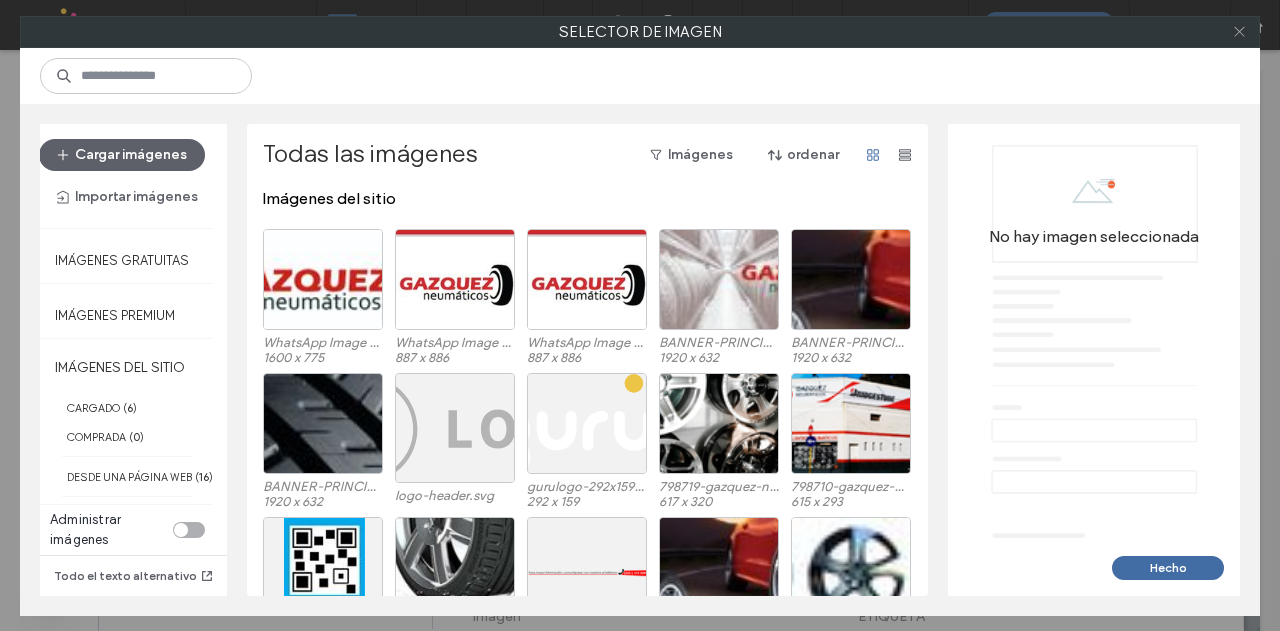 click 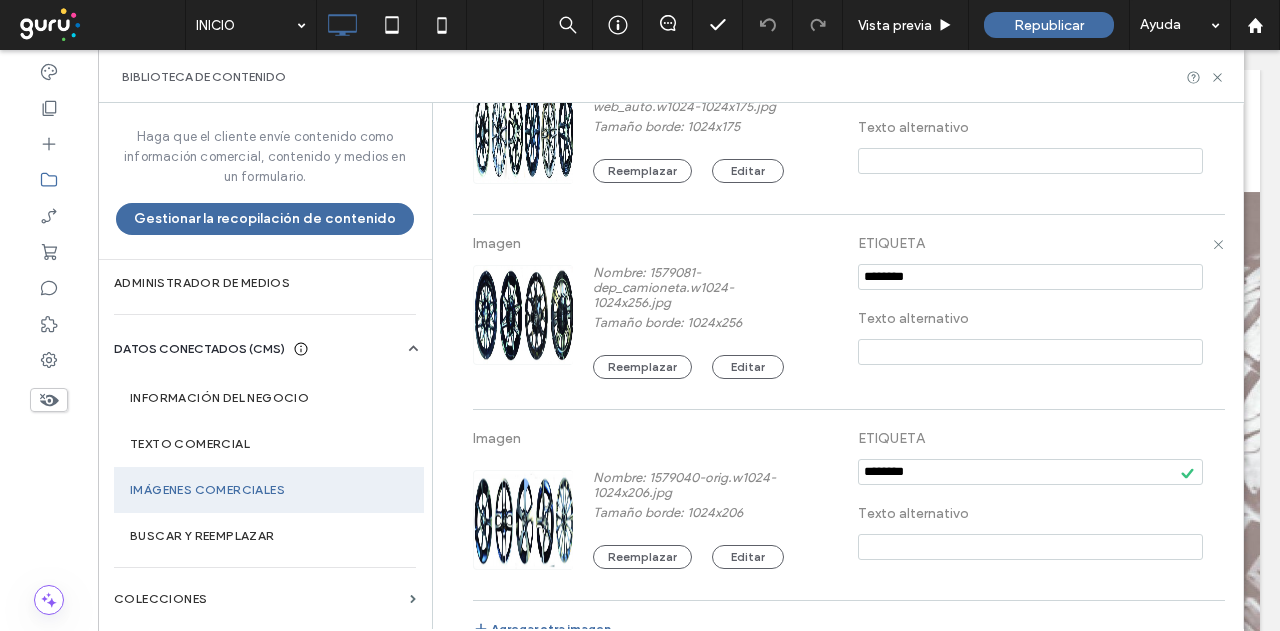 scroll, scrollTop: 539, scrollLeft: 0, axis: vertical 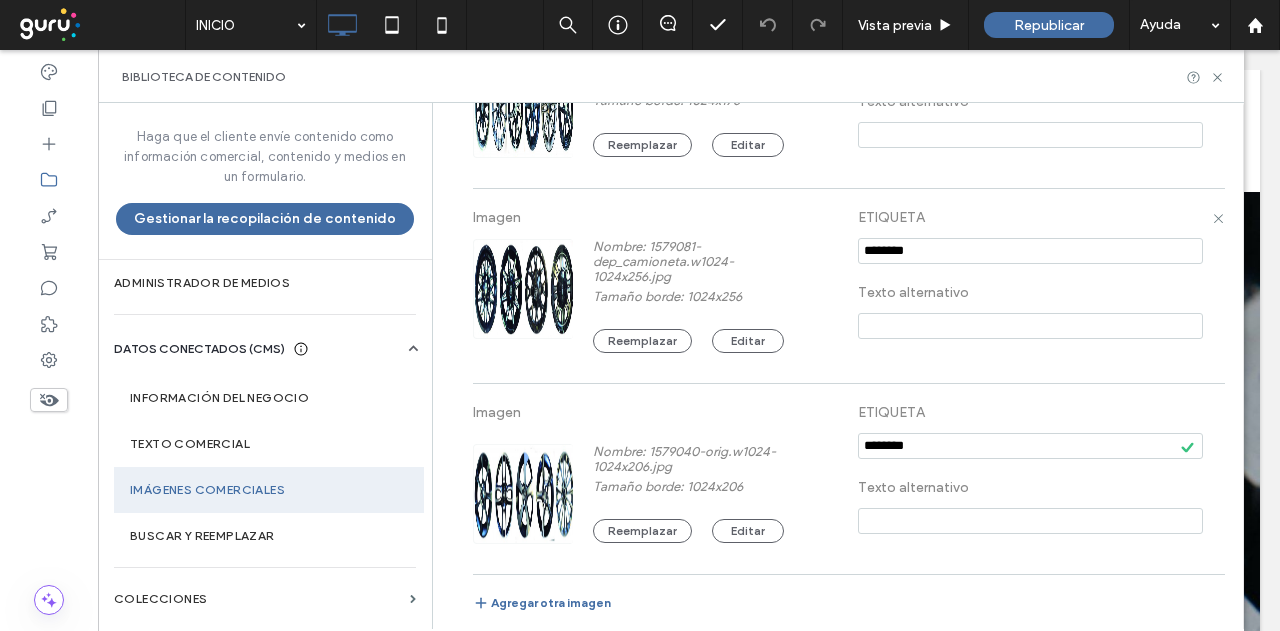 drag, startPoint x: 935, startPoint y: 251, endPoint x: 1000, endPoint y: 330, distance: 102.30347 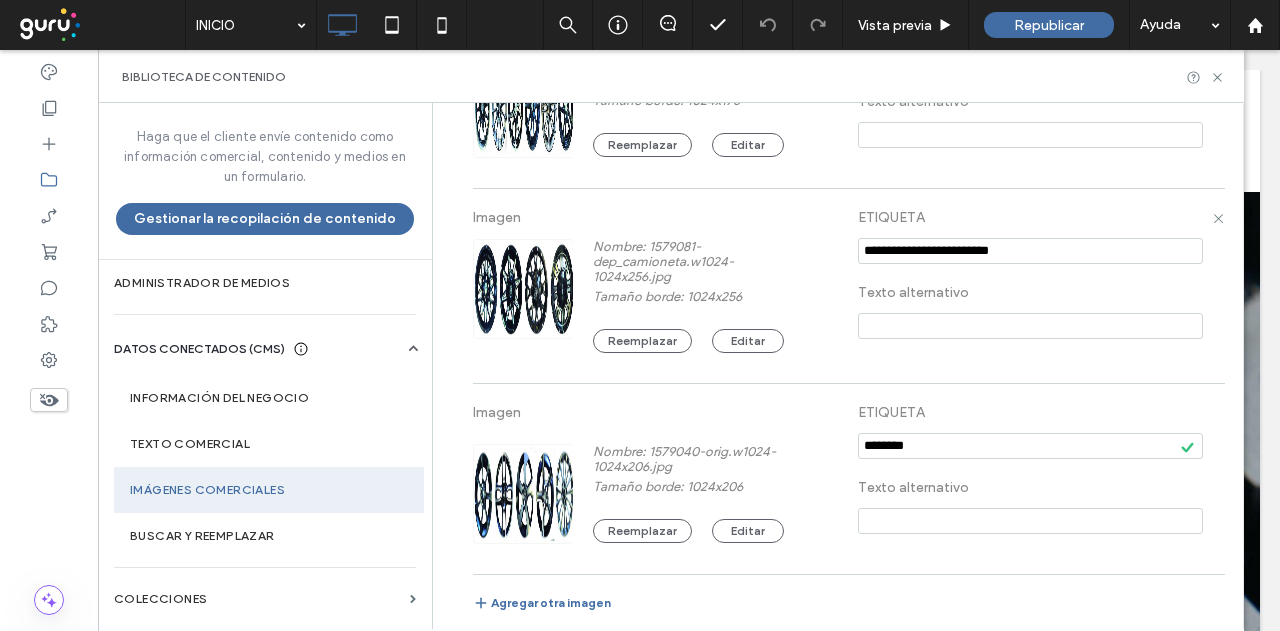 type on "**********" 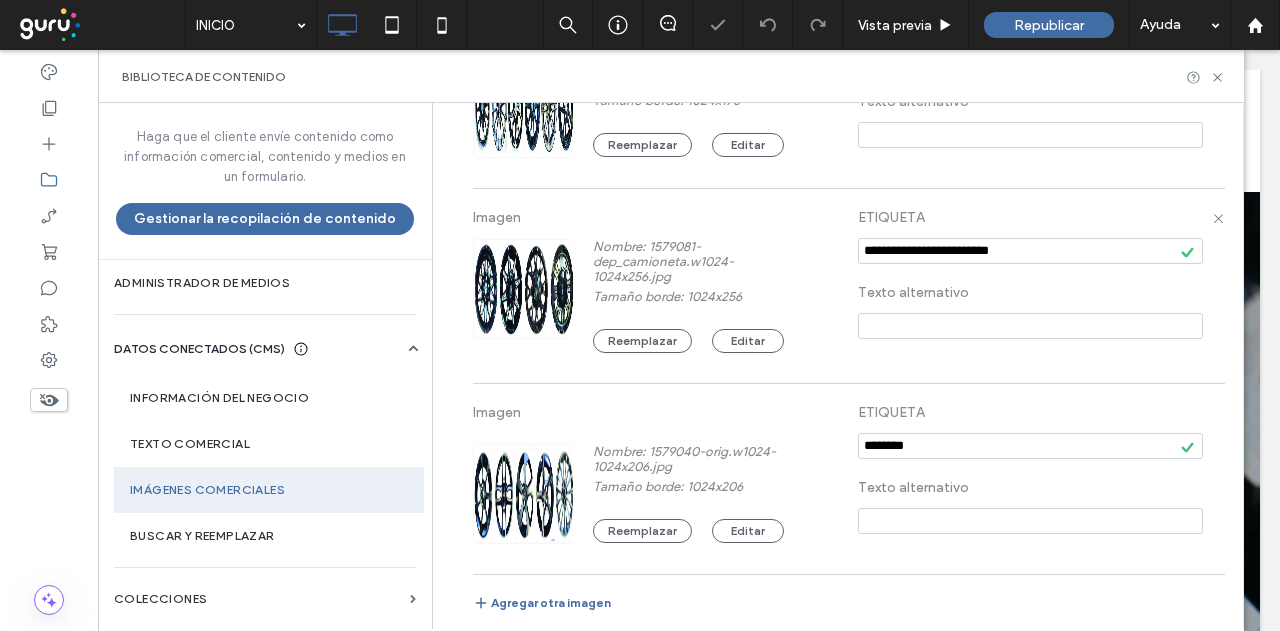 click at bounding box center (1030, 326) 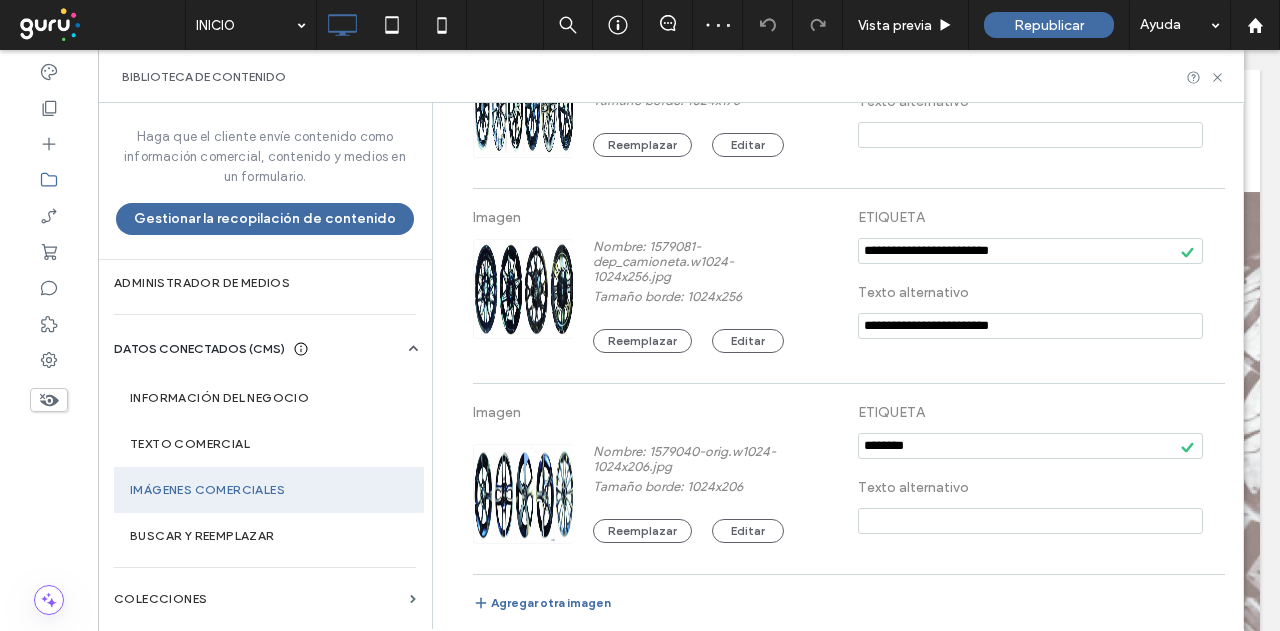 type on "**********" 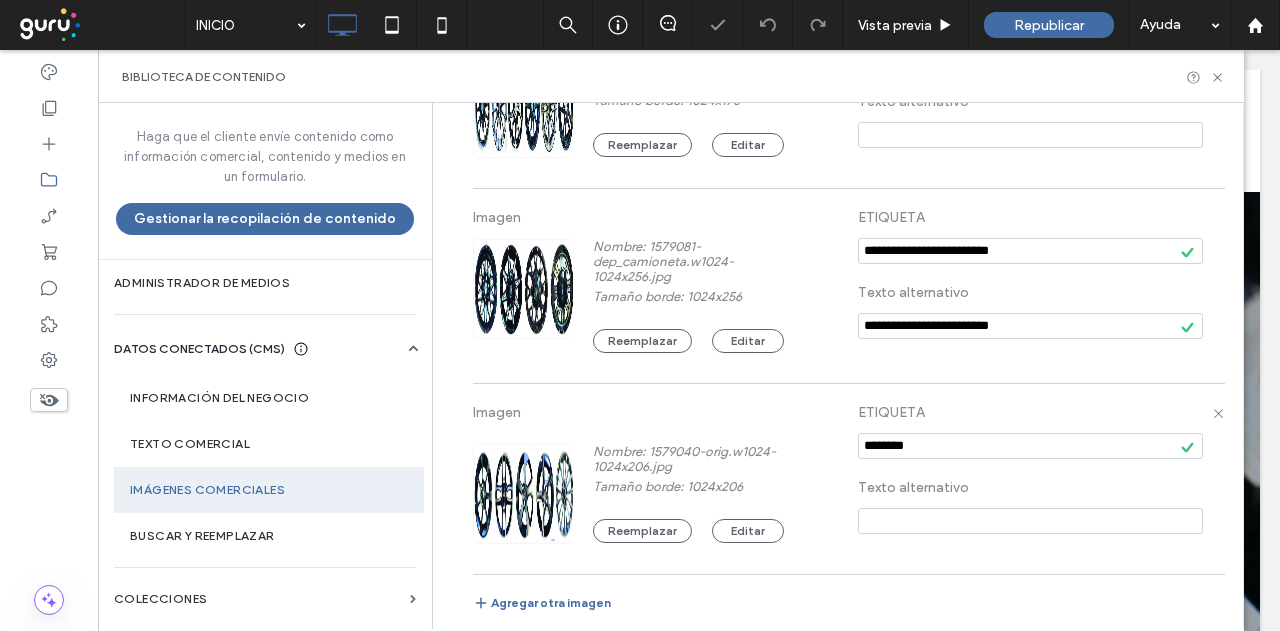 drag, startPoint x: 931, startPoint y: 443, endPoint x: 799, endPoint y: 473, distance: 135.36617 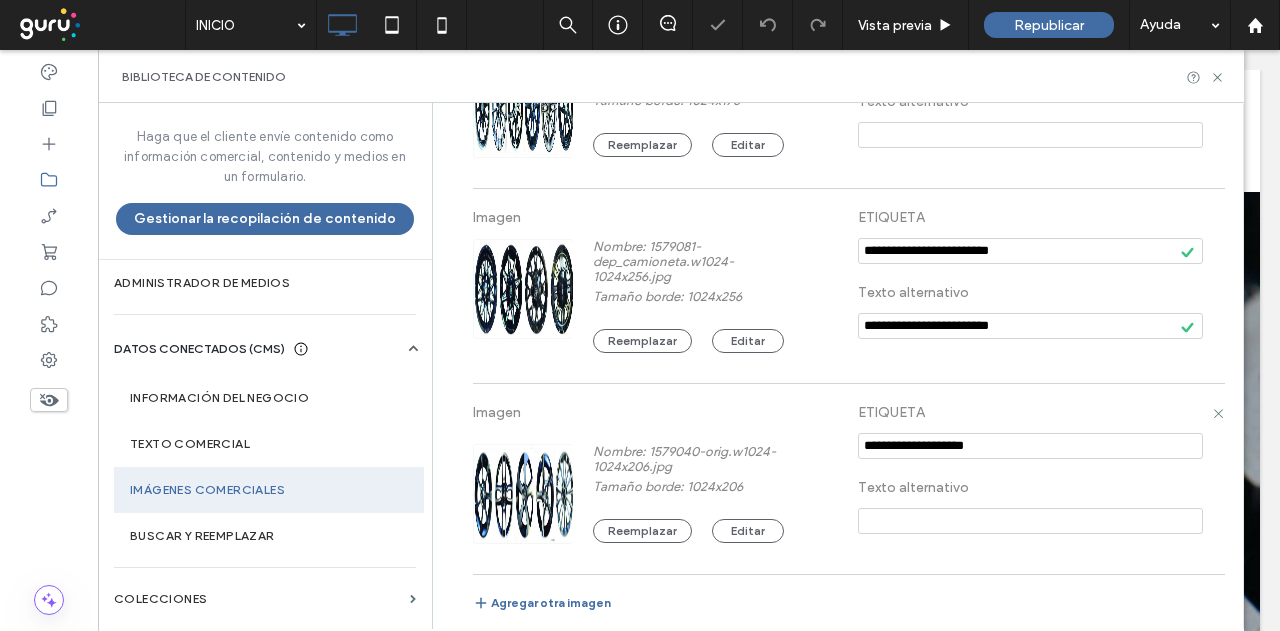 type on "**********" 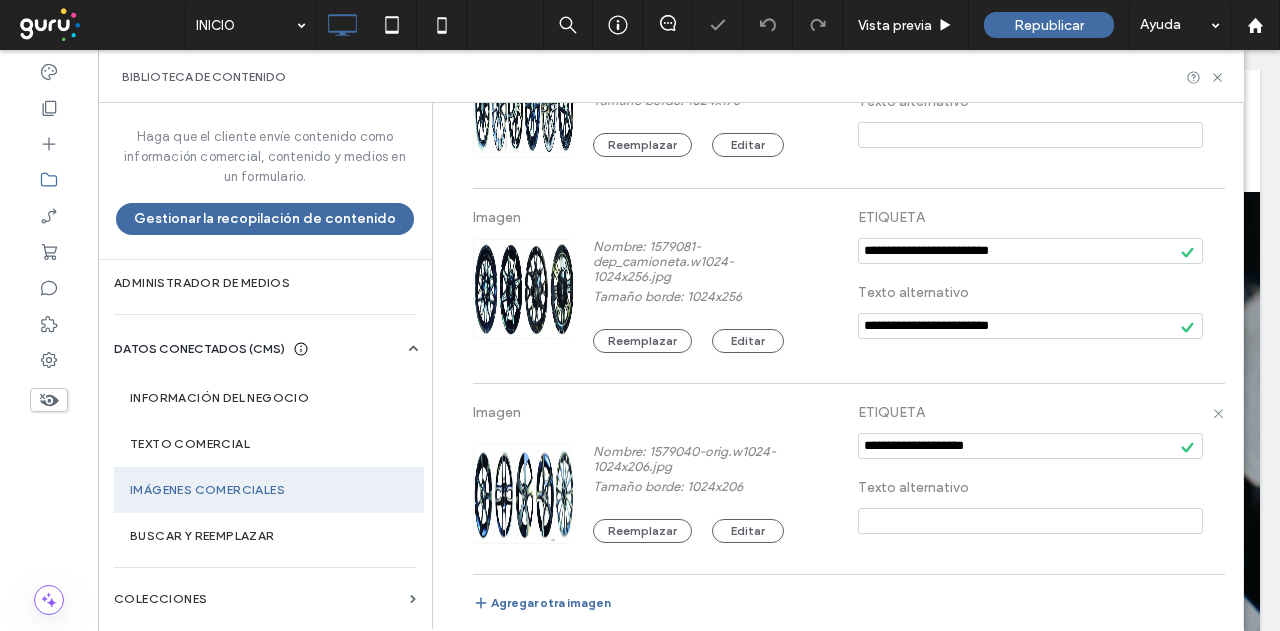 click at bounding box center [1030, 521] 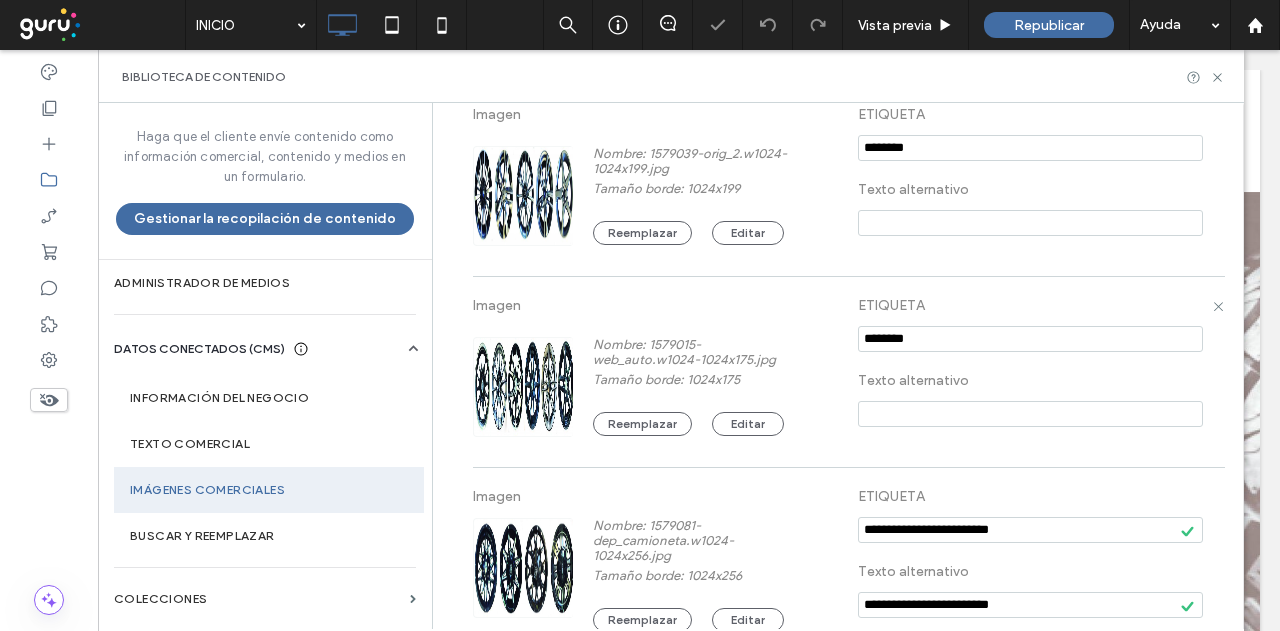 scroll, scrollTop: 139, scrollLeft: 0, axis: vertical 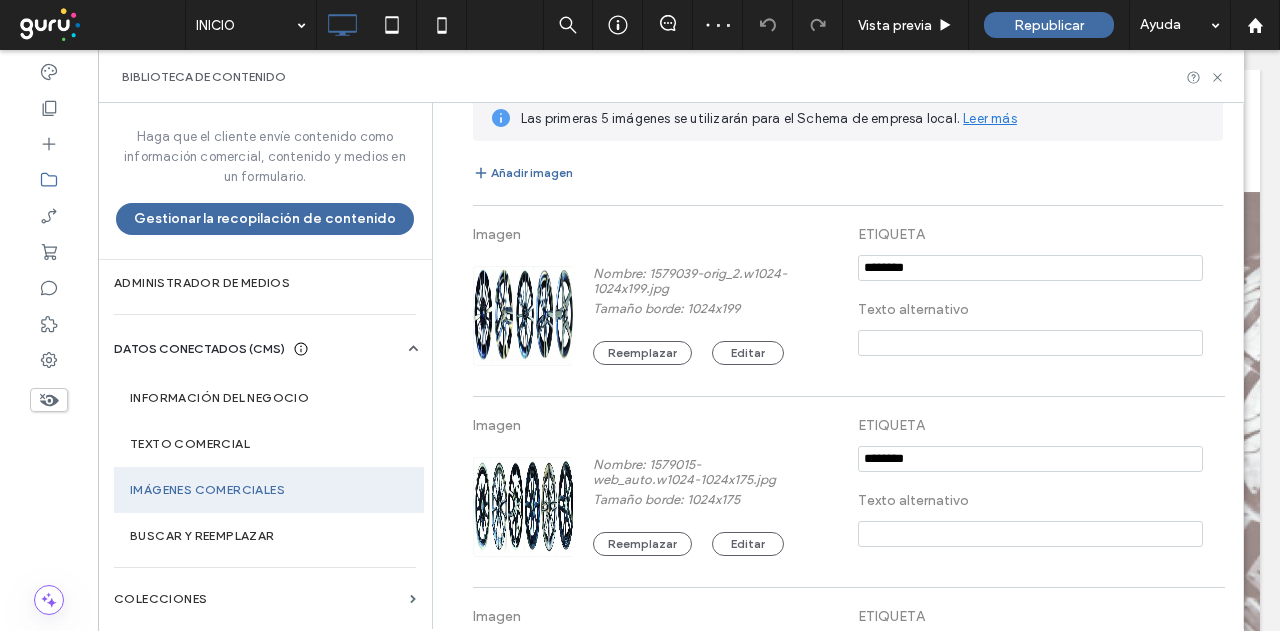 type on "**********" 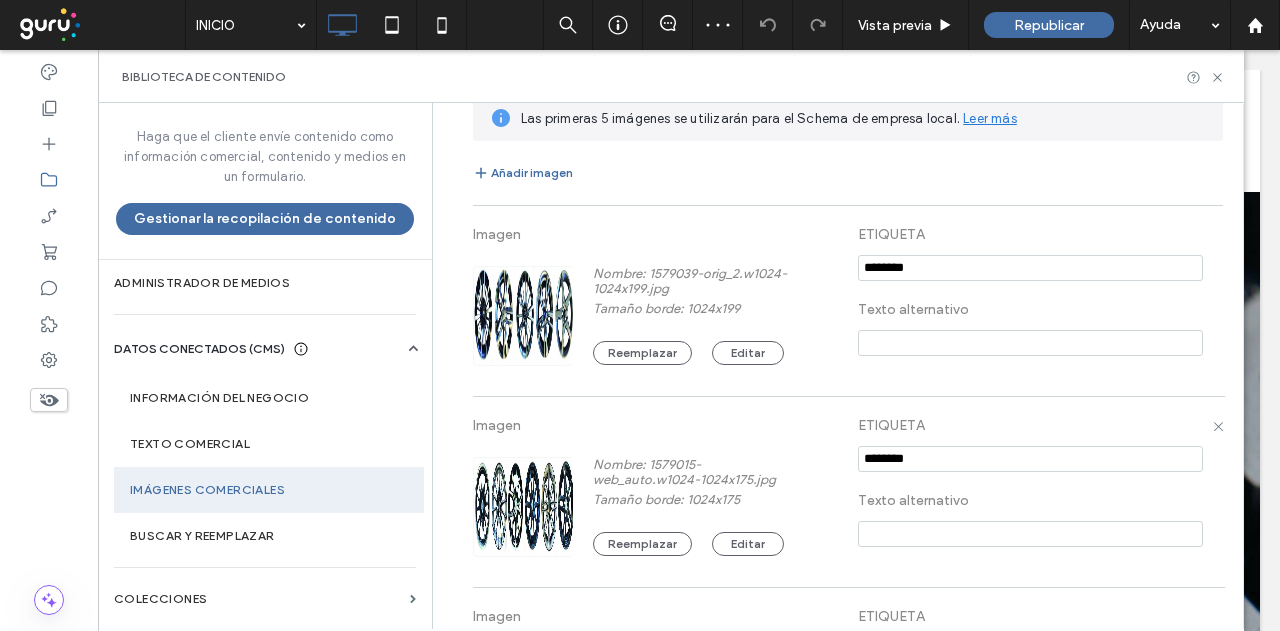 drag, startPoint x: 882, startPoint y: 456, endPoint x: 788, endPoint y: 454, distance: 94.02127 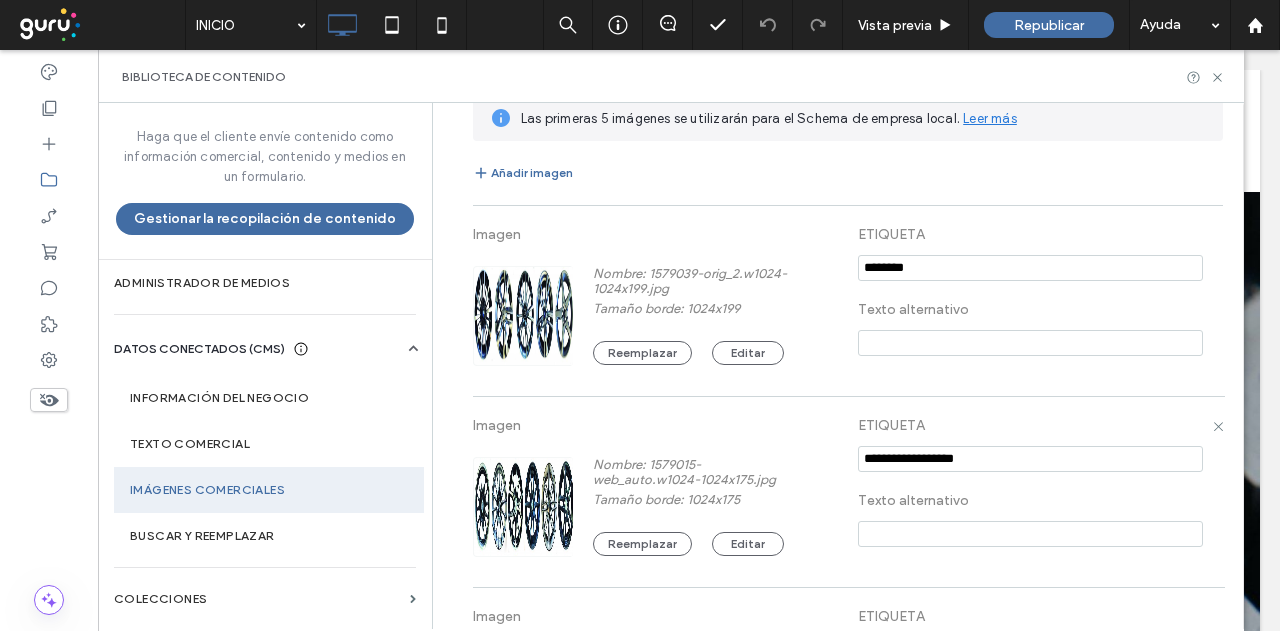 drag, startPoint x: 976, startPoint y: 459, endPoint x: 794, endPoint y: 464, distance: 182.06866 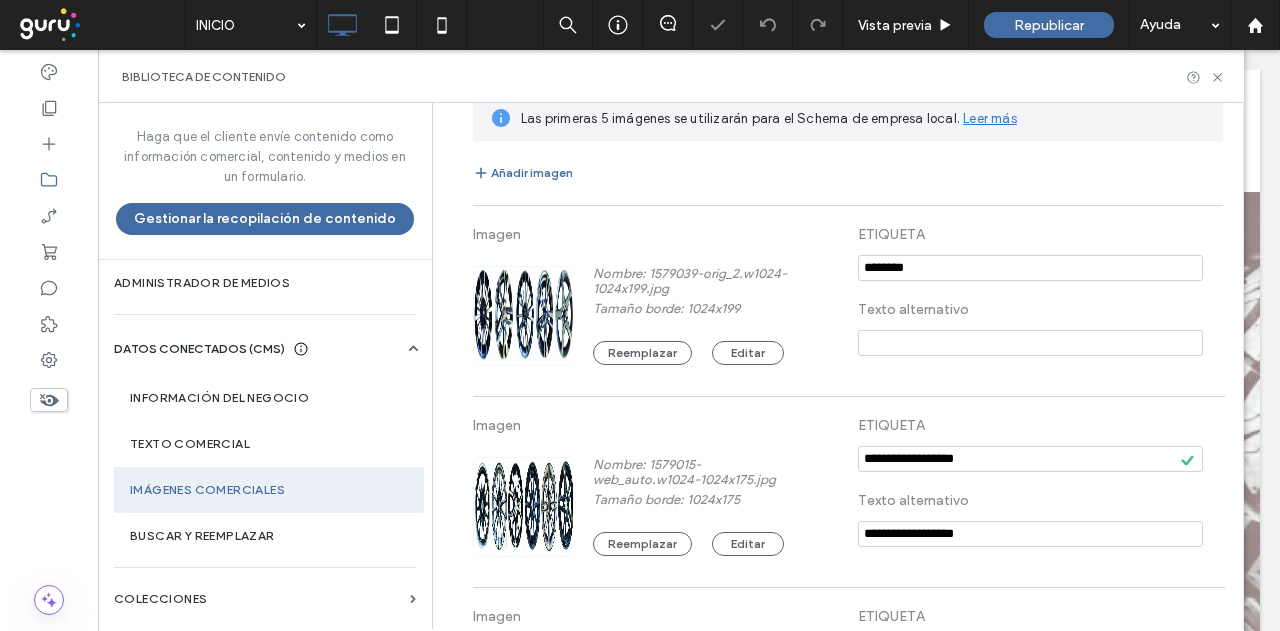 type on "**********" 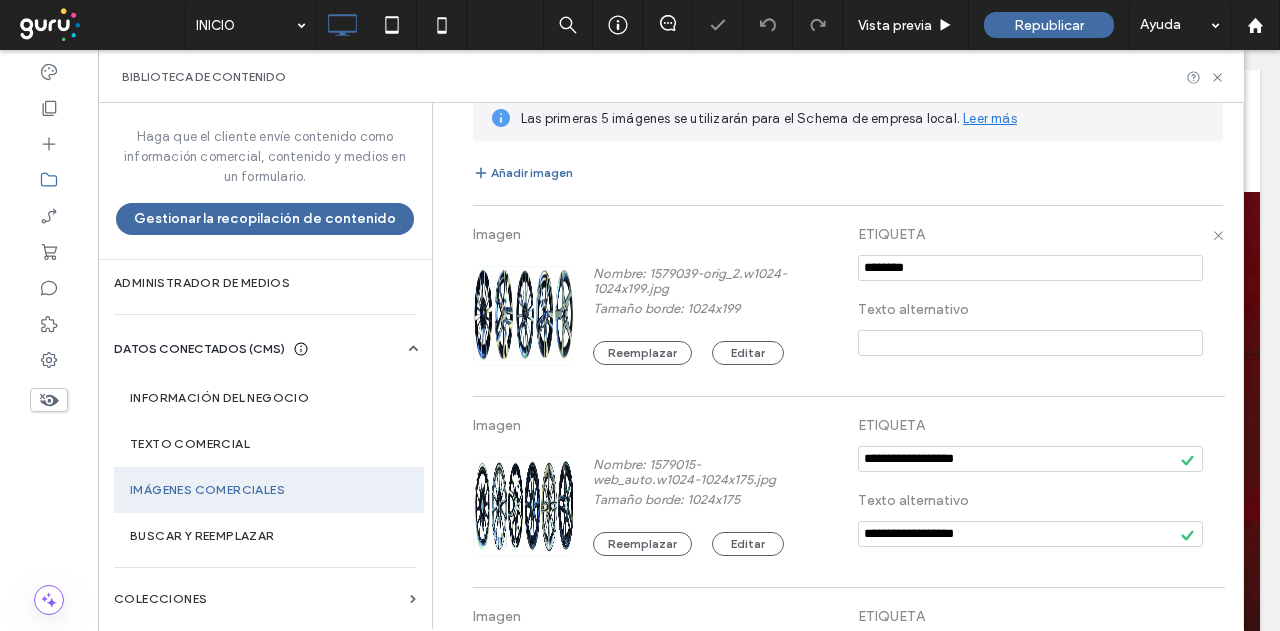 drag, startPoint x: 922, startPoint y: 259, endPoint x: 767, endPoint y: 255, distance: 155.0516 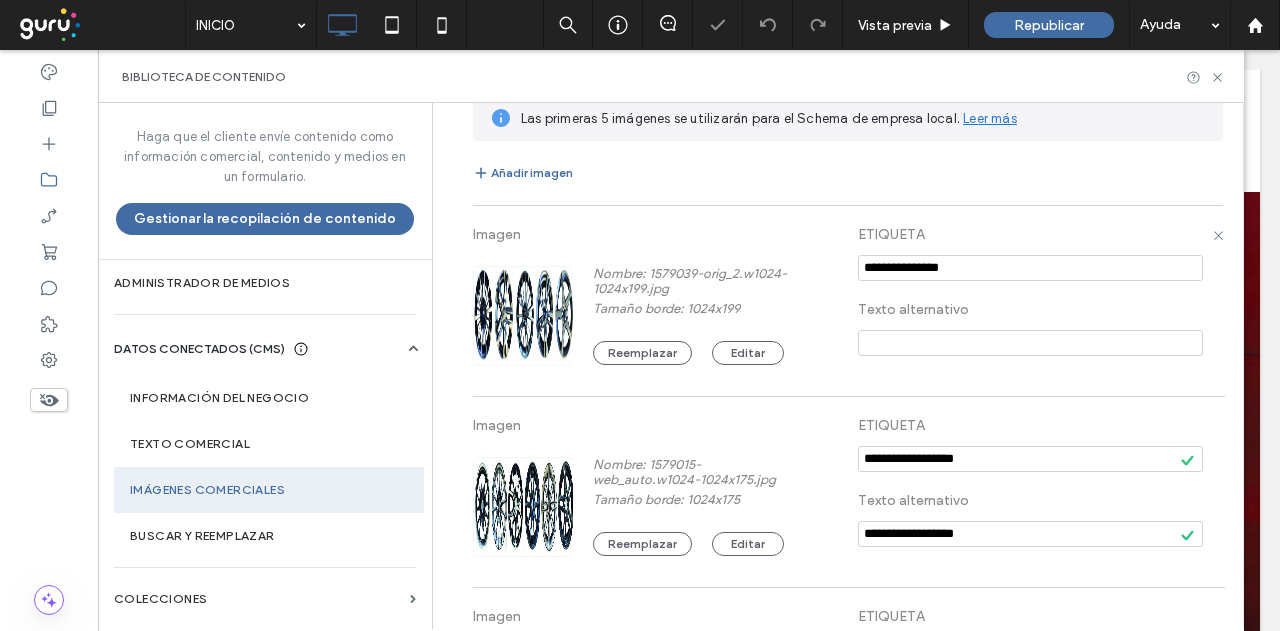 type on "**********" 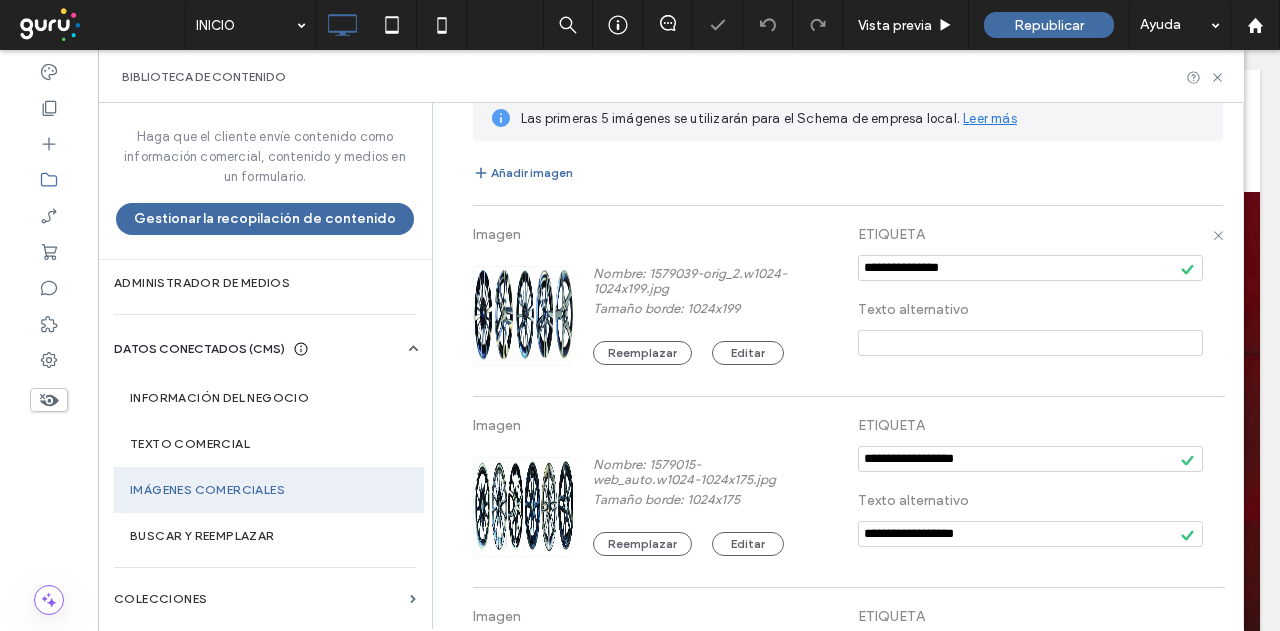 click at bounding box center [1030, 343] 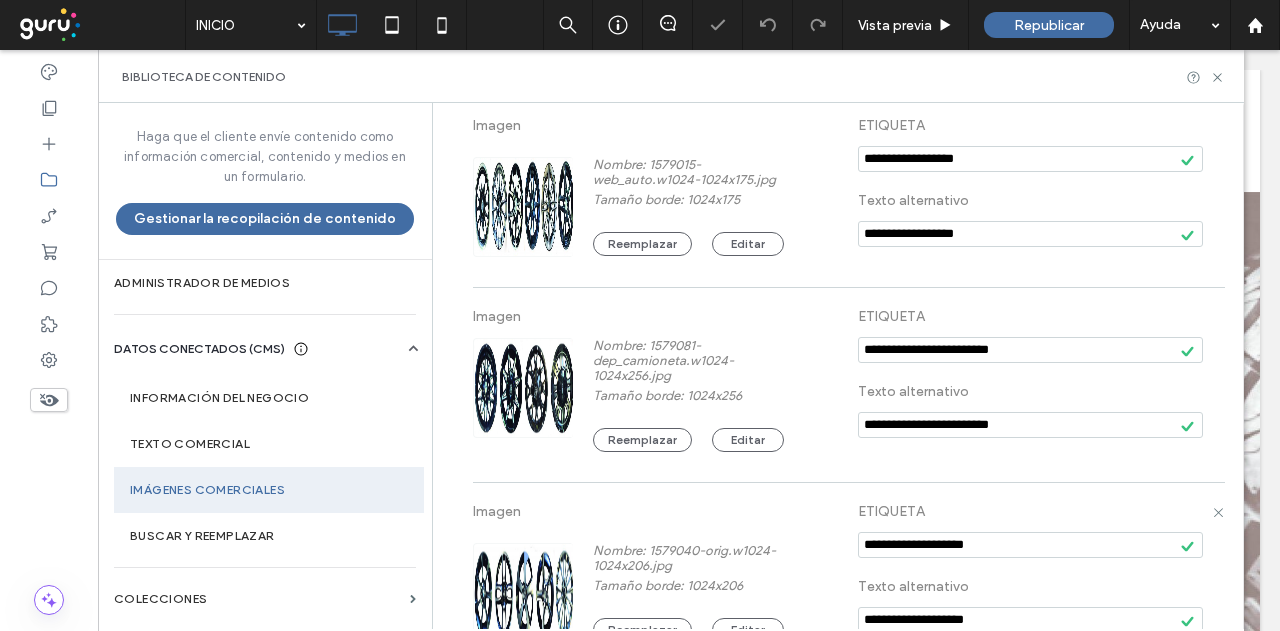 scroll, scrollTop: 539, scrollLeft: 0, axis: vertical 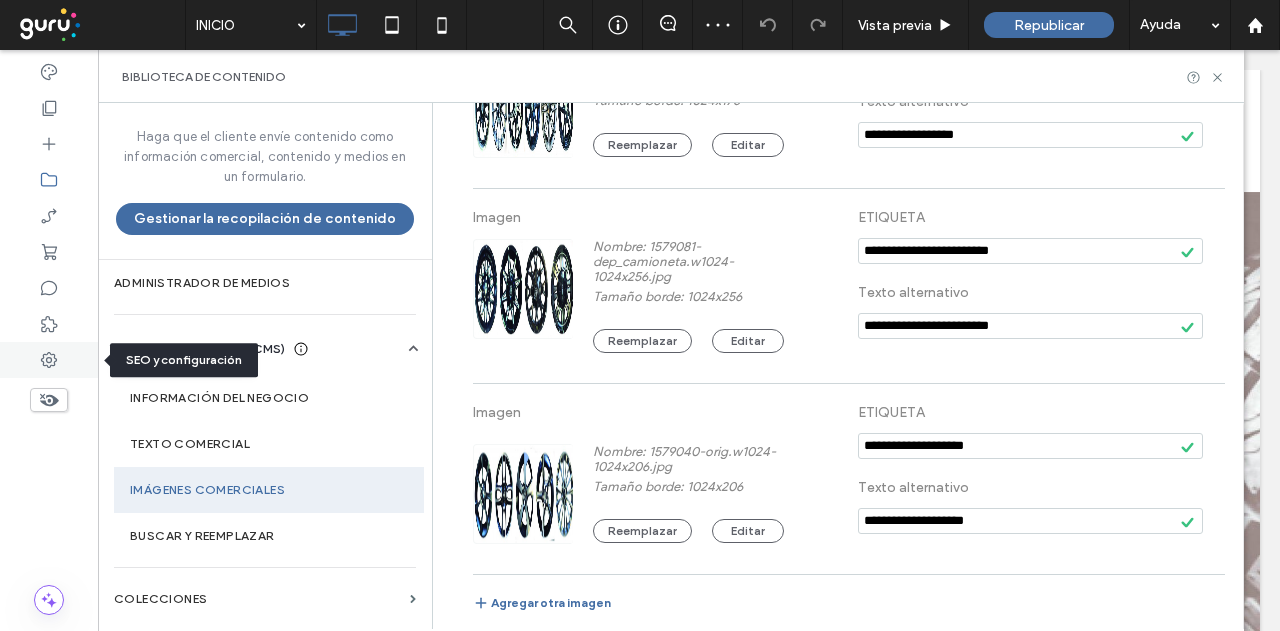 type on "**********" 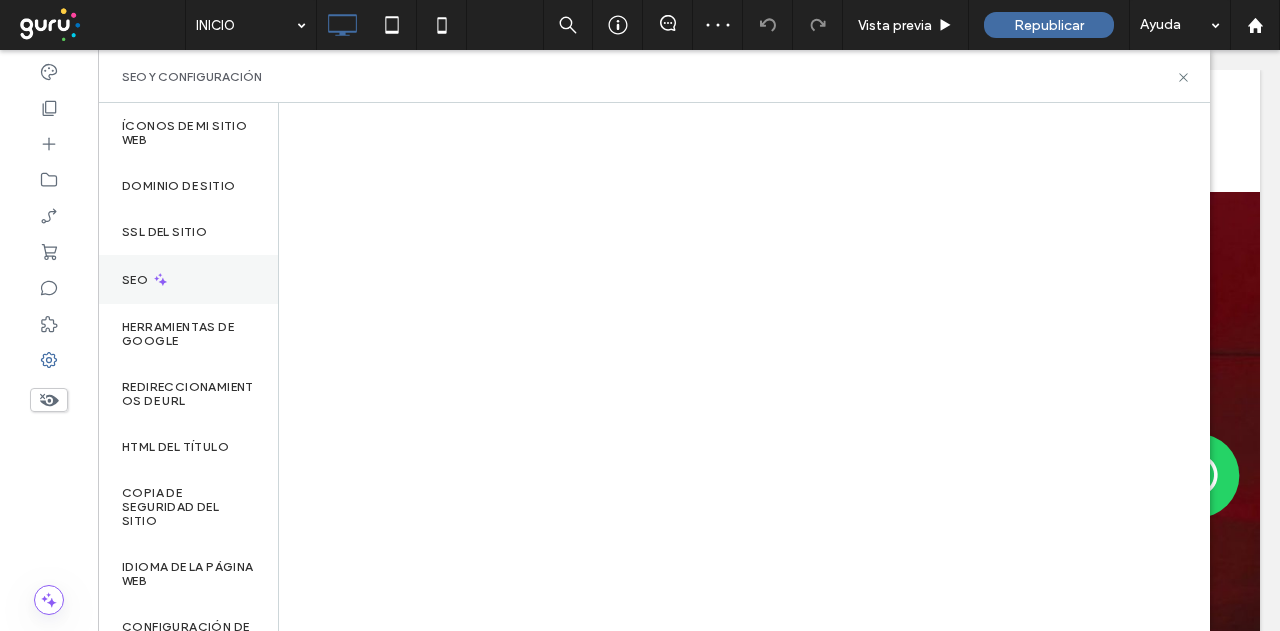 click on "SEO" at bounding box center (137, 280) 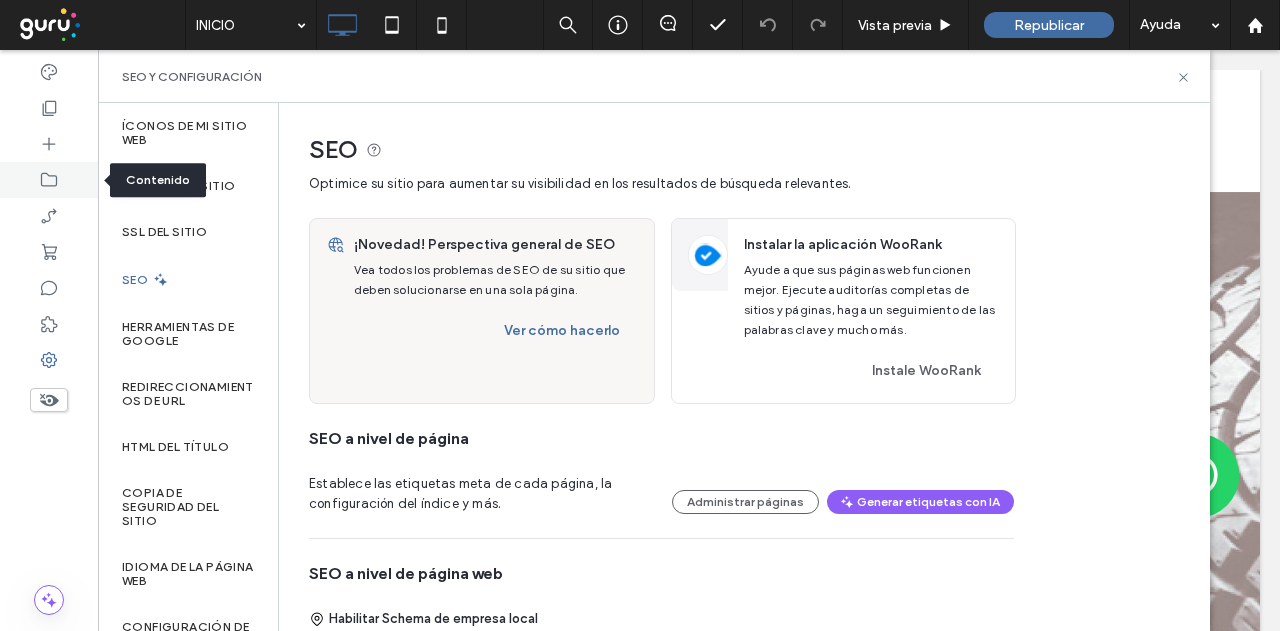 click 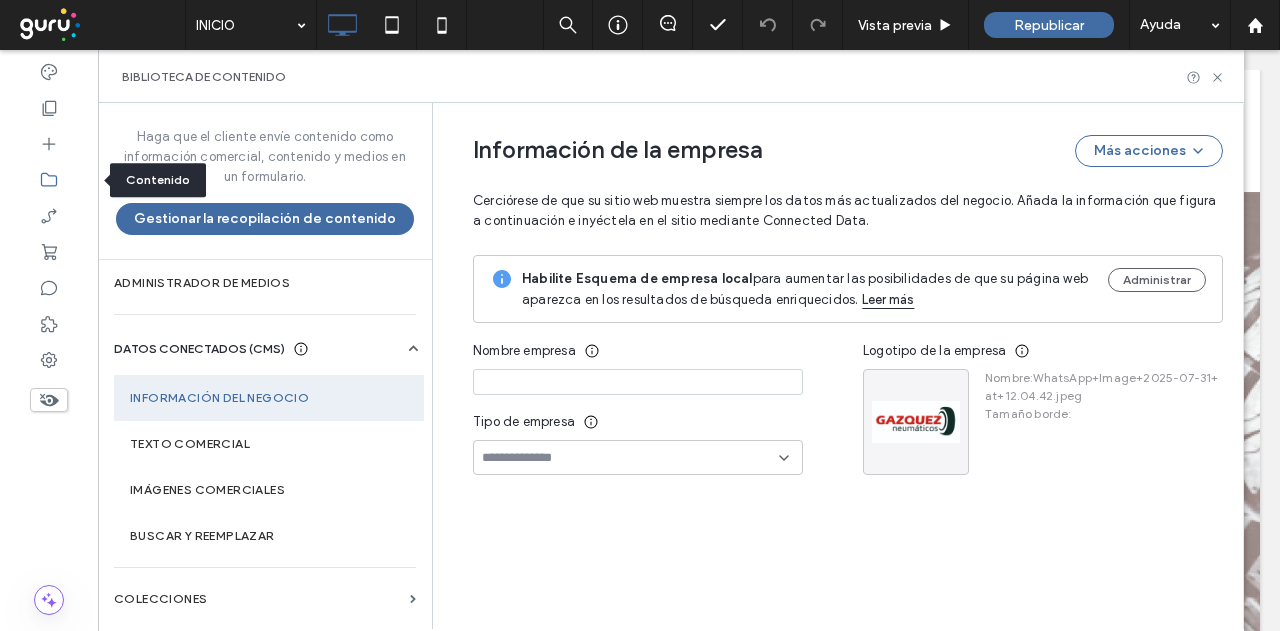 type on "**********" 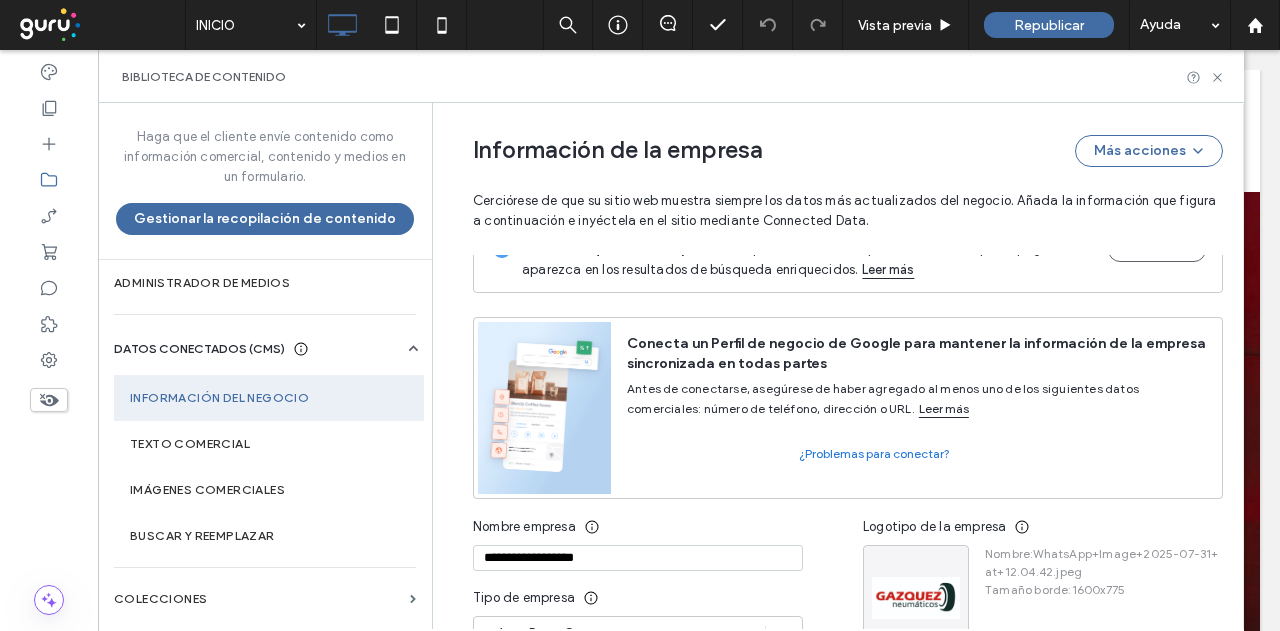 scroll, scrollTop: 0, scrollLeft: 0, axis: both 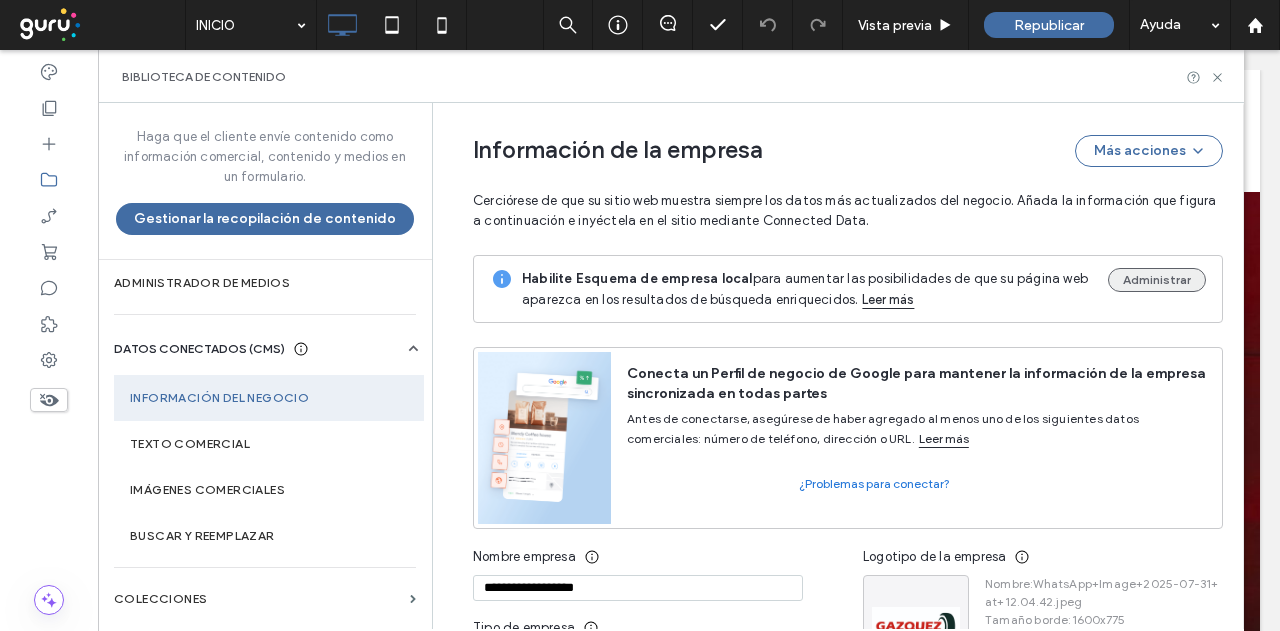 click on "Administrar" at bounding box center [1157, 280] 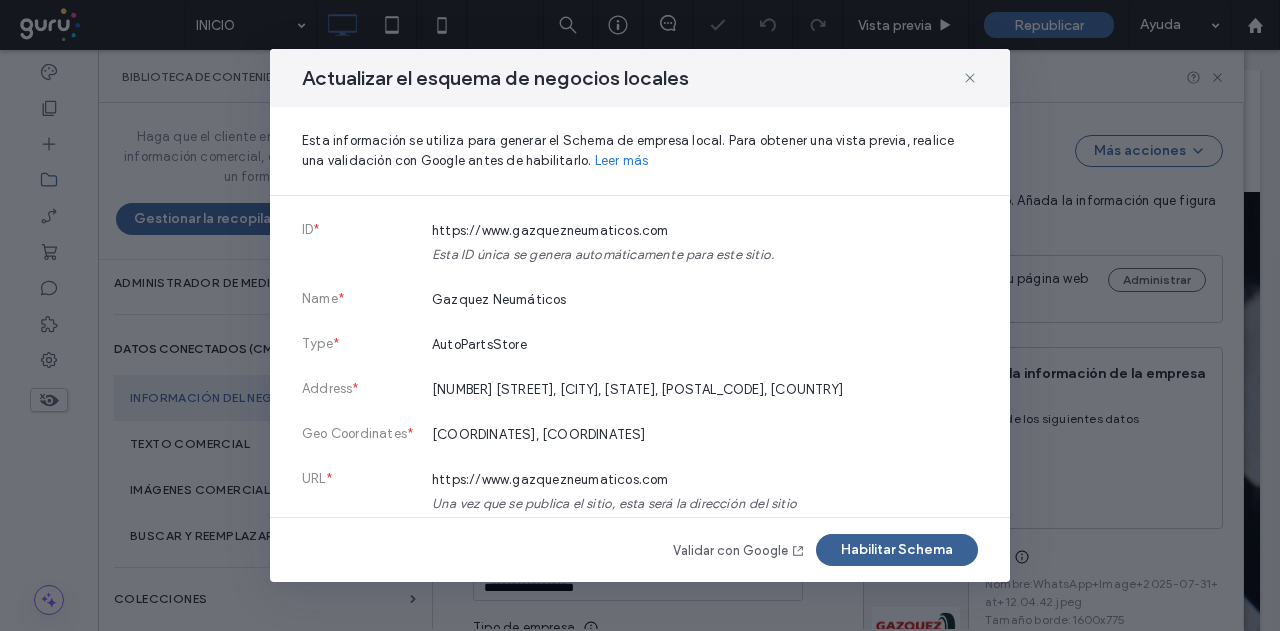 click on "Habilitar Schema" at bounding box center [897, 550] 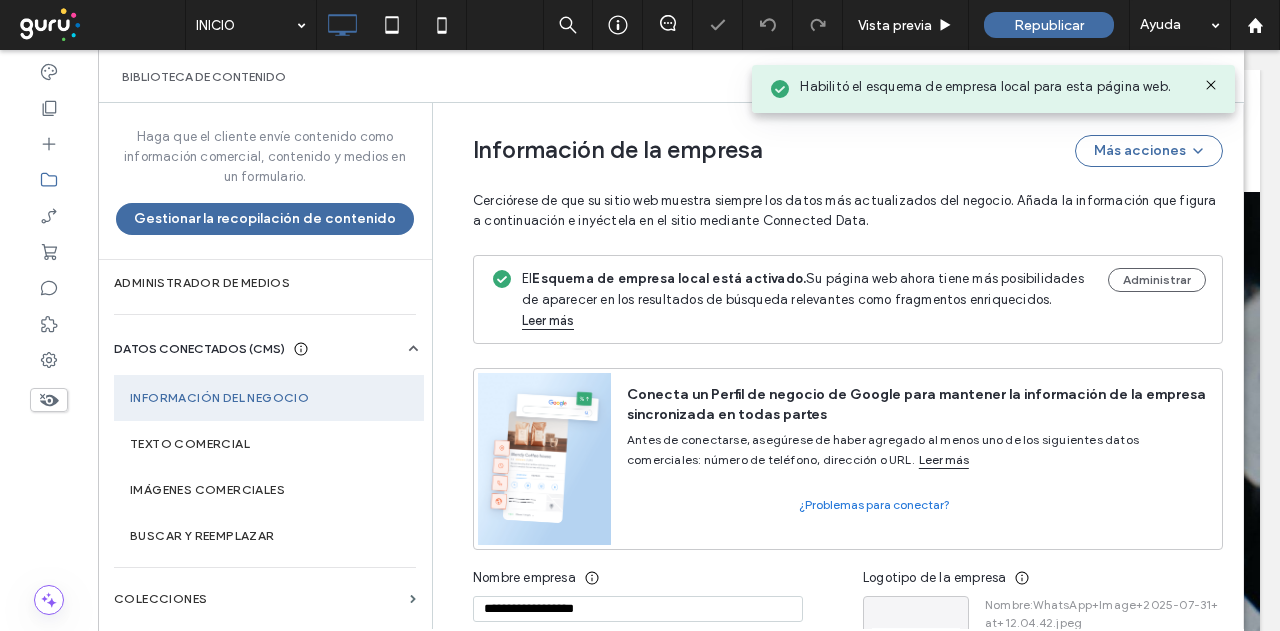 click 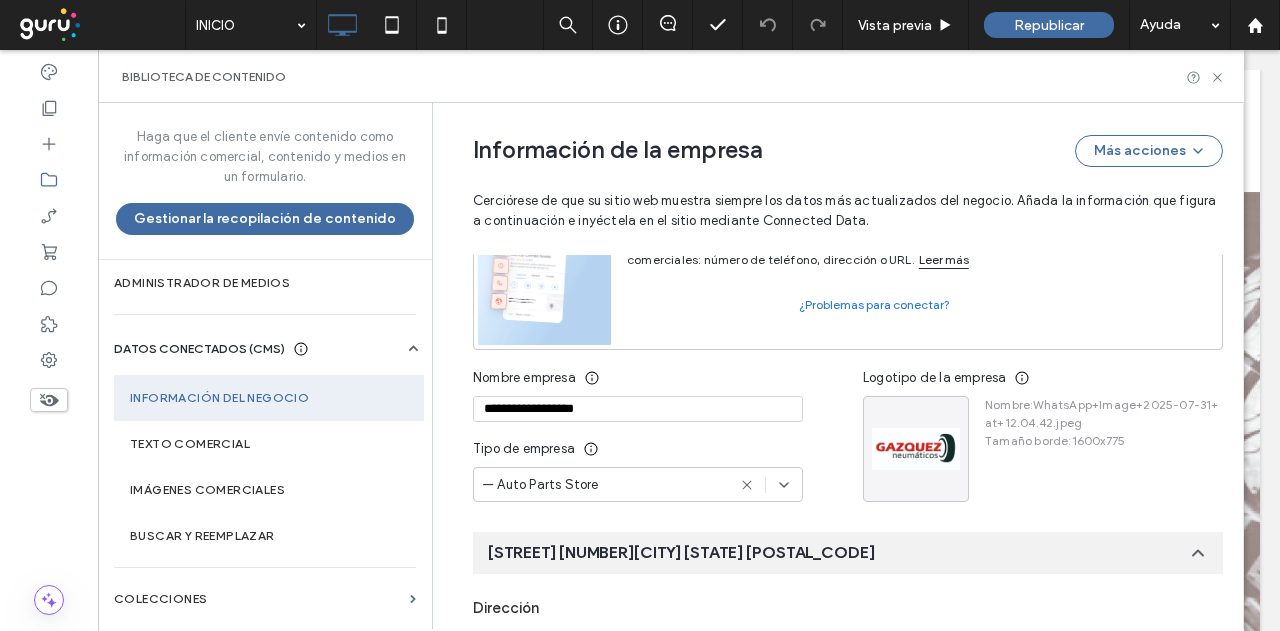 scroll, scrollTop: 0, scrollLeft: 0, axis: both 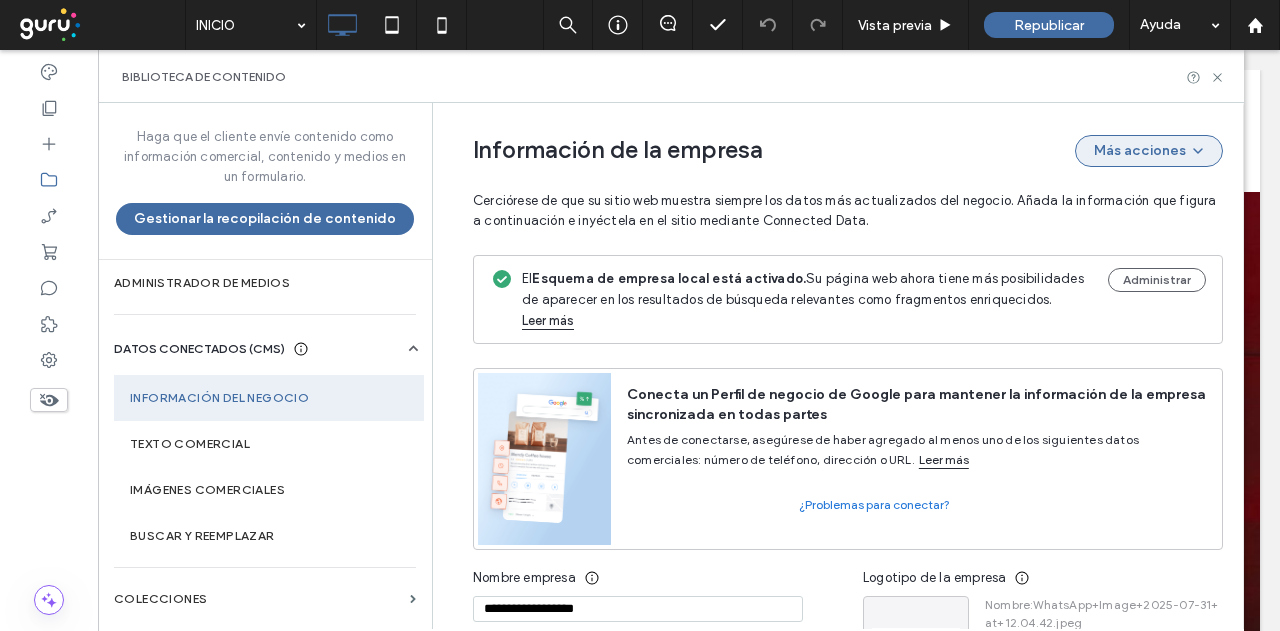 click on "Más acciones" at bounding box center (1149, 151) 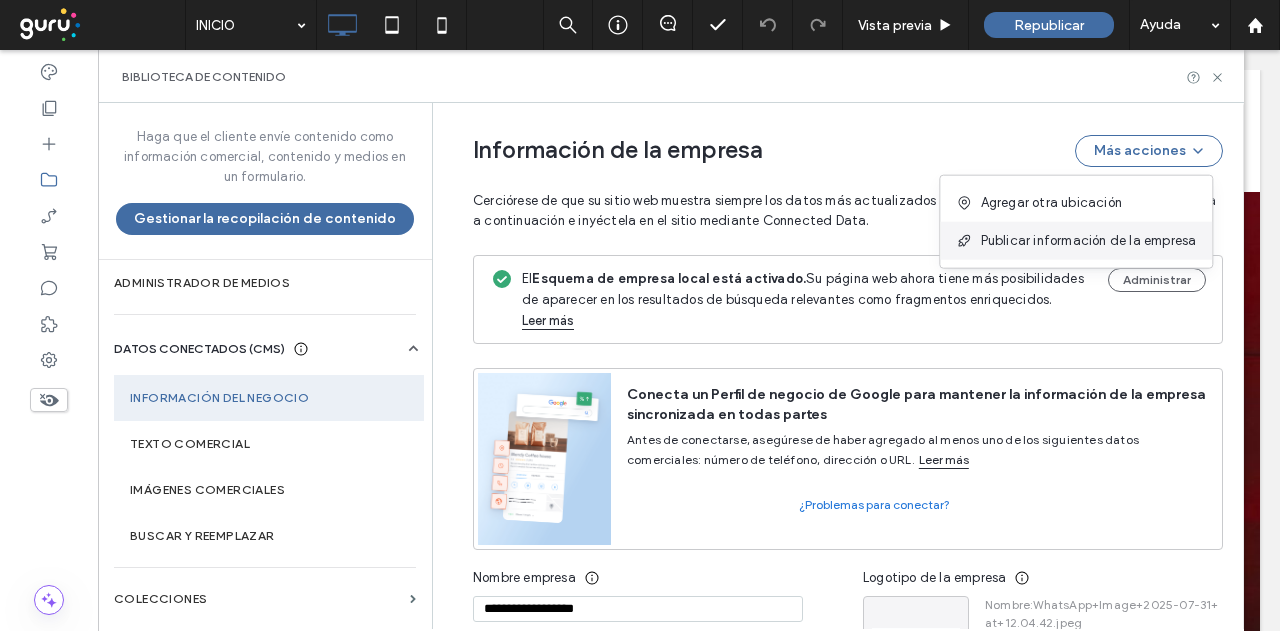 click on "Publicar información de la empresa" at bounding box center [1089, 241] 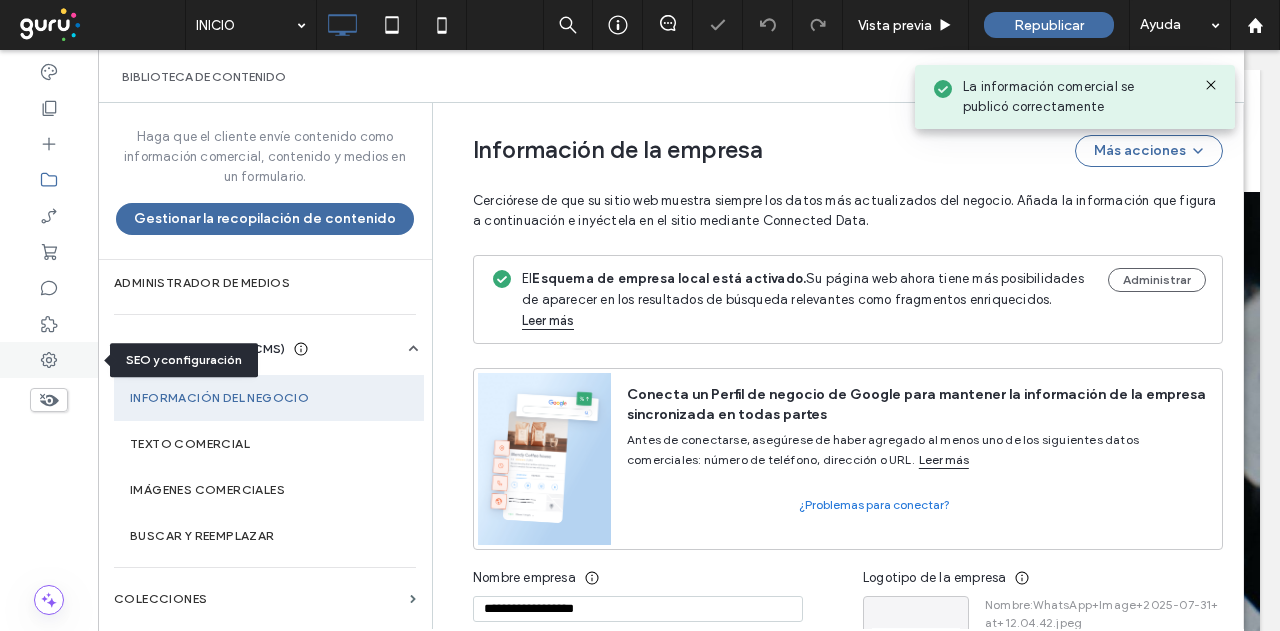 click 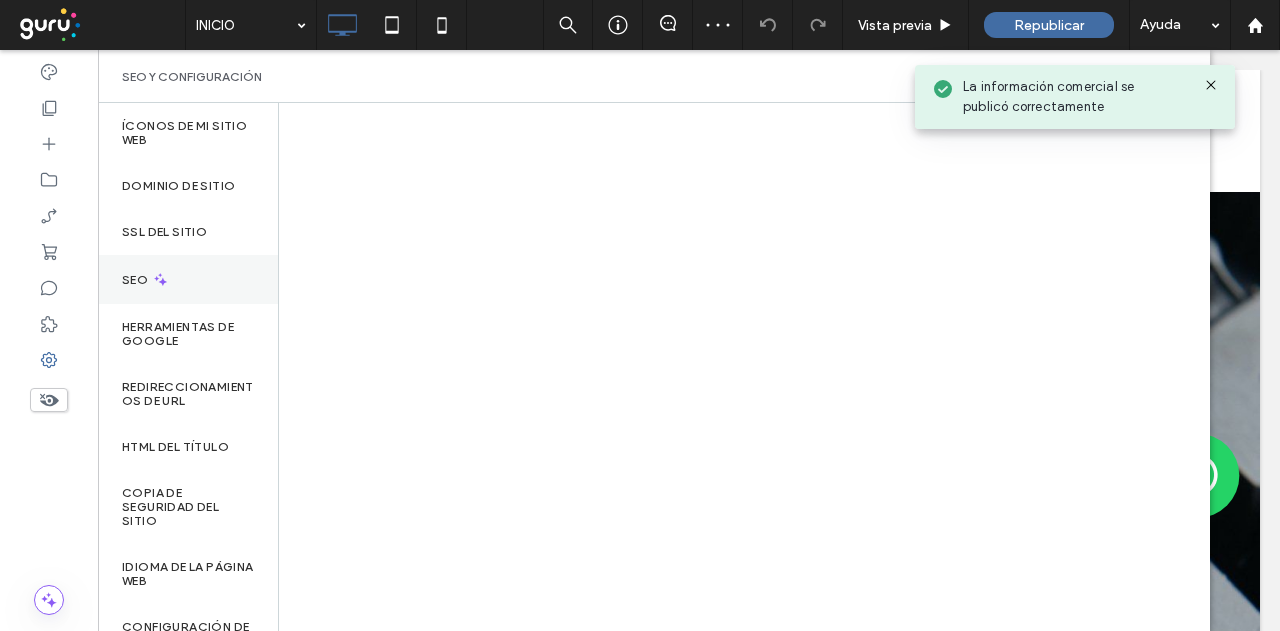click on "SEO" at bounding box center [188, 279] 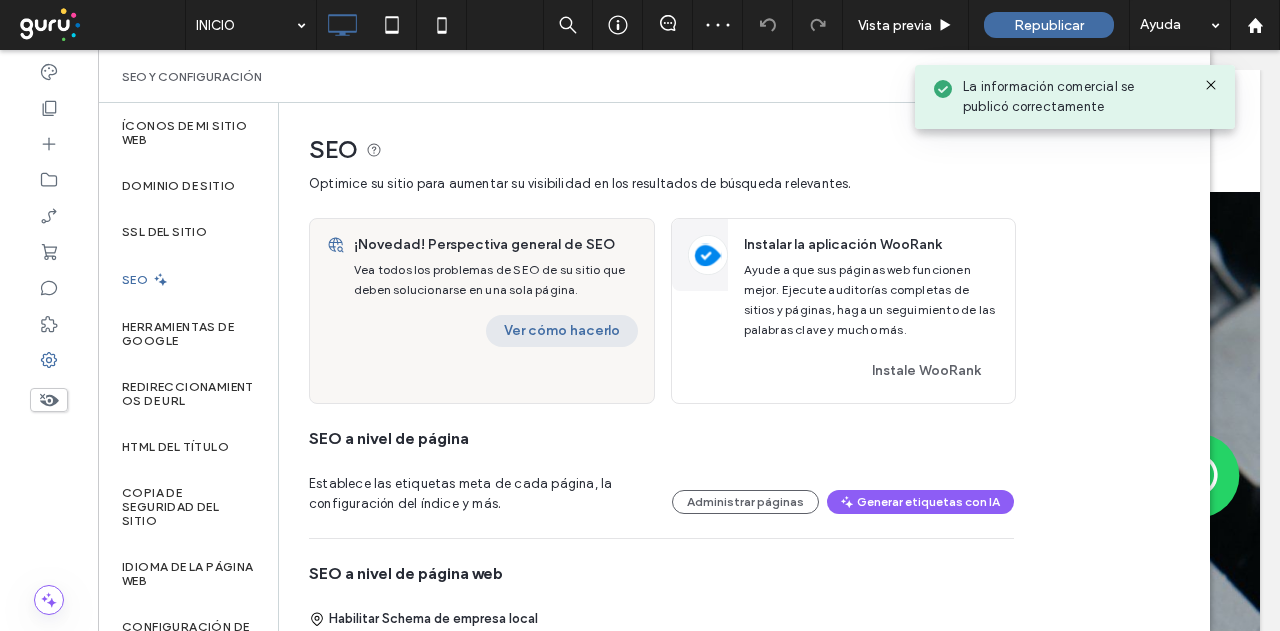 click on "Ver cómo hacerlo" at bounding box center (562, 331) 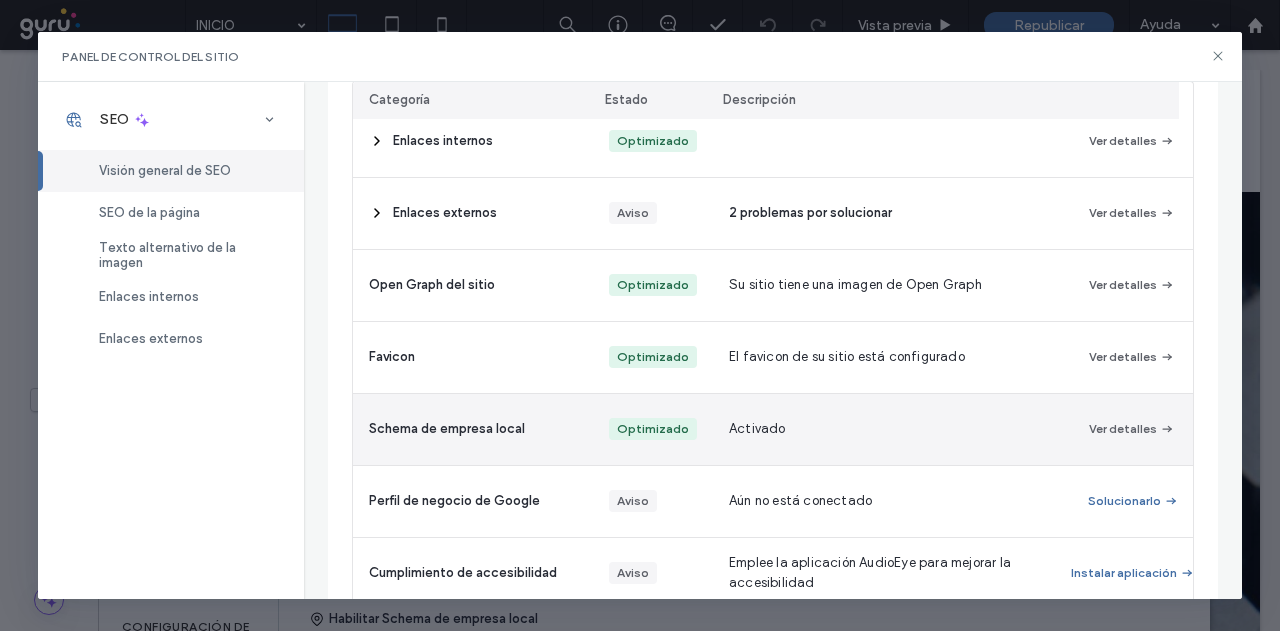 scroll, scrollTop: 606, scrollLeft: 0, axis: vertical 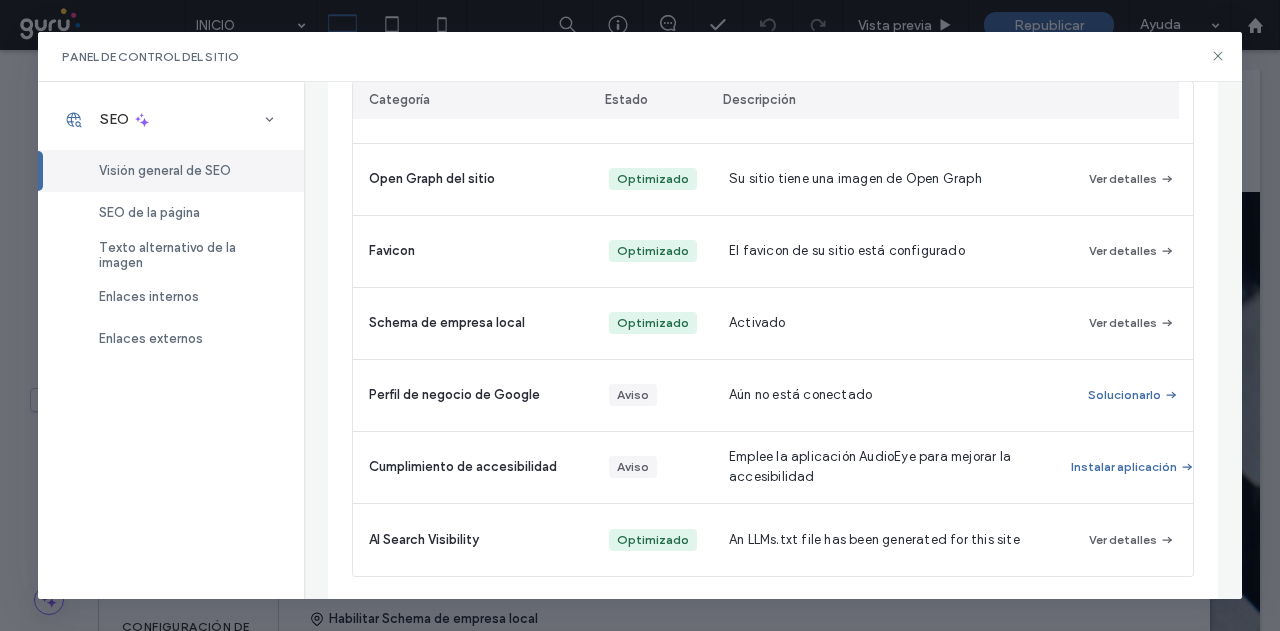 click on "Panel de control del sitio" at bounding box center [639, 57] 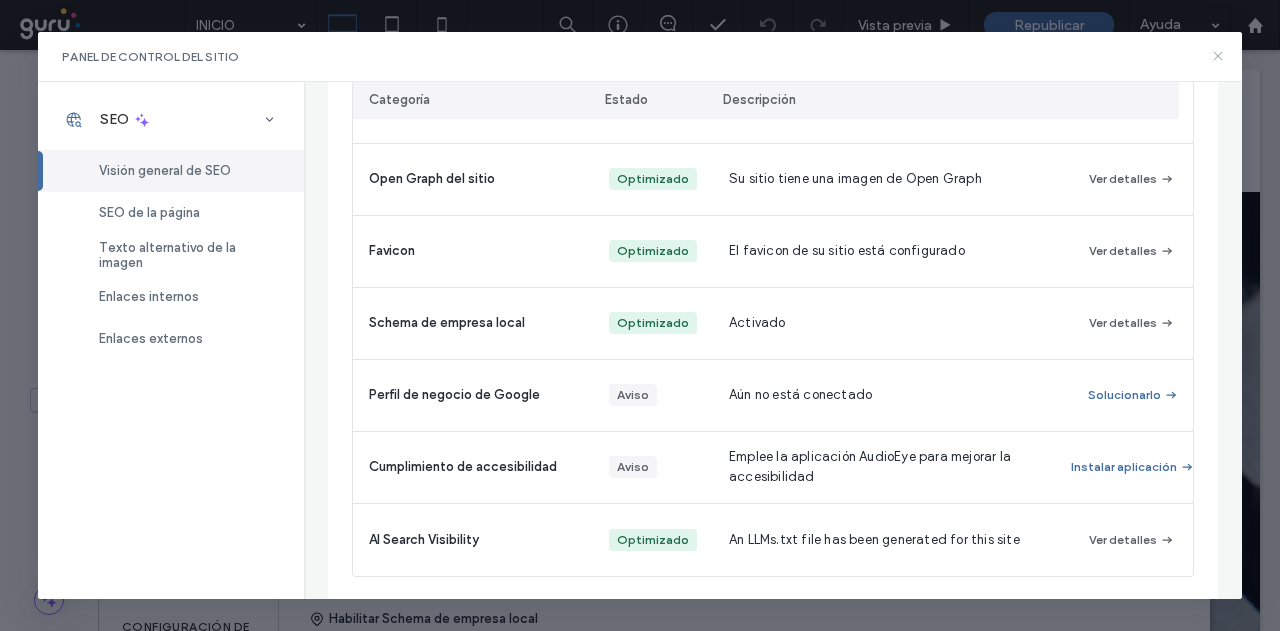 drag, startPoint x: 1118, startPoint y: 6, endPoint x: 1218, endPoint y: 56, distance: 111.8034 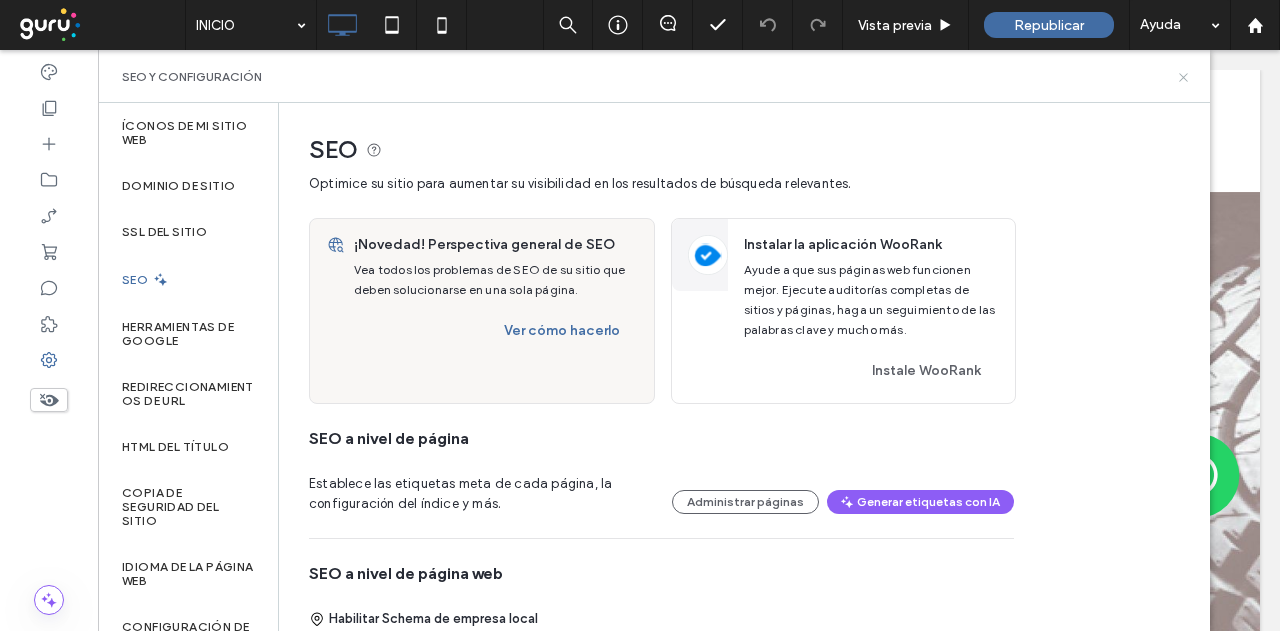click 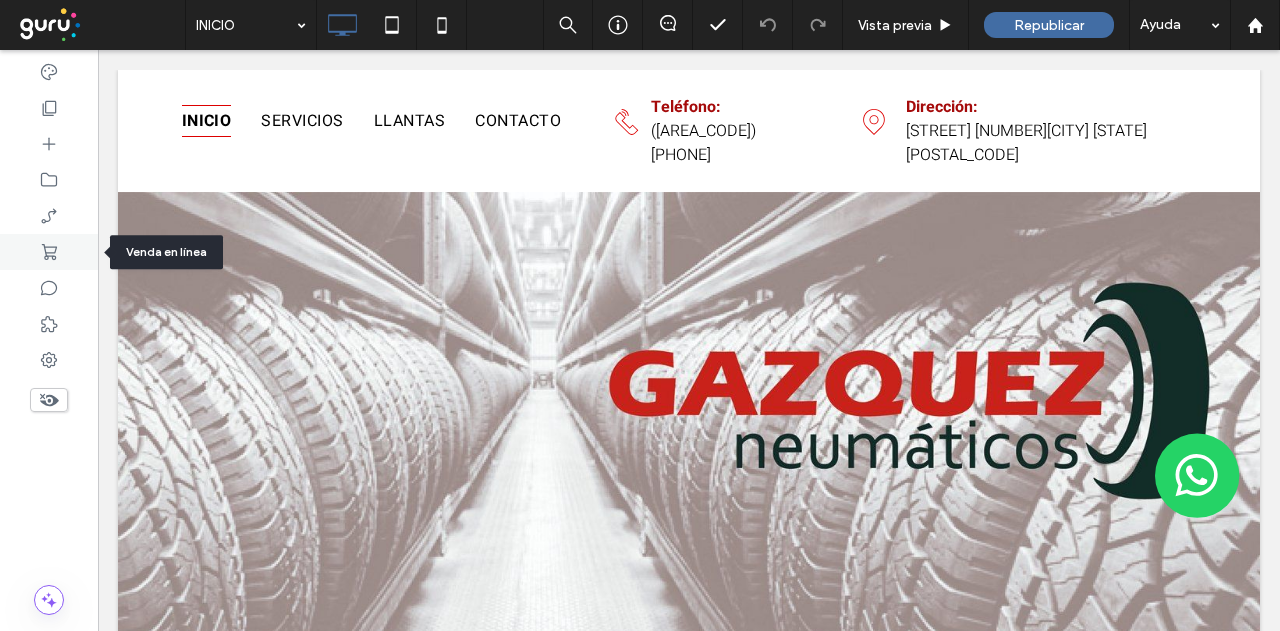 click 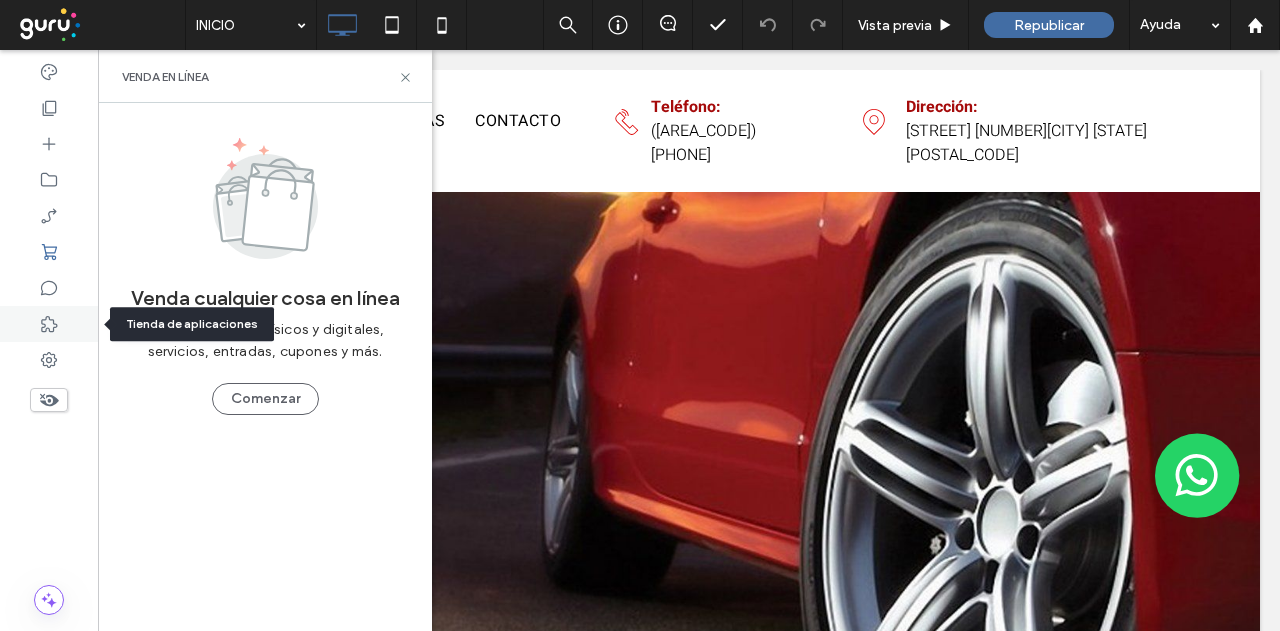 click 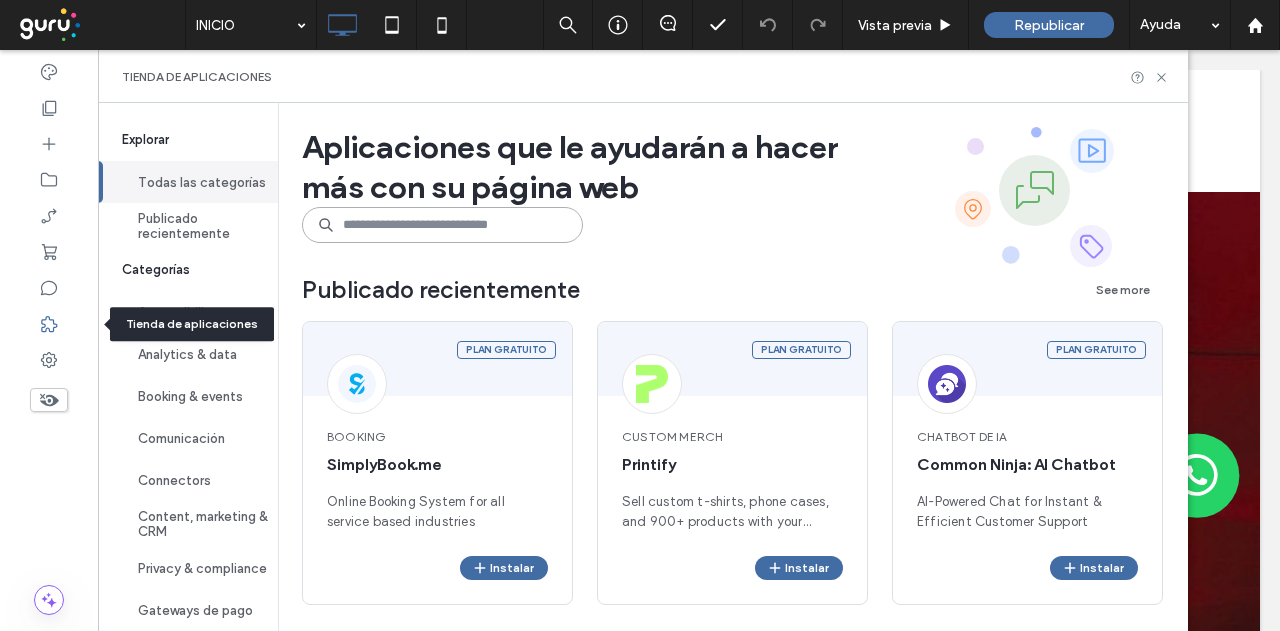click at bounding box center (442, 225) 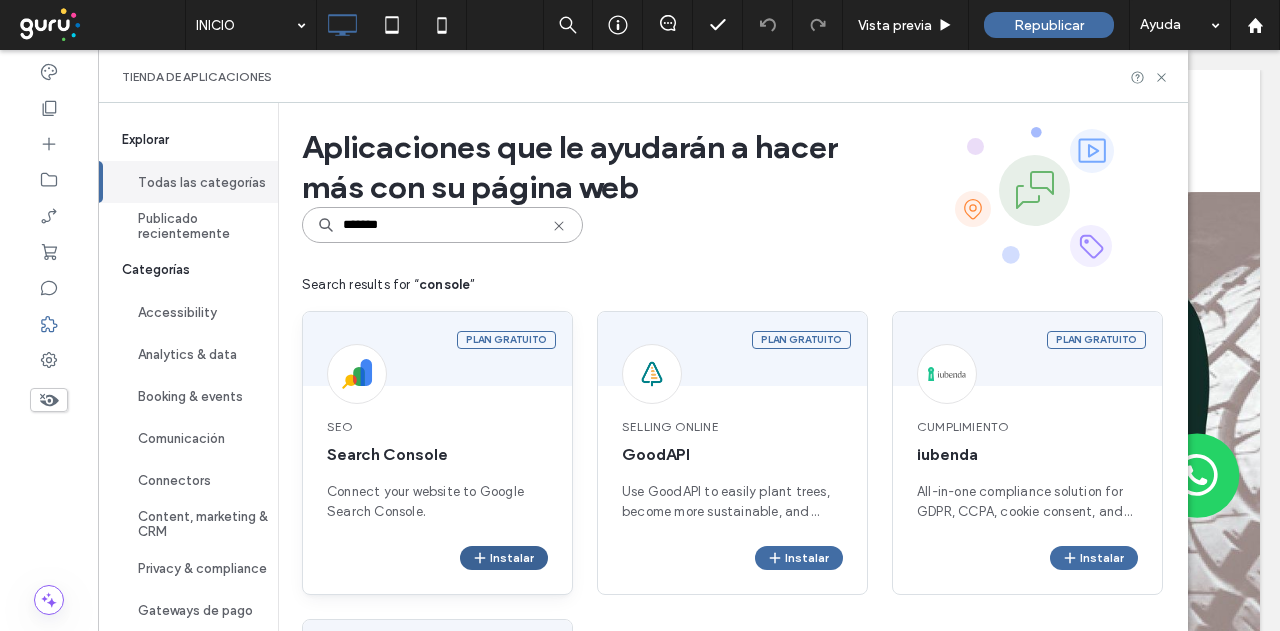 type on "*******" 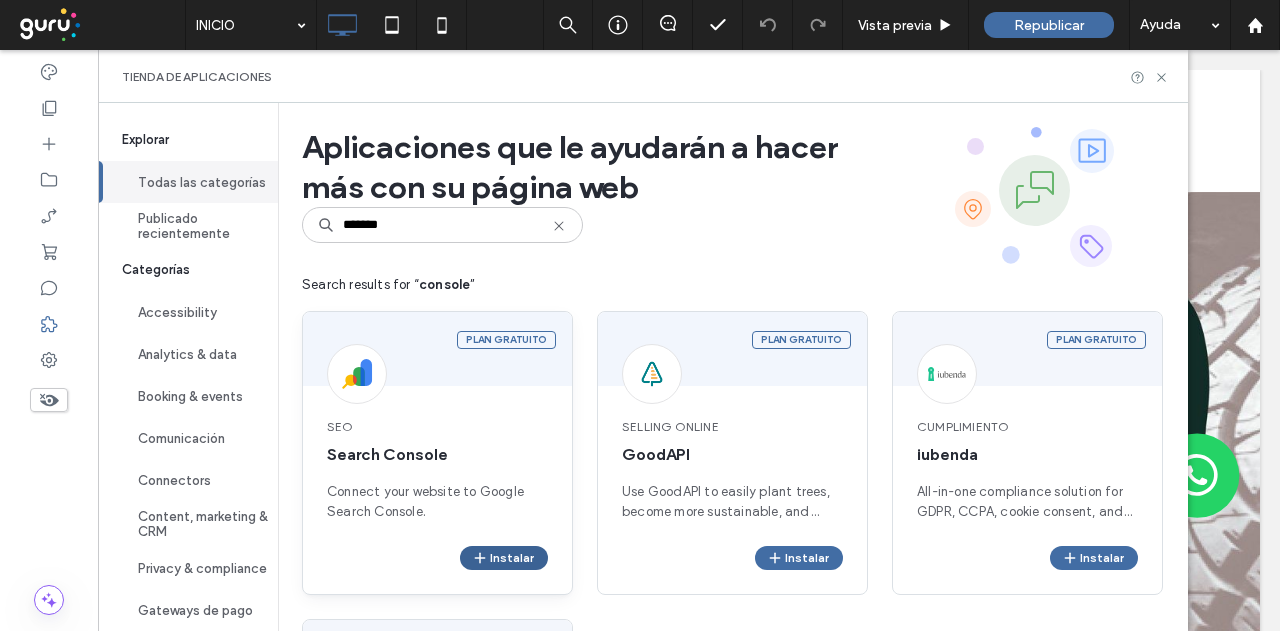 click on "Instalar" at bounding box center (504, 558) 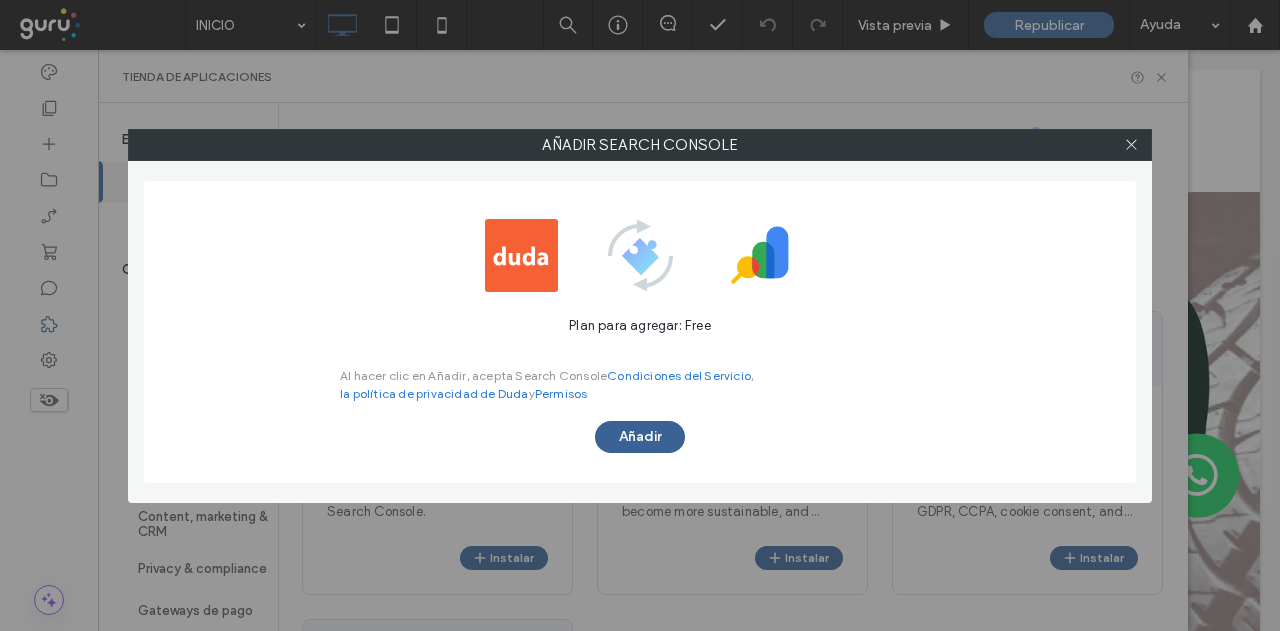 click on "Añadir" at bounding box center [640, 437] 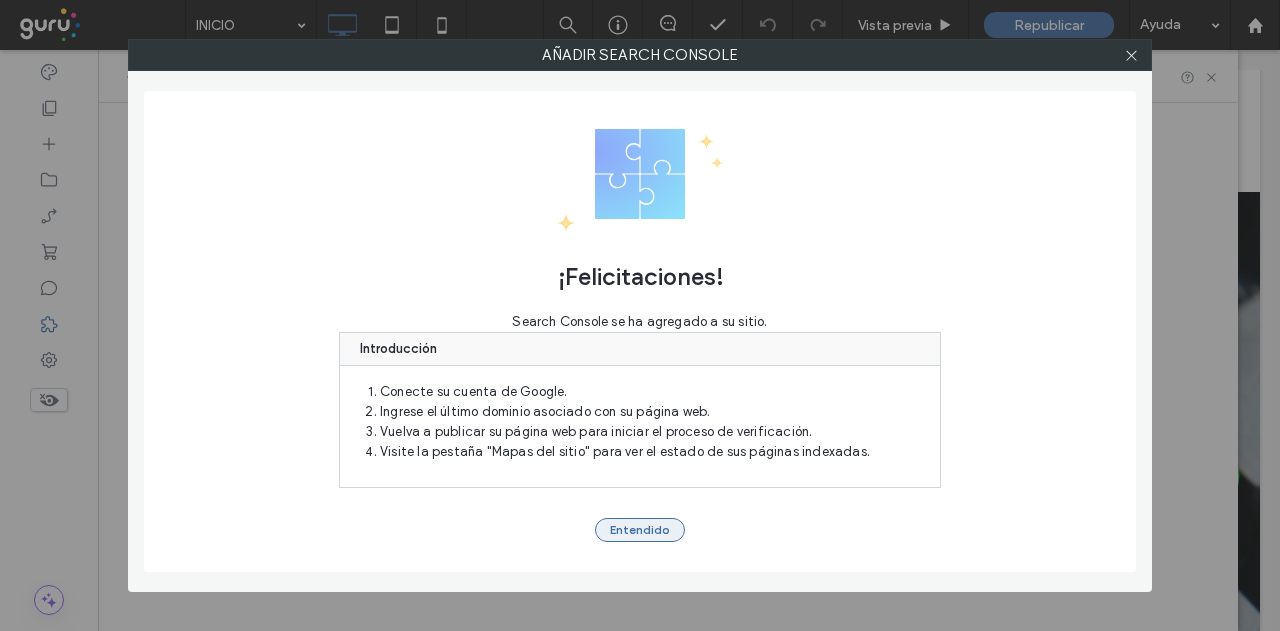 click on "Entendido" at bounding box center [640, 530] 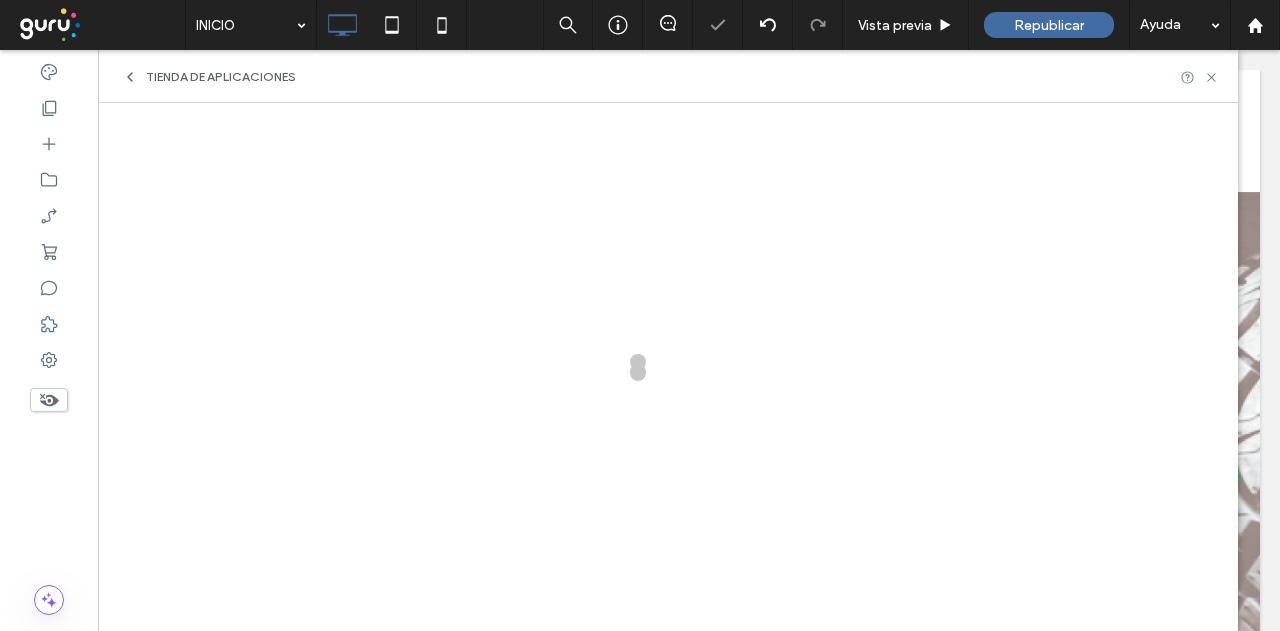 scroll, scrollTop: 0, scrollLeft: 0, axis: both 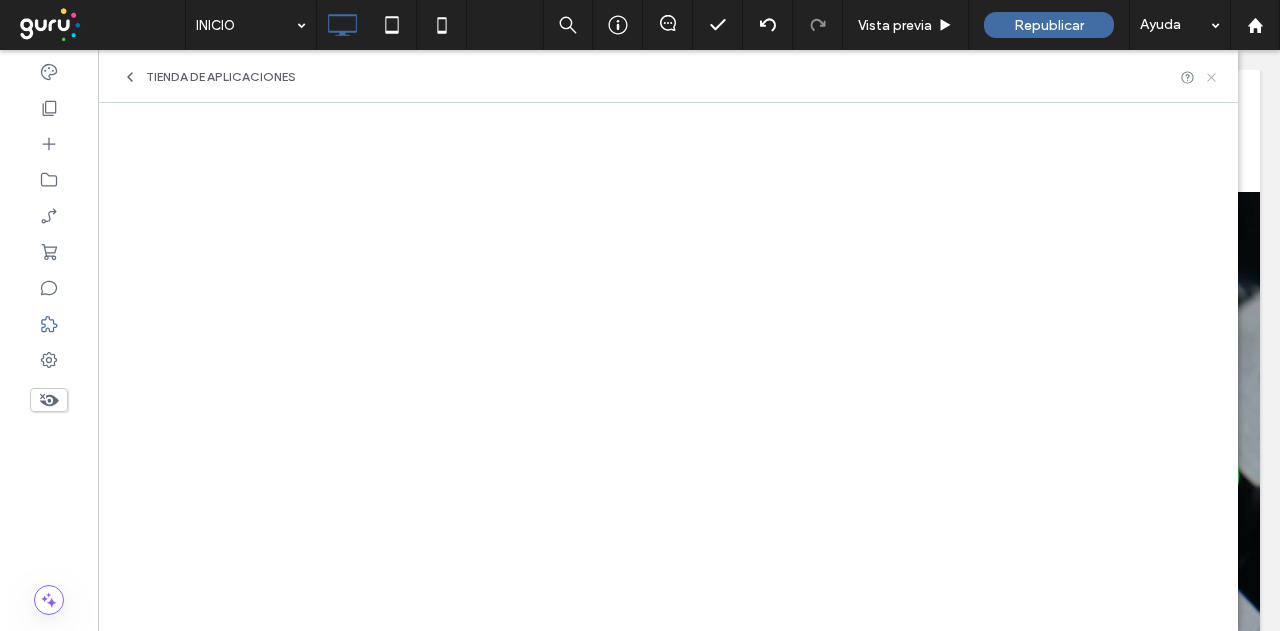 click 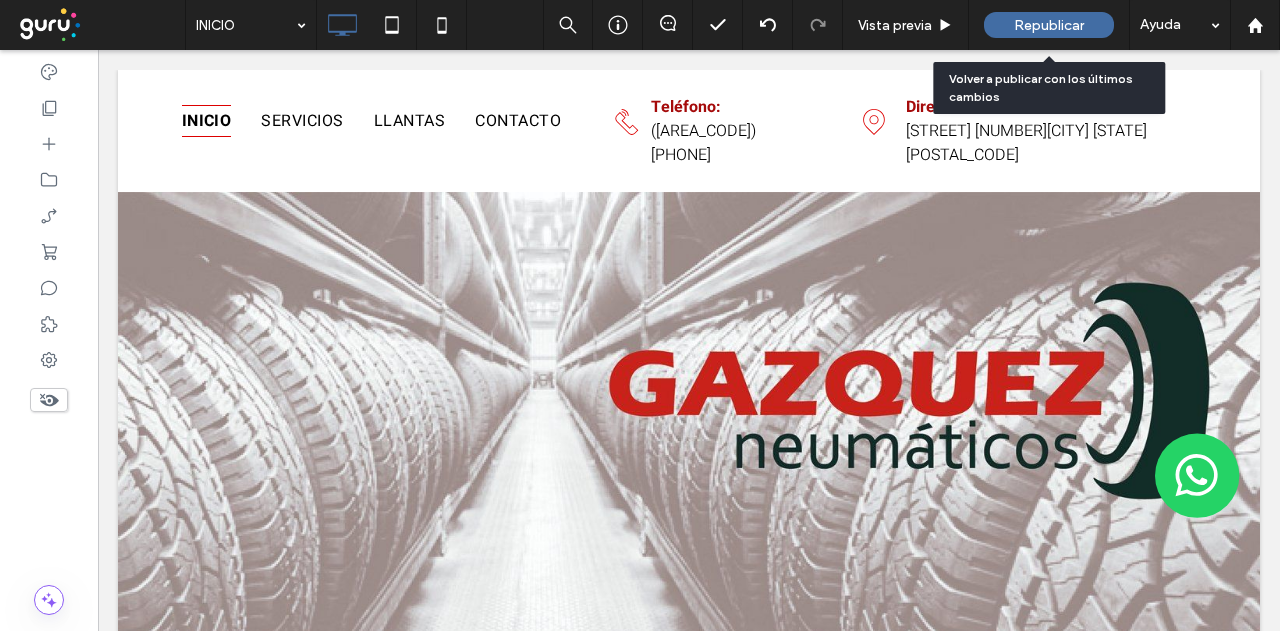 click on "Republicar" at bounding box center (1049, 25) 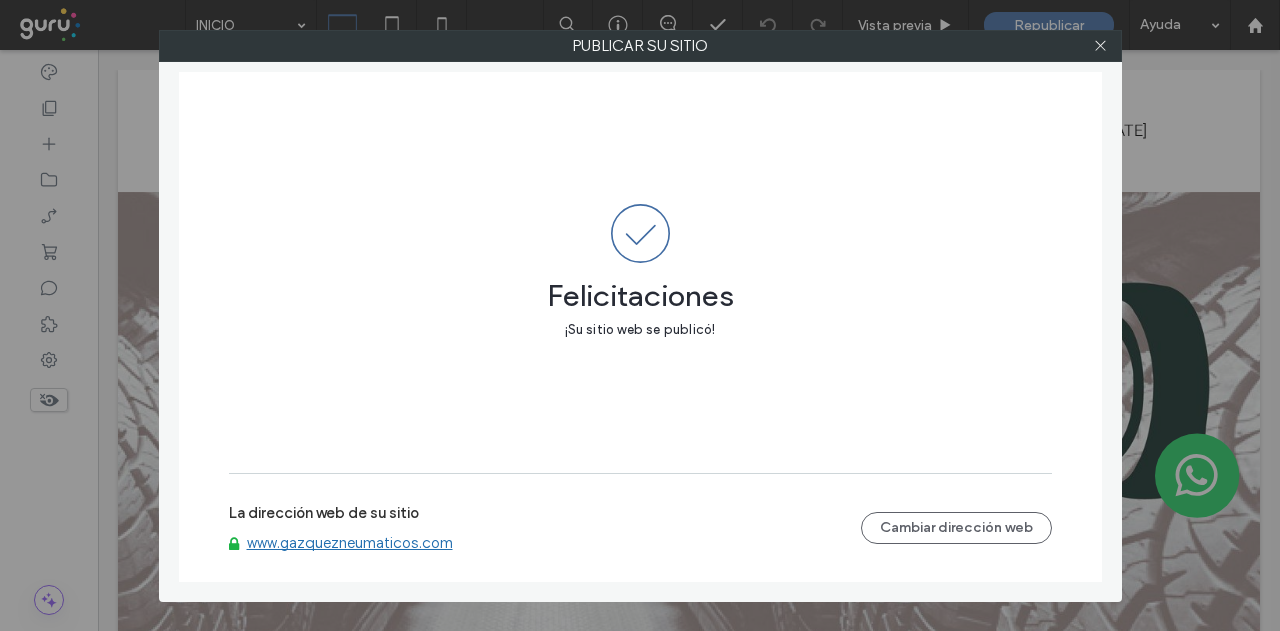 drag, startPoint x: 1100, startPoint y: 51, endPoint x: 658, endPoint y: 257, distance: 487.6474 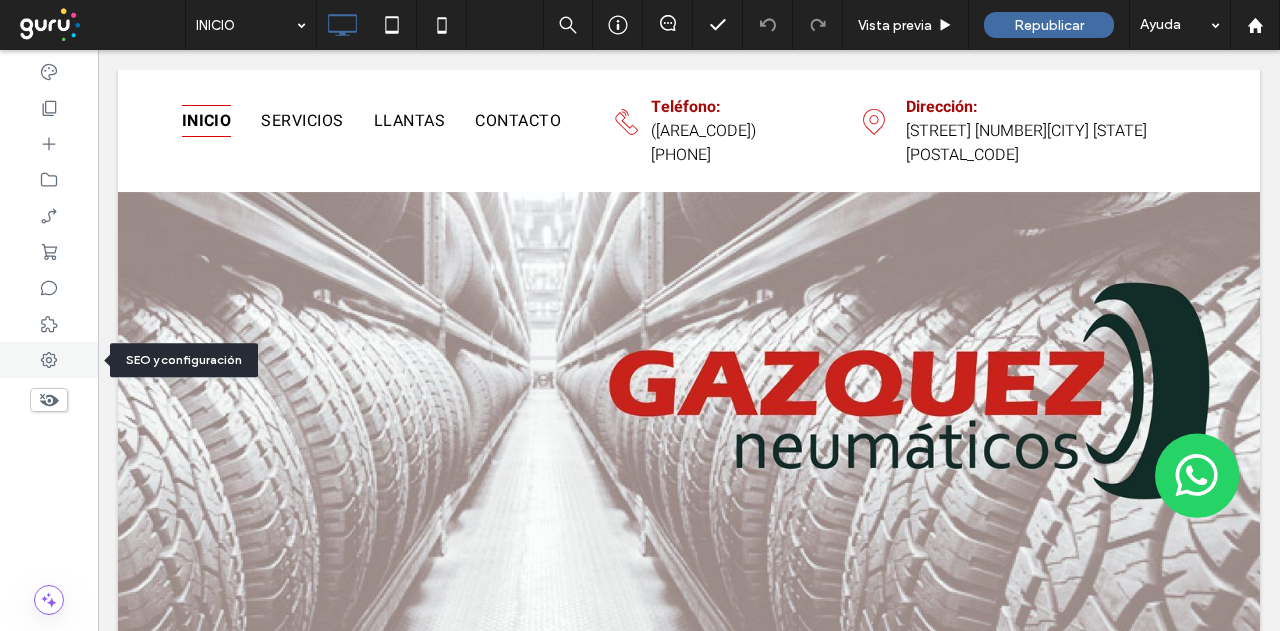 click 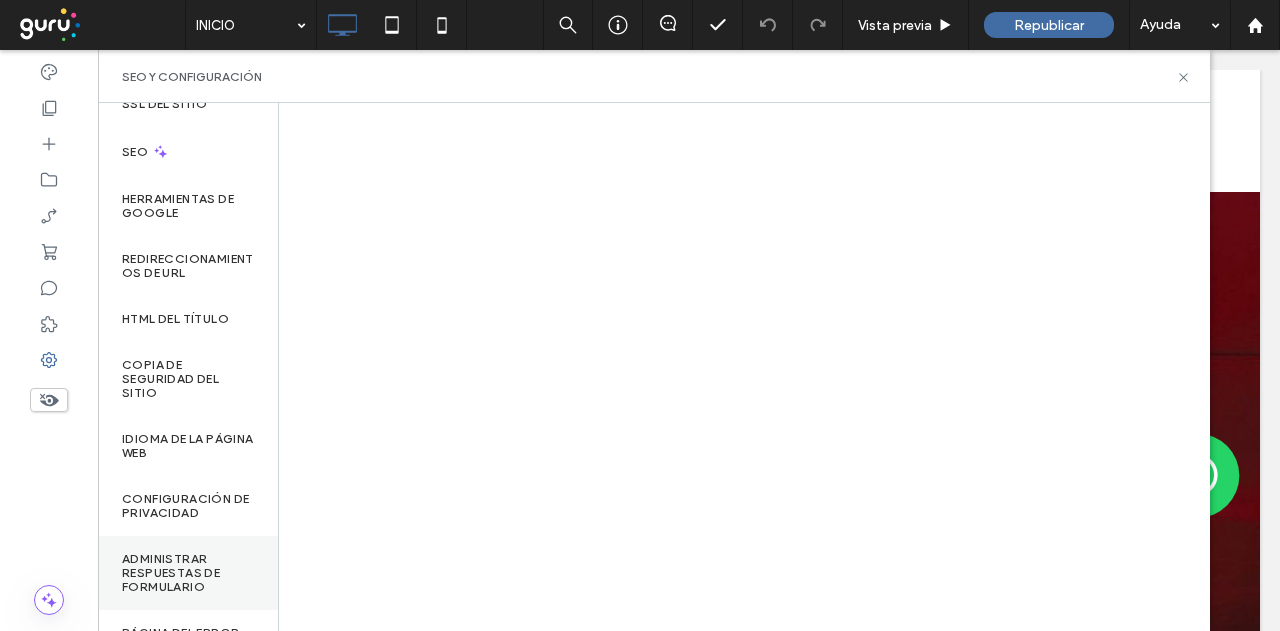 scroll, scrollTop: 0, scrollLeft: 0, axis: both 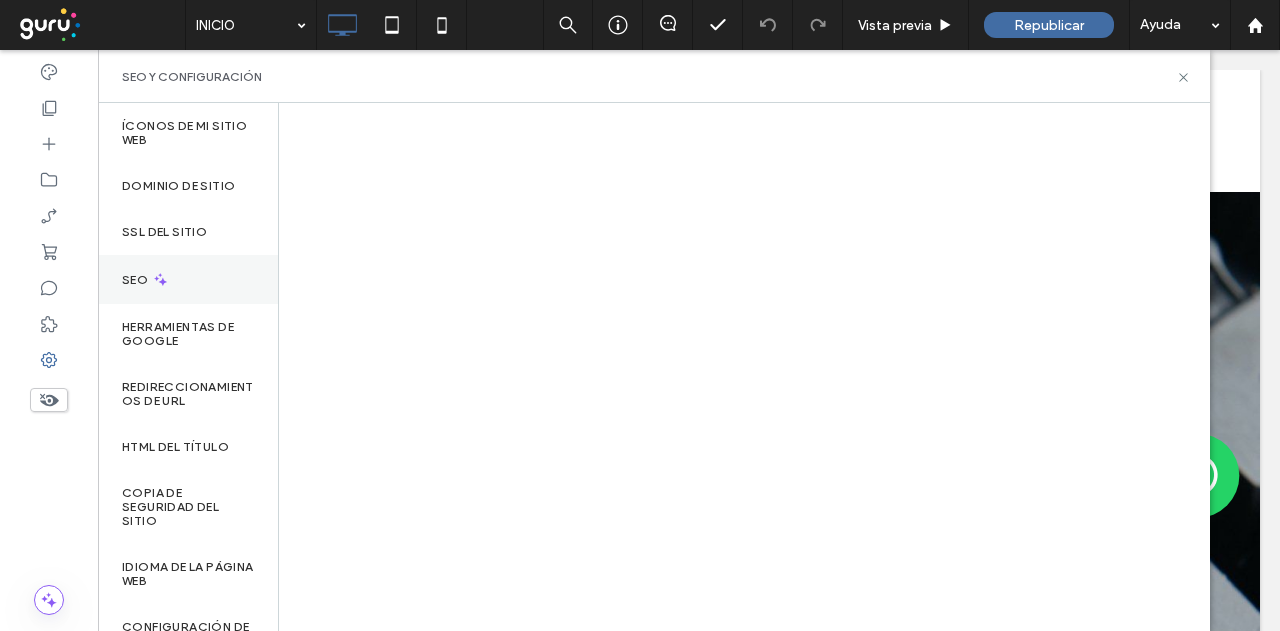 click on "SEO" at bounding box center [188, 279] 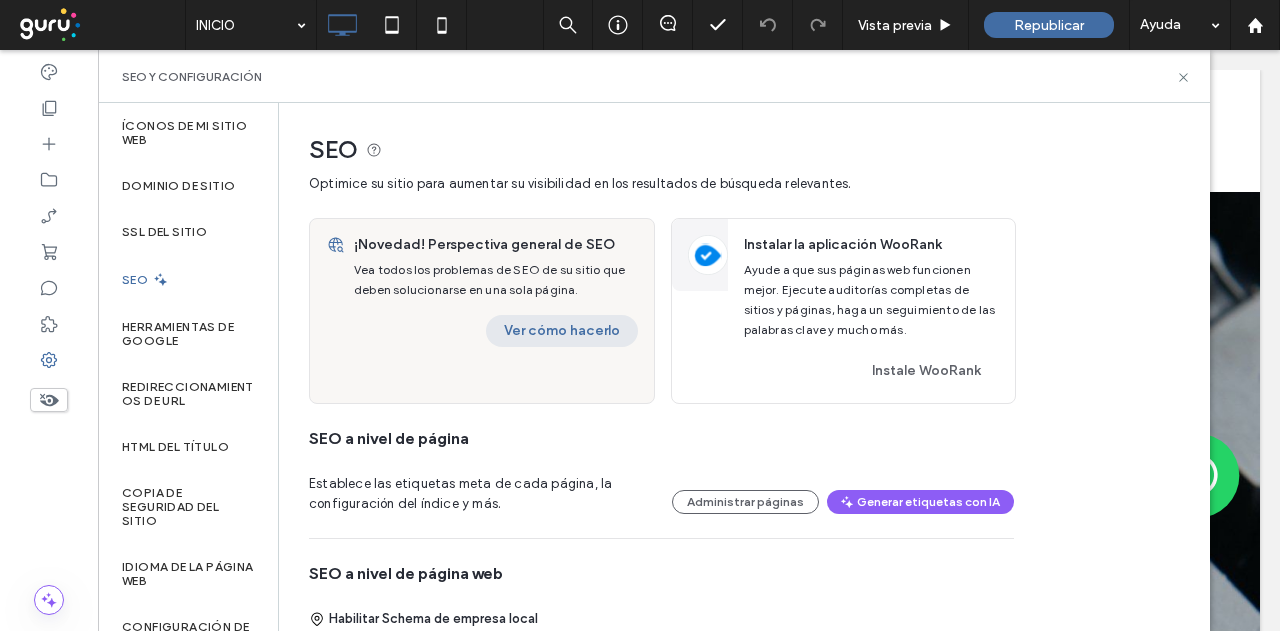 click on "Ver cómo hacerlo" at bounding box center [562, 331] 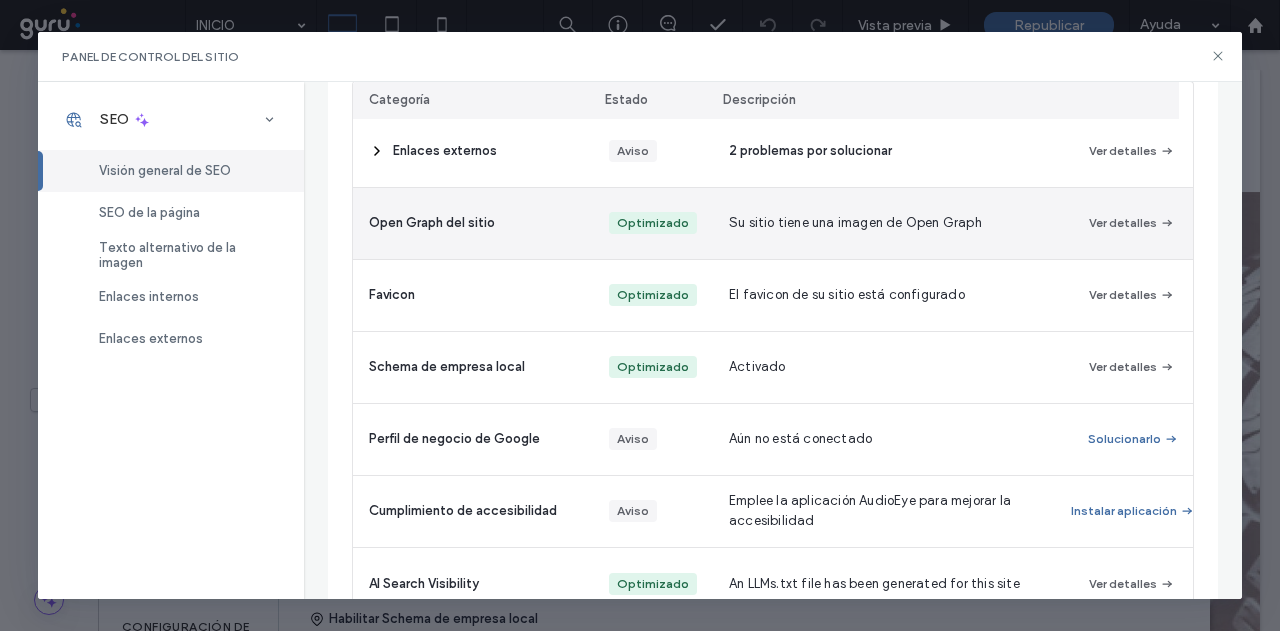 scroll, scrollTop: 606, scrollLeft: 0, axis: vertical 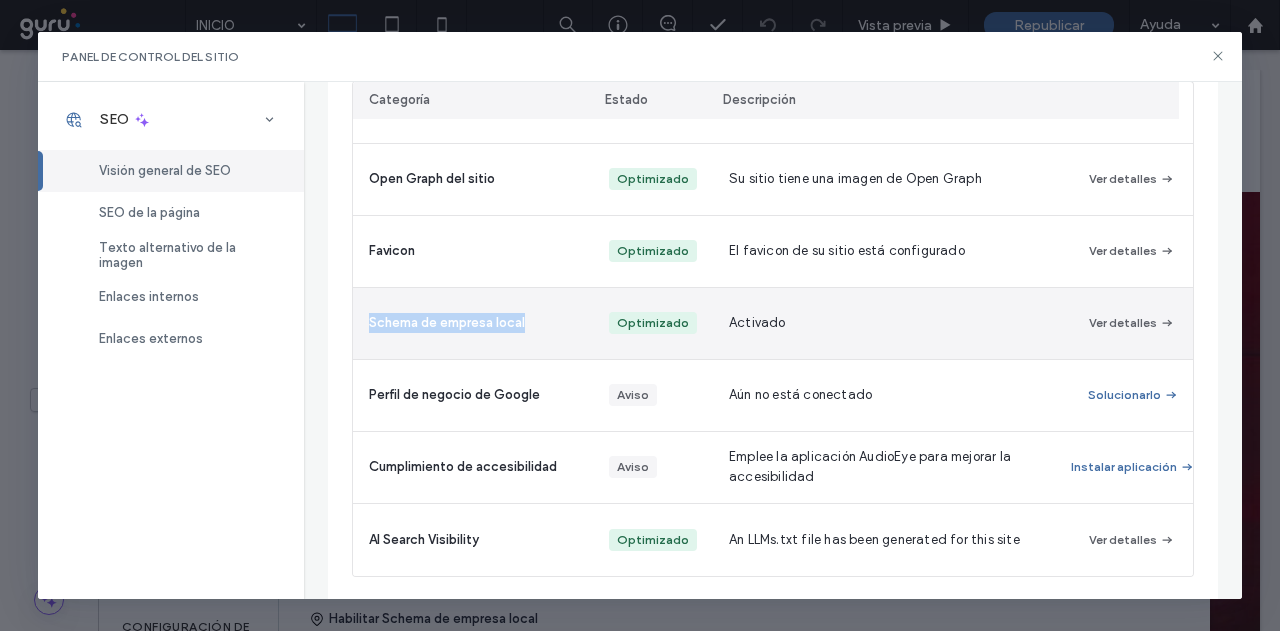 drag, startPoint x: 524, startPoint y: 329, endPoint x: 366, endPoint y: 346, distance: 158.91193 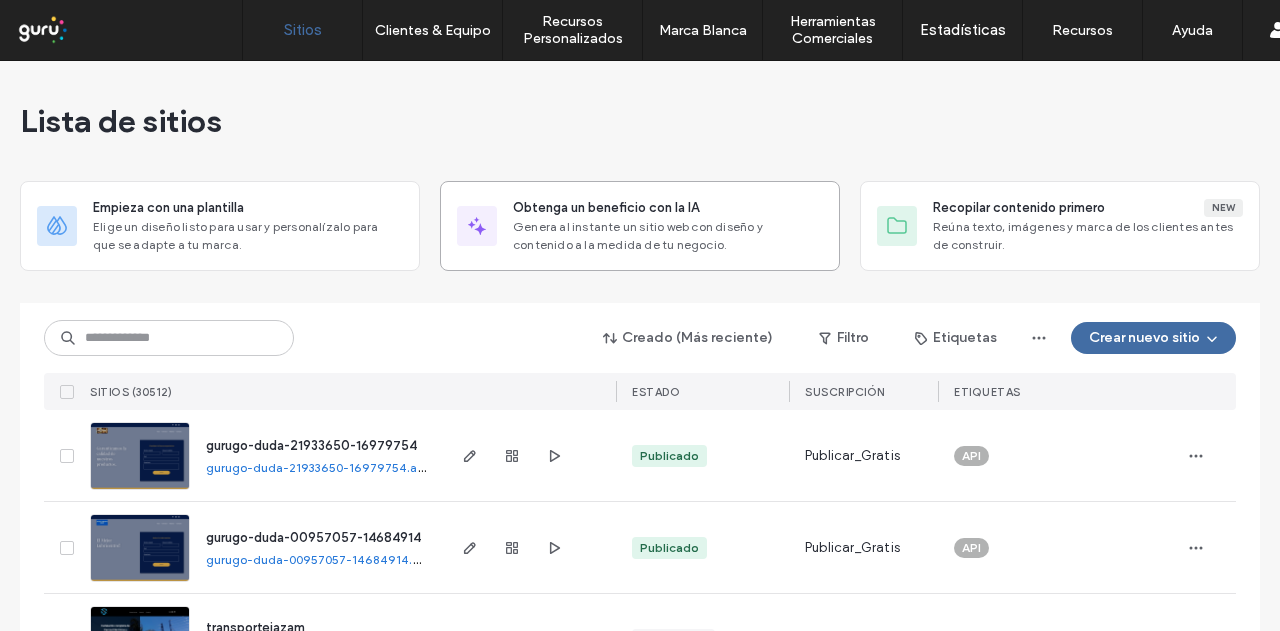 scroll, scrollTop: 0, scrollLeft: 0, axis: both 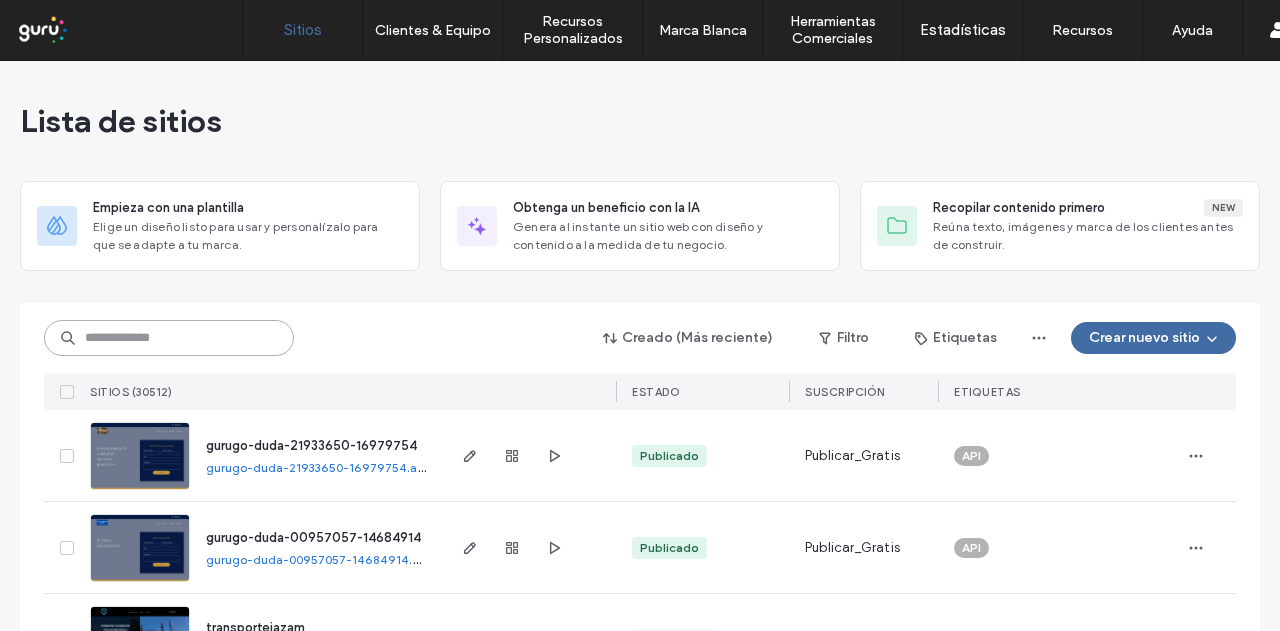 drag, startPoint x: 238, startPoint y: 326, endPoint x: 259, endPoint y: 390, distance: 67.357254 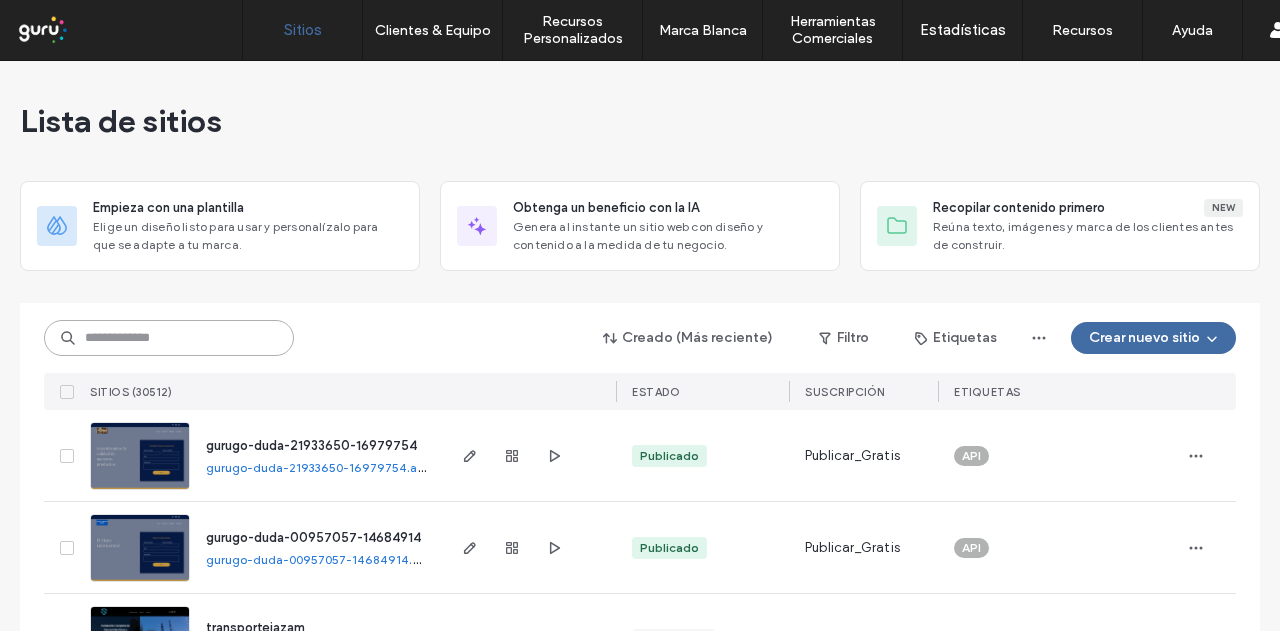 click at bounding box center [169, 338] 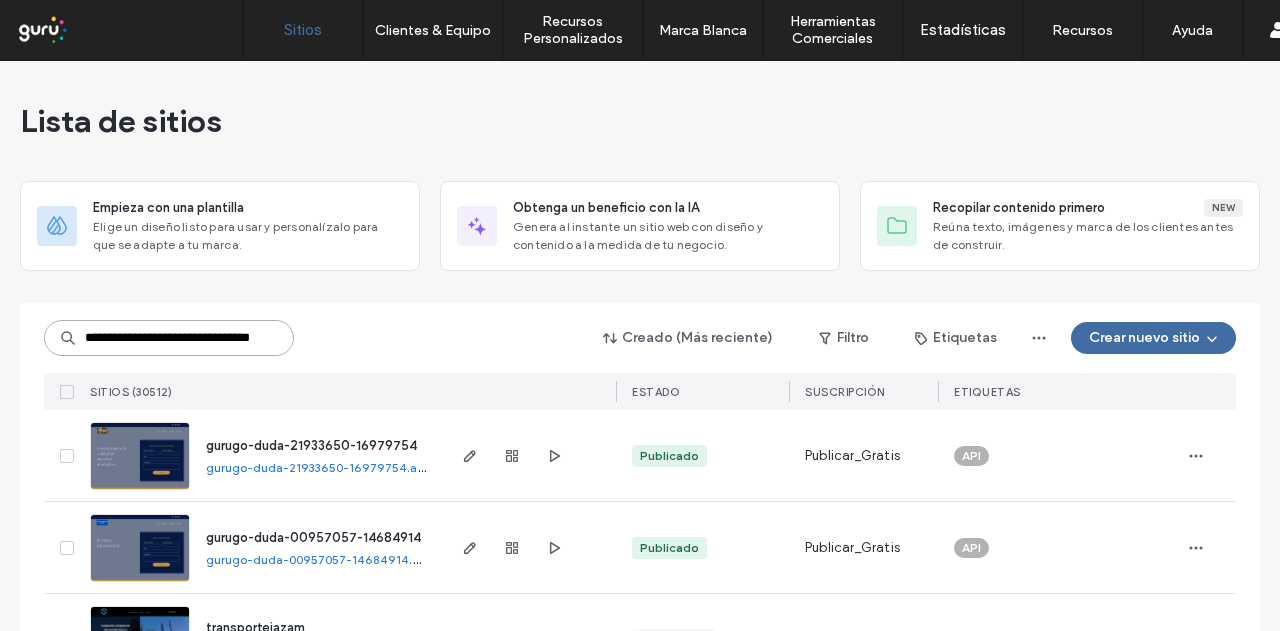 scroll, scrollTop: 0, scrollLeft: 67, axis: horizontal 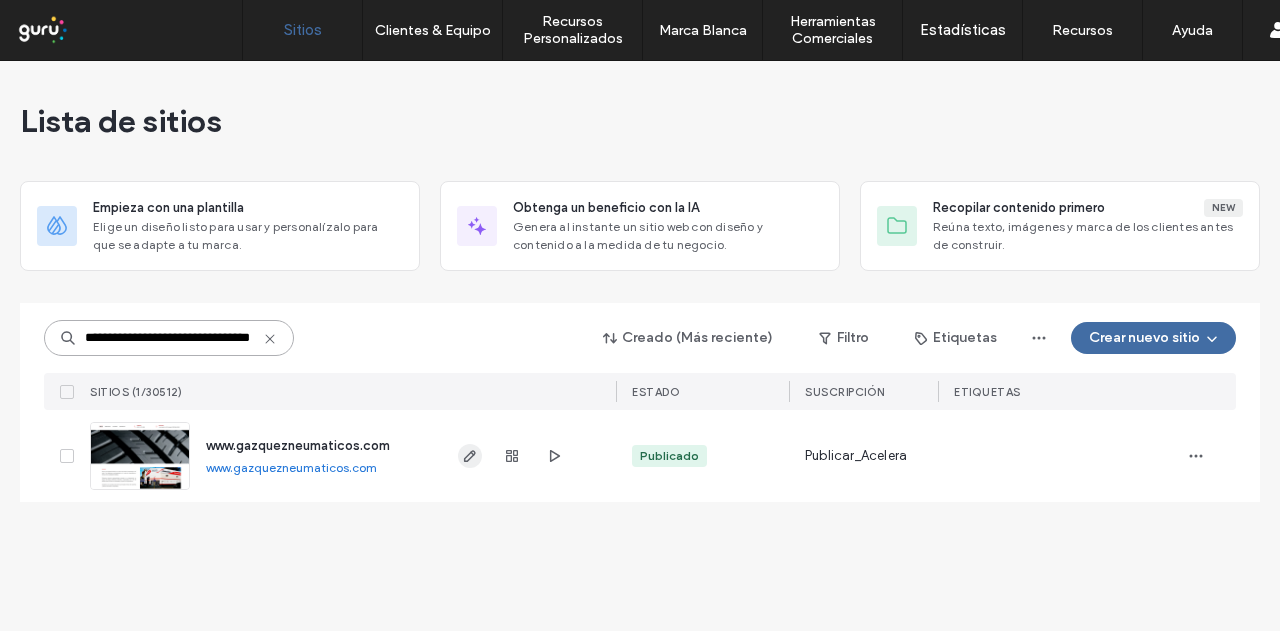type on "**********" 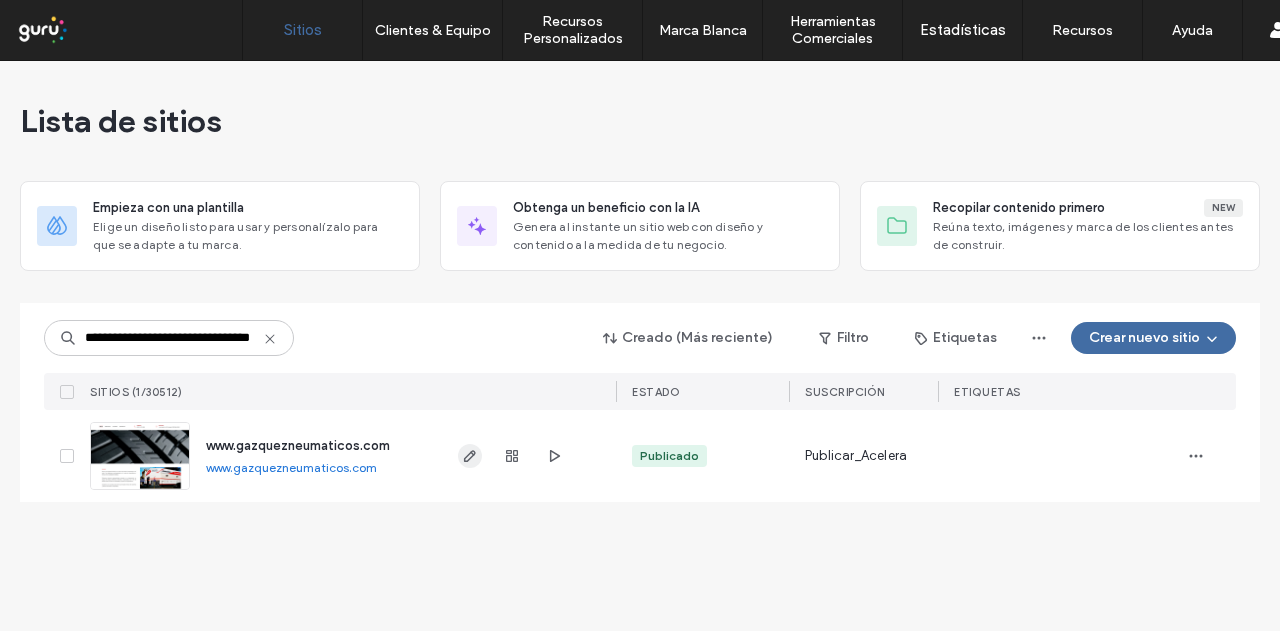 scroll, scrollTop: 0, scrollLeft: 0, axis: both 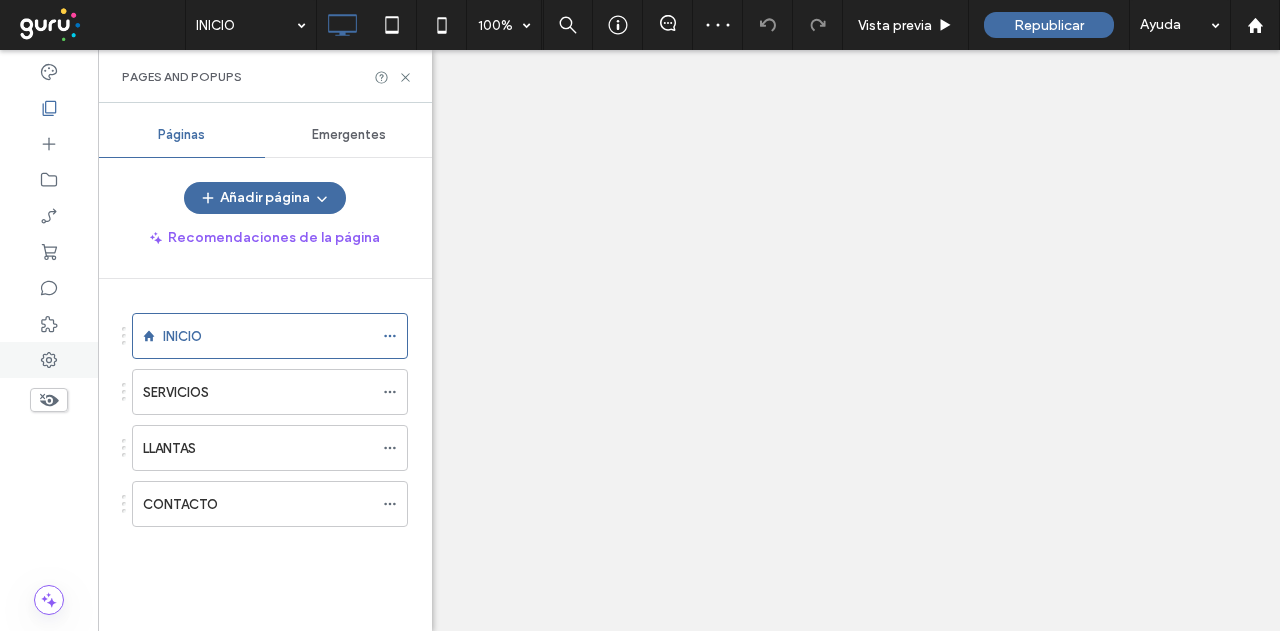 click at bounding box center [49, 360] 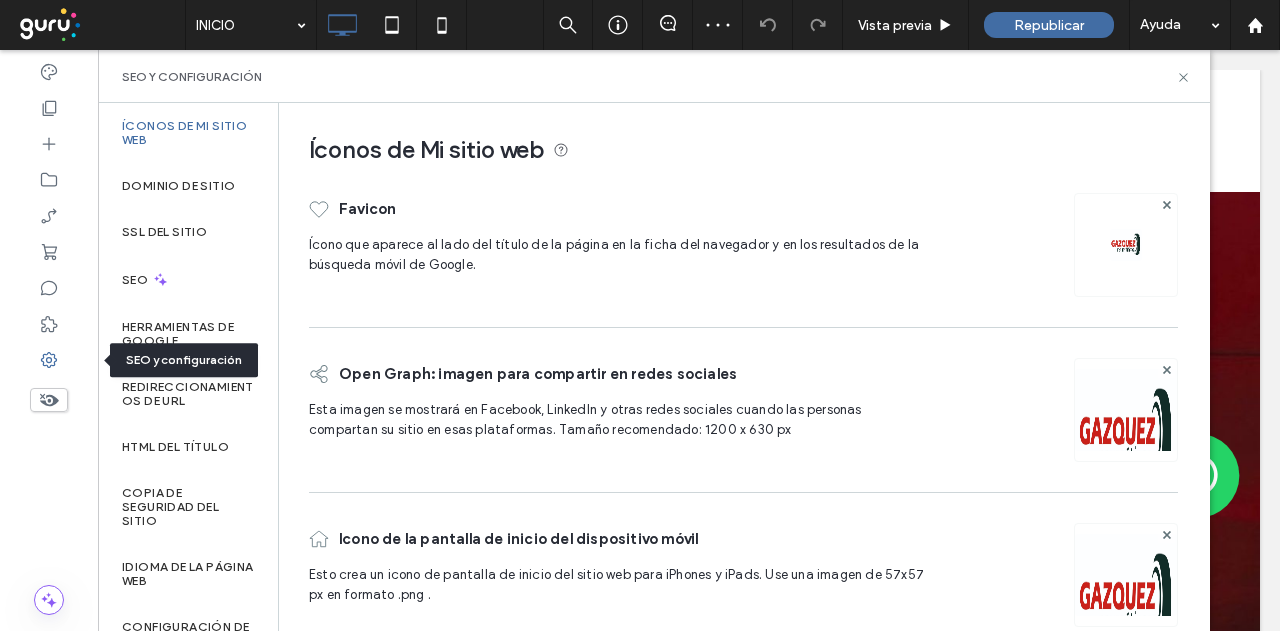 scroll, scrollTop: 0, scrollLeft: 0, axis: both 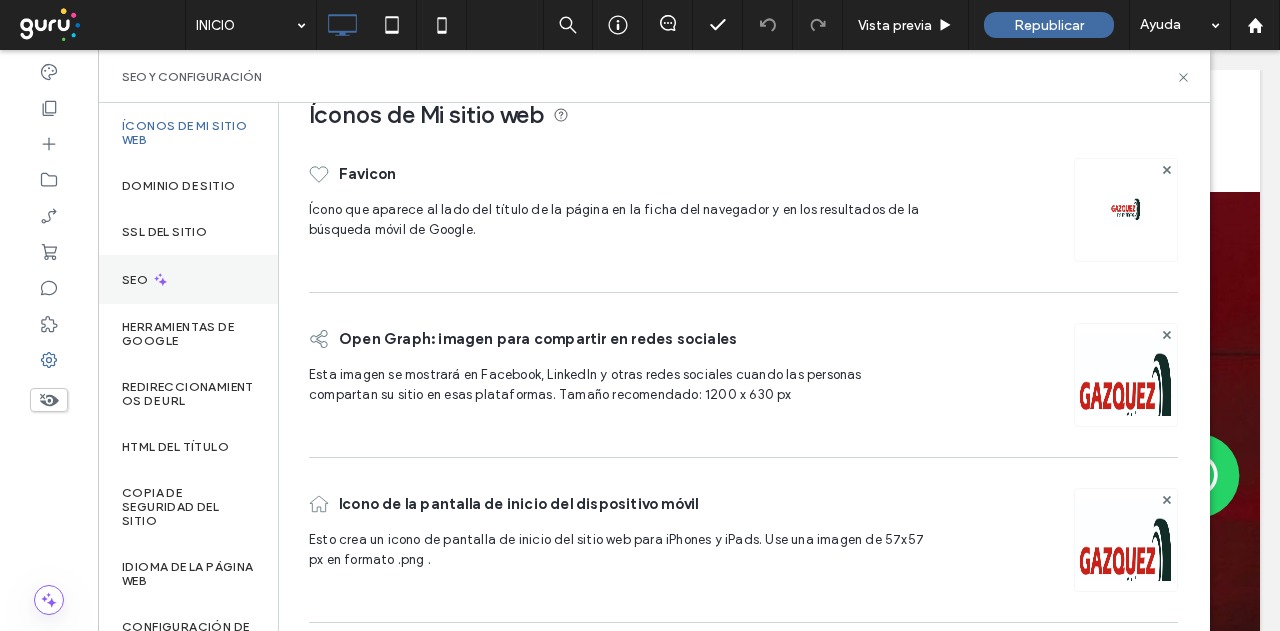 click on "SEO" at bounding box center [188, 279] 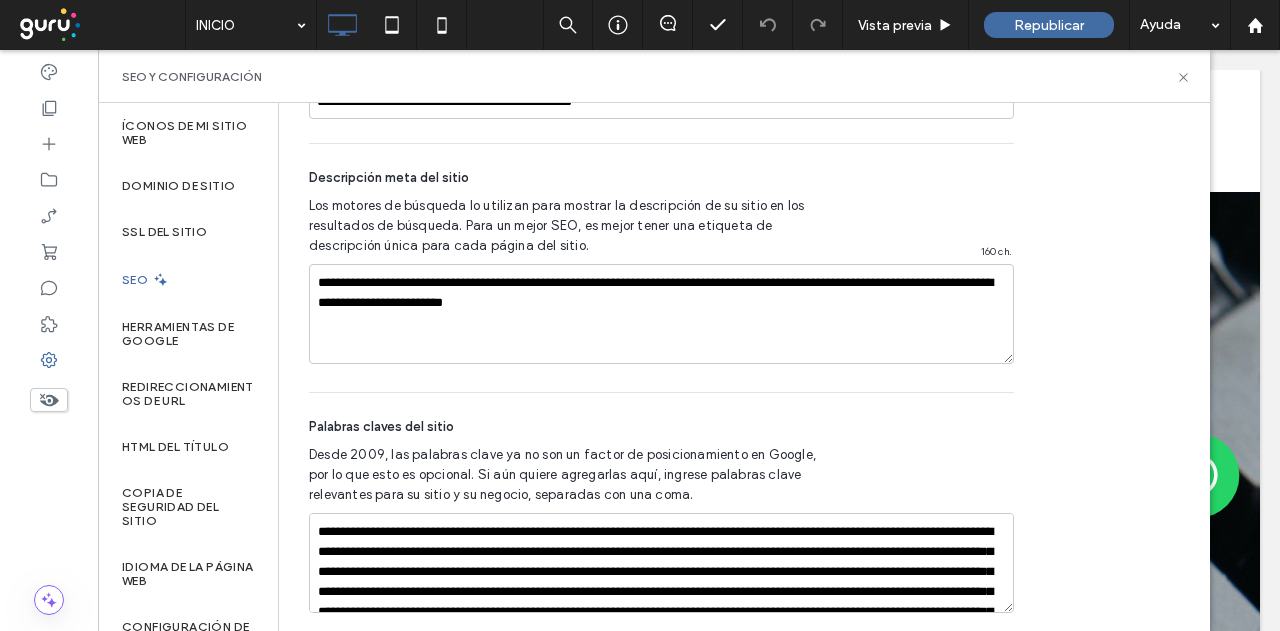 scroll, scrollTop: 1522, scrollLeft: 0, axis: vertical 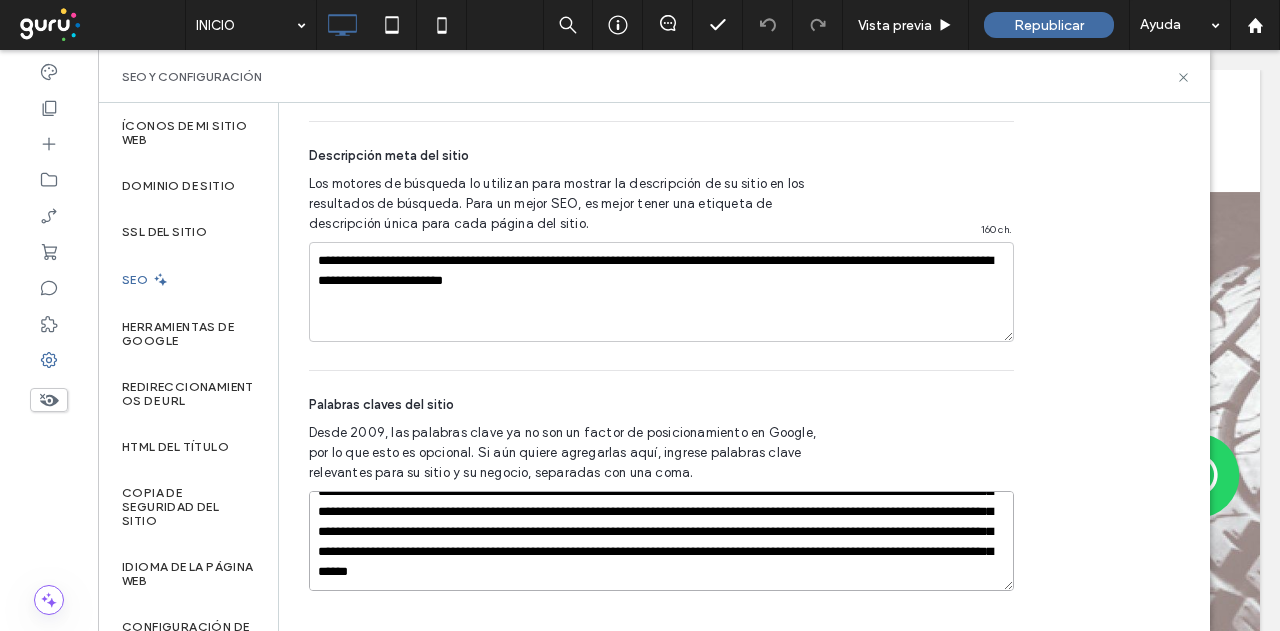 drag, startPoint x: 322, startPoint y: 501, endPoint x: 1146, endPoint y: 675, distance: 842.171 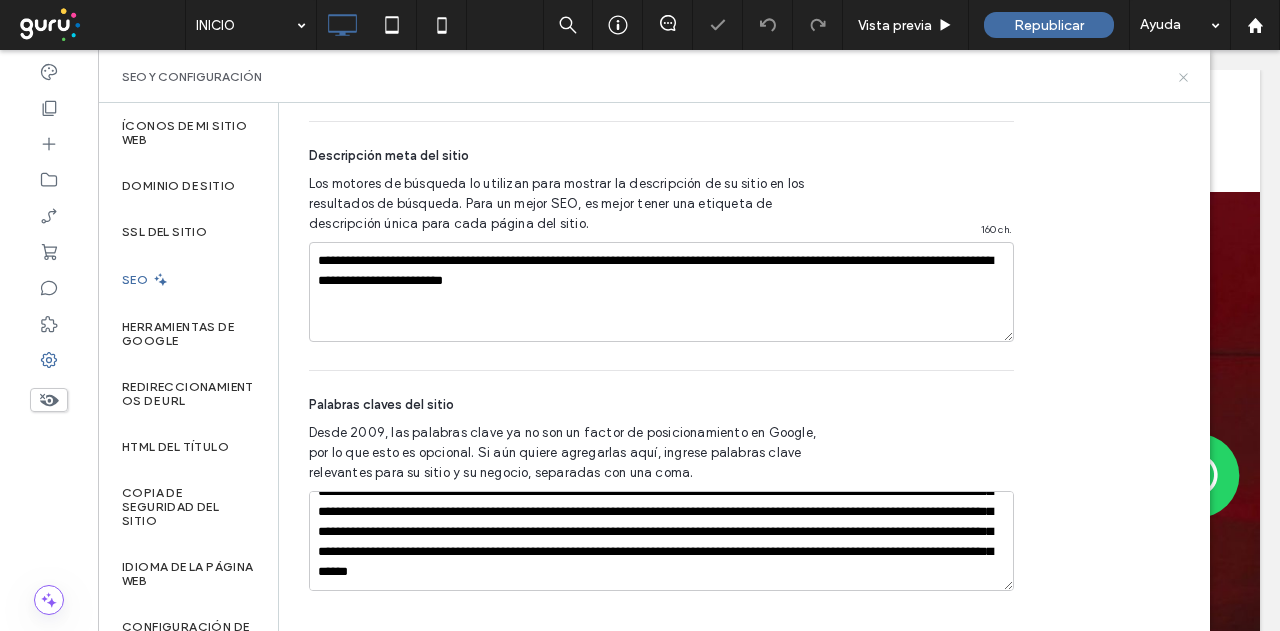 click 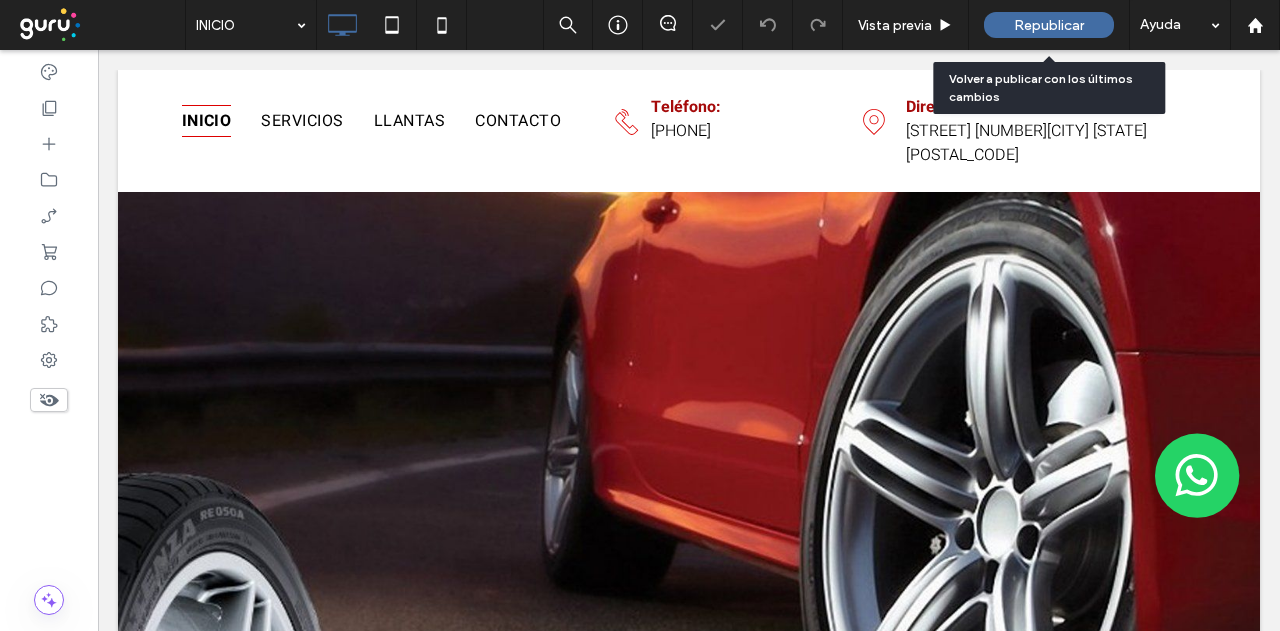 drag, startPoint x: 1060, startPoint y: 27, endPoint x: 1014, endPoint y: 17, distance: 47.07441 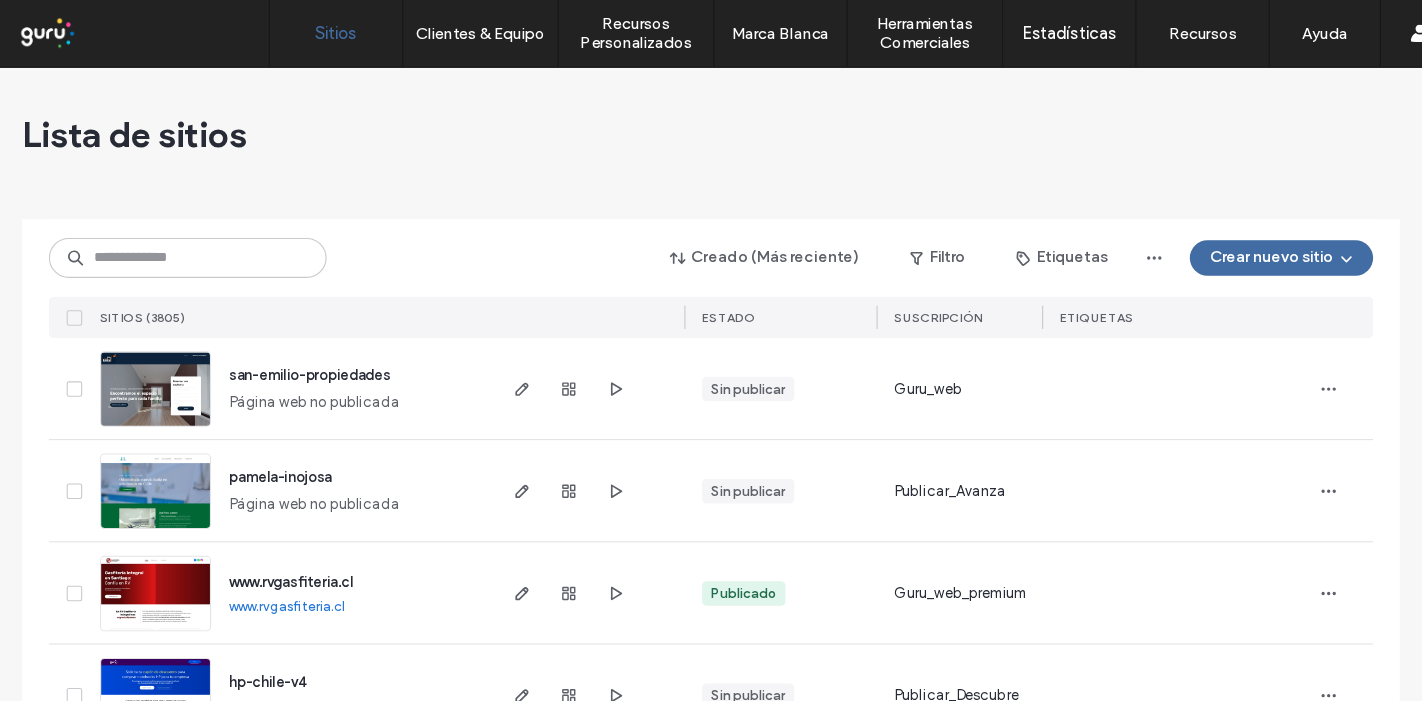 scroll, scrollTop: 0, scrollLeft: 0, axis: both 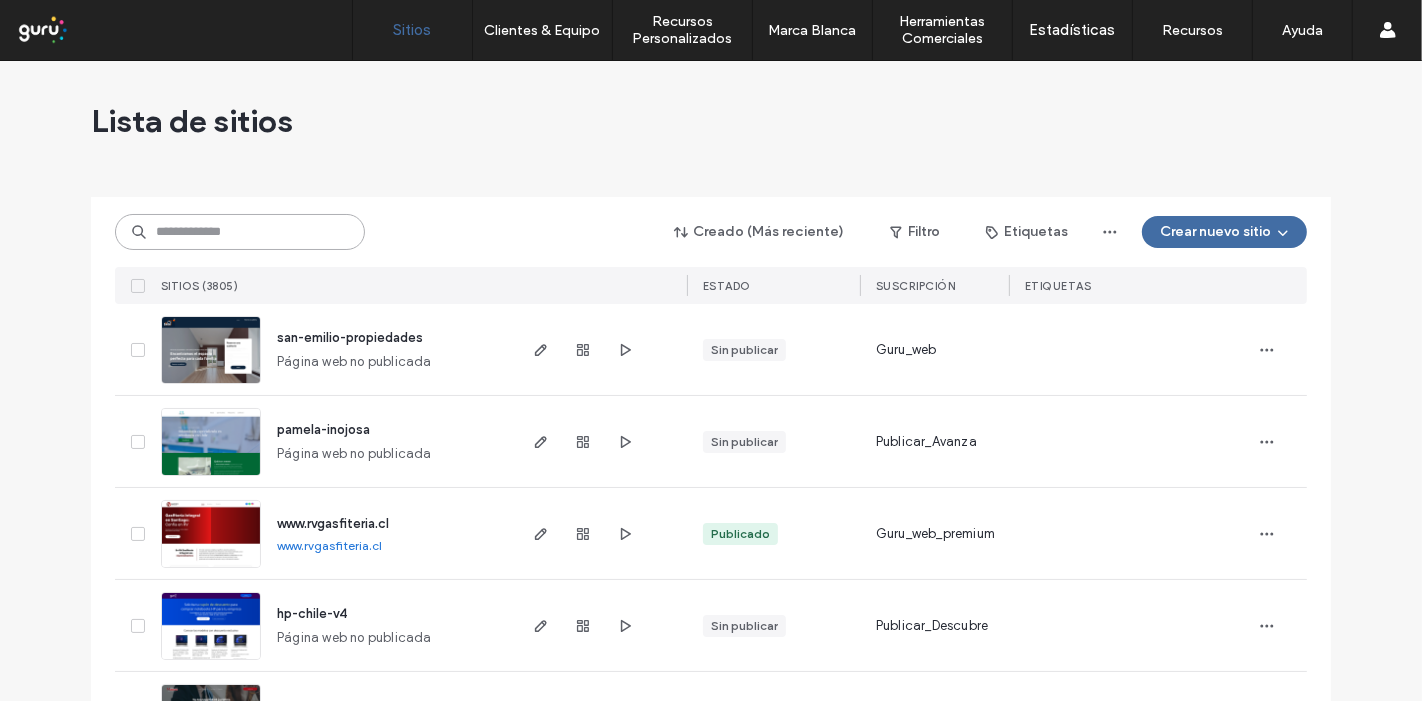 click at bounding box center [240, 232] 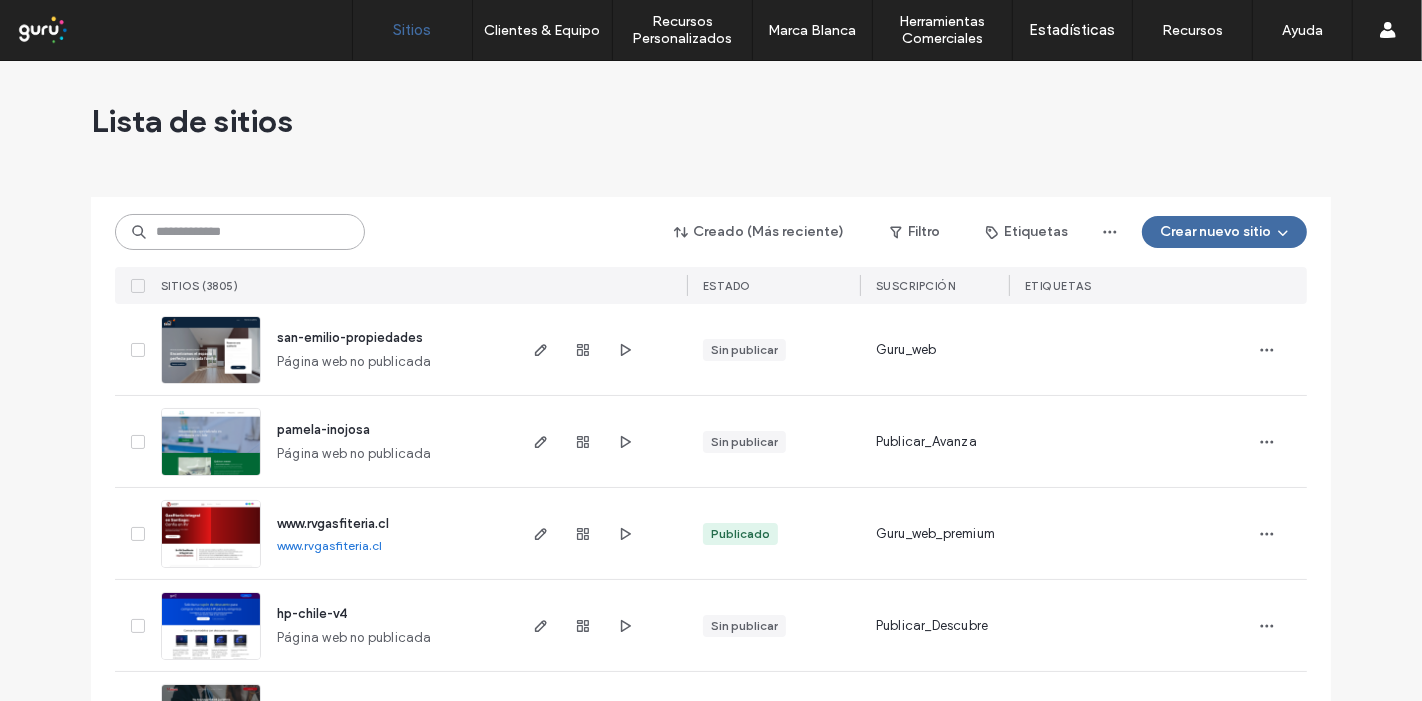 type on "**********" 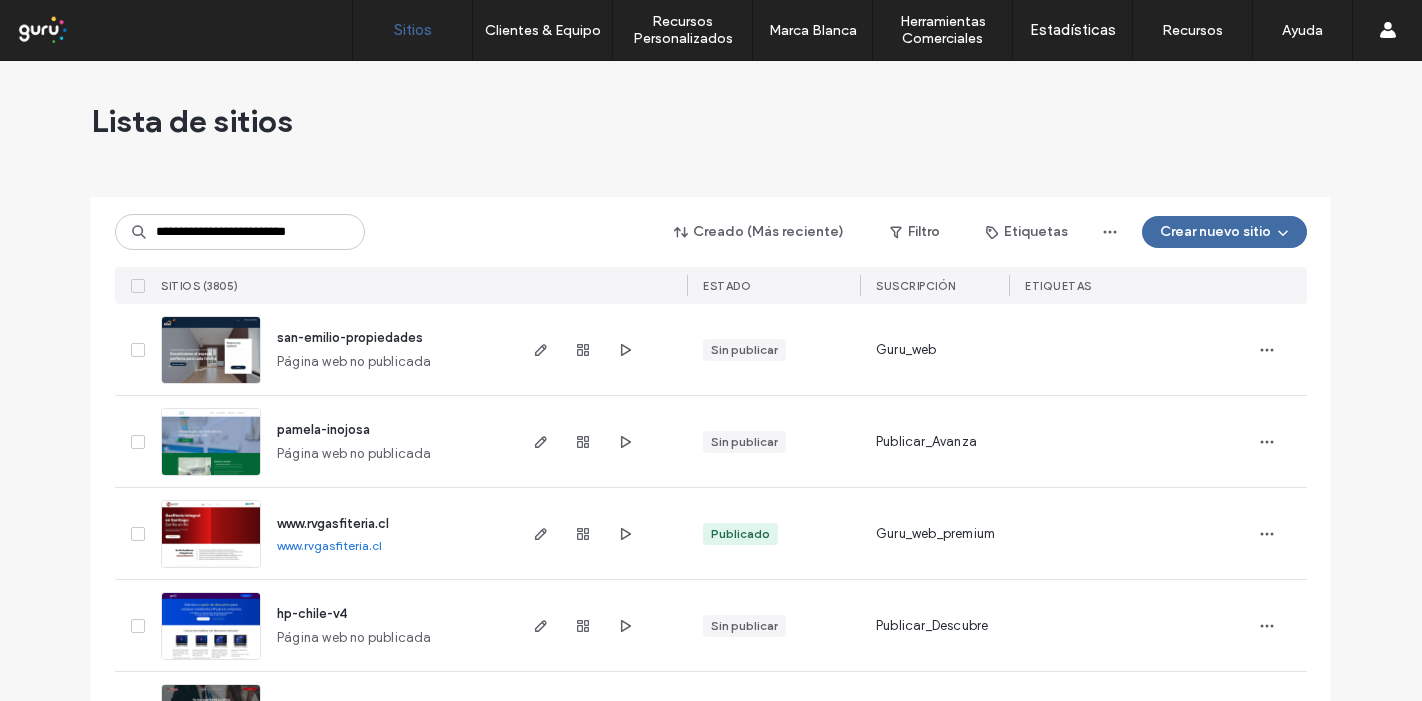 scroll, scrollTop: 0, scrollLeft: 0, axis: both 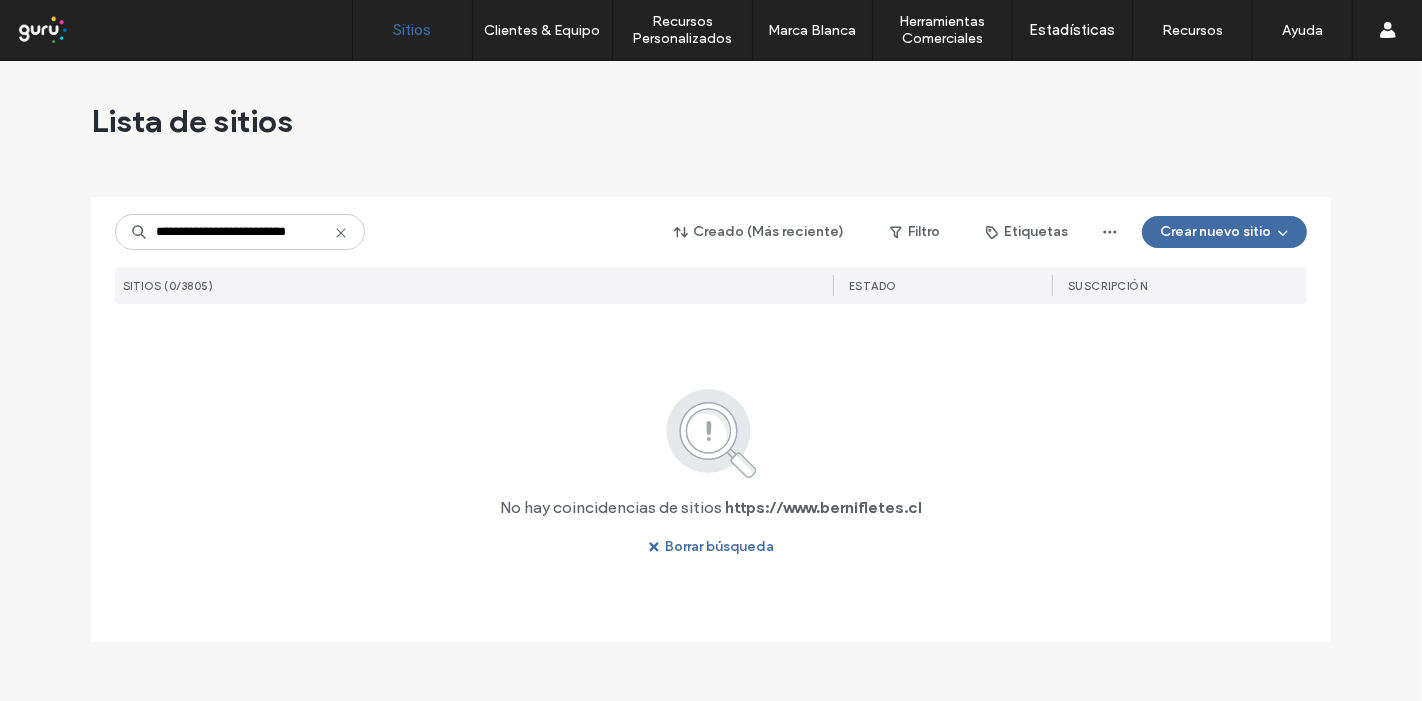 drag, startPoint x: 205, startPoint y: 239, endPoint x: 80, endPoint y: 232, distance: 125.19585 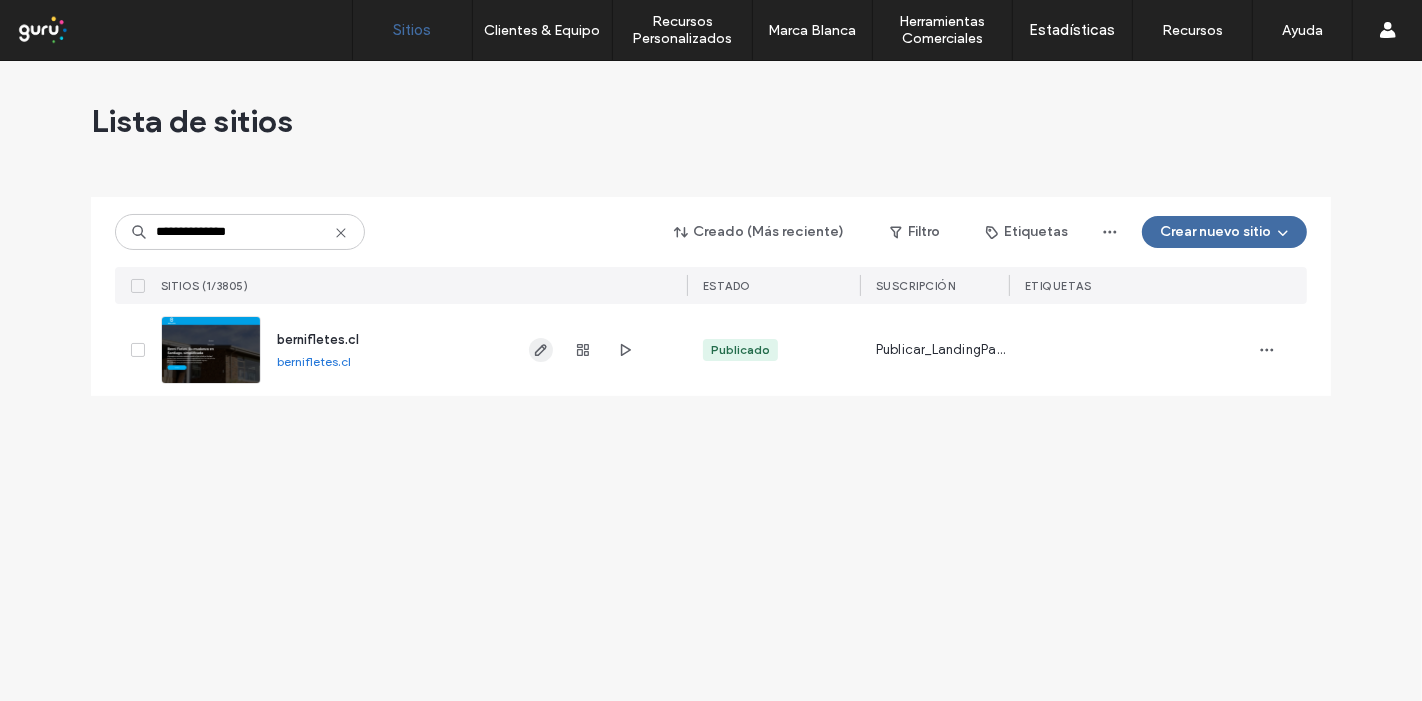 type on "**********" 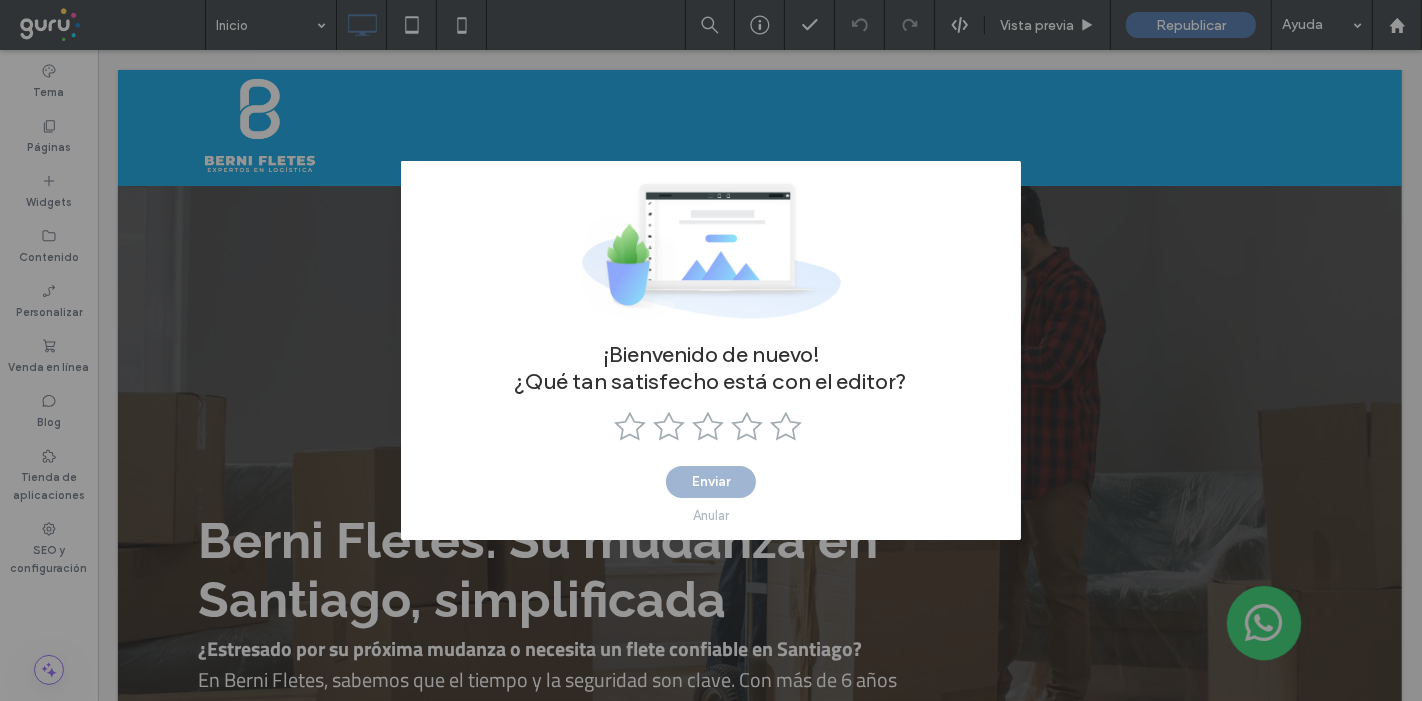 scroll, scrollTop: 0, scrollLeft: 0, axis: both 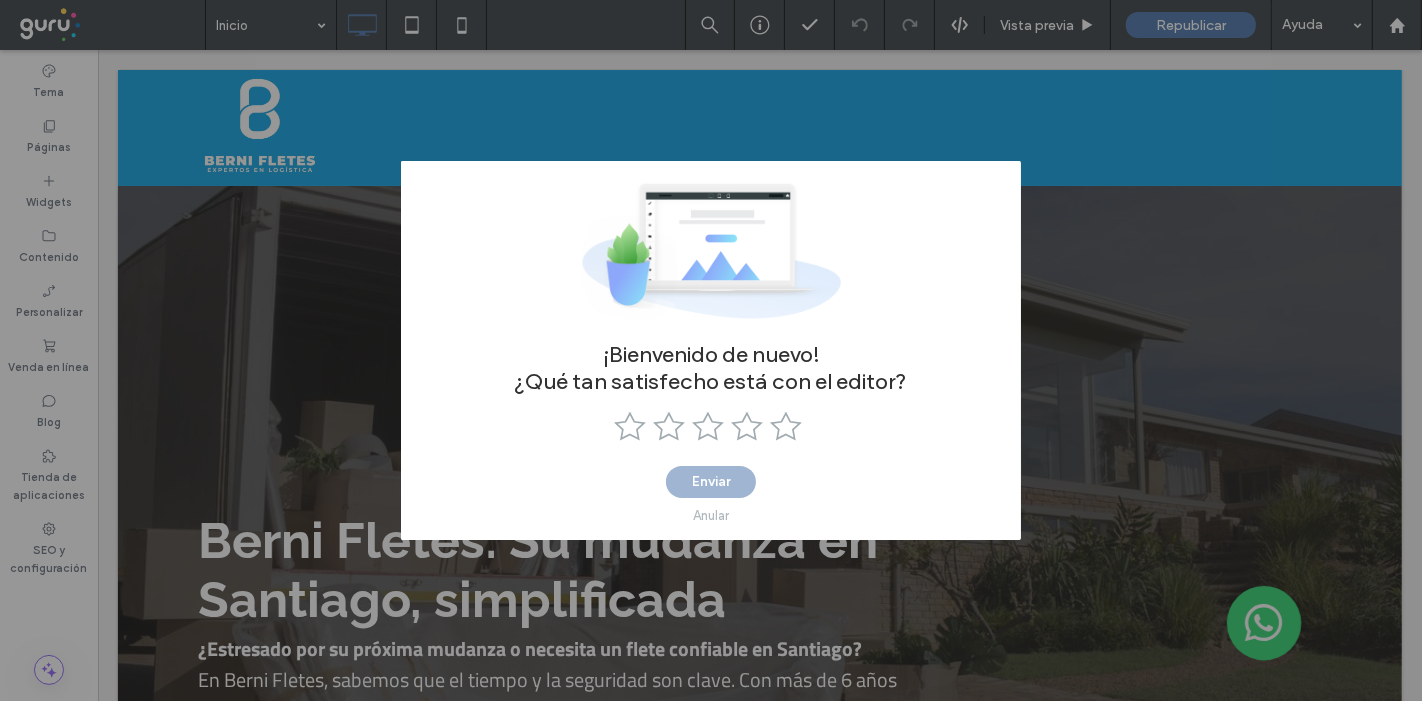 click on "Anular" at bounding box center [711, 515] 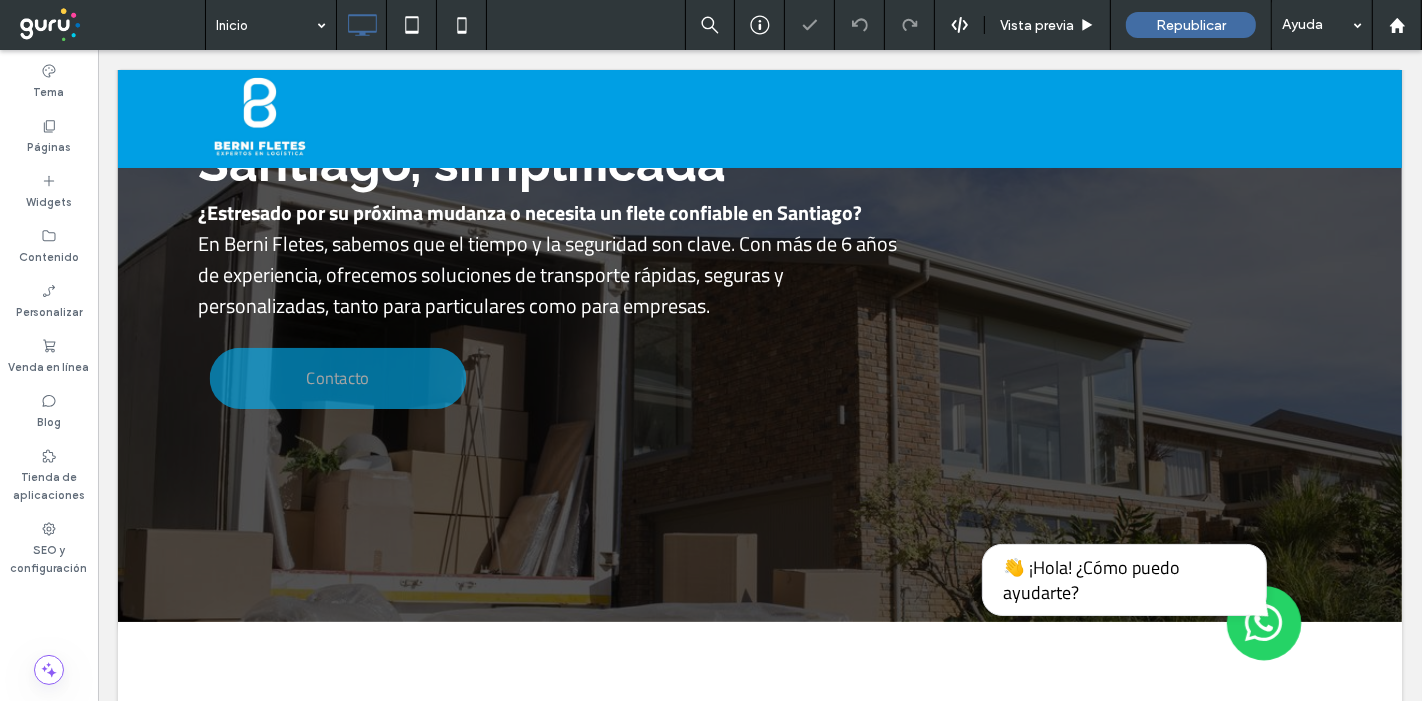 scroll, scrollTop: 555, scrollLeft: 0, axis: vertical 